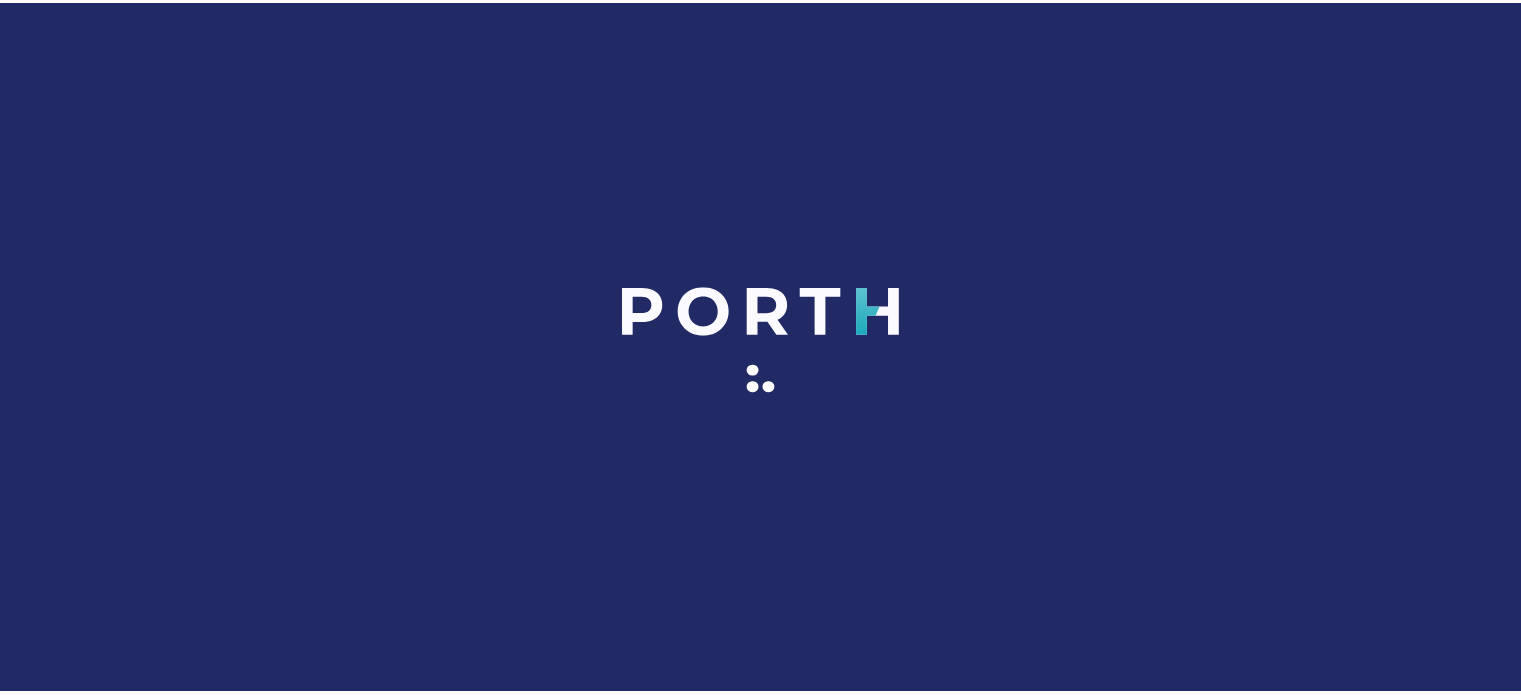 scroll, scrollTop: 0, scrollLeft: 0, axis: both 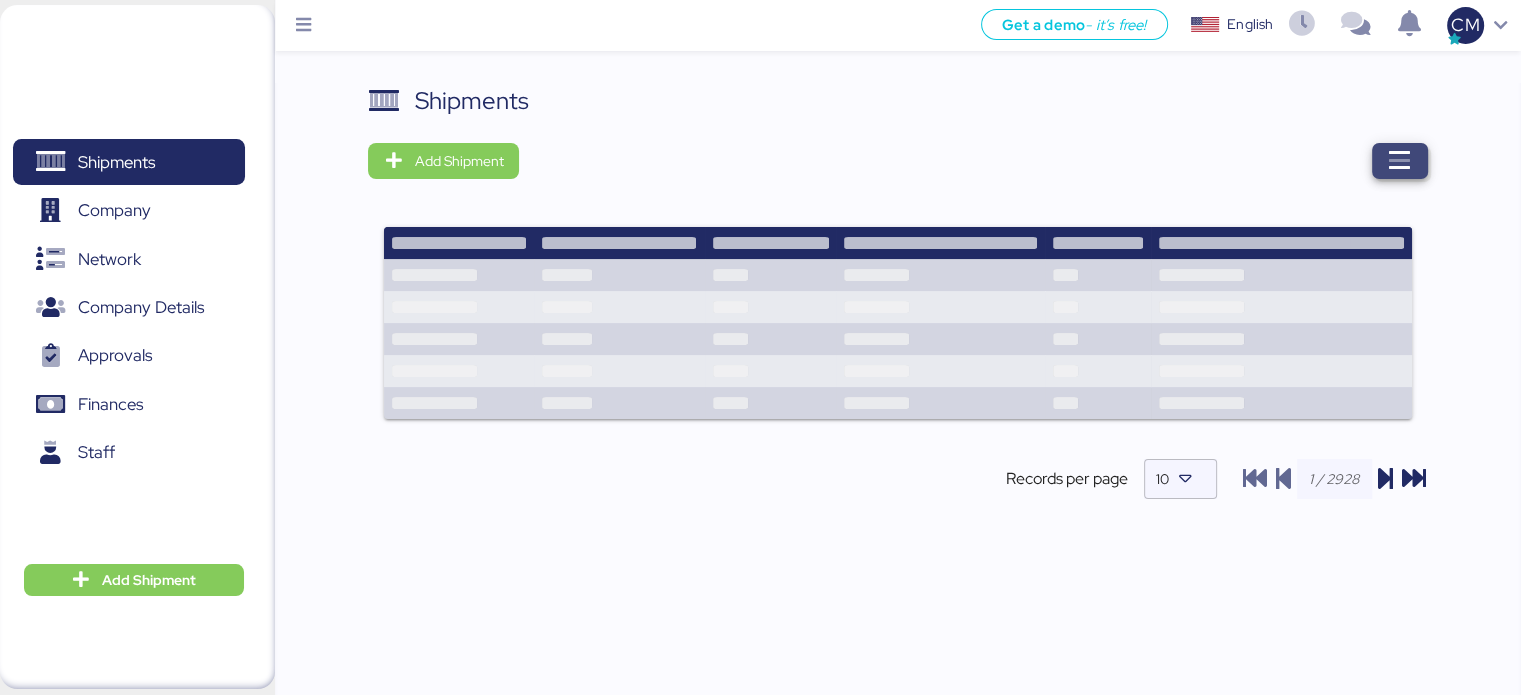 click at bounding box center [1400, 161] 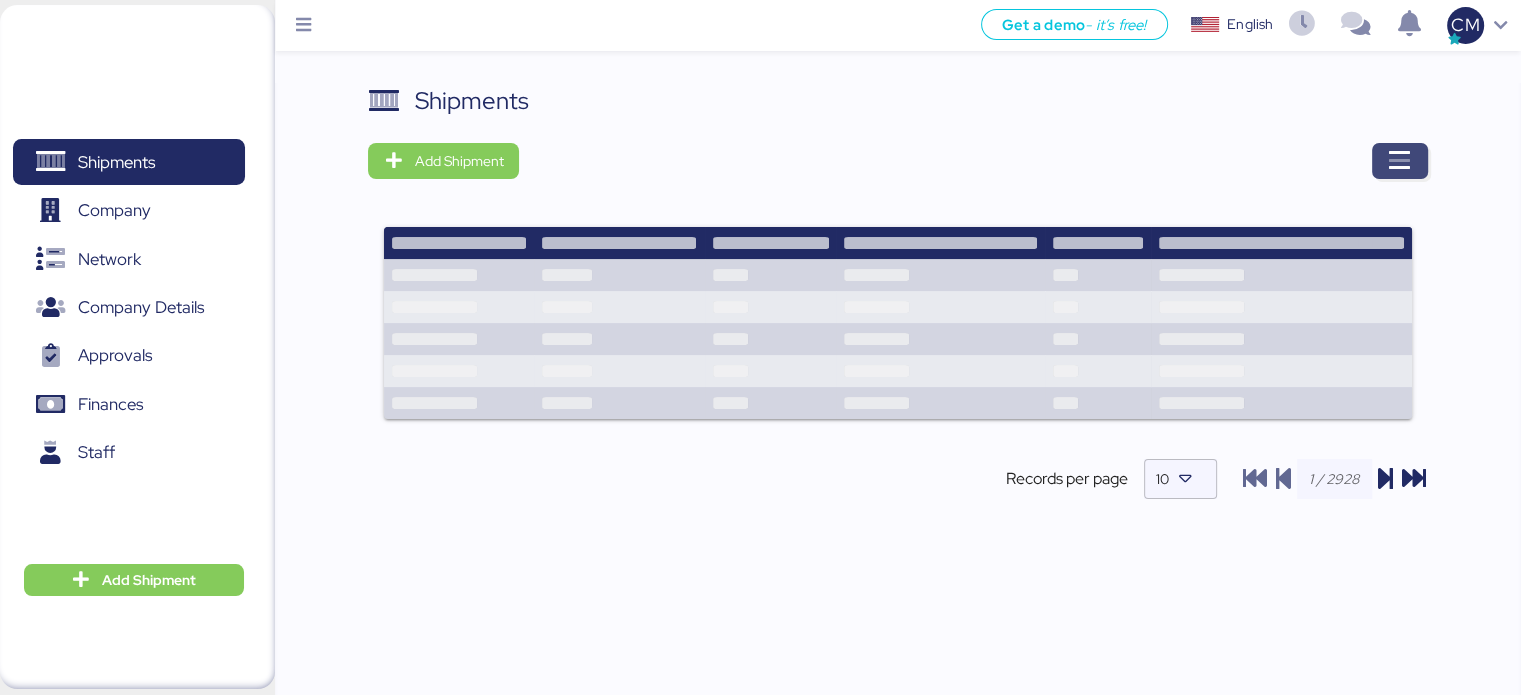 click at bounding box center [1400, 161] 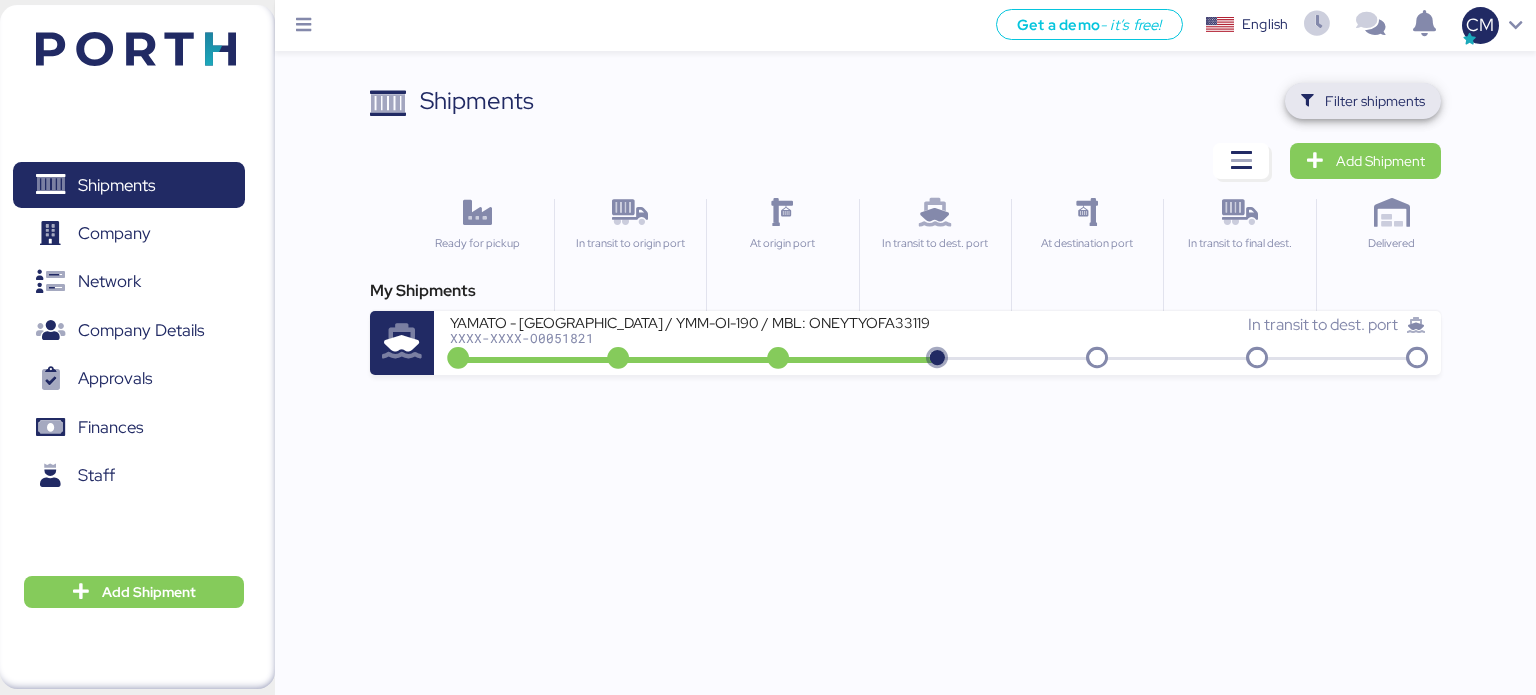click on "Filter shipments" at bounding box center [1363, 101] 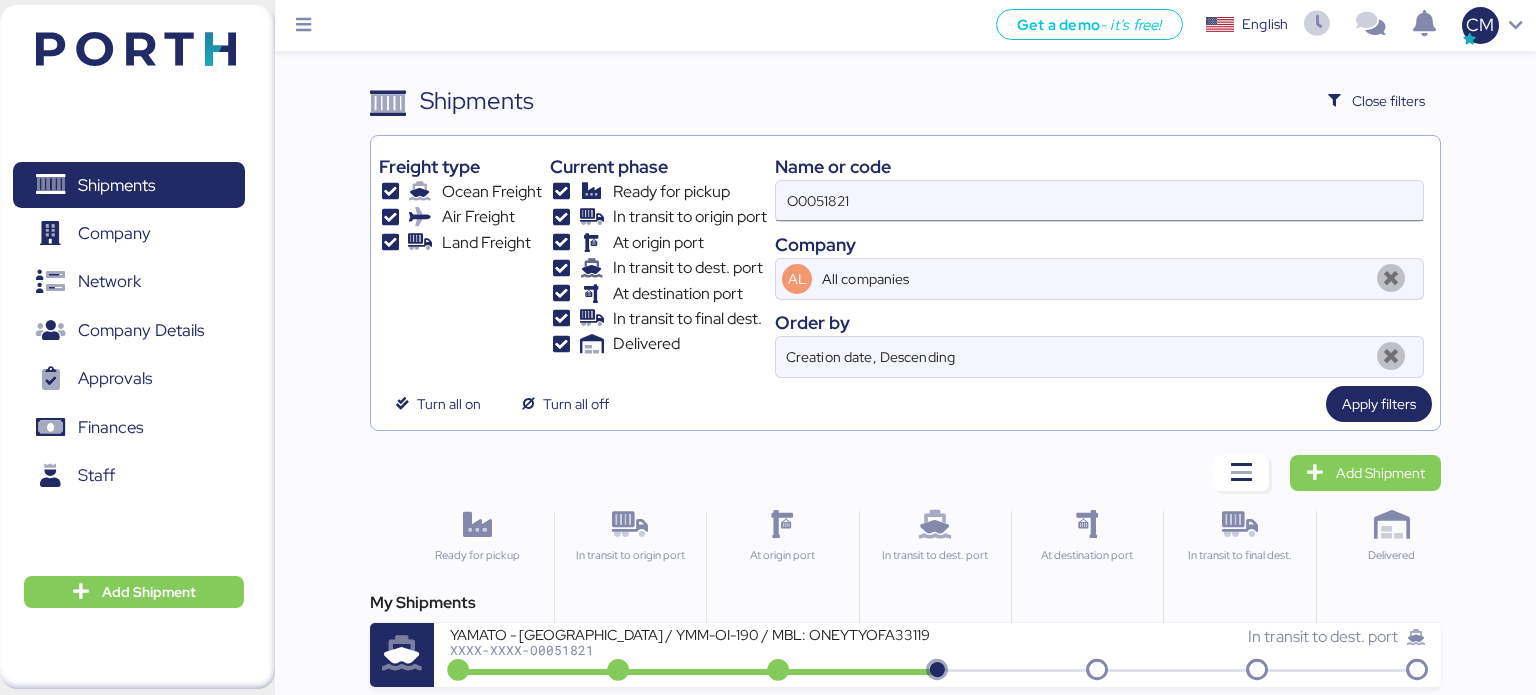 click on "O0051821" at bounding box center (1099, 201) 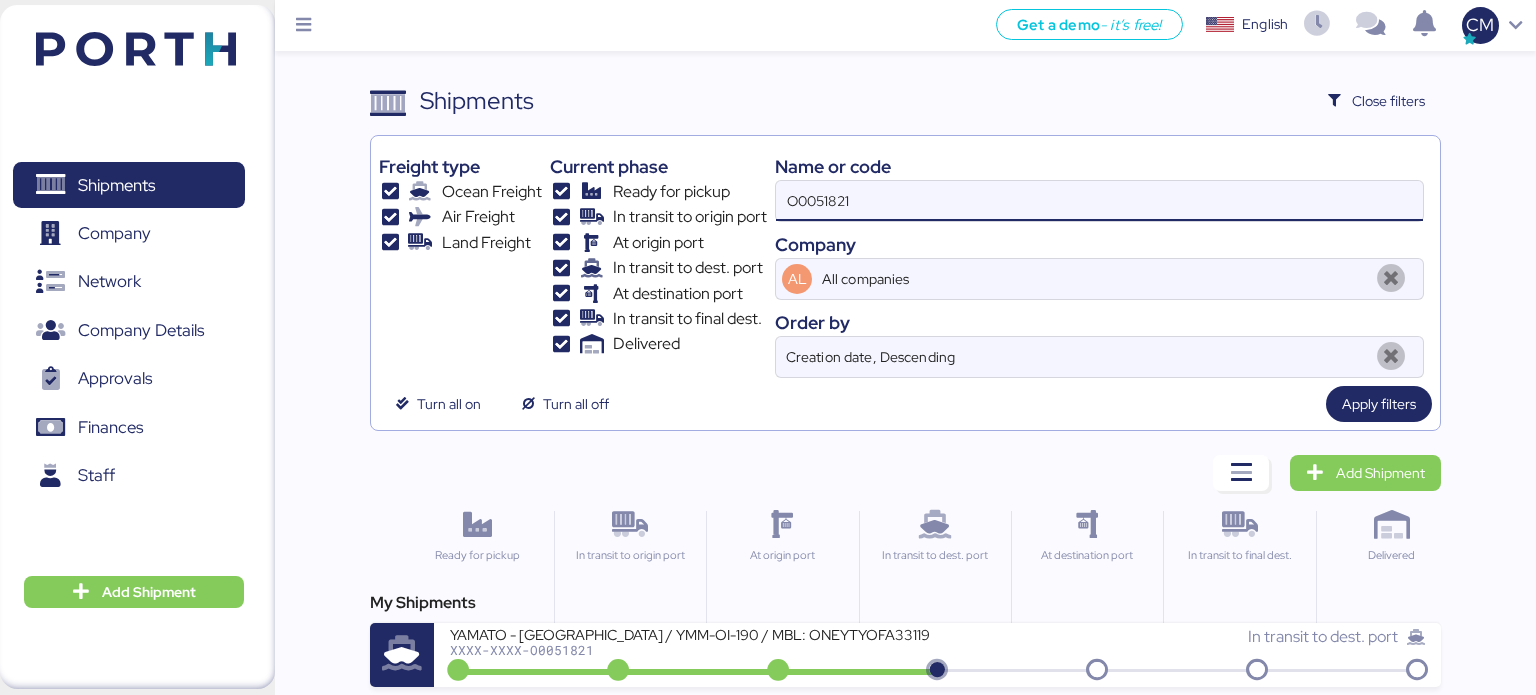 click on "O0051821" at bounding box center (1099, 201) 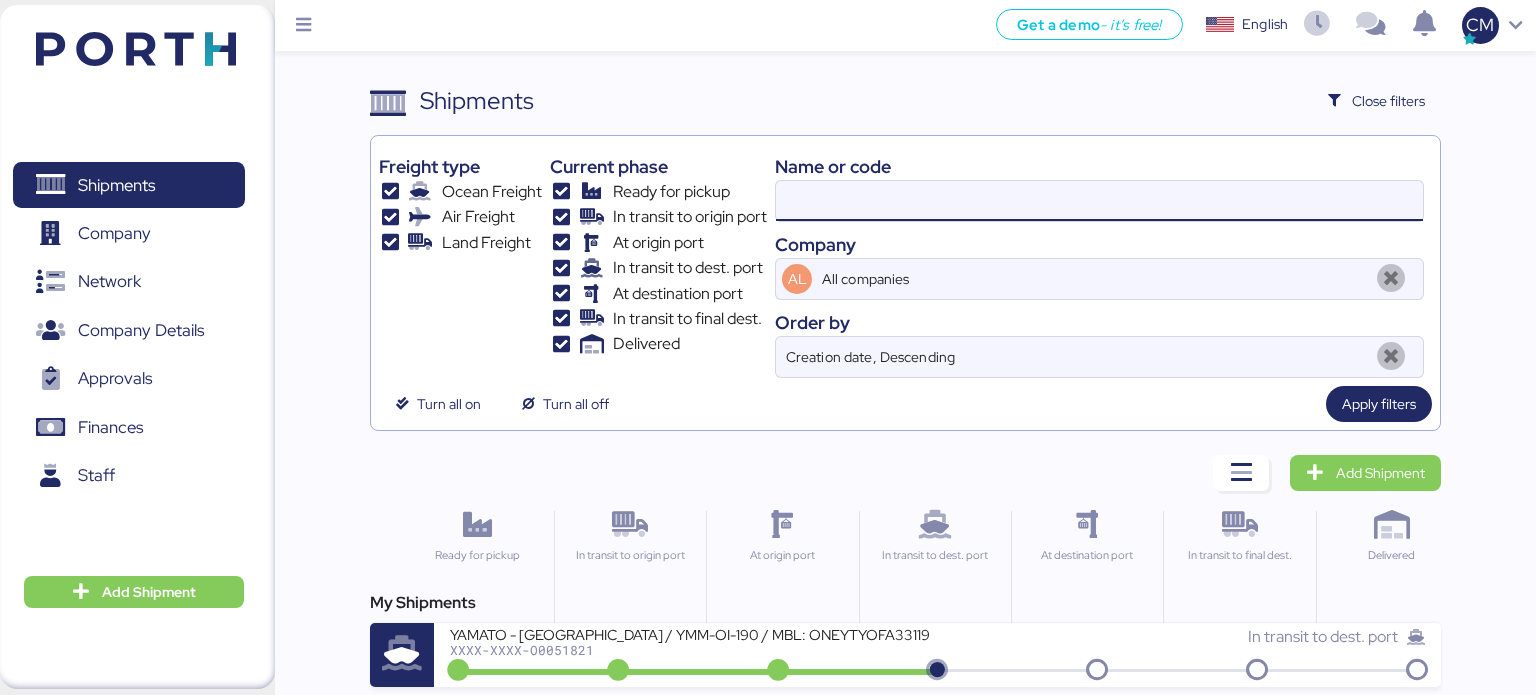 paste on "SZMZL25050163" 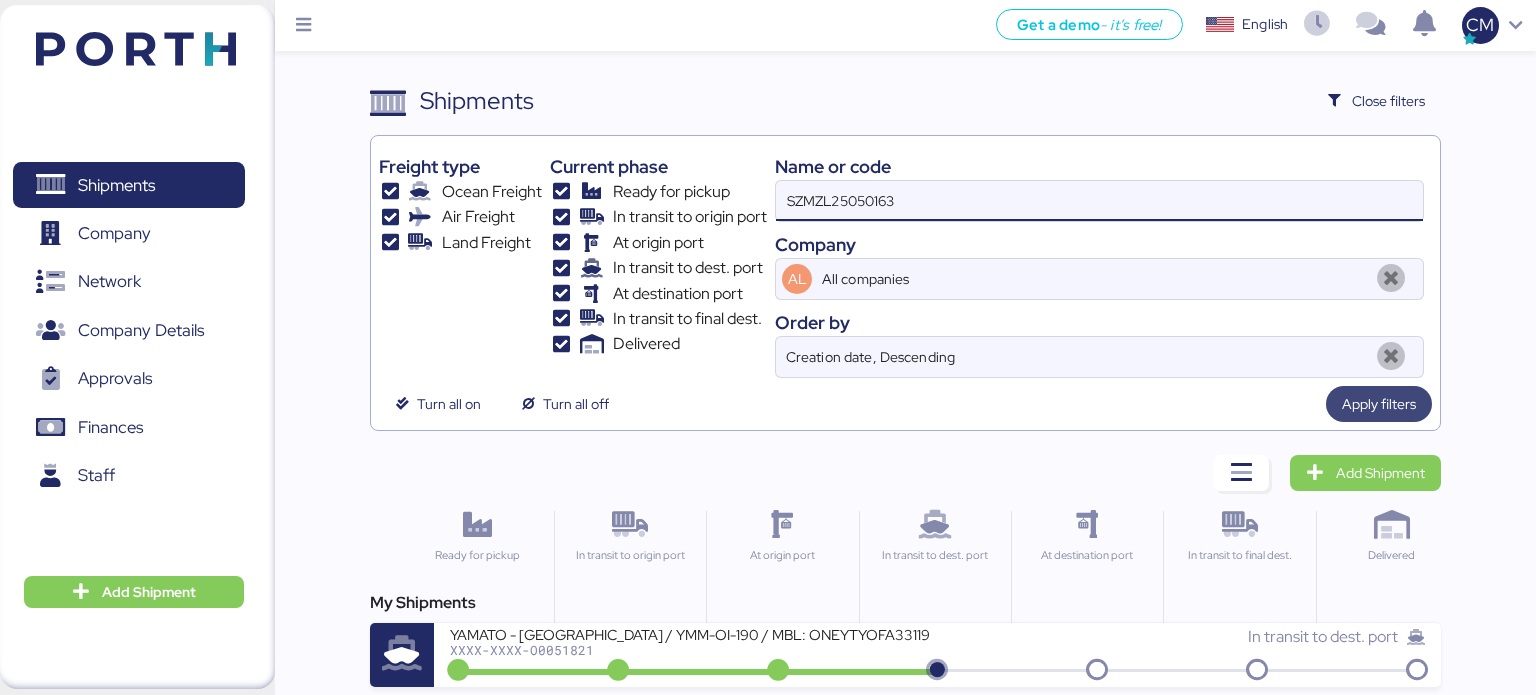 type on "SZMZL25050163" 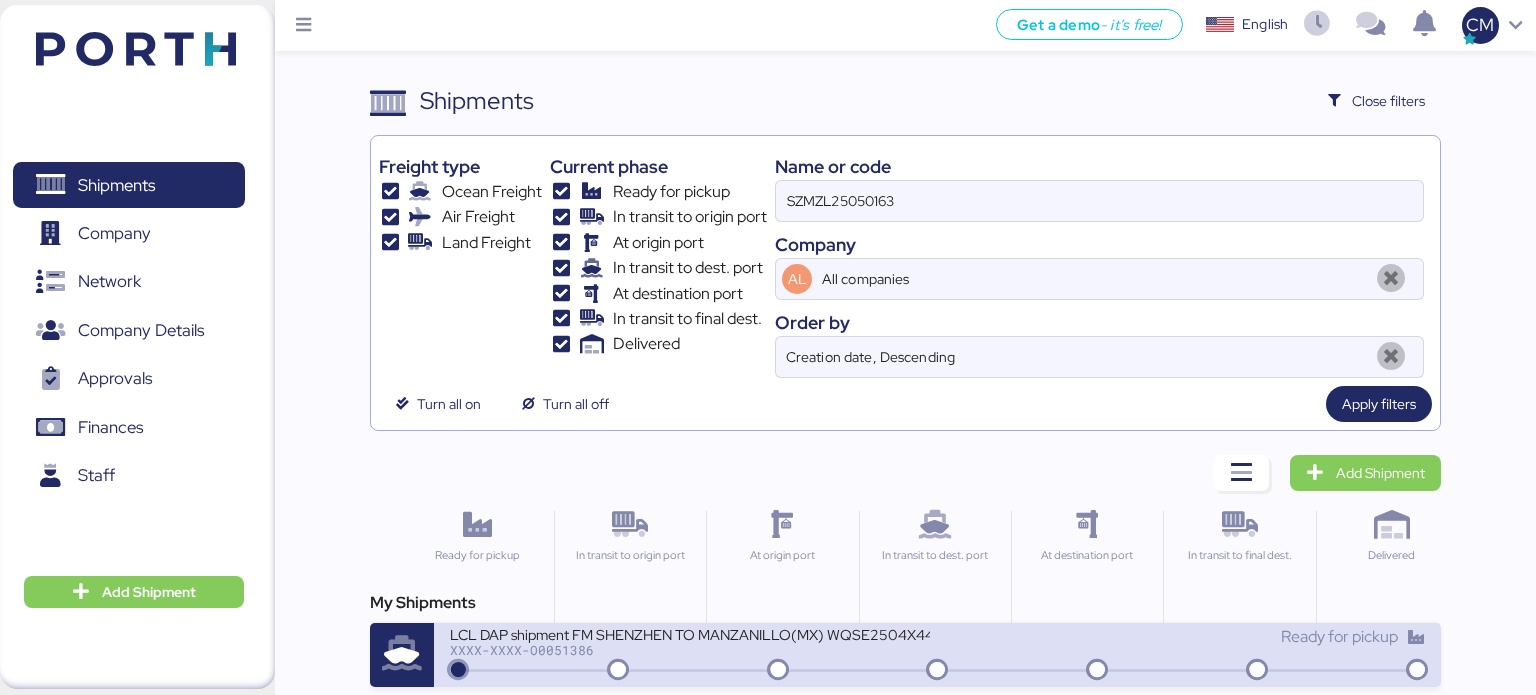 click on "XXXX-XXXX-O0051386" at bounding box center [690, 650] 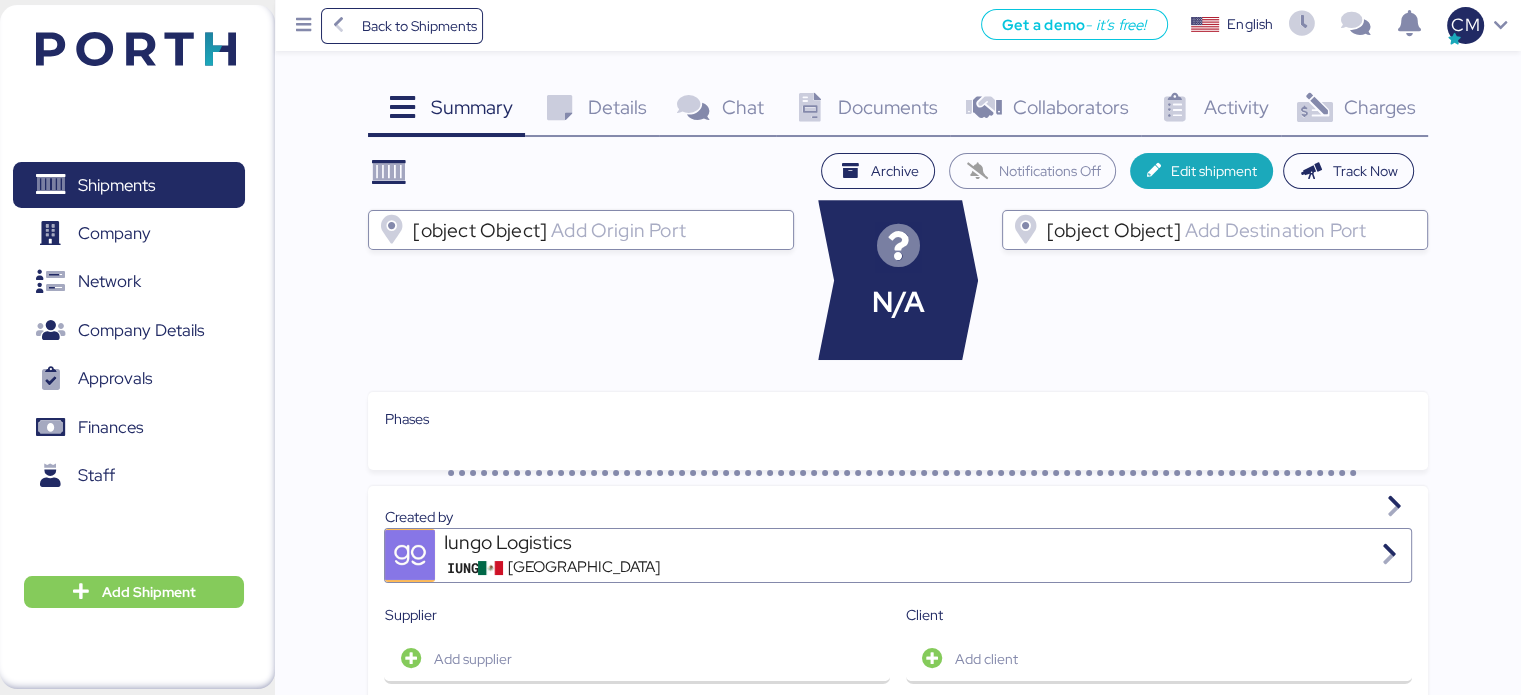 click on "Charges" at bounding box center (1379, 107) 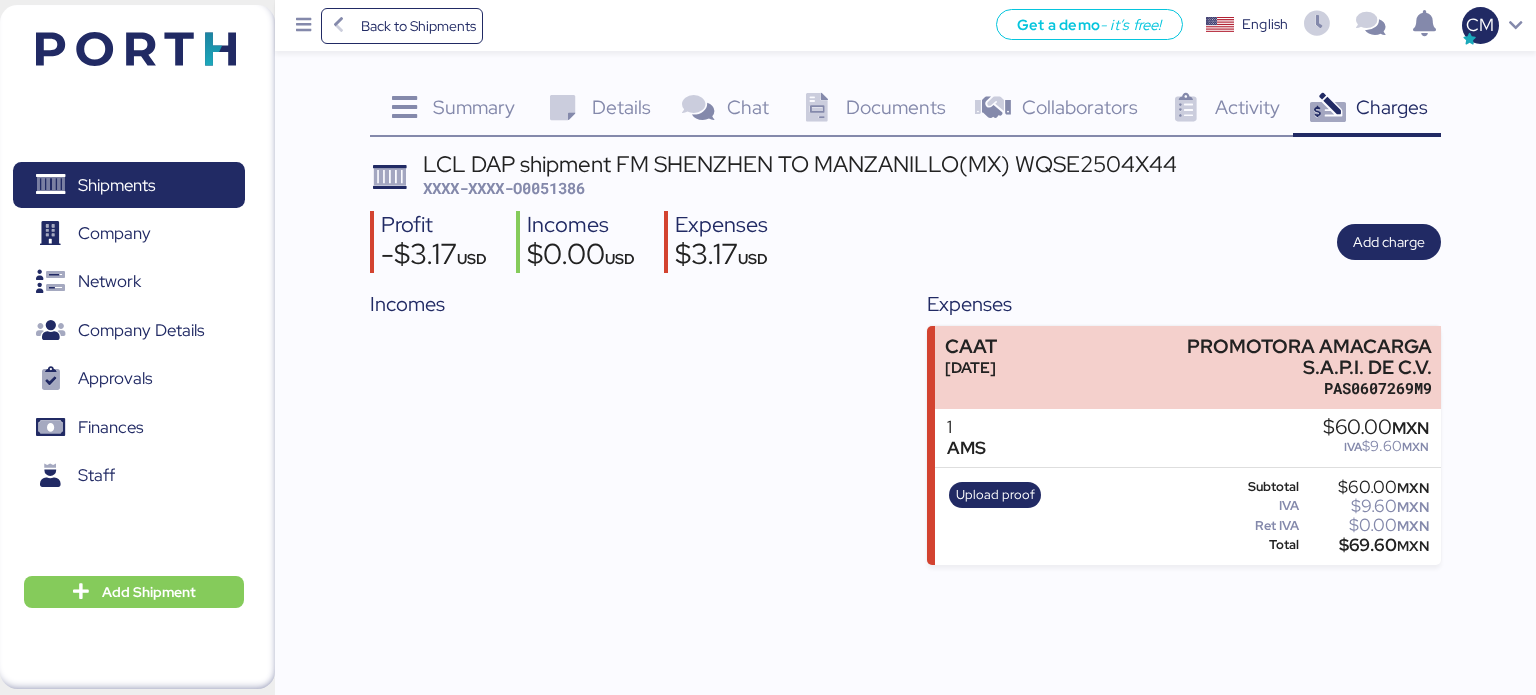 click on "Documents" at bounding box center [896, 107] 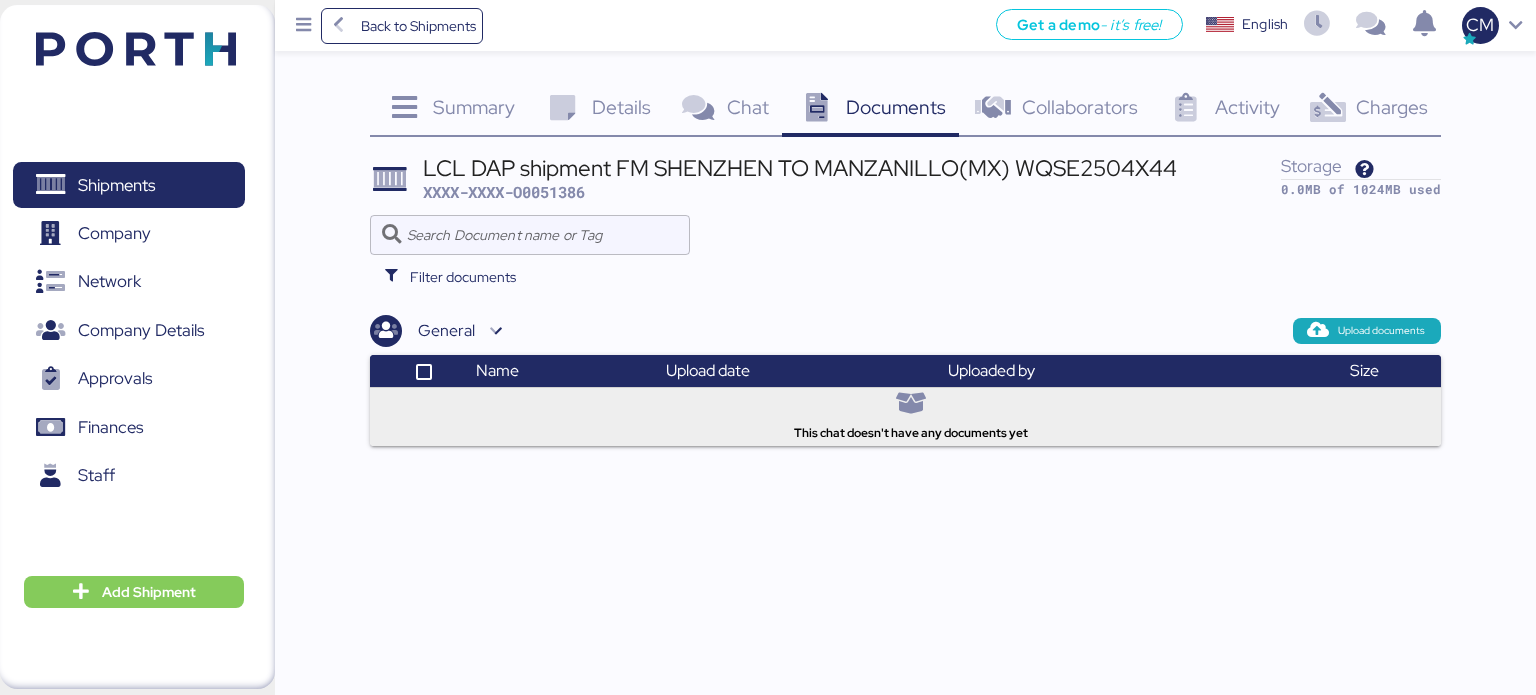 click on "Charges 0" at bounding box center [1367, 110] 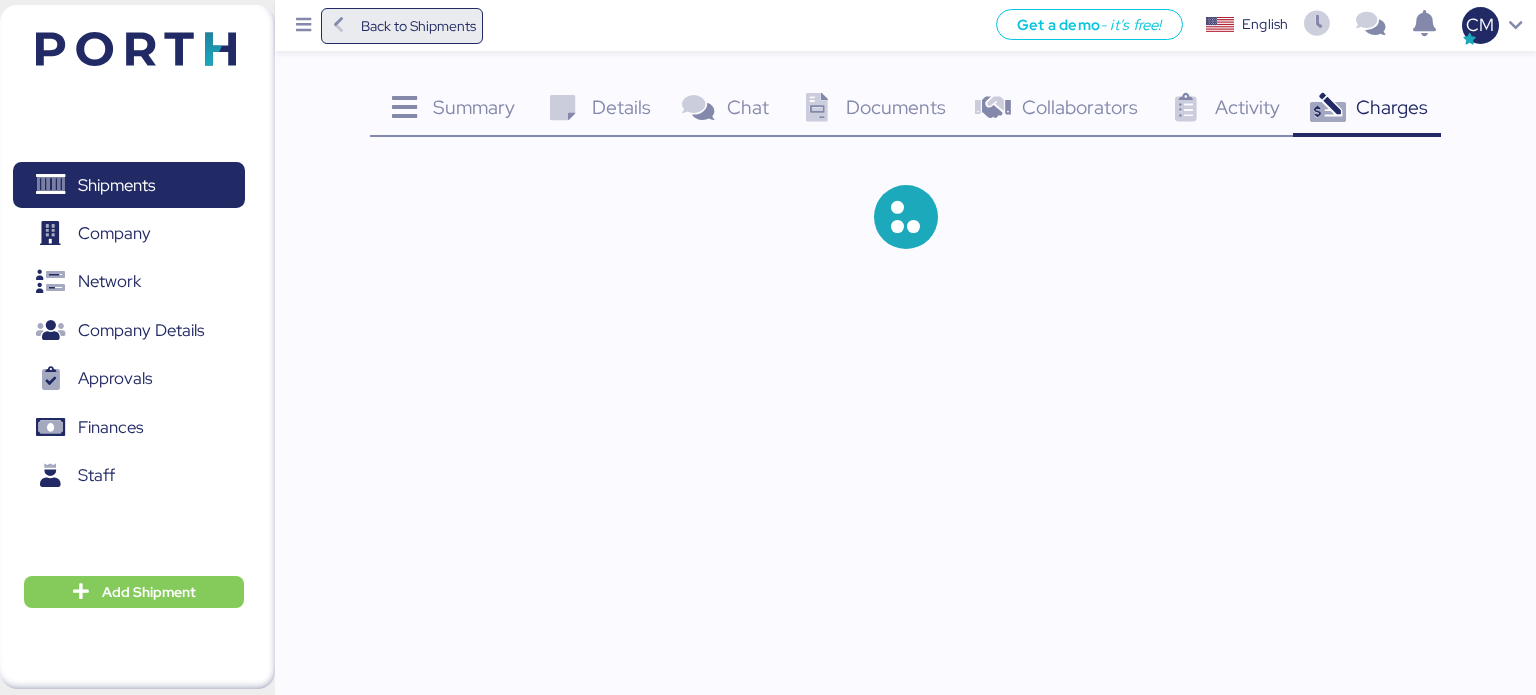 click on "Back to Shipments" at bounding box center [402, 26] 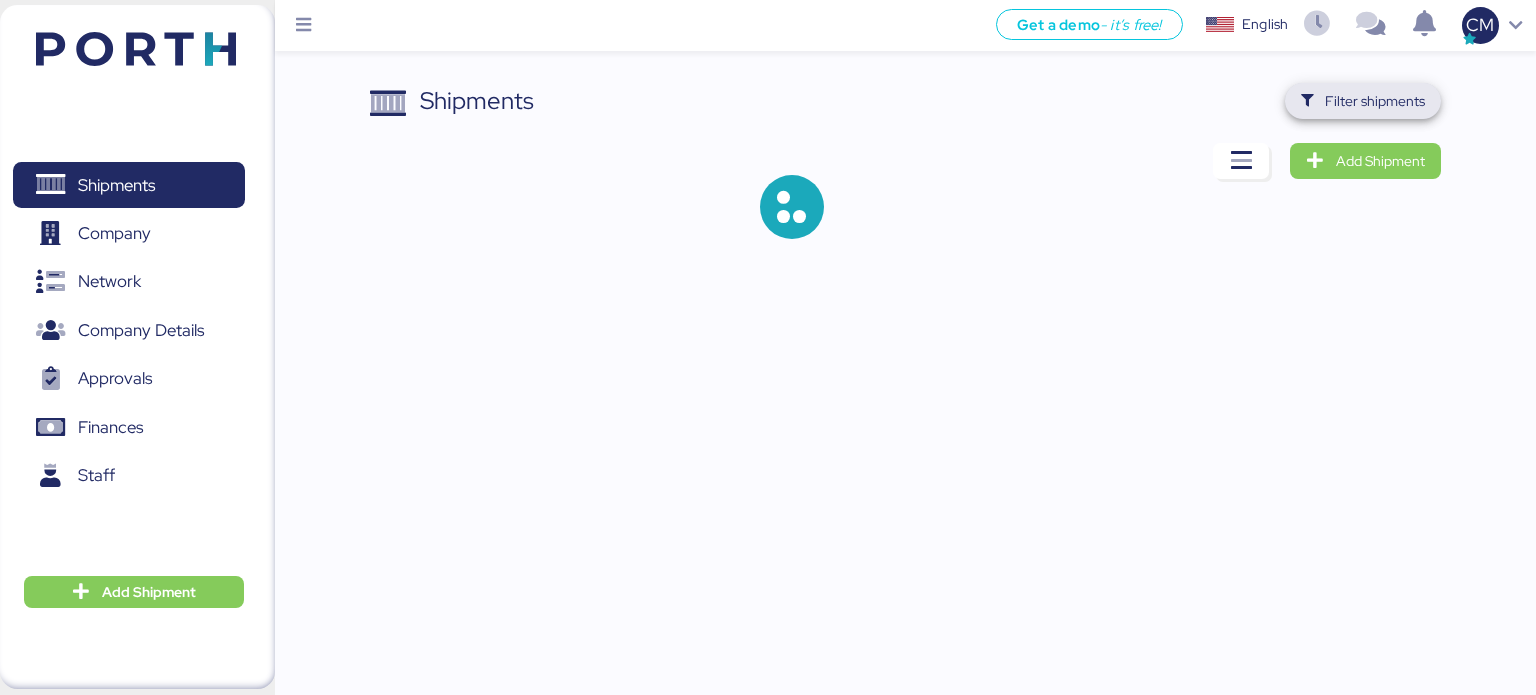 click on "Filter shipments" at bounding box center [1375, 101] 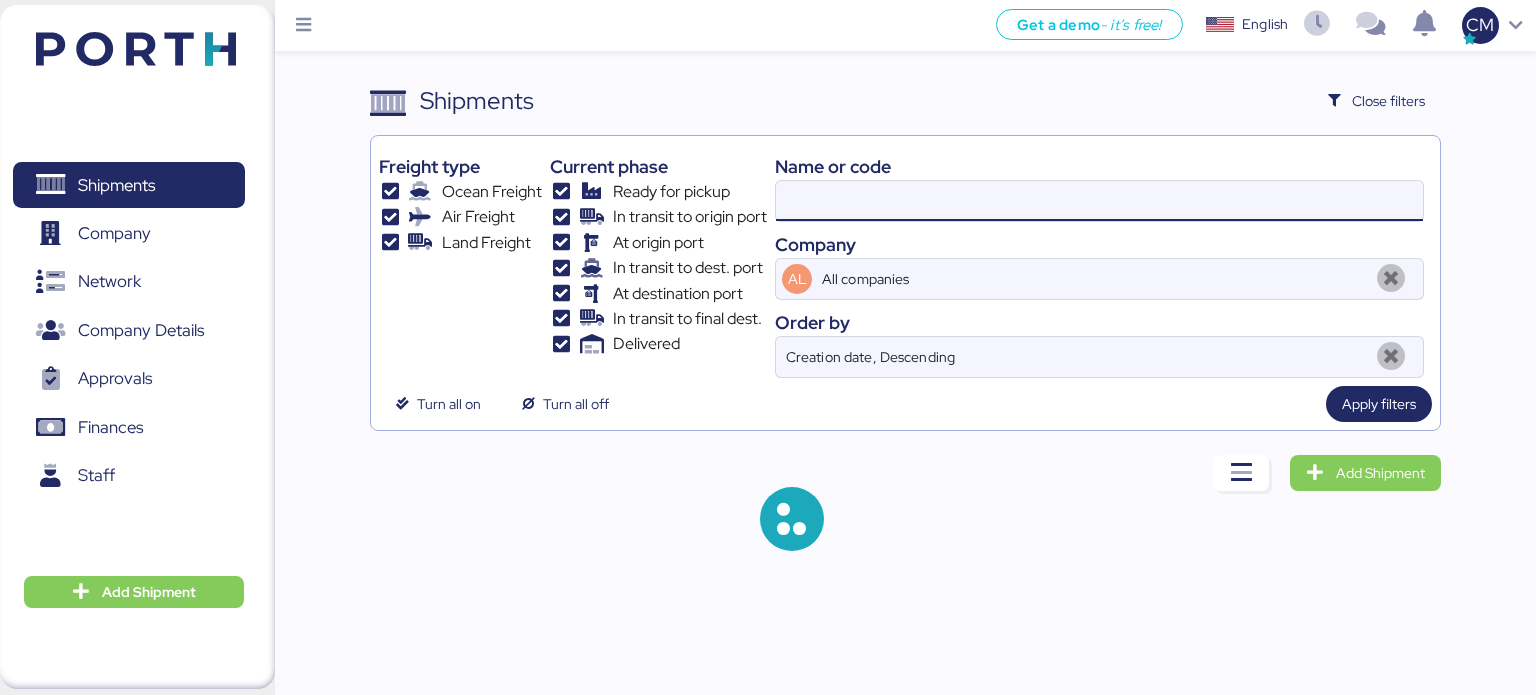 click at bounding box center (1099, 201) 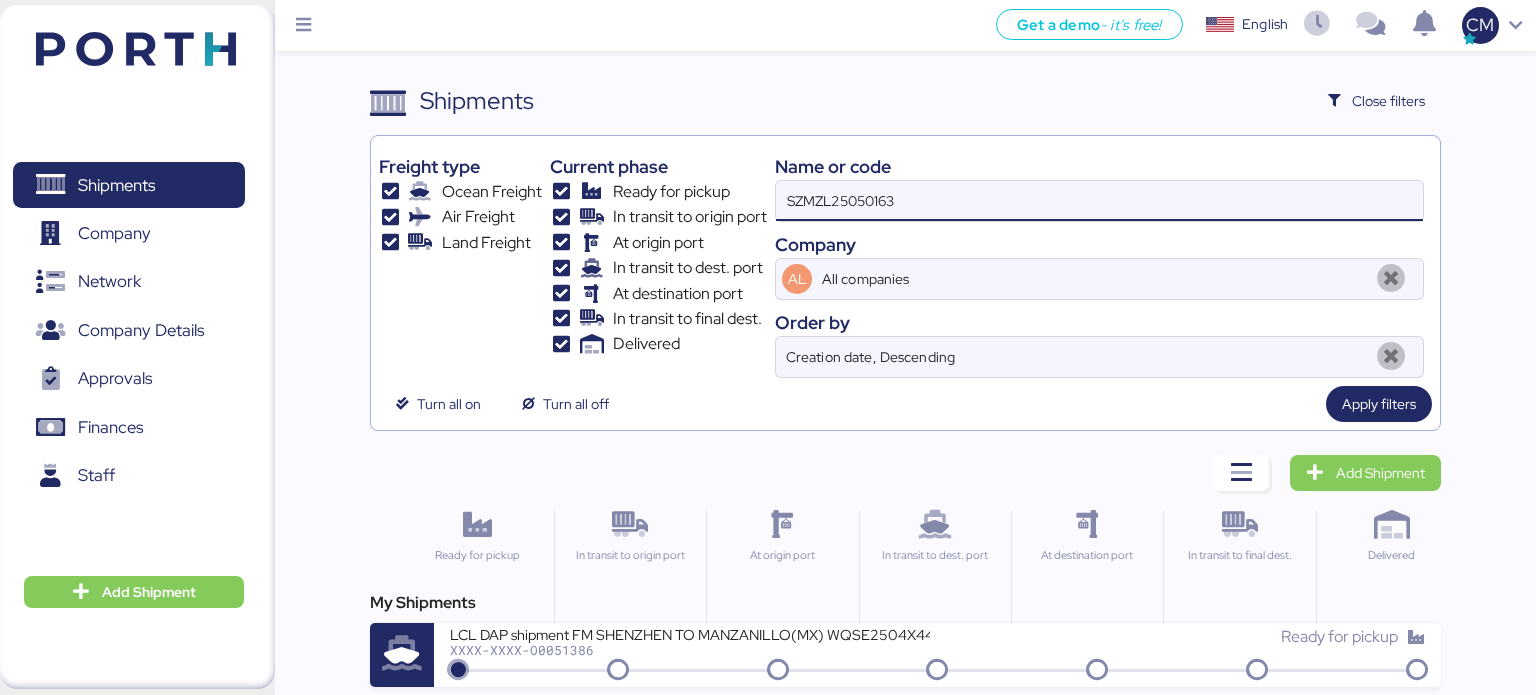 paste on "SZMZL25050163" 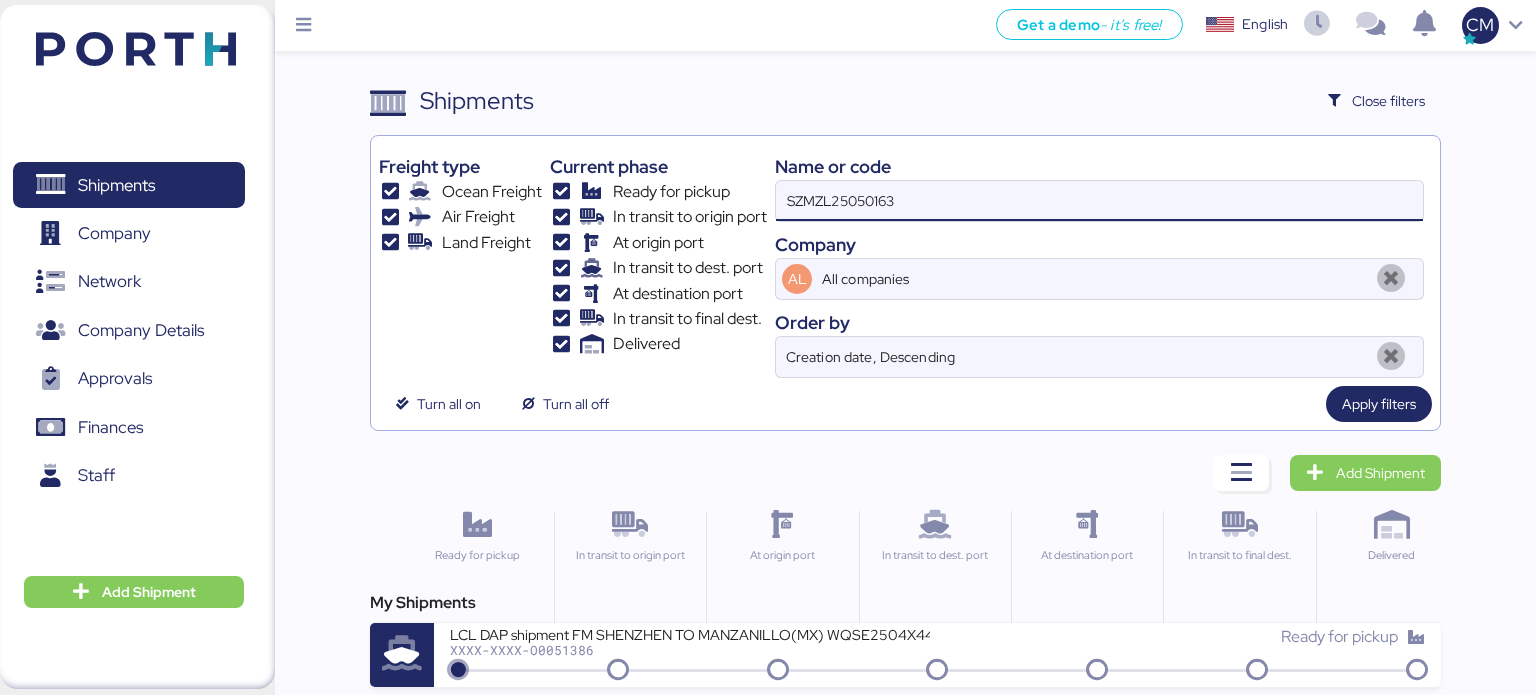 type on "SZMZL25050163SZMZL25050163" 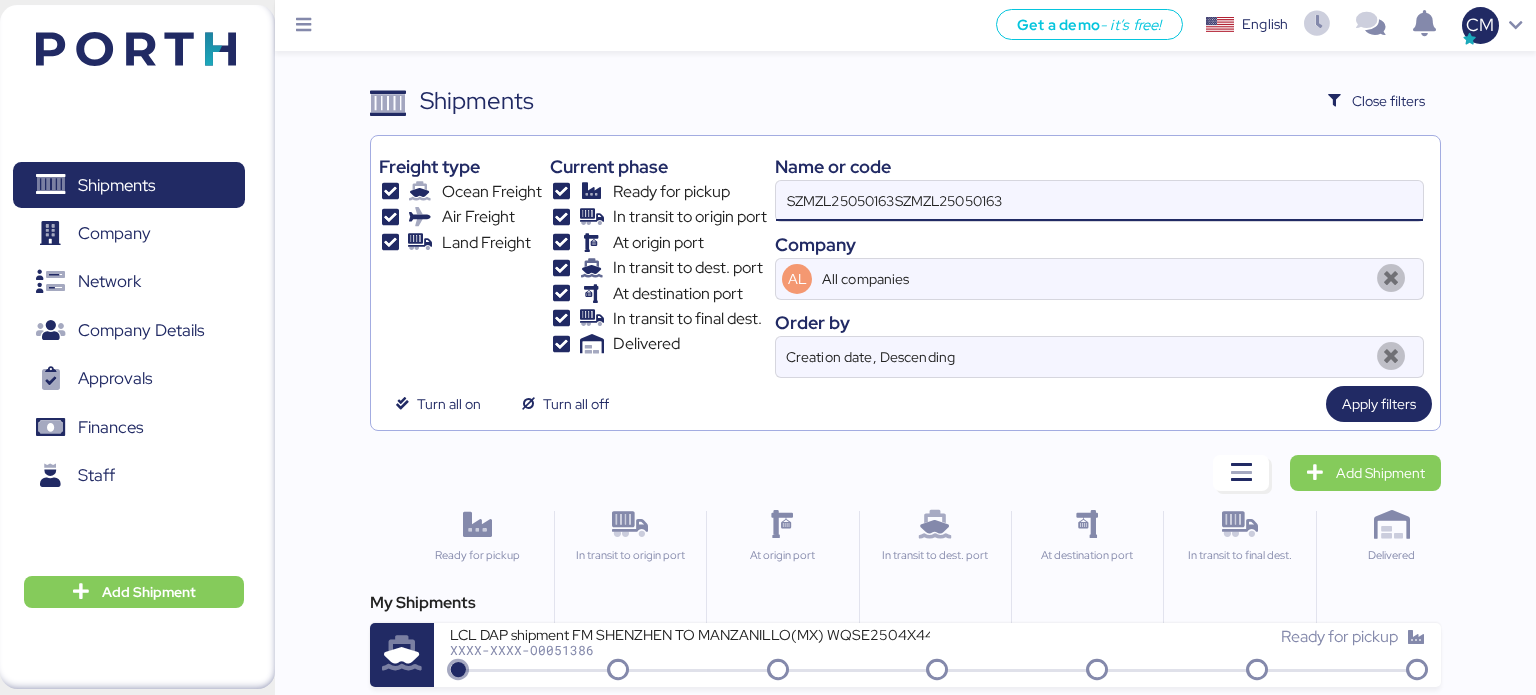 click on "SZMZL25050163SZMZL25050163" at bounding box center (1099, 201) 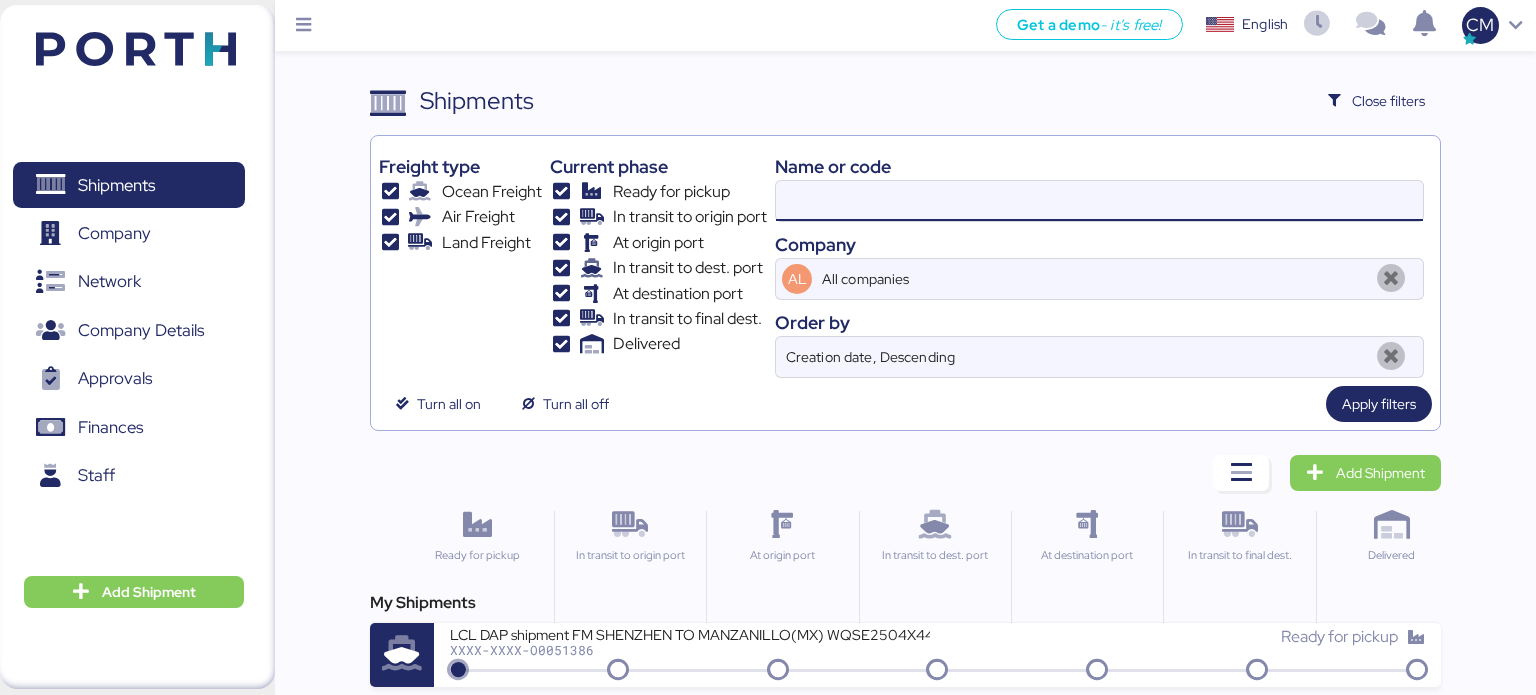 paste on "SZMZL25050163" 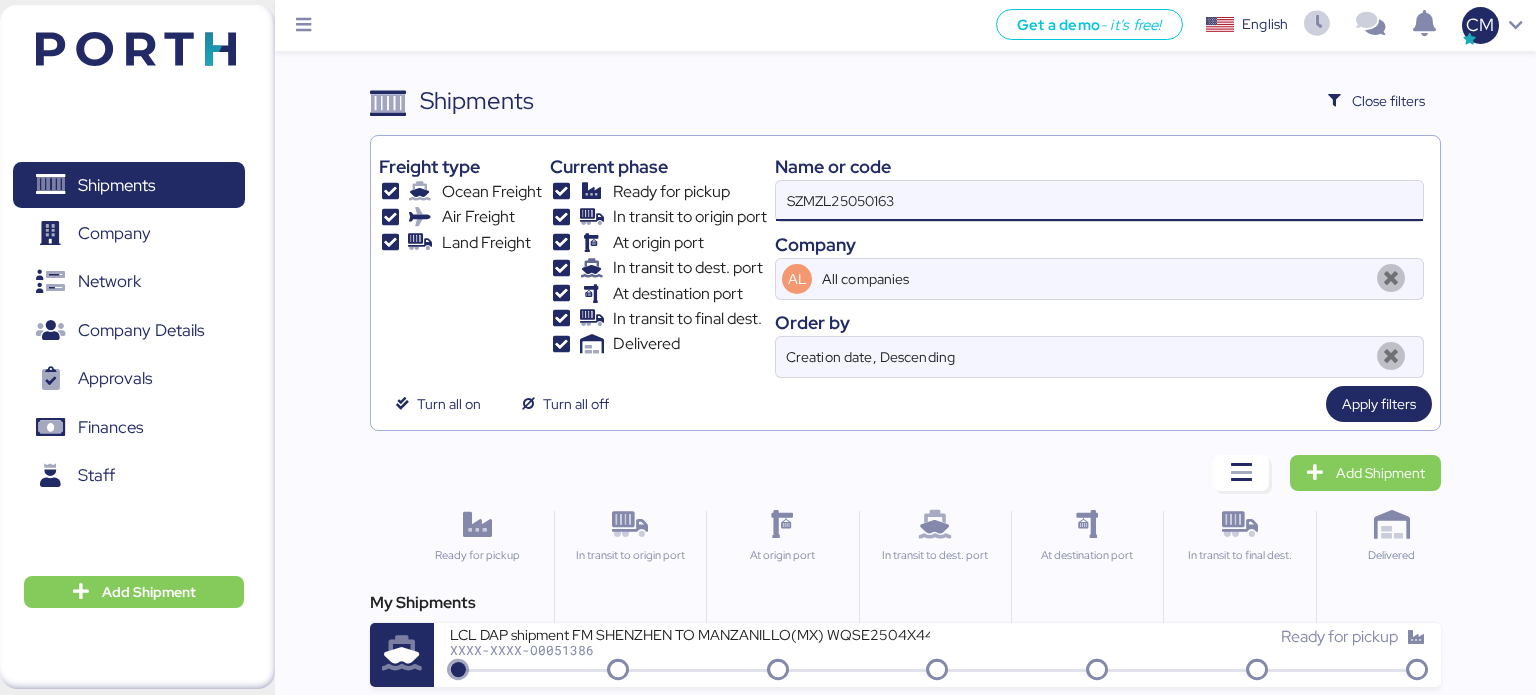 click on "Turn all on   Turn all off Apply filters" at bounding box center [906, 404] 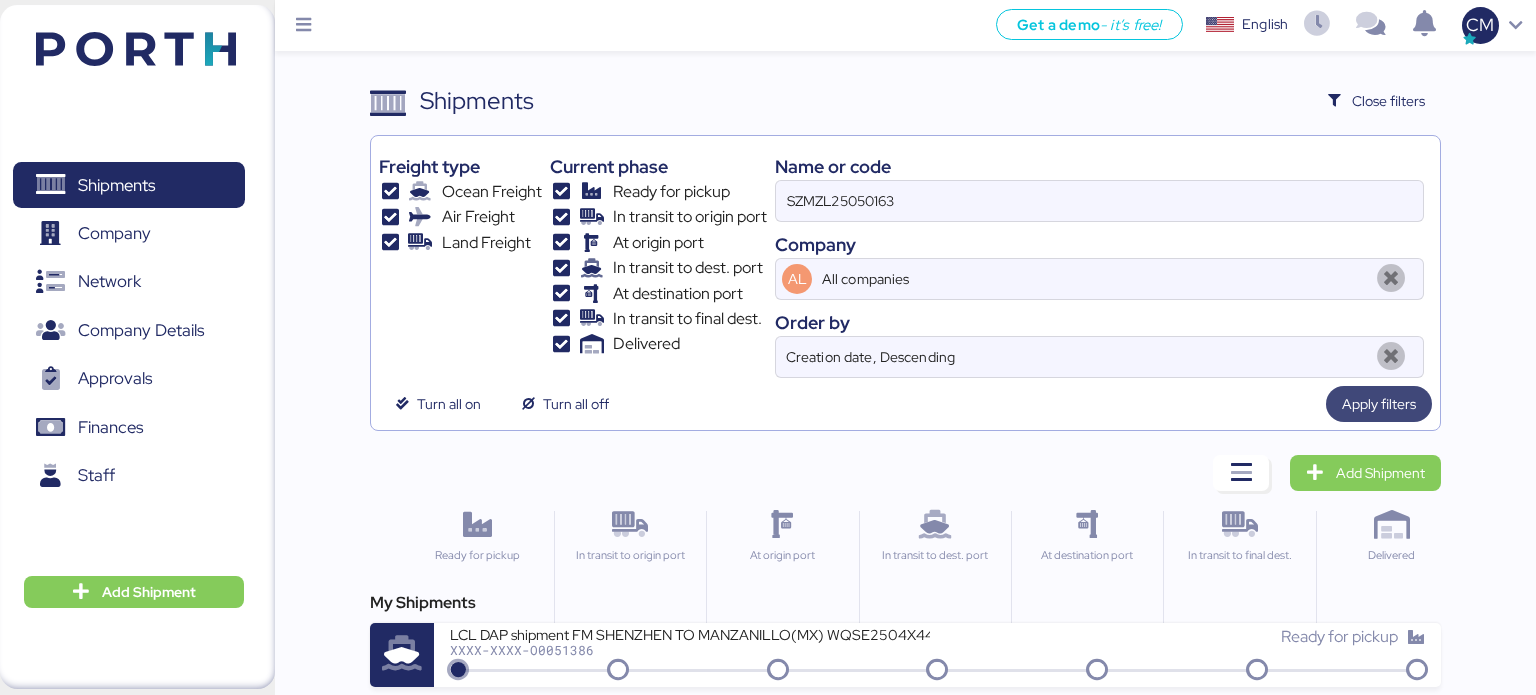 click on "Apply filters" at bounding box center (1379, 404) 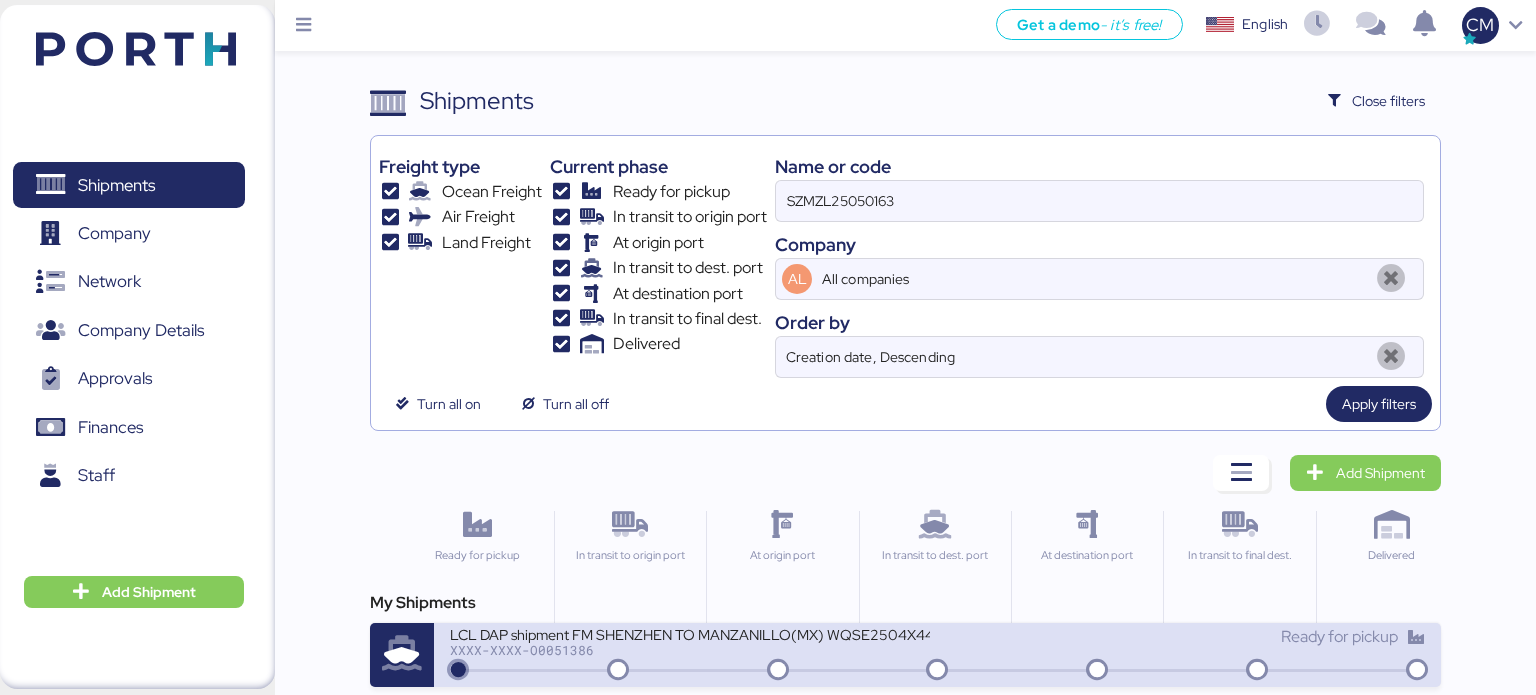 click on "XXXX-XXXX-O0051386" at bounding box center (690, 650) 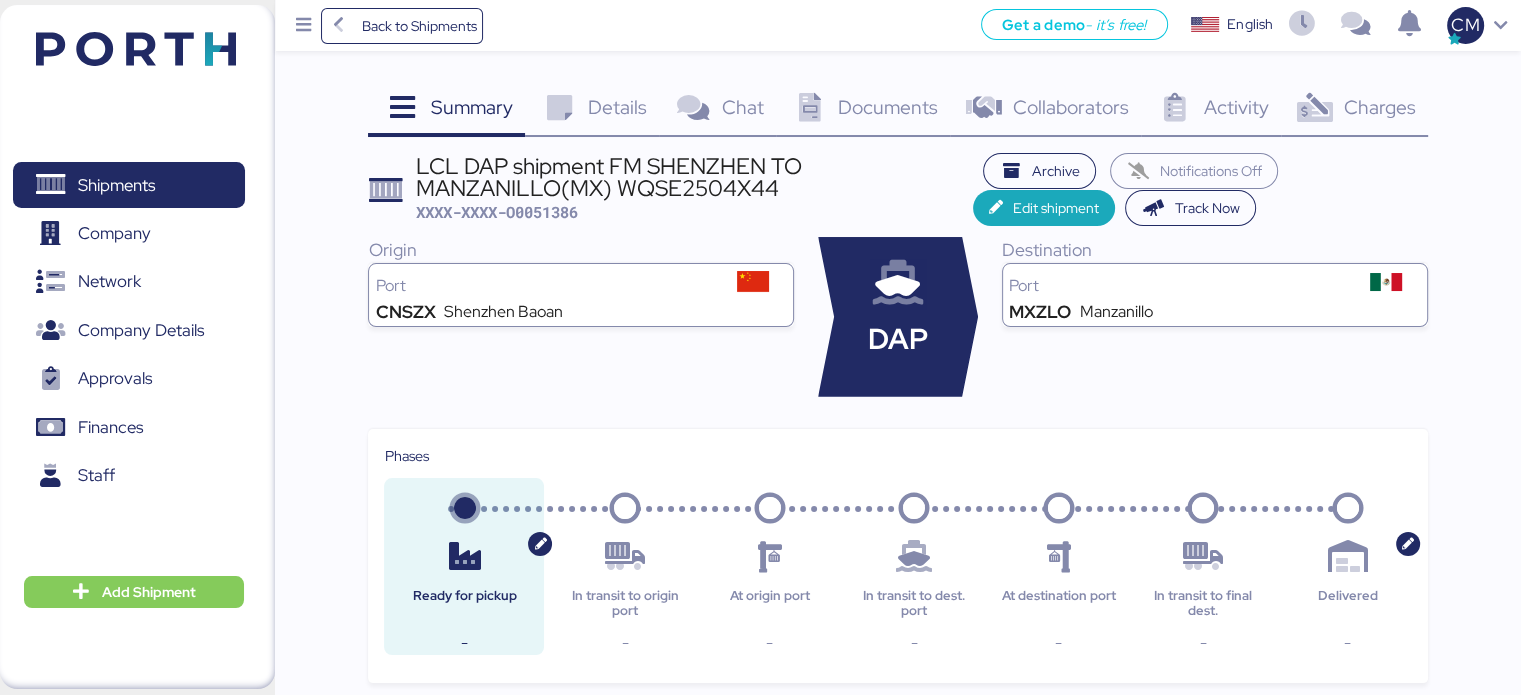 click on "Charges 0" at bounding box center [1354, 110] 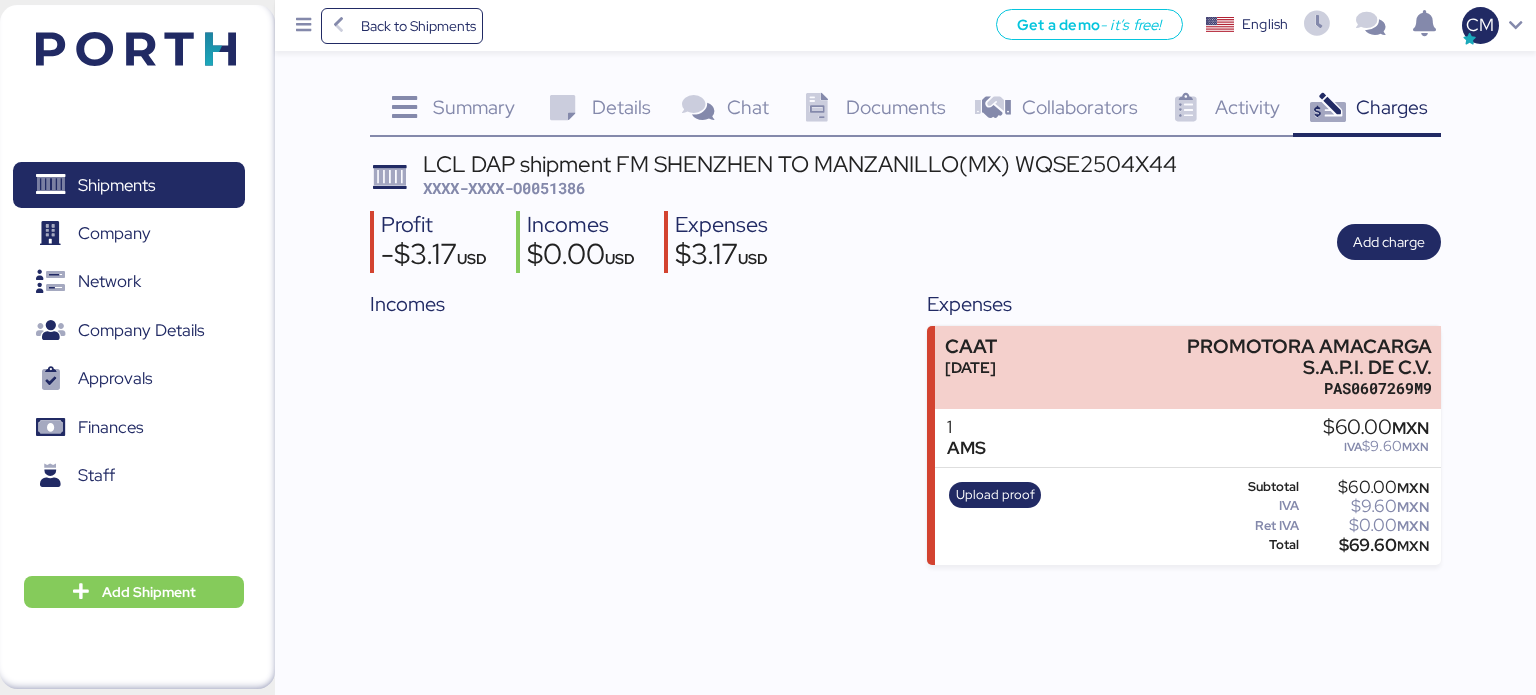 click on "Documents 0" at bounding box center [870, 110] 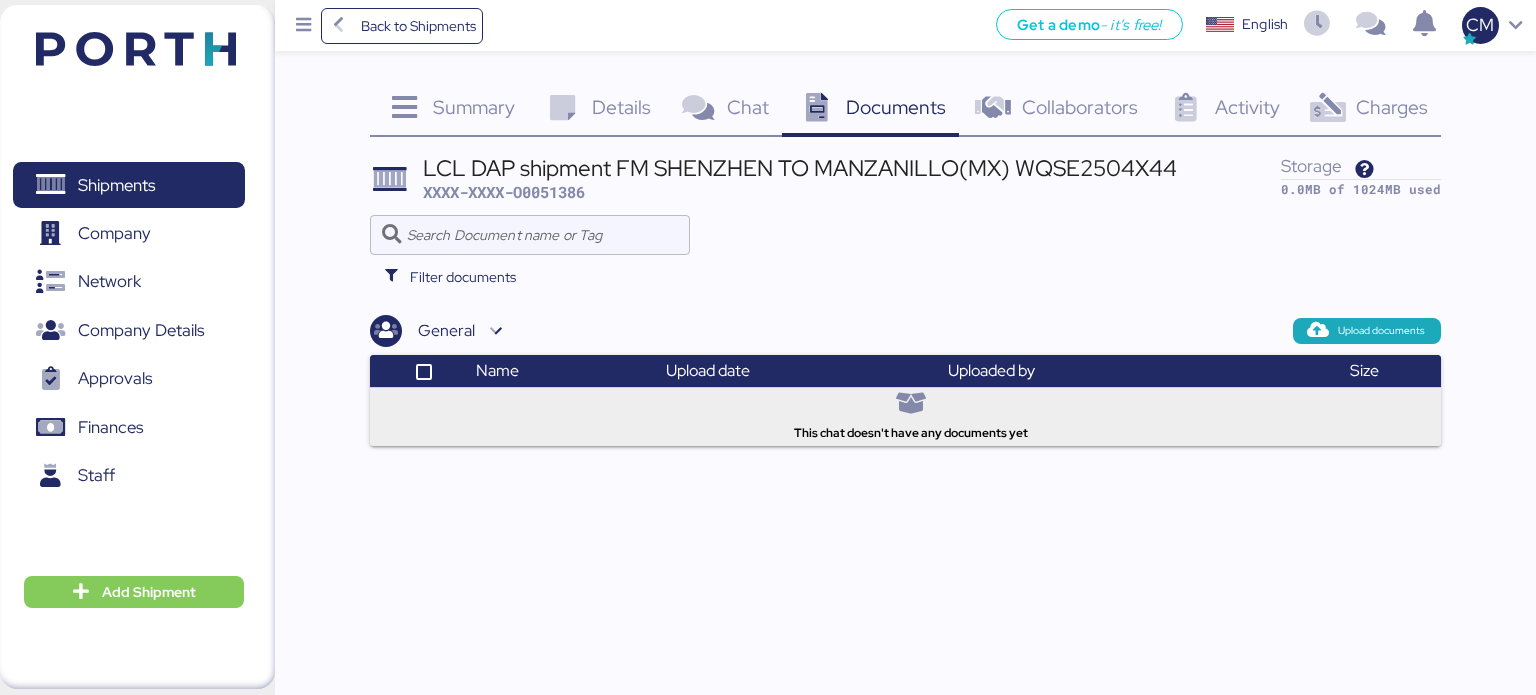 click on "LCL DAP shipment FM SHENZHEN TO MANZANILLO(MX) WQSE2504X44 XXXX-XXXX-O0051386 Storage
0.0MB of 1024MB used
Filter documents      General     Upload documents Name   Upload date   Uploaded by     Size
This chat doesn't have any documents yet" at bounding box center (906, 299) 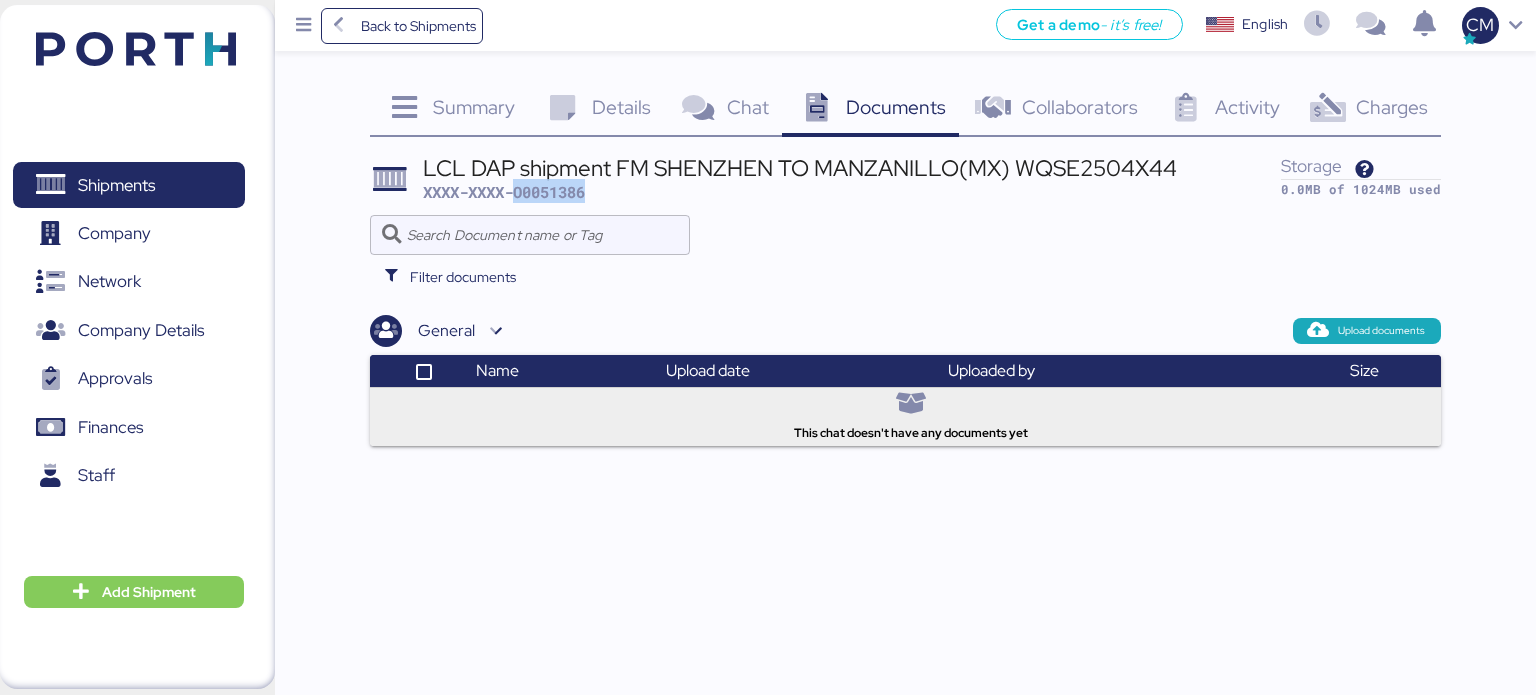 drag, startPoint x: 604, startPoint y: 194, endPoint x: 520, endPoint y: 200, distance: 84.21401 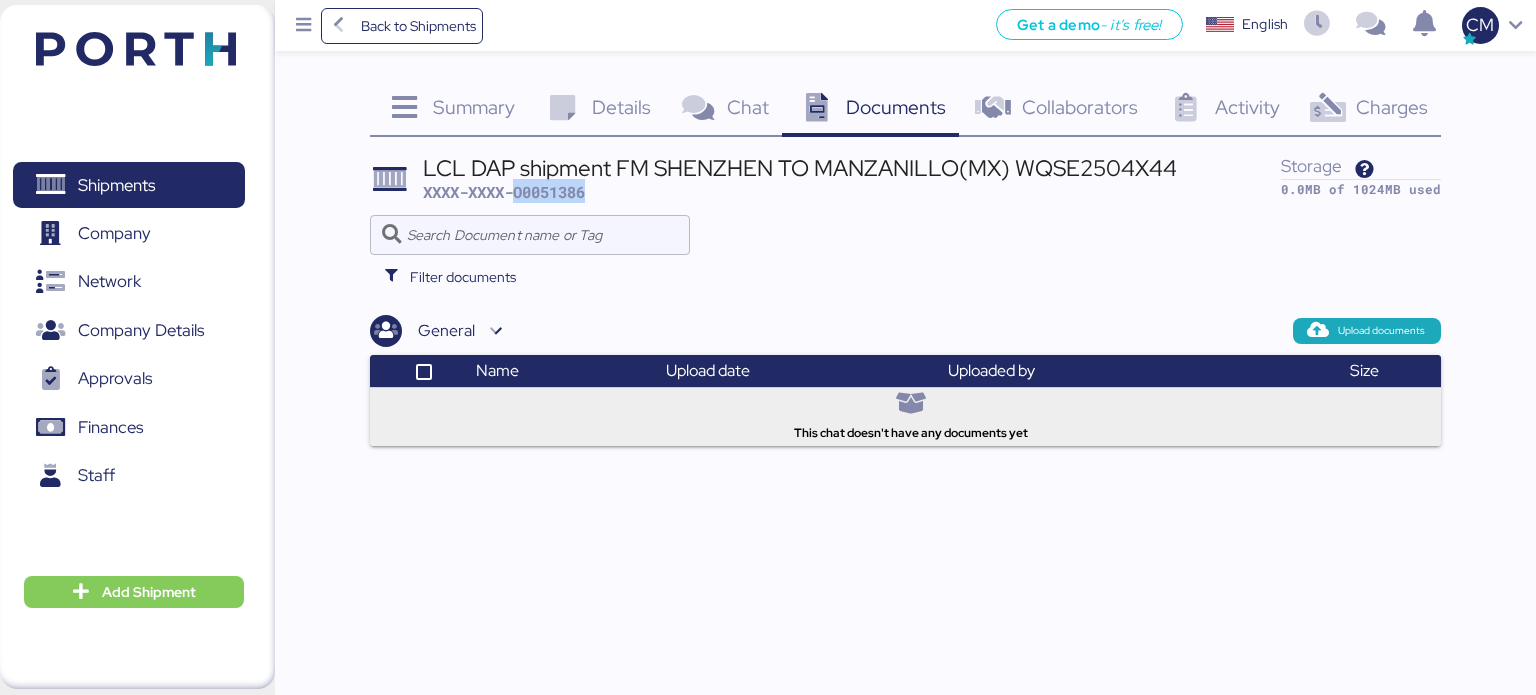 click on "LCL DAP shipment FM SHENZHEN TO MANZANILLO(MX) WQSE2504X44 XXXX-XXXX-O0051386" at bounding box center [800, 180] 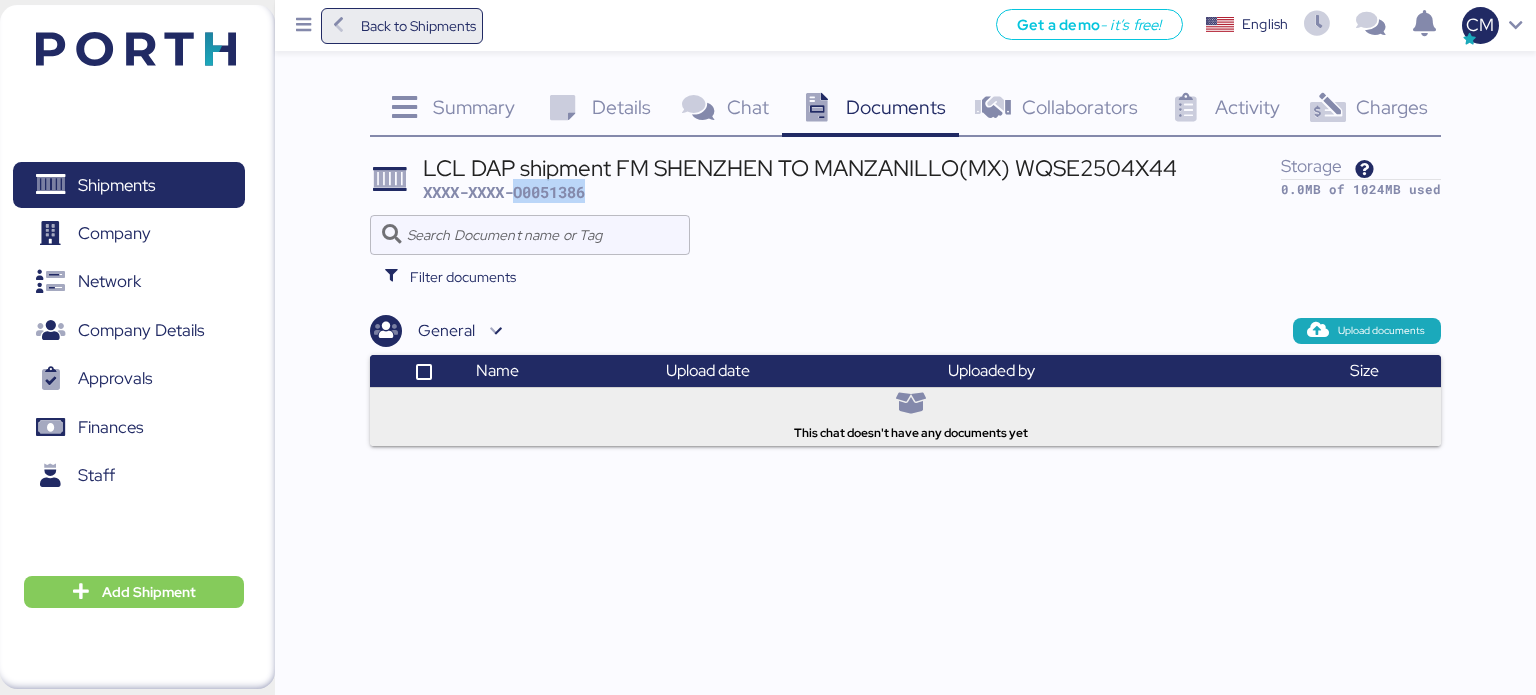 click on "Back to Shipments" at bounding box center [418, 26] 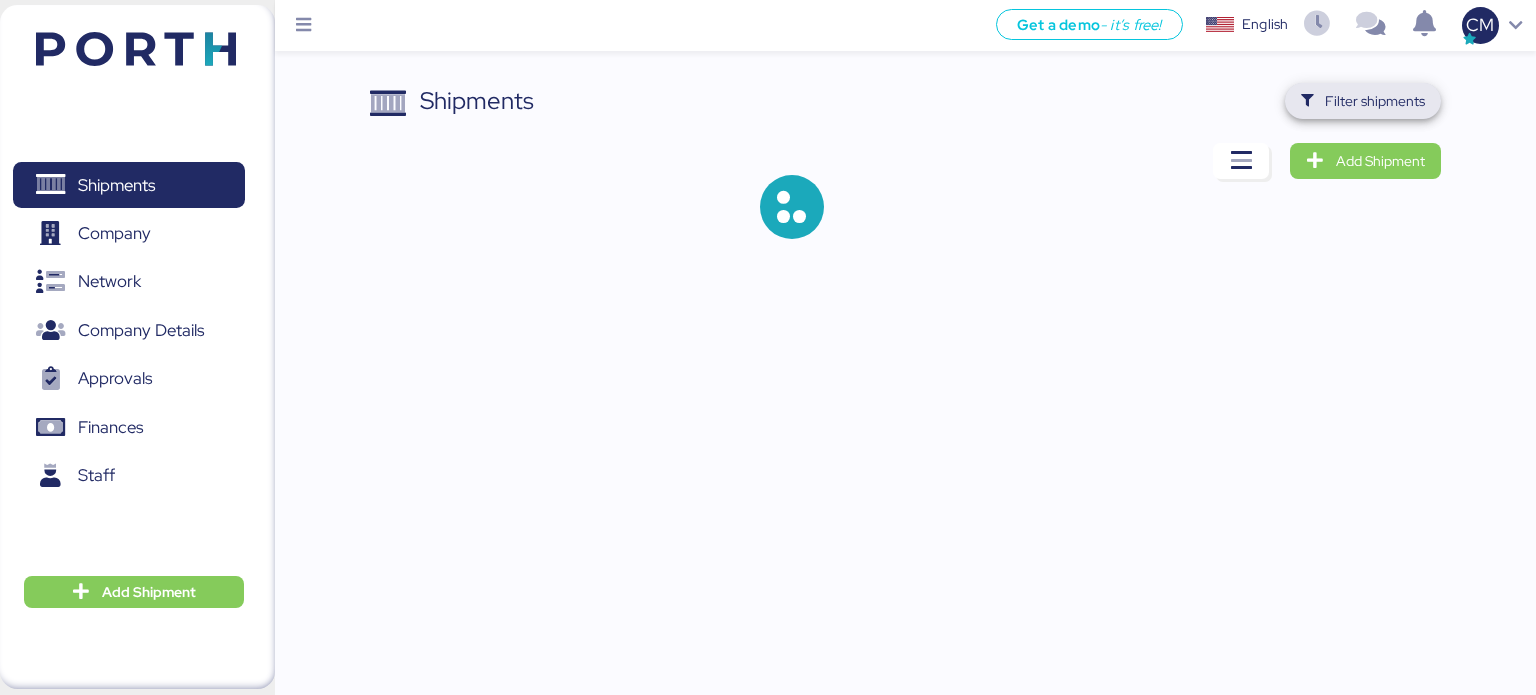click on "Filter shipments" at bounding box center (1363, 101) 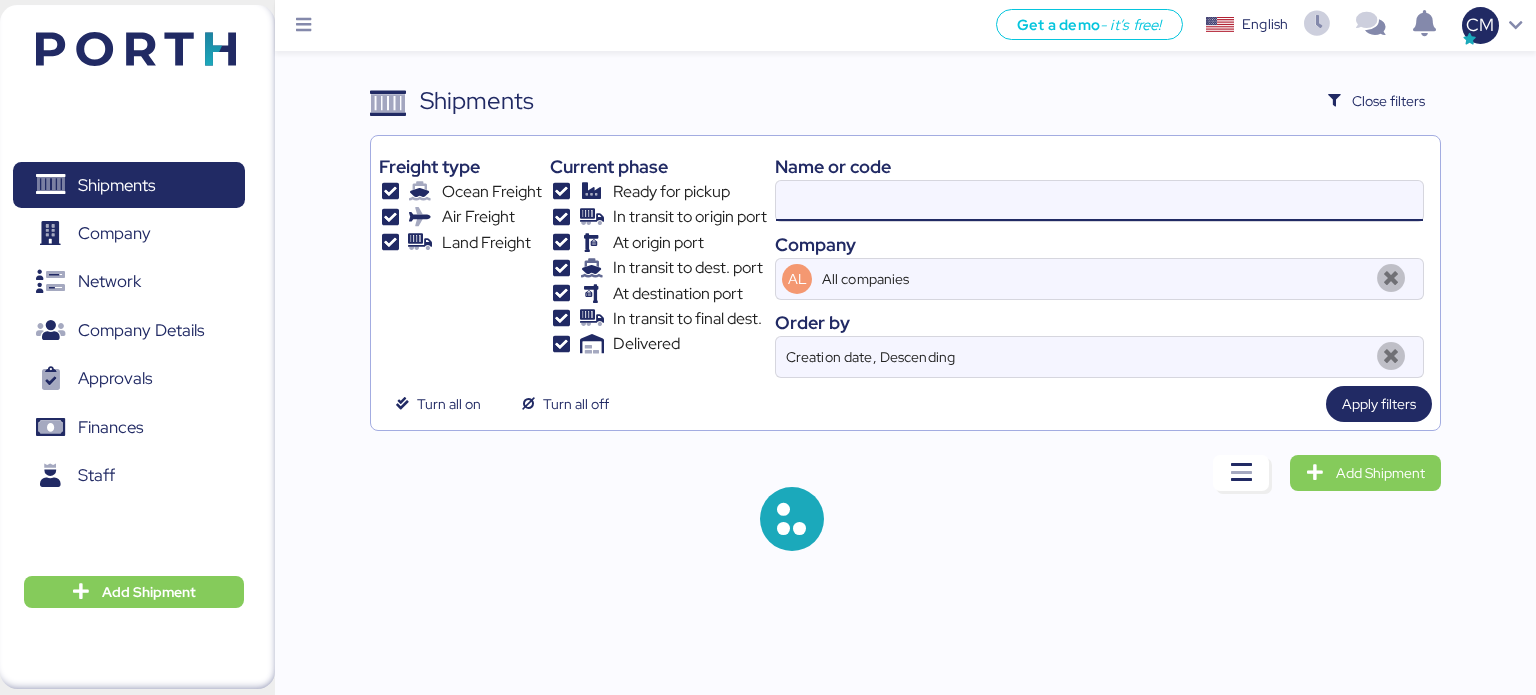 click at bounding box center (1099, 201) 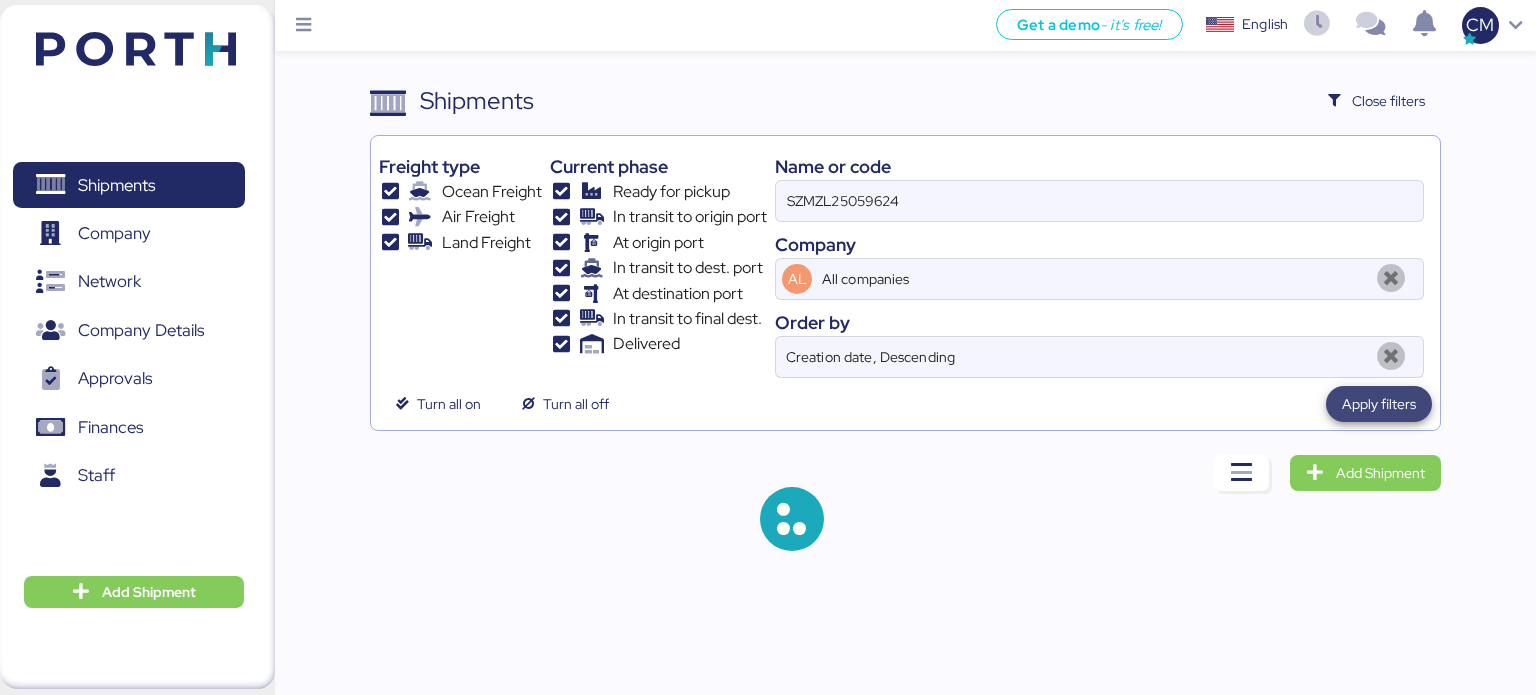 click on "Apply filters" at bounding box center [1379, 404] 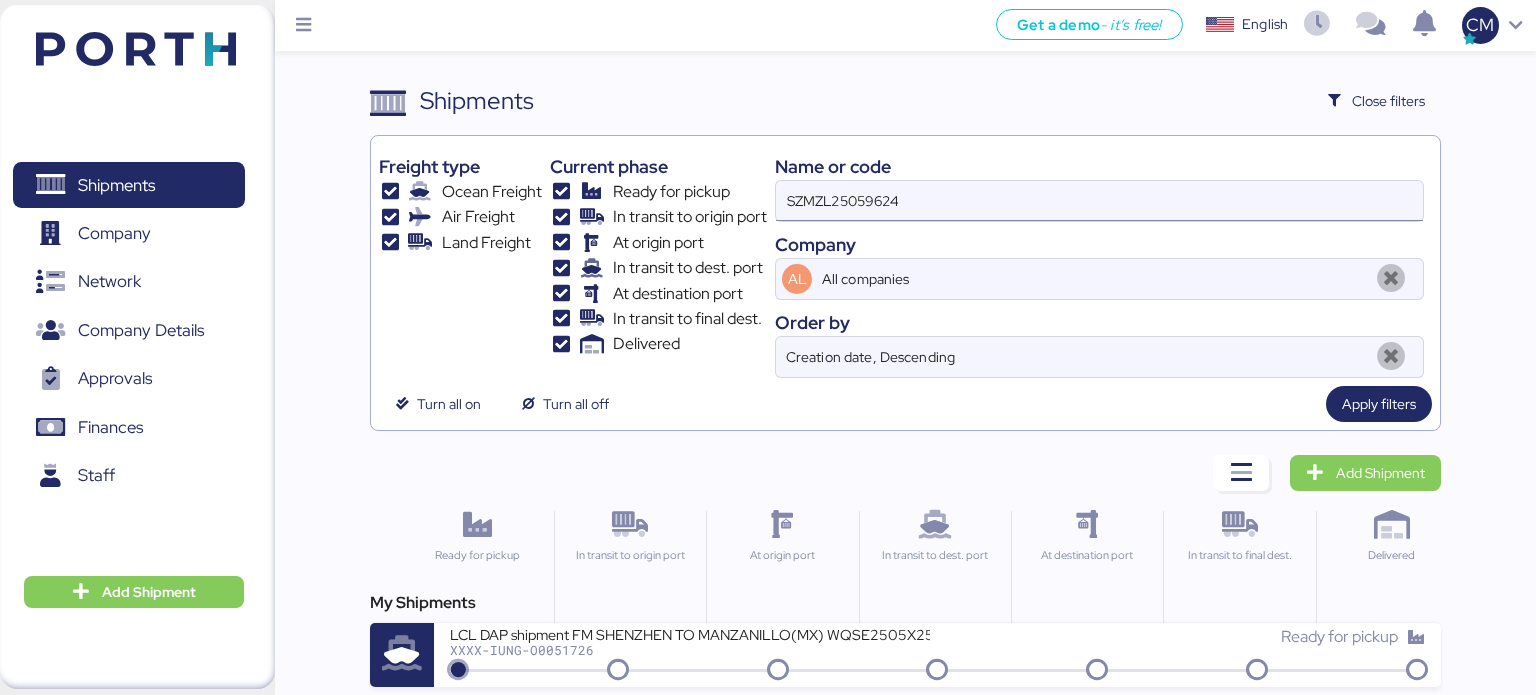 click on "SZMZL25059624" at bounding box center [1099, 201] 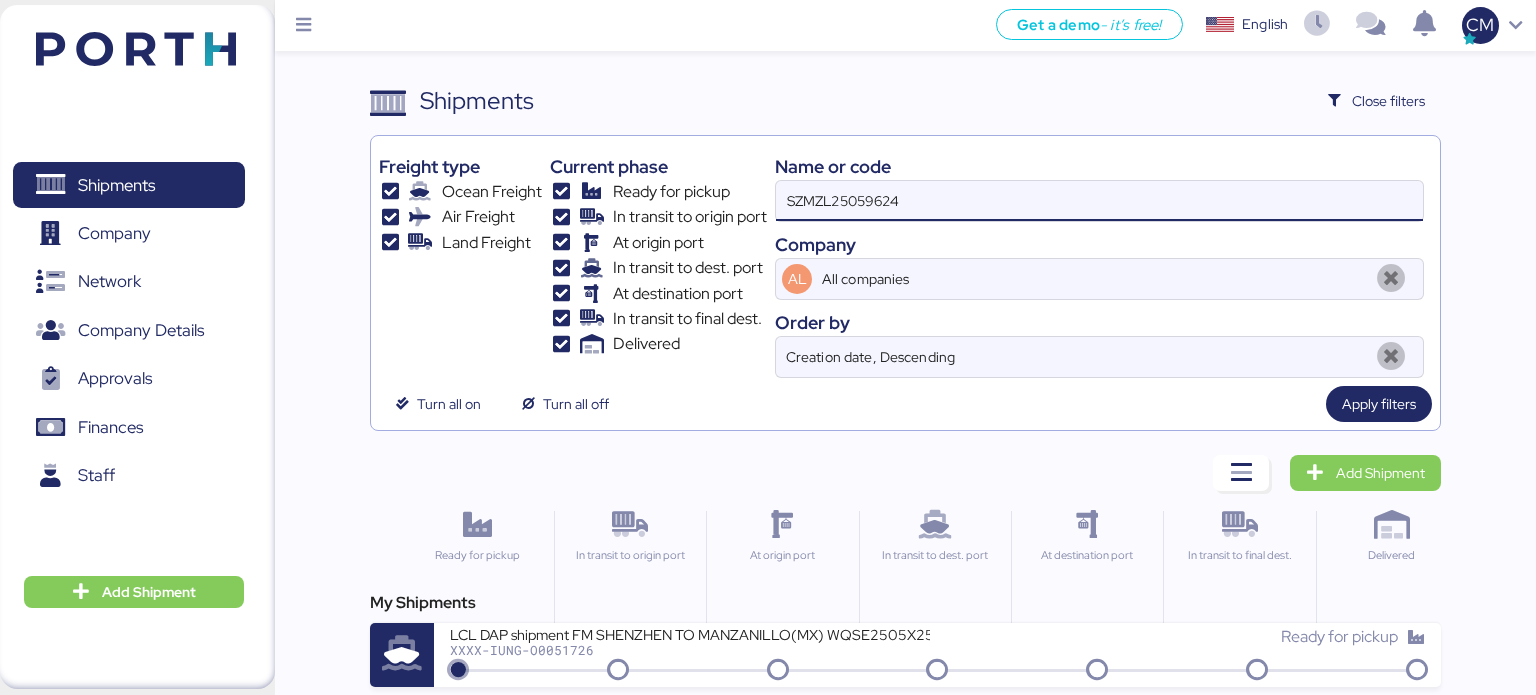 paste on "SZMZL25059624" 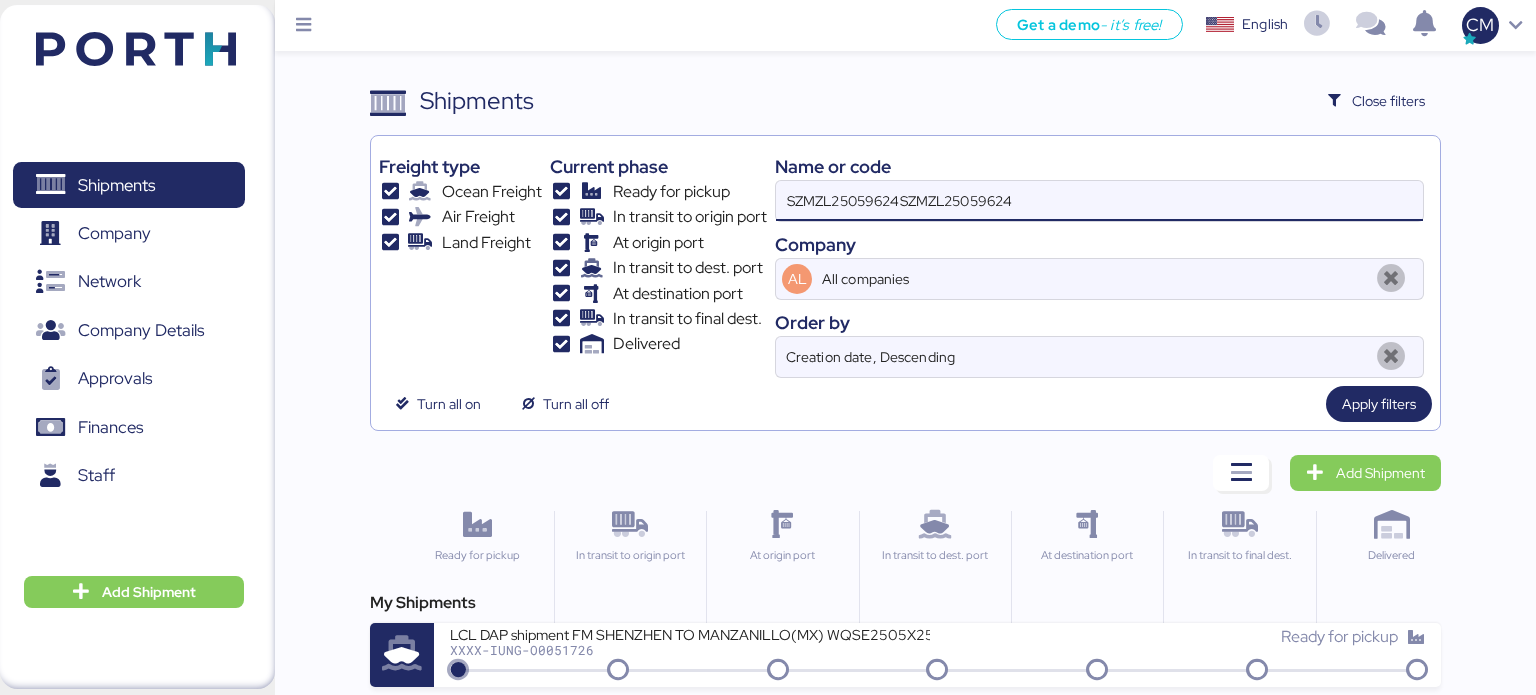 type on "SZMZL25059624" 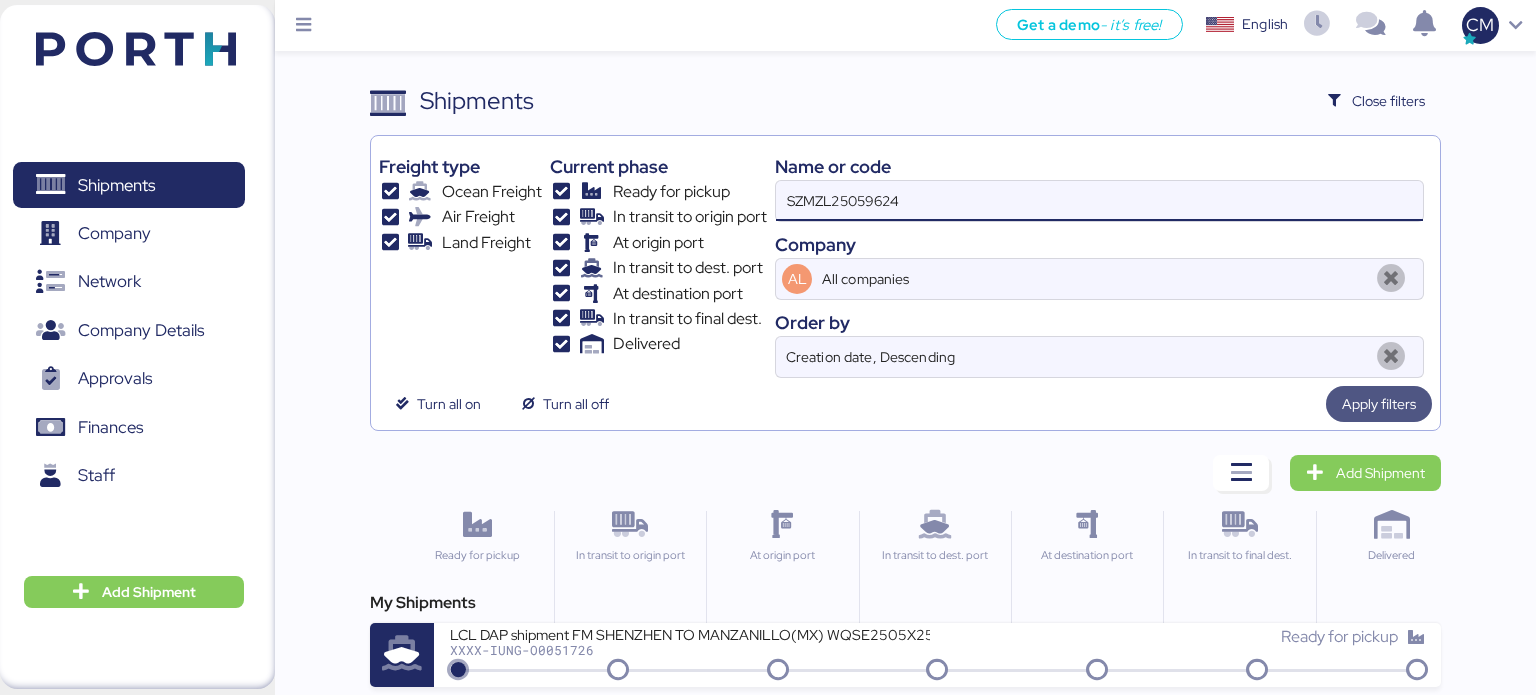 click on "Apply filters" at bounding box center (1379, 404) 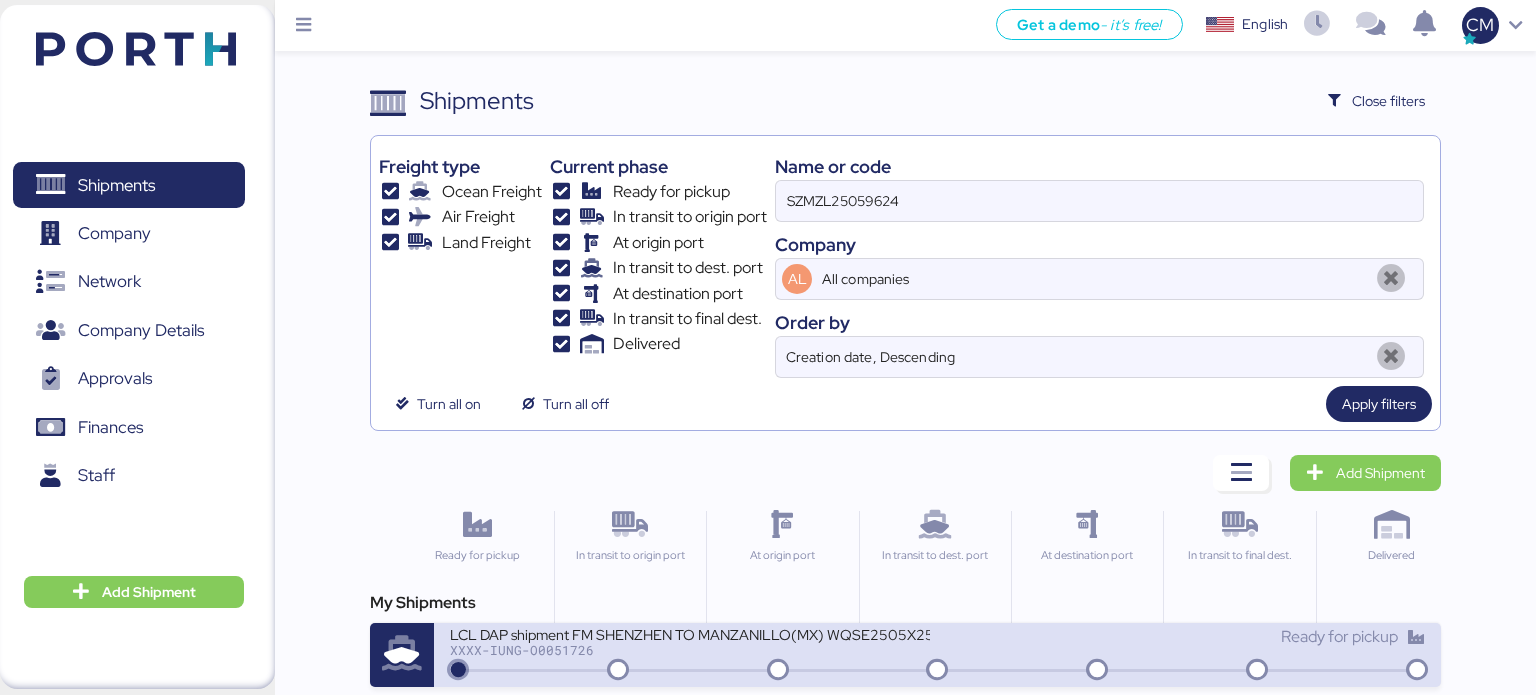 click on "LCL DAP shipment FM SHENZHEN TO MANZANILLO(MX) WQSE2505X25" at bounding box center (690, 633) 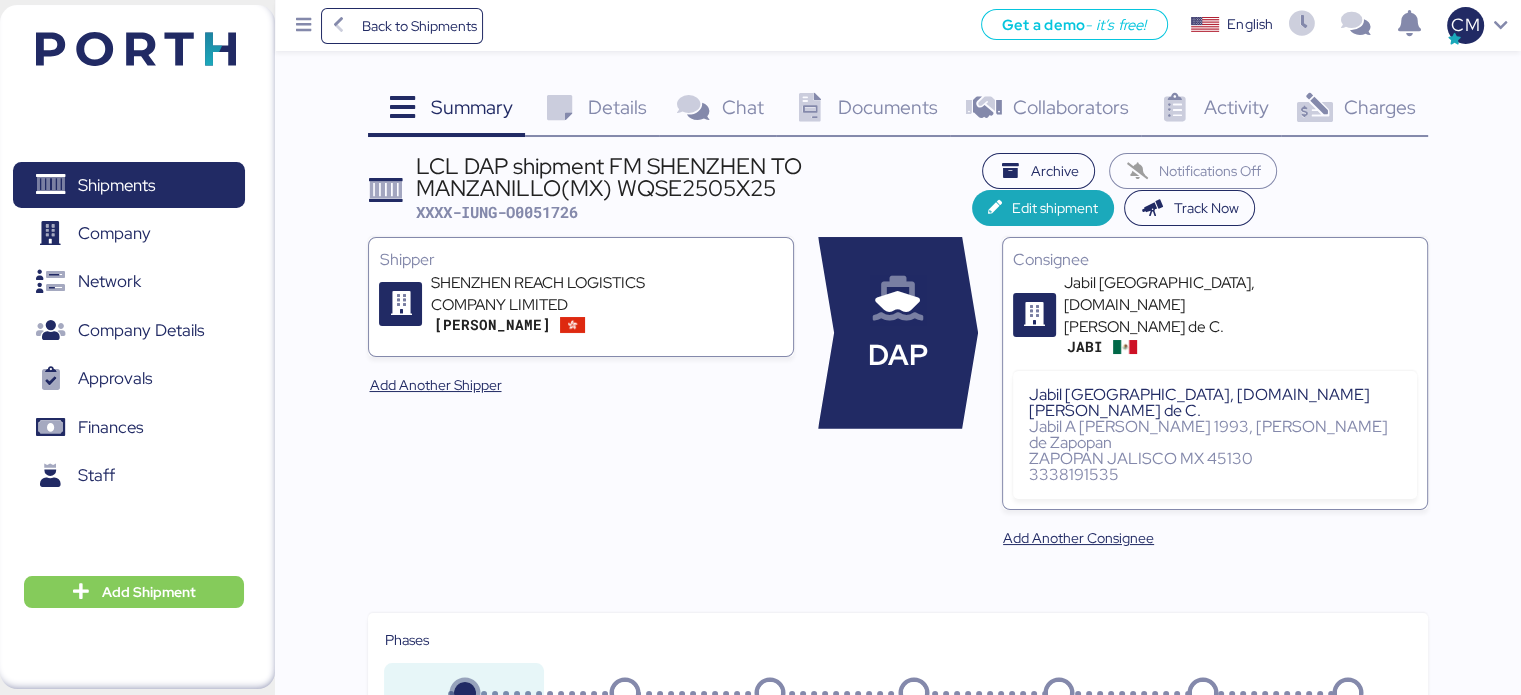 click on "Documents 0" at bounding box center (863, 110) 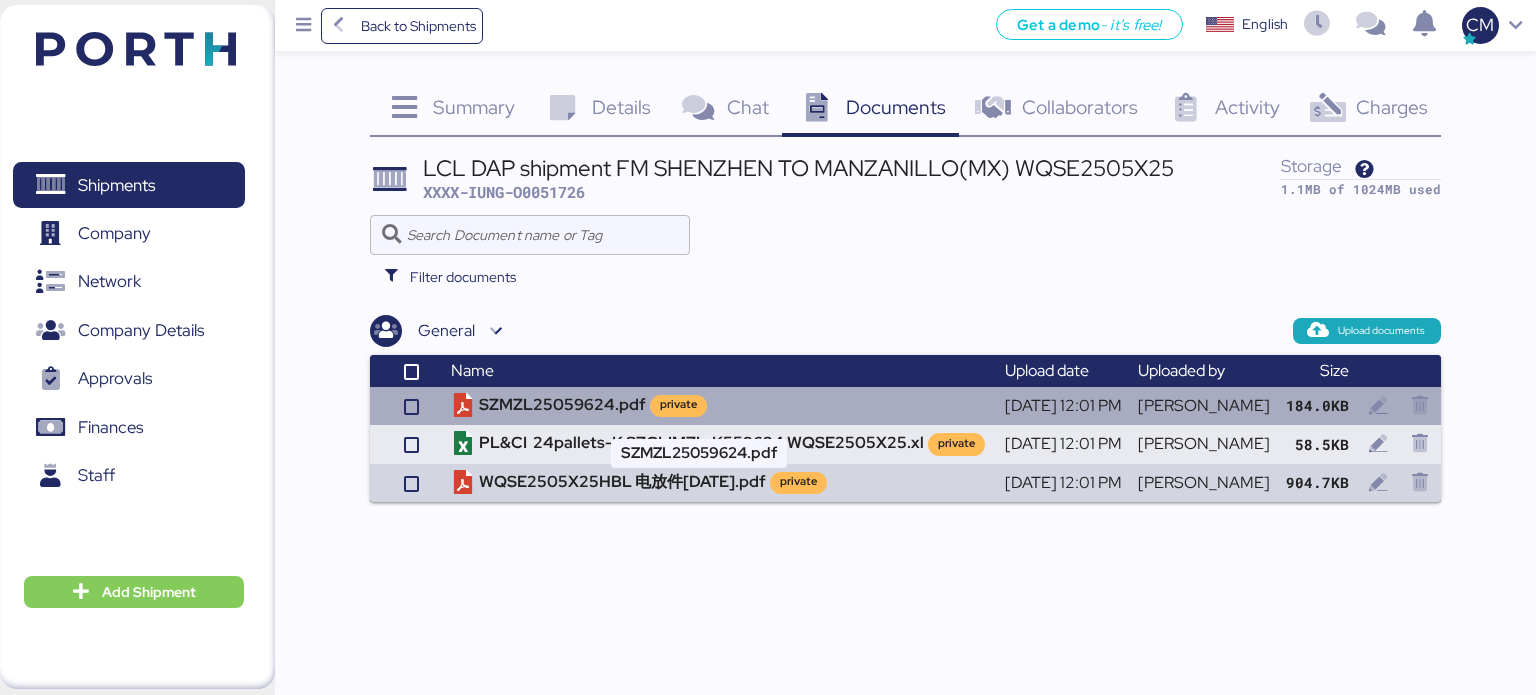 click on "SZMZL25059624.pdf
private" at bounding box center (720, 406) 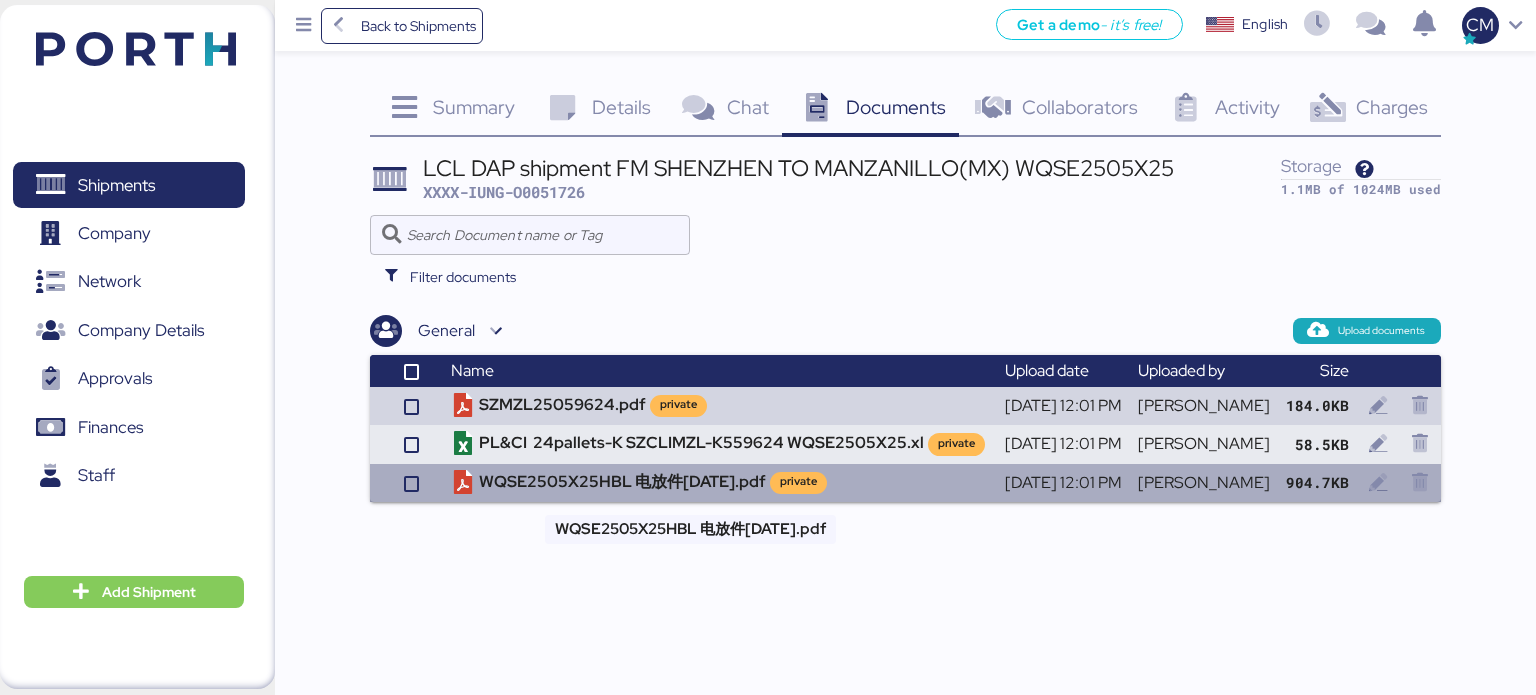 click on "WQSE2505X25HBL 电放件[DATE].pdf
private" at bounding box center [720, 483] 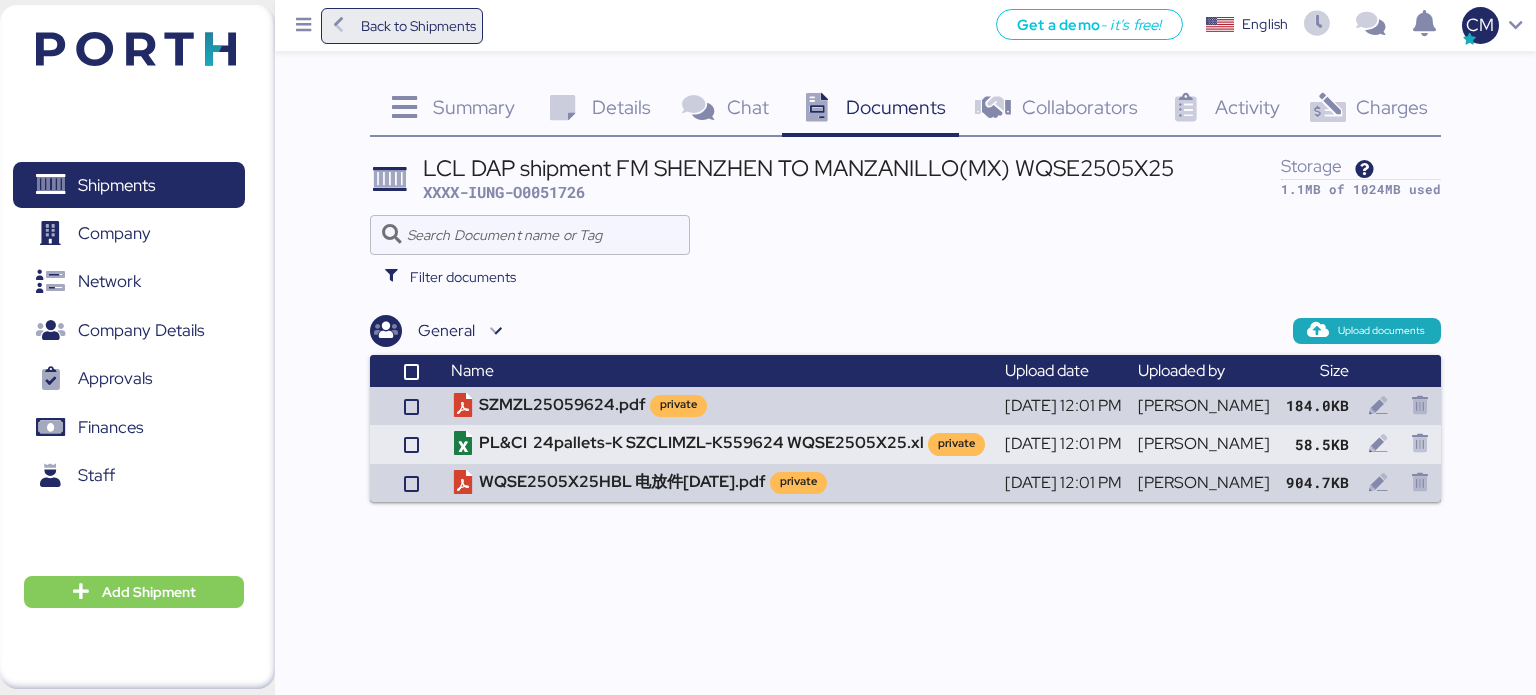 click on "Back to Shipments" at bounding box center (418, 26) 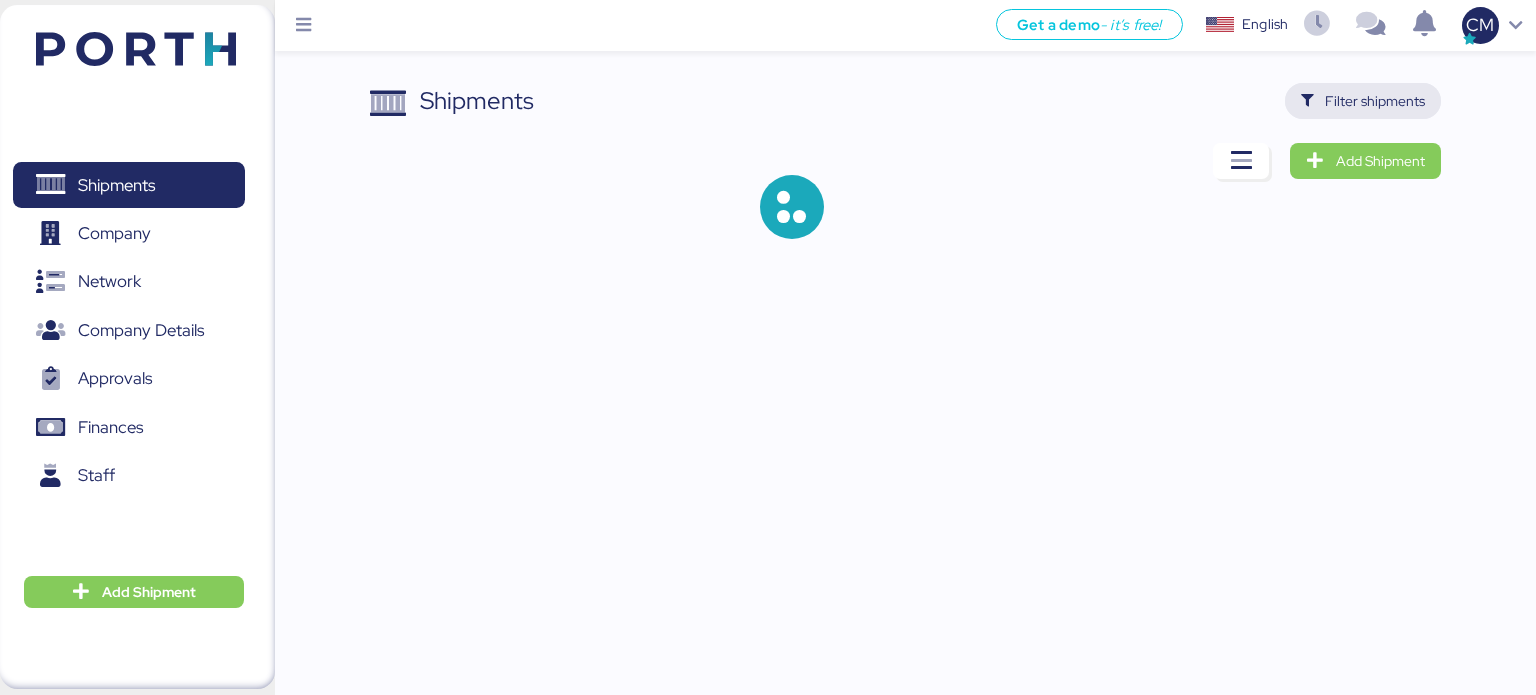 click on "Filter shipments" at bounding box center (1363, 101) 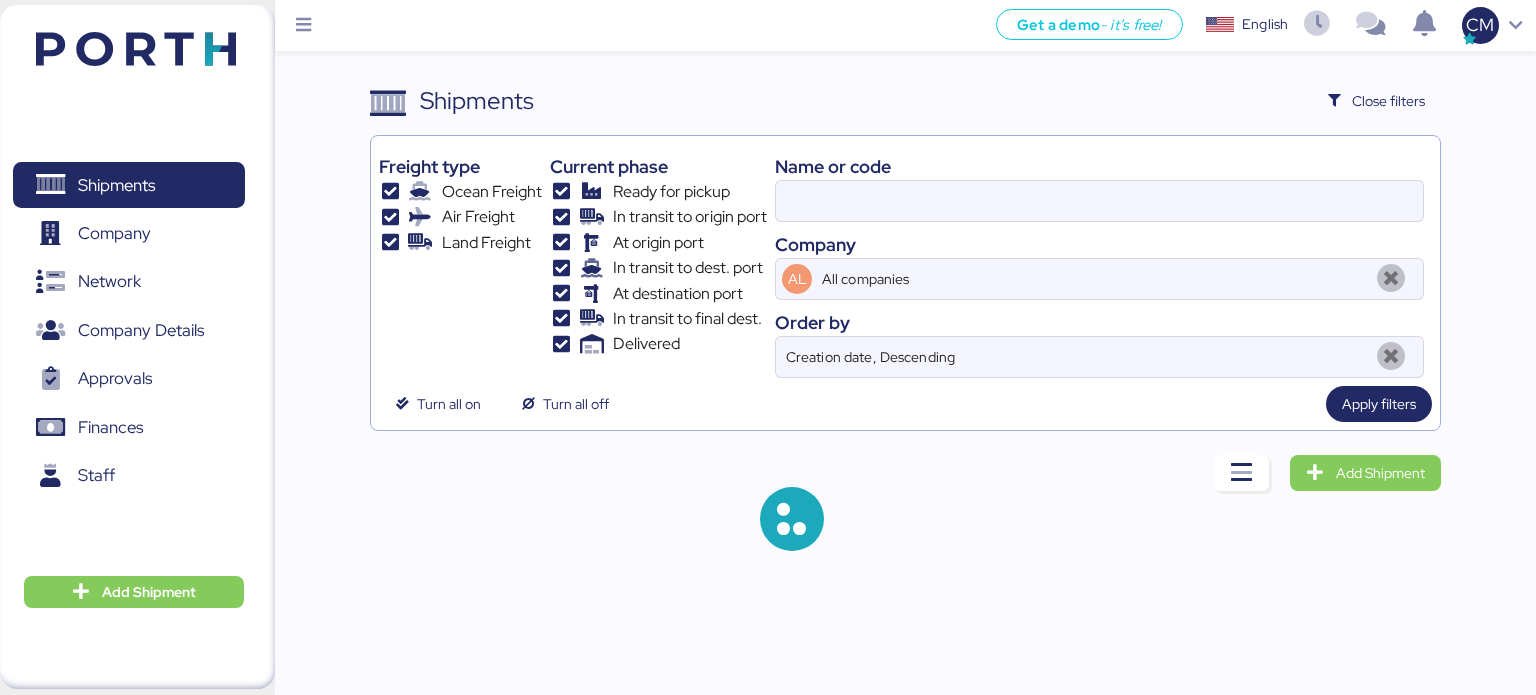 click on "Name or code Company AL All companies   Order by Creation date, Descending" at bounding box center (1099, 261) 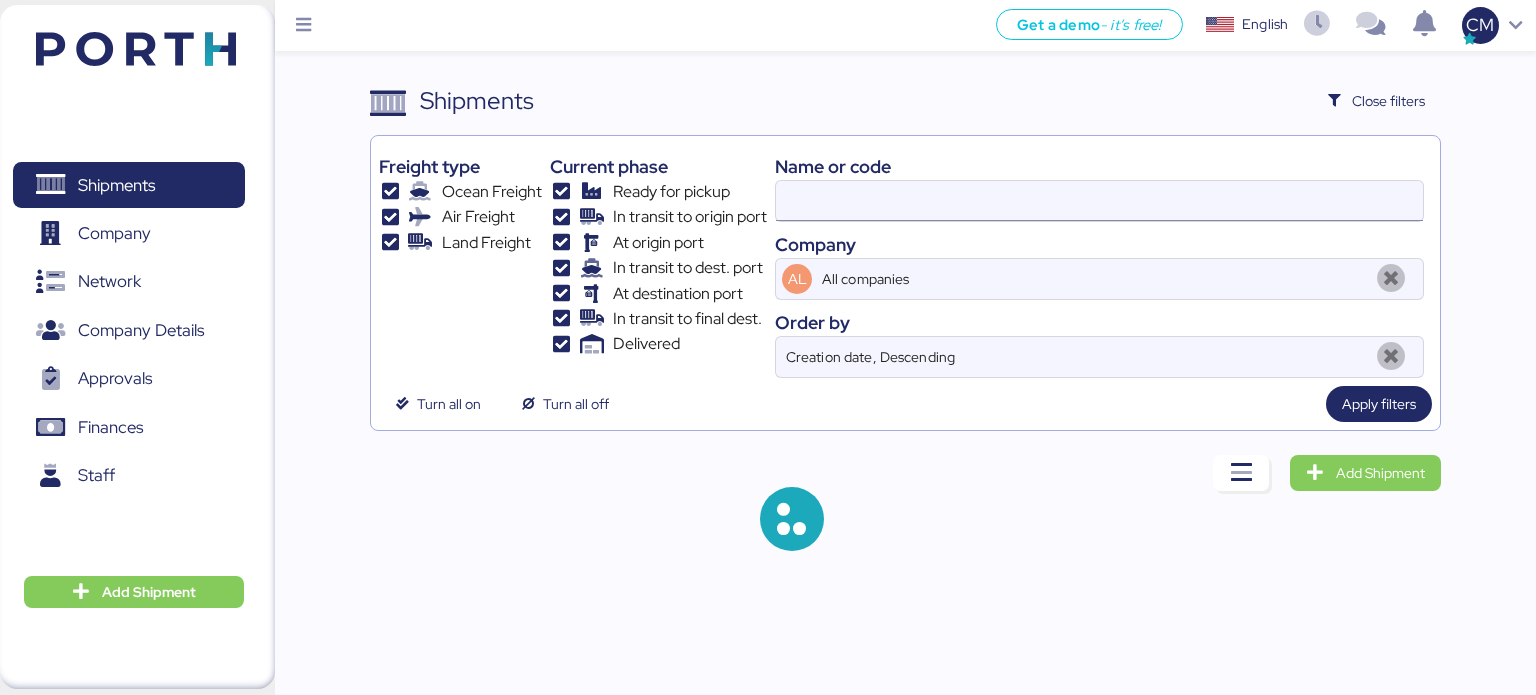 click at bounding box center (1099, 201) 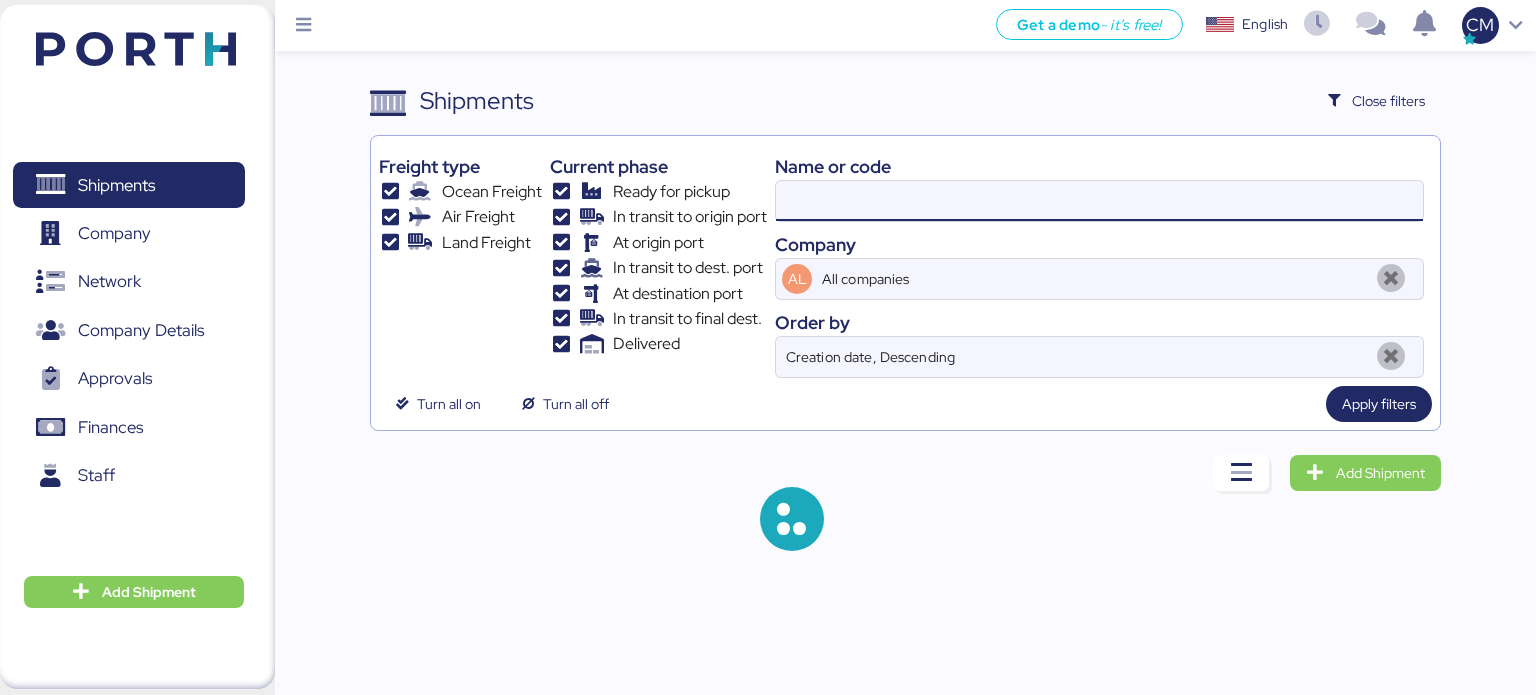 paste on "SZMZL25059611" 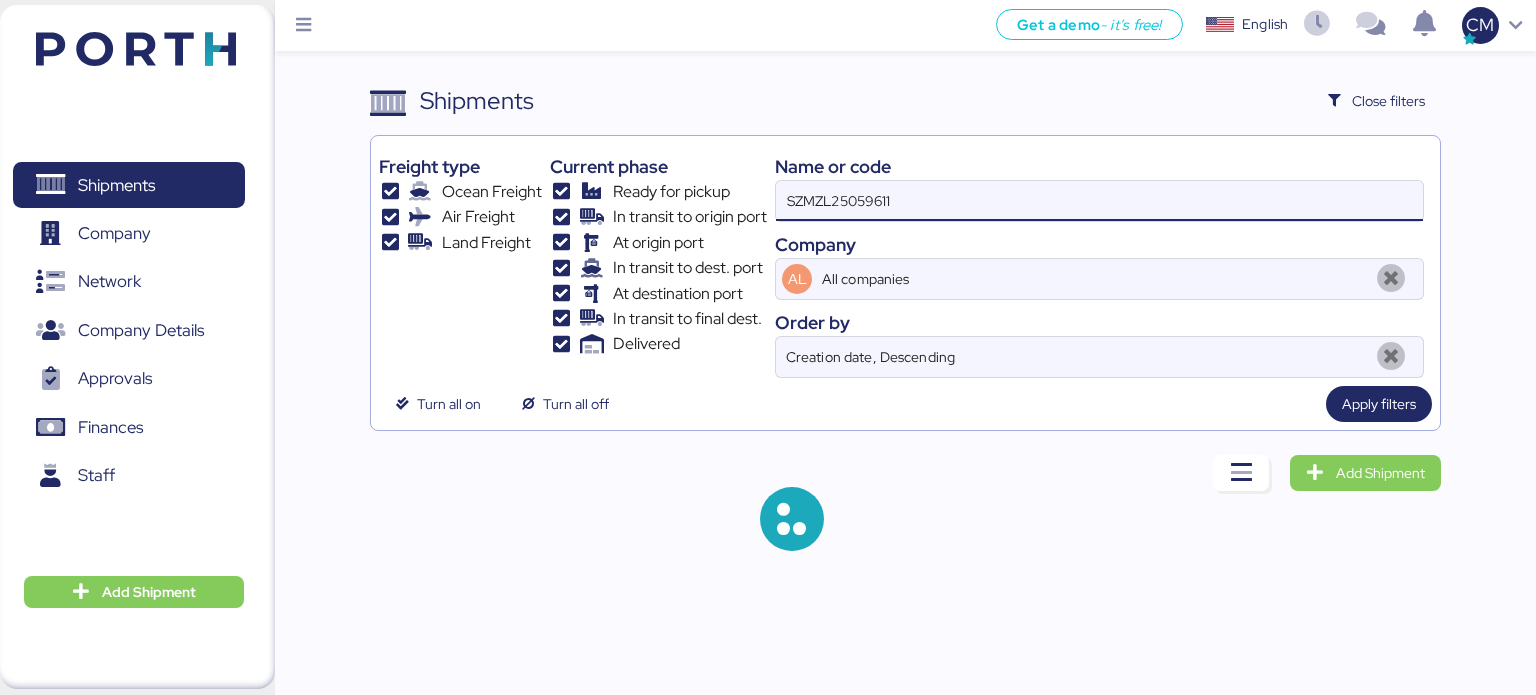 type on "SZMZL25059624" 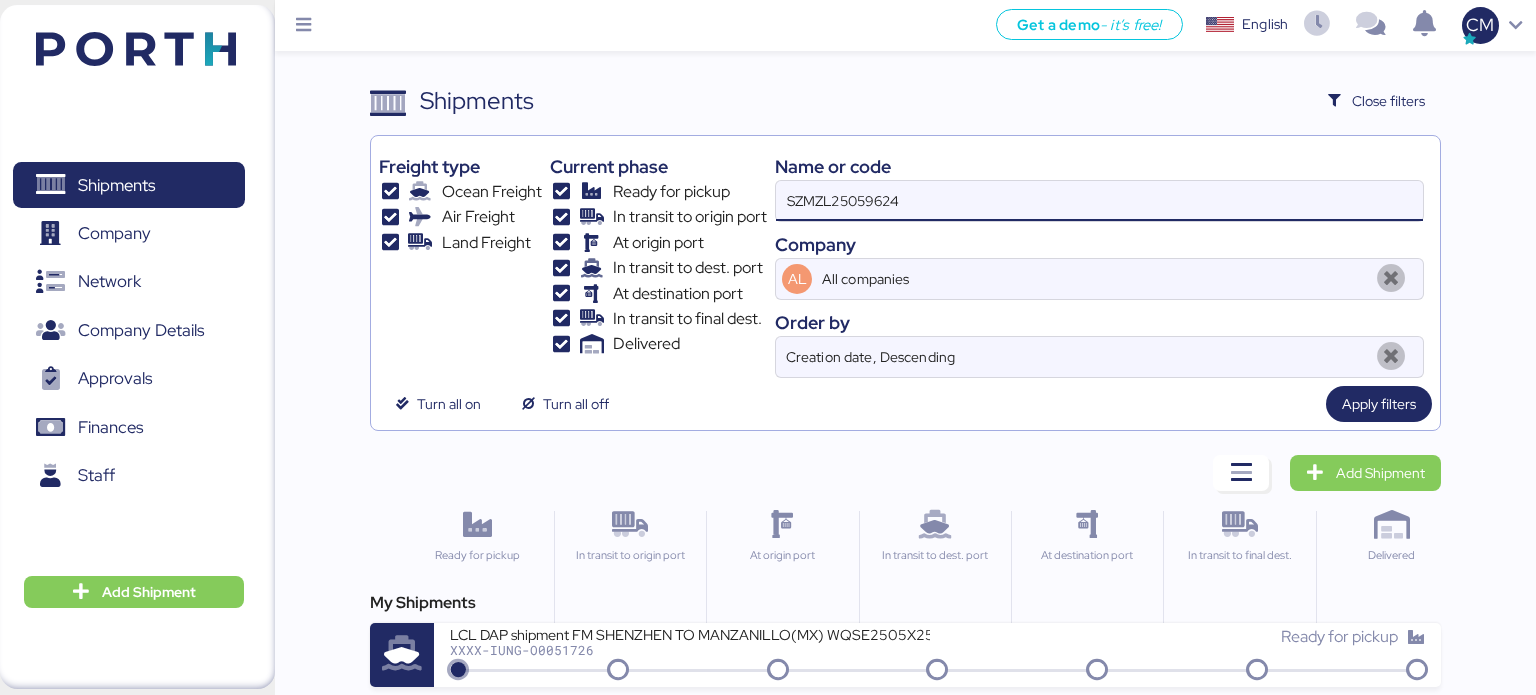 click on "SZMZL25059624" at bounding box center [1099, 201] 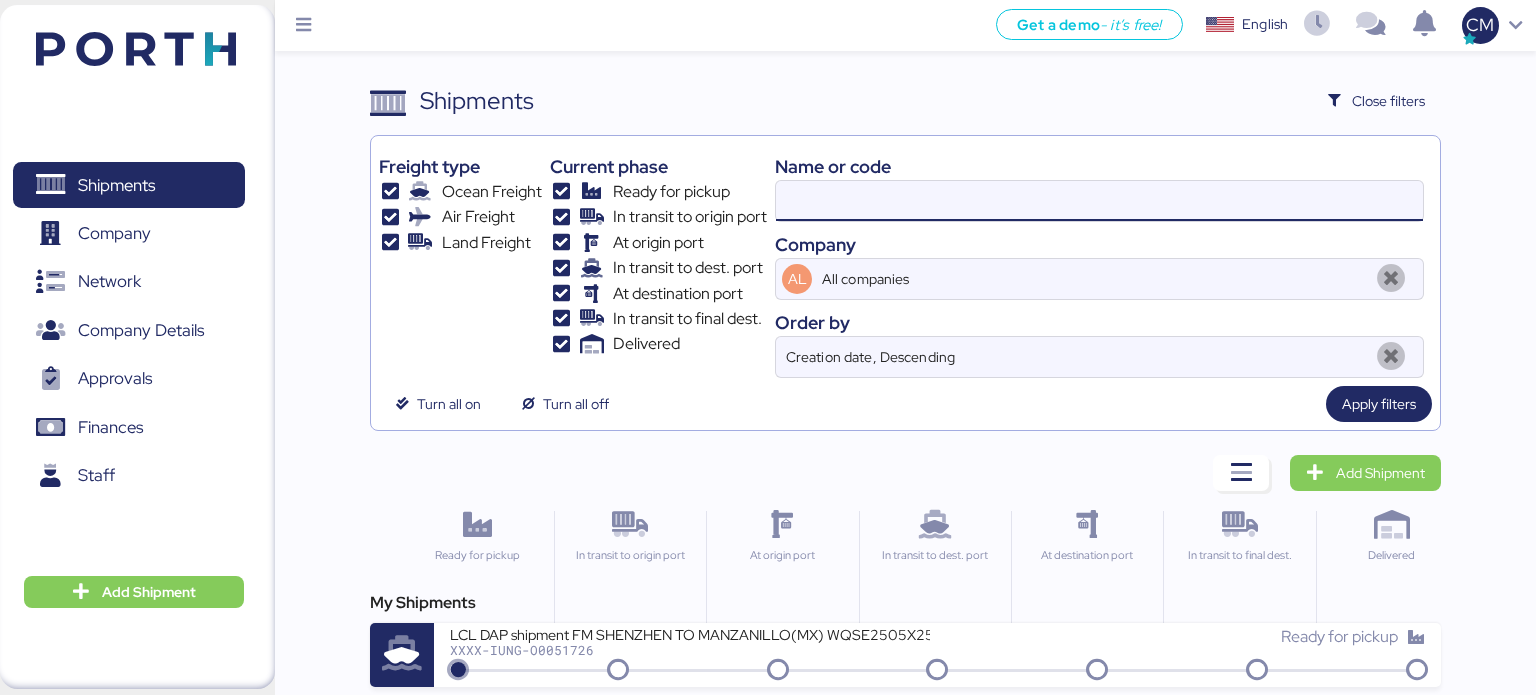 paste on "SZMZL25059611" 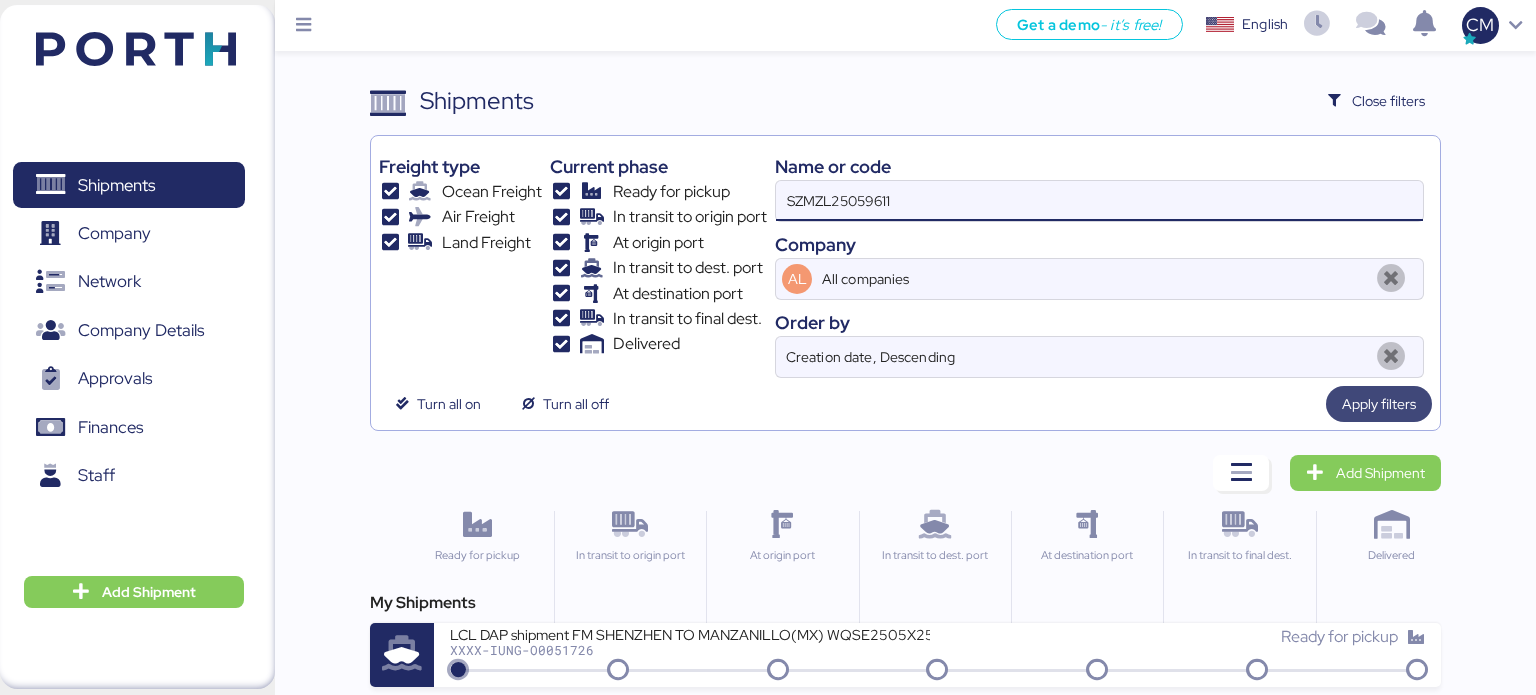 type on "SZMZL25059611" 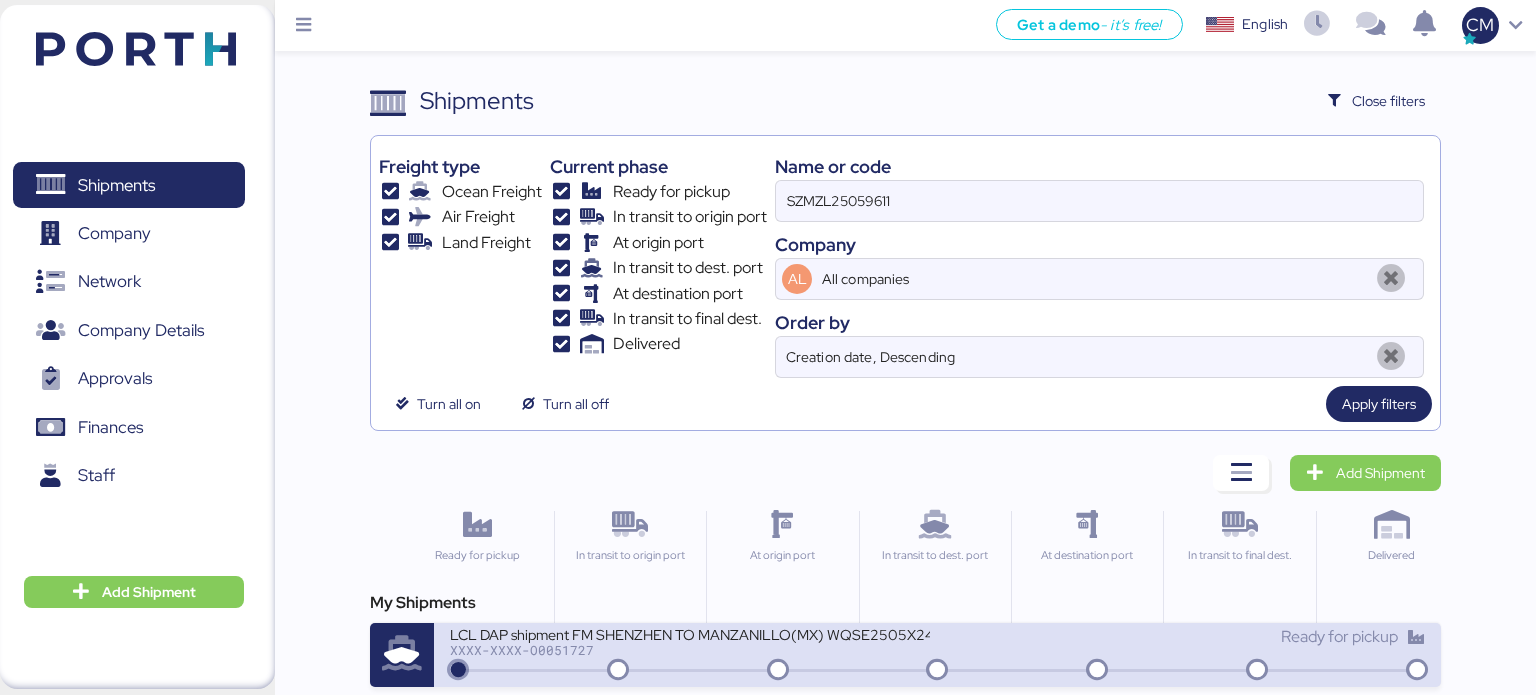 click on "XXXX-XXXX-O0051727" at bounding box center (690, 650) 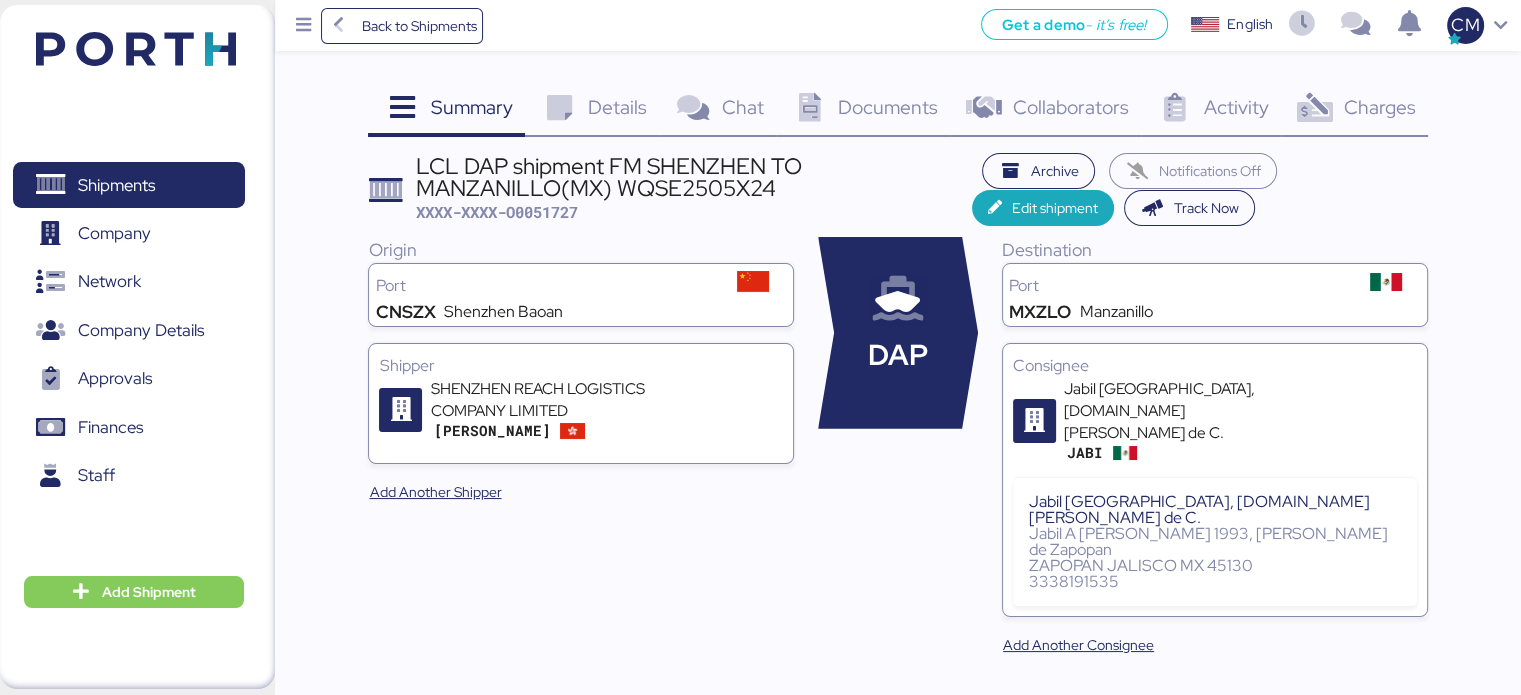 click on "Documents" at bounding box center (888, 107) 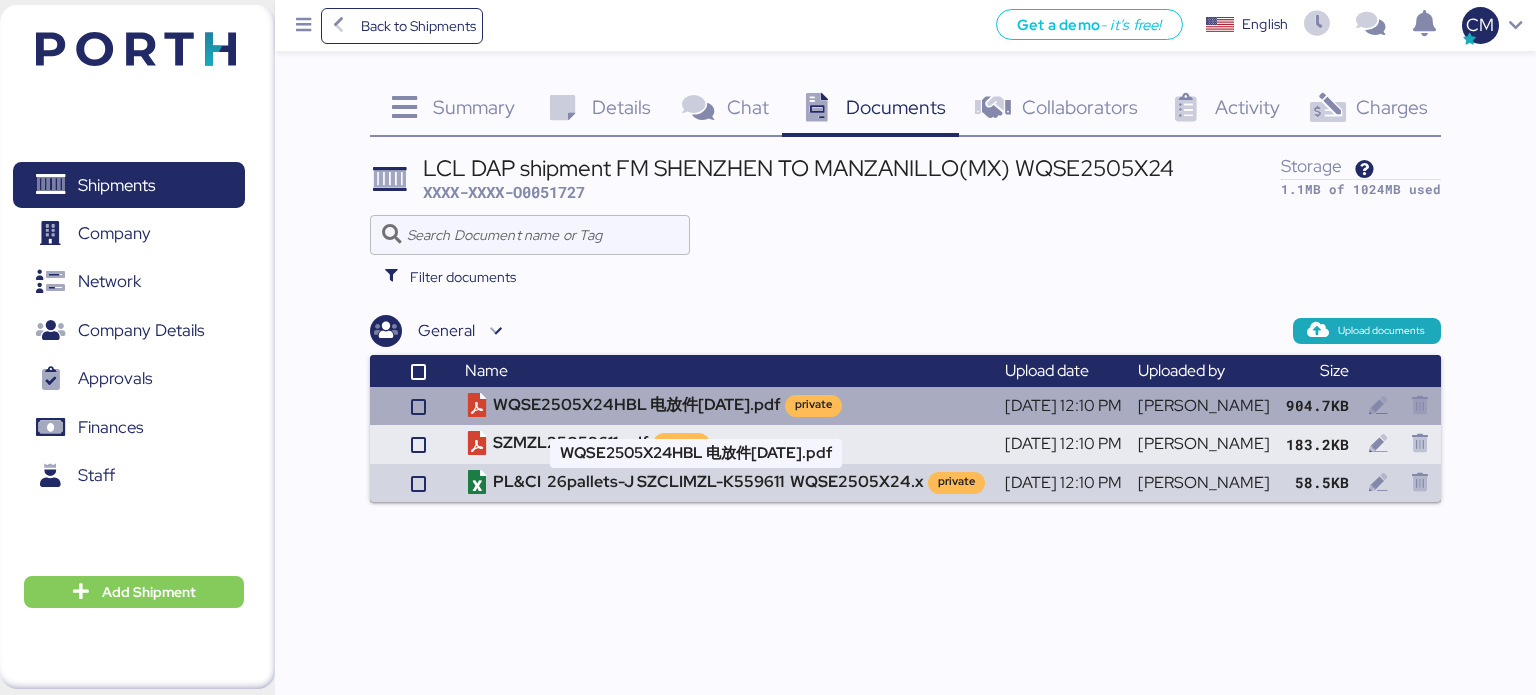 click on "WQSE2505X24HBL 电放件[DATE].pdf
private" at bounding box center (727, 406) 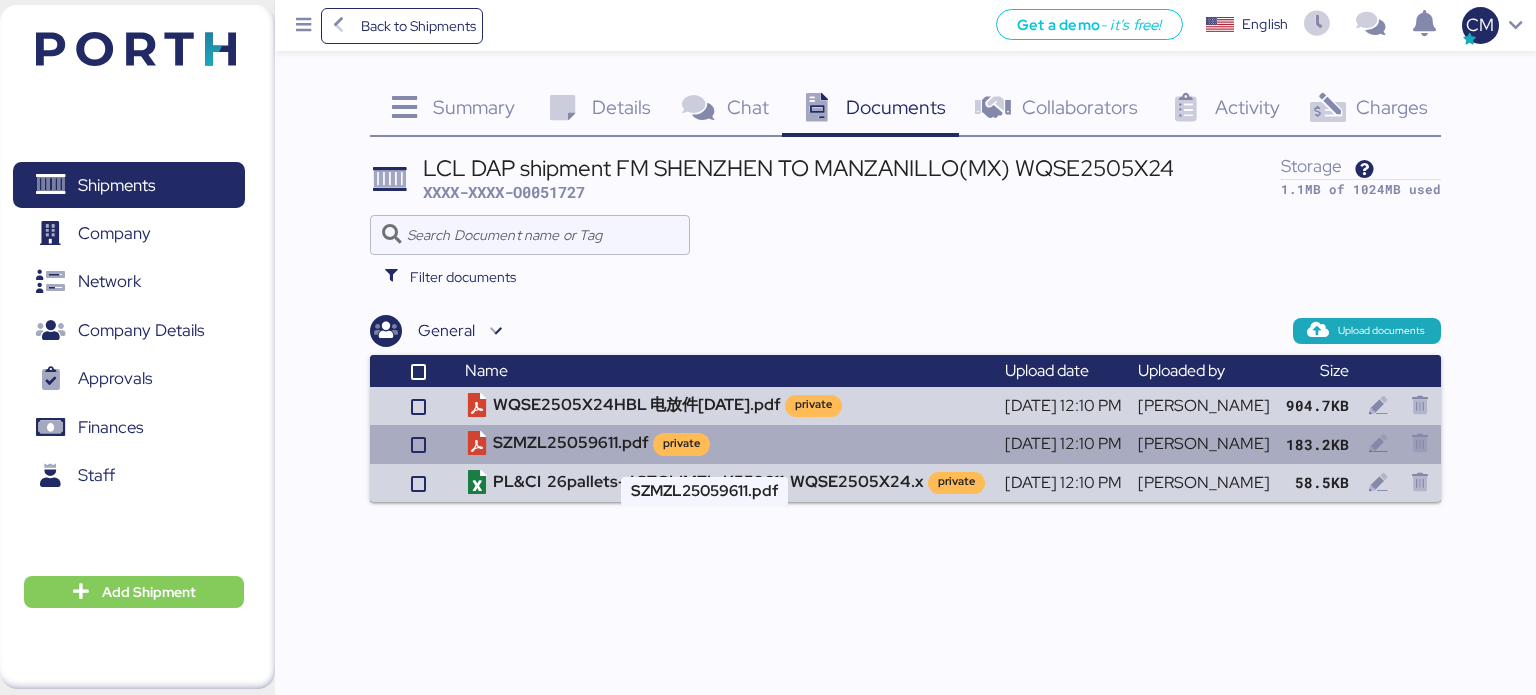 click on "SZMZL25059611.pdf
private" at bounding box center (727, 444) 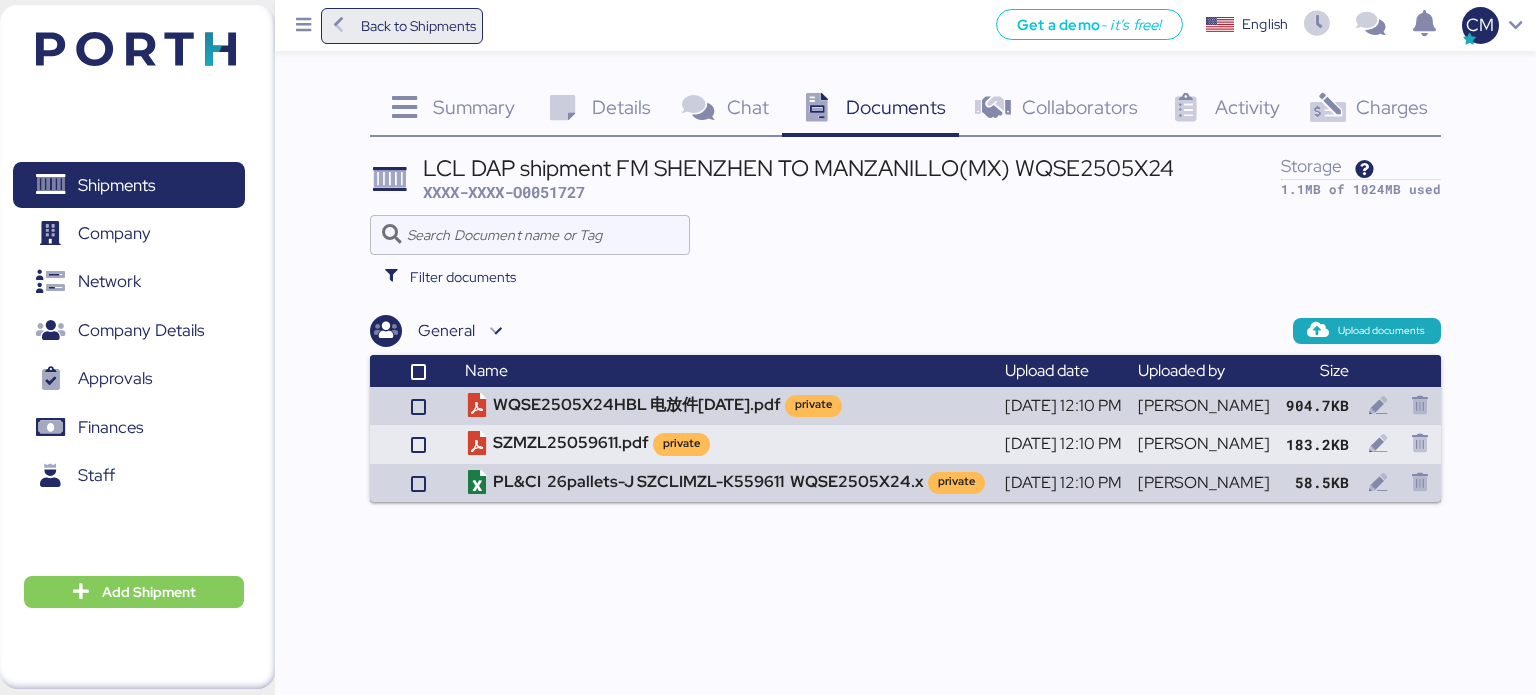 click on "Back to Shipments" at bounding box center (418, 26) 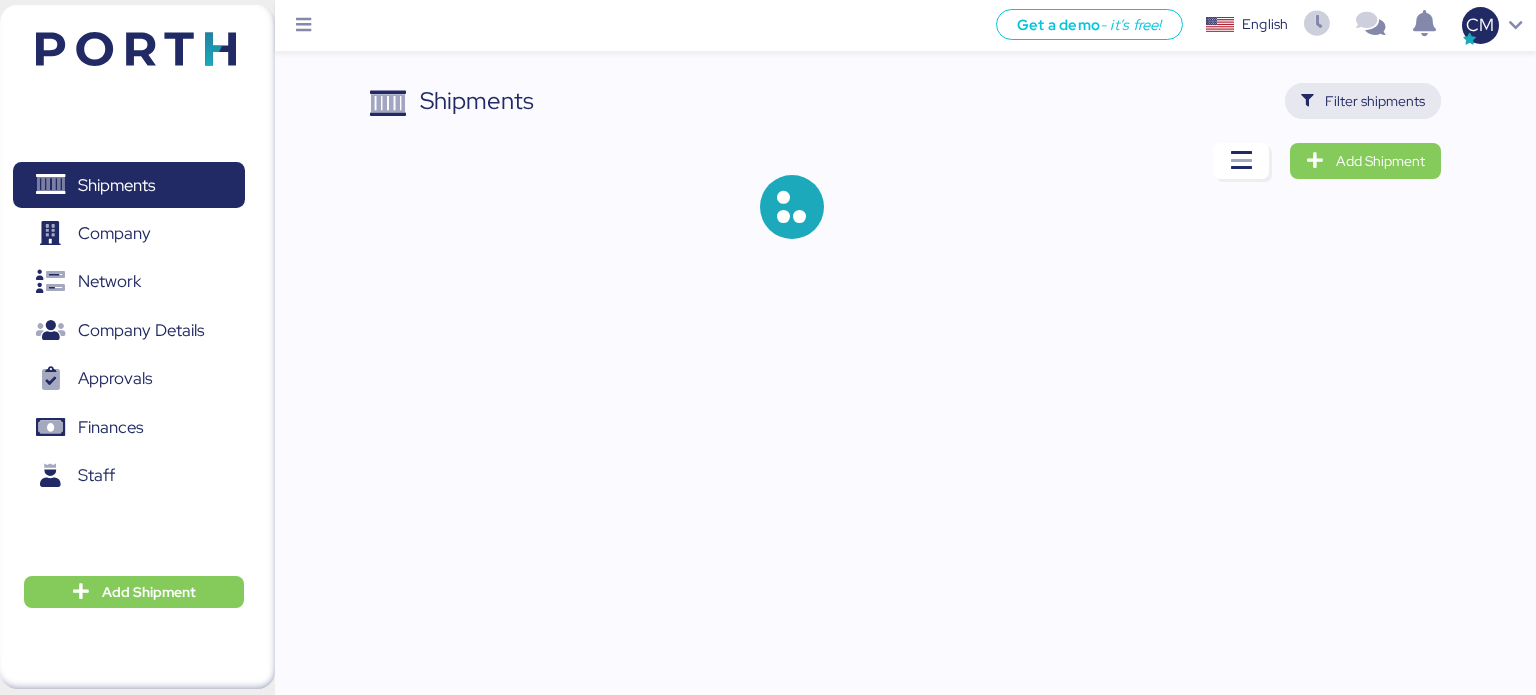 click on "Filter shipments" at bounding box center (1375, 101) 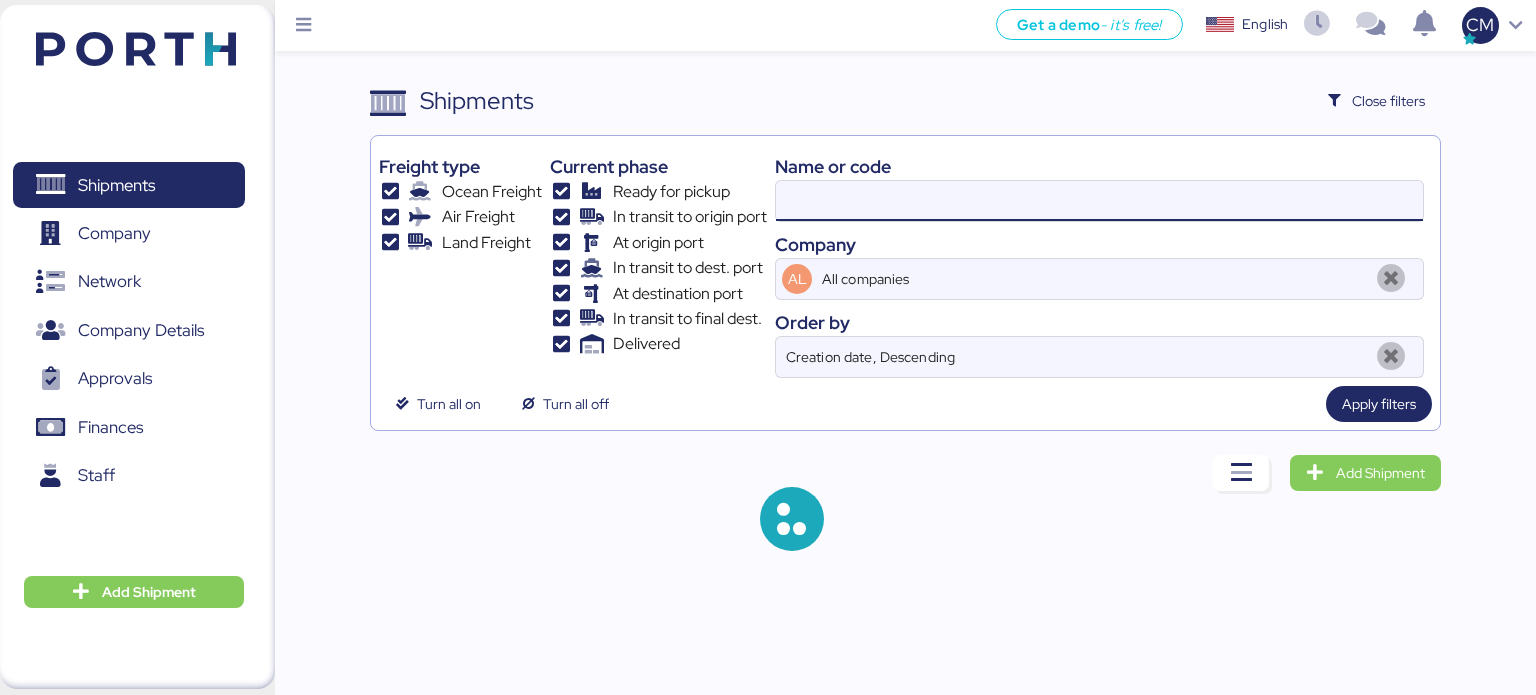 click at bounding box center (1099, 201) 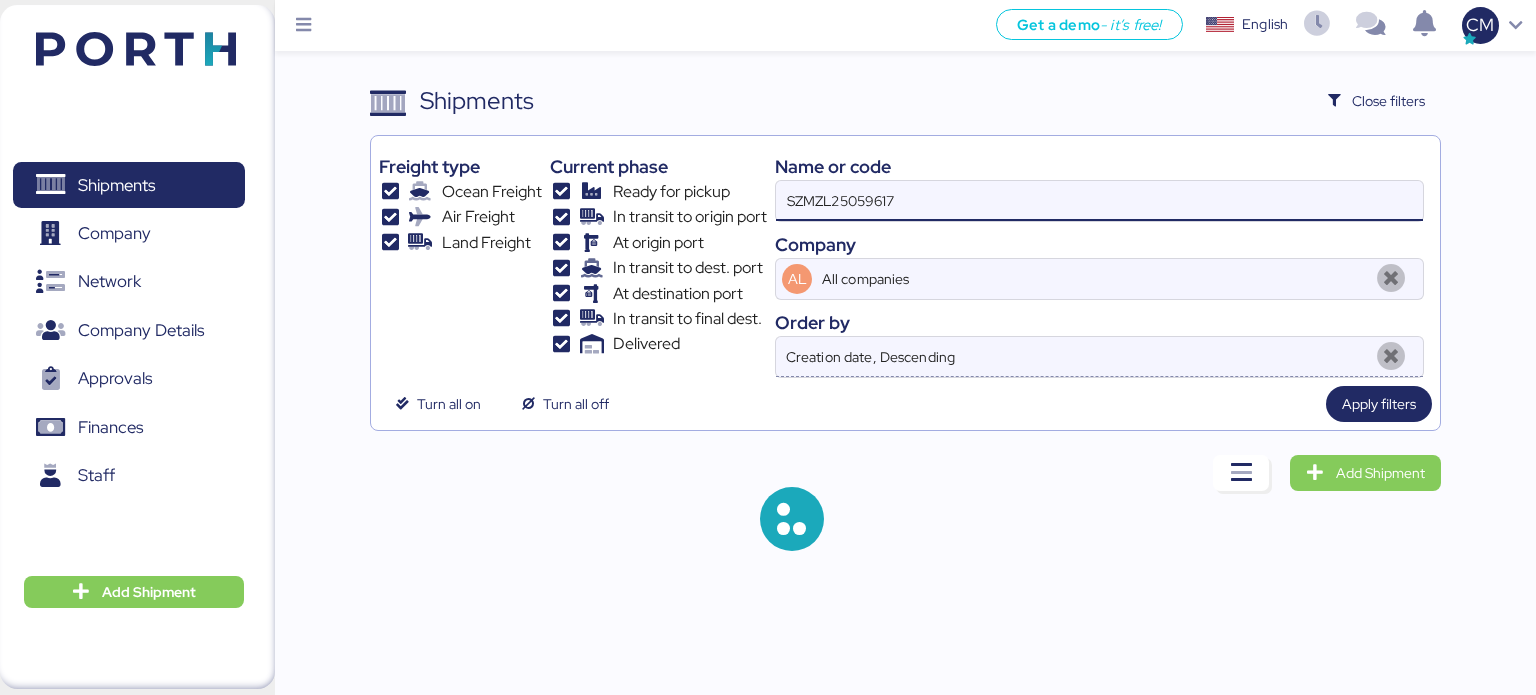 type on "SZMZL25059617" 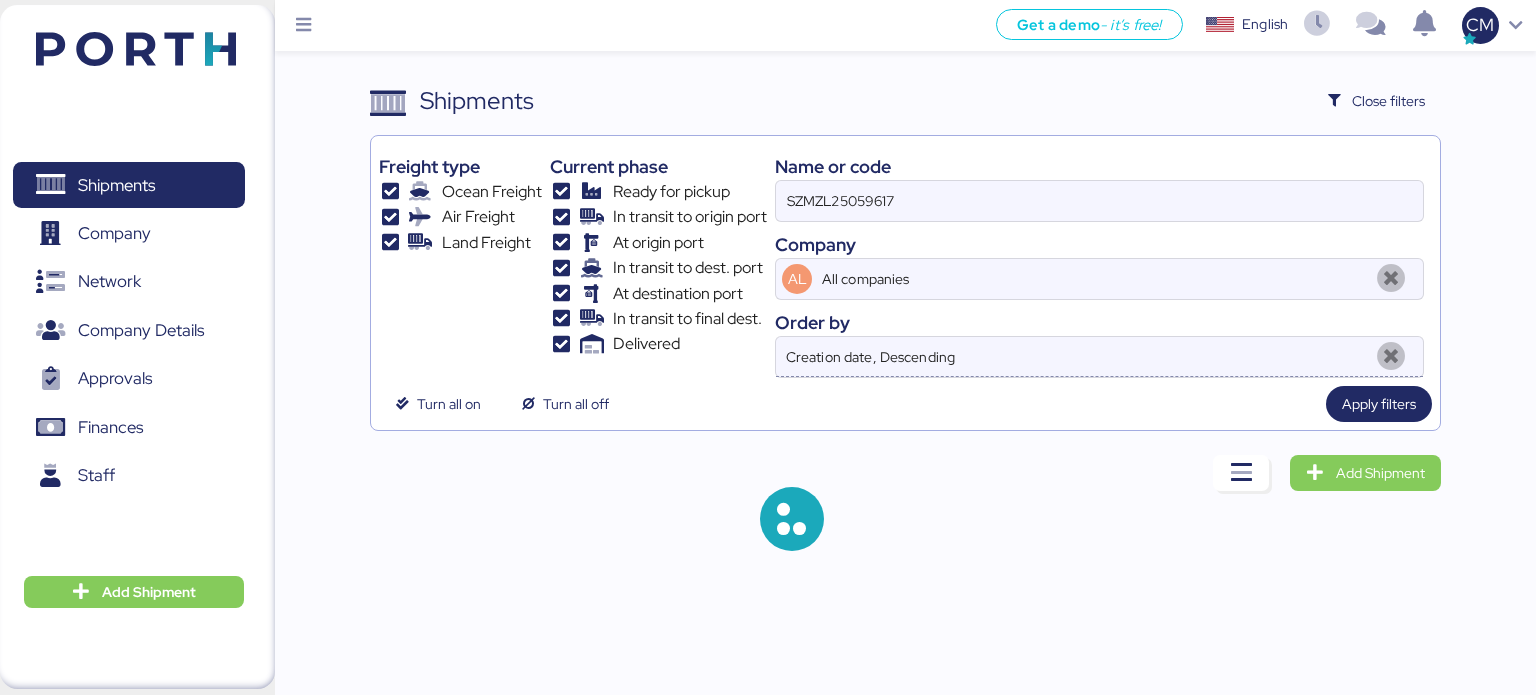 click on "Creation date, Descending" at bounding box center (1099, 357) 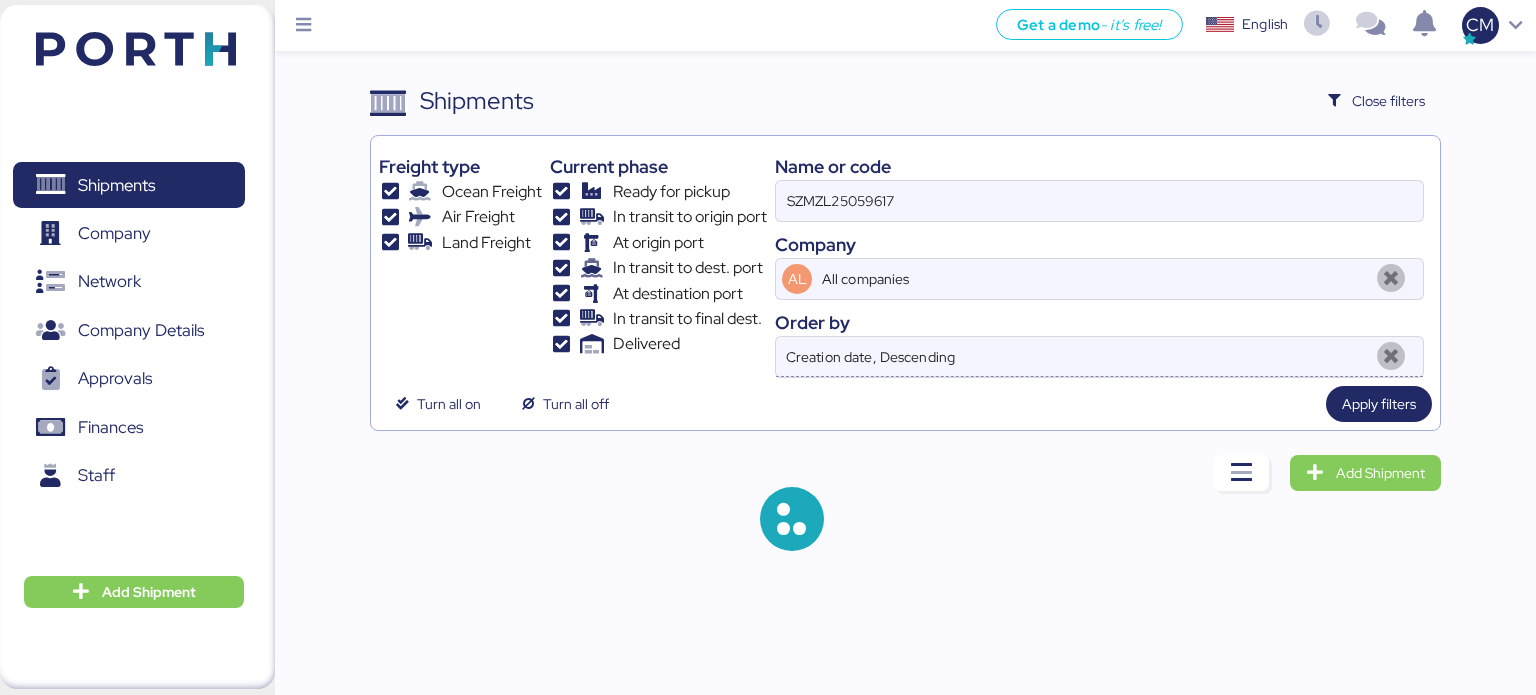click on "Creation date, Descending" at bounding box center [1074, 357] 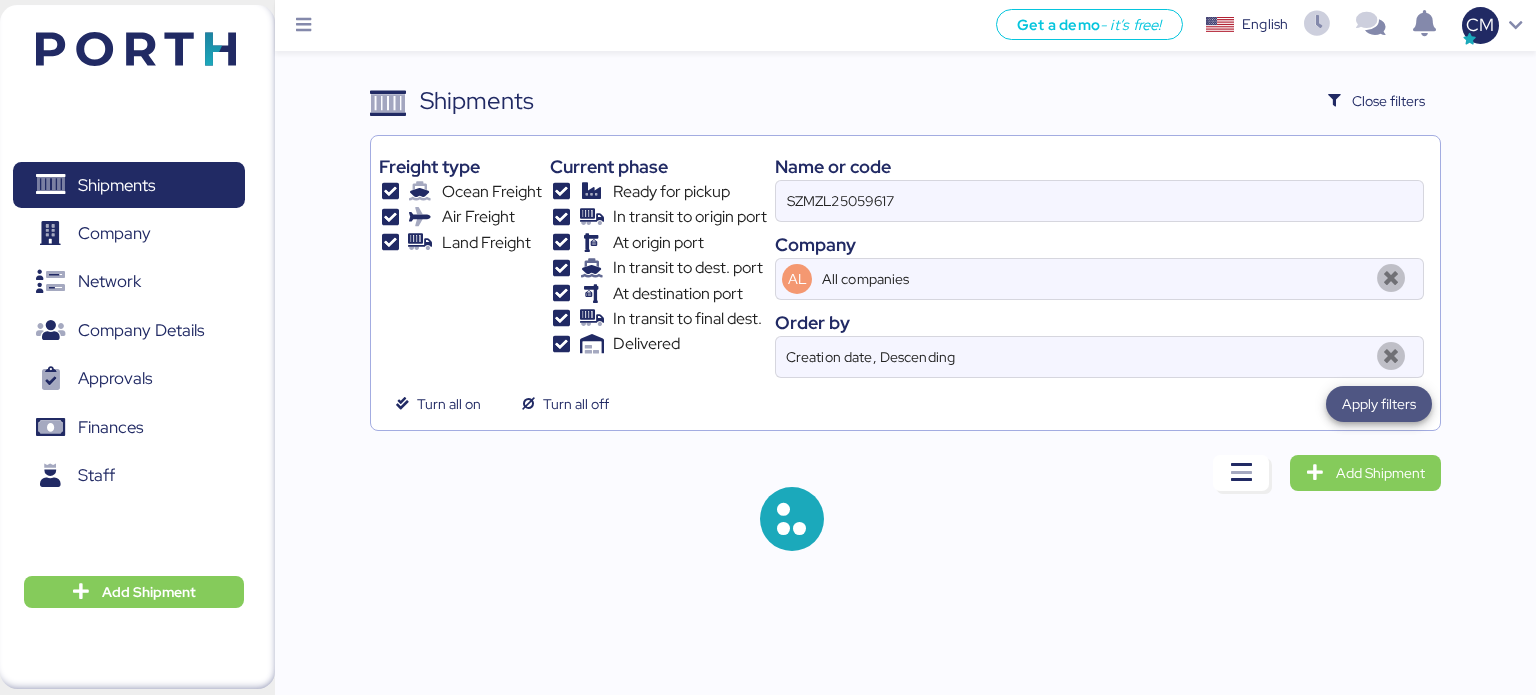 click on "Apply filters" at bounding box center [1379, 404] 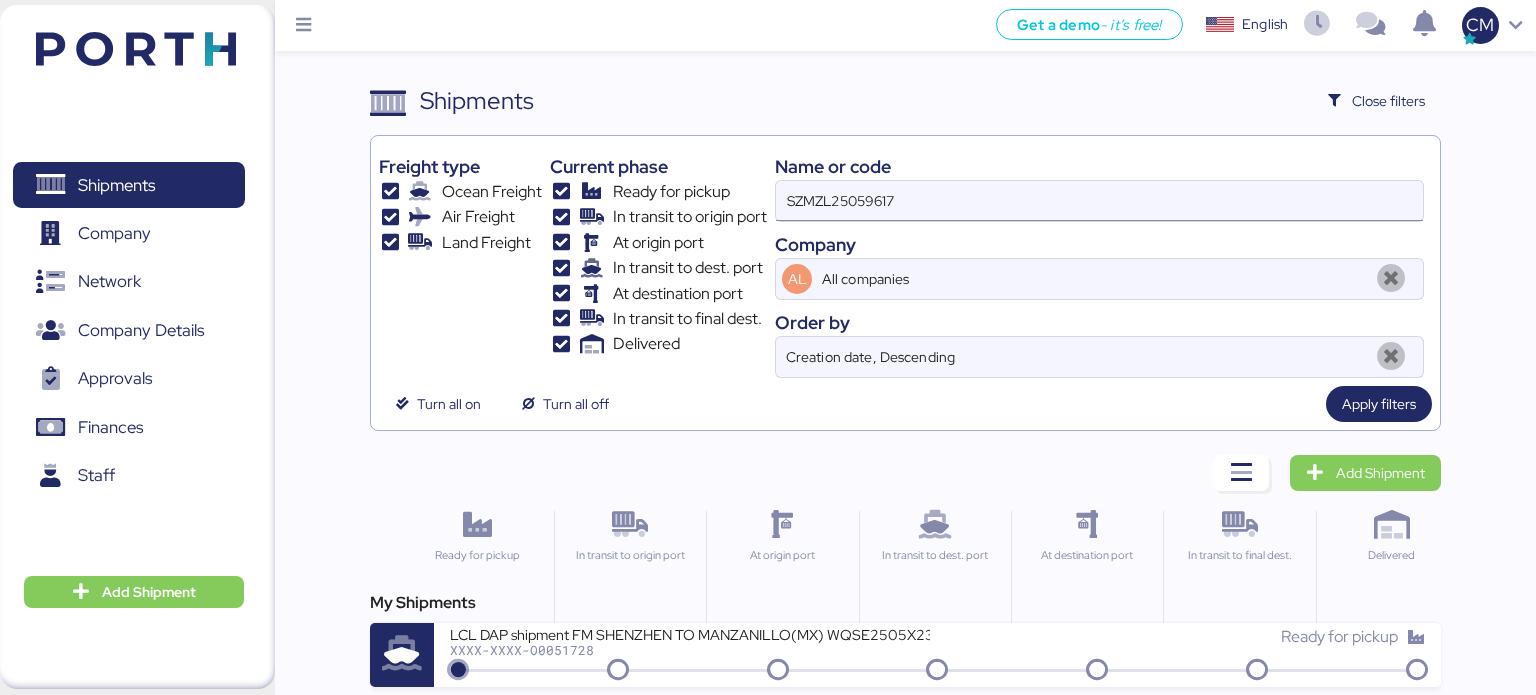 click on "SZMZL25059617" at bounding box center (1099, 201) 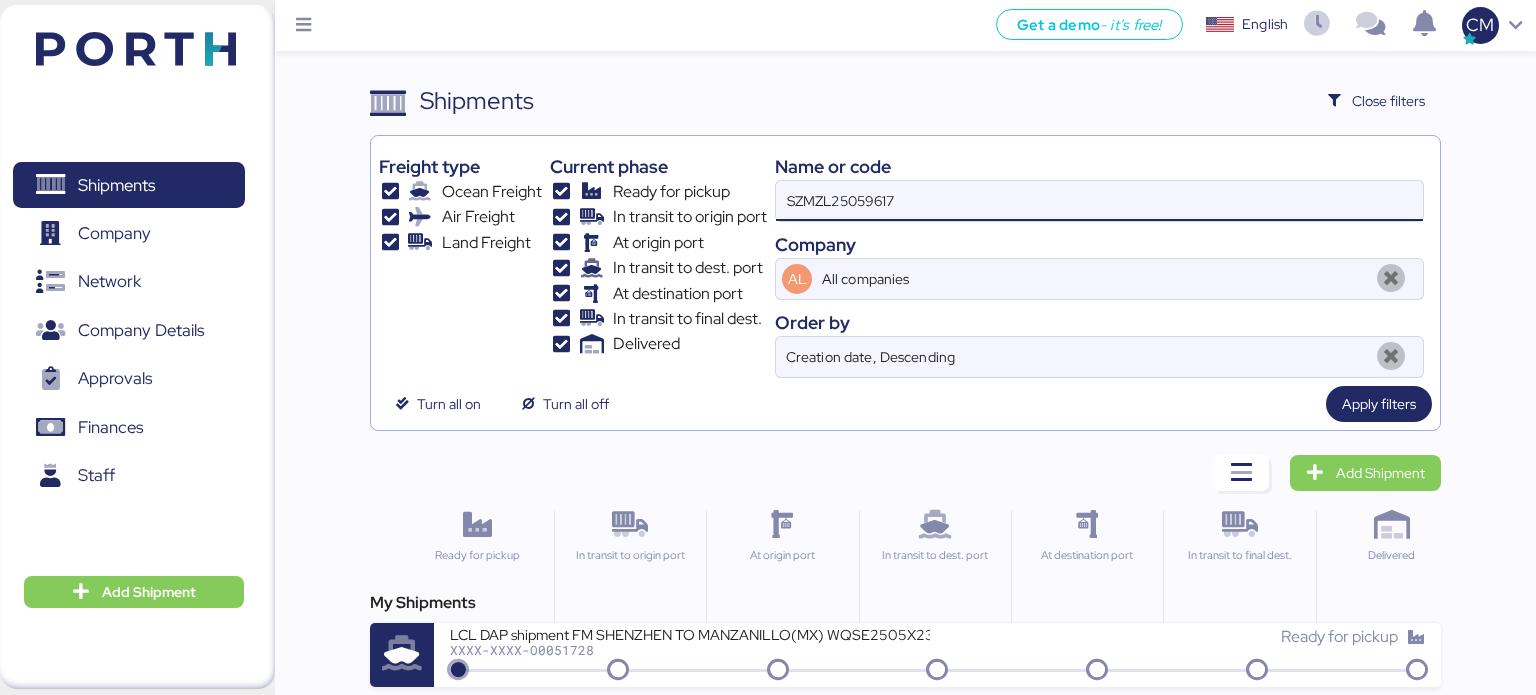 click on "SZMZL25059617" at bounding box center [1099, 201] 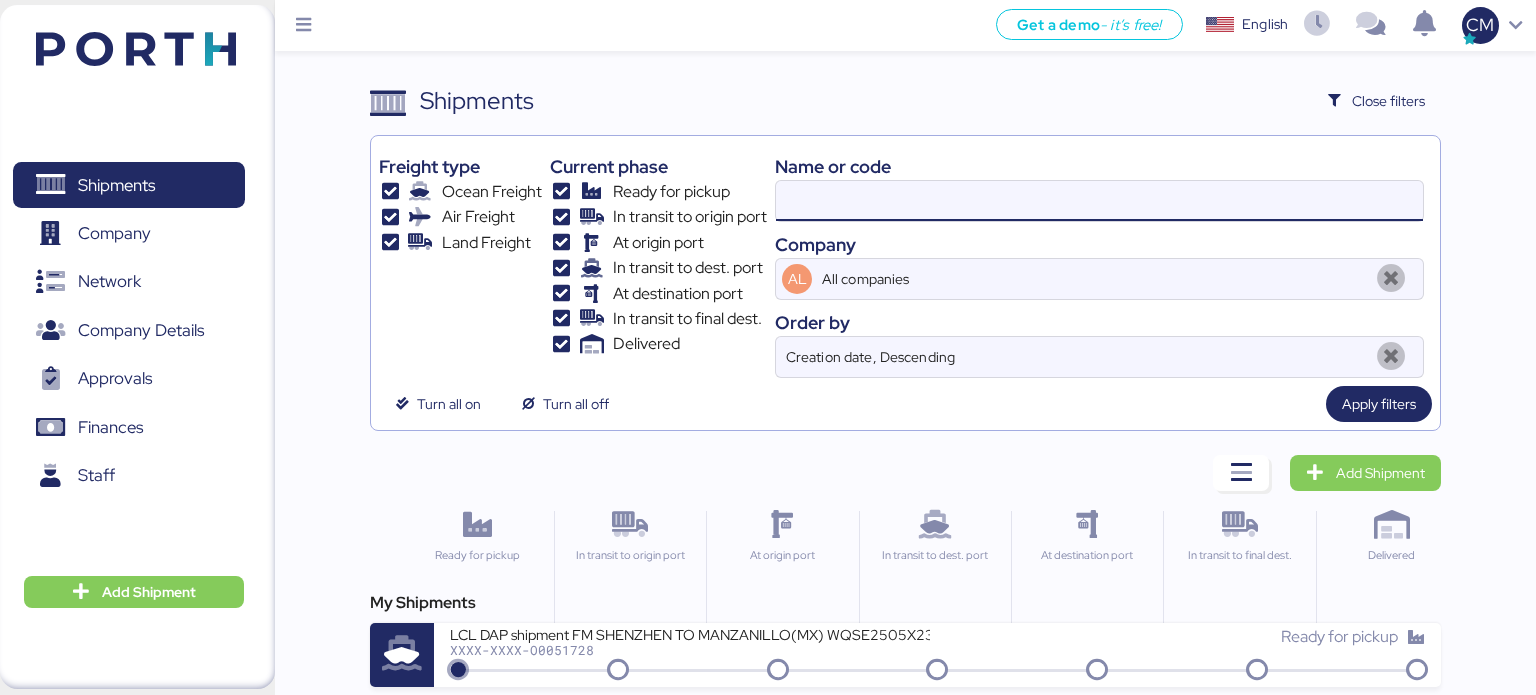 paste on "SZMZL25059617" 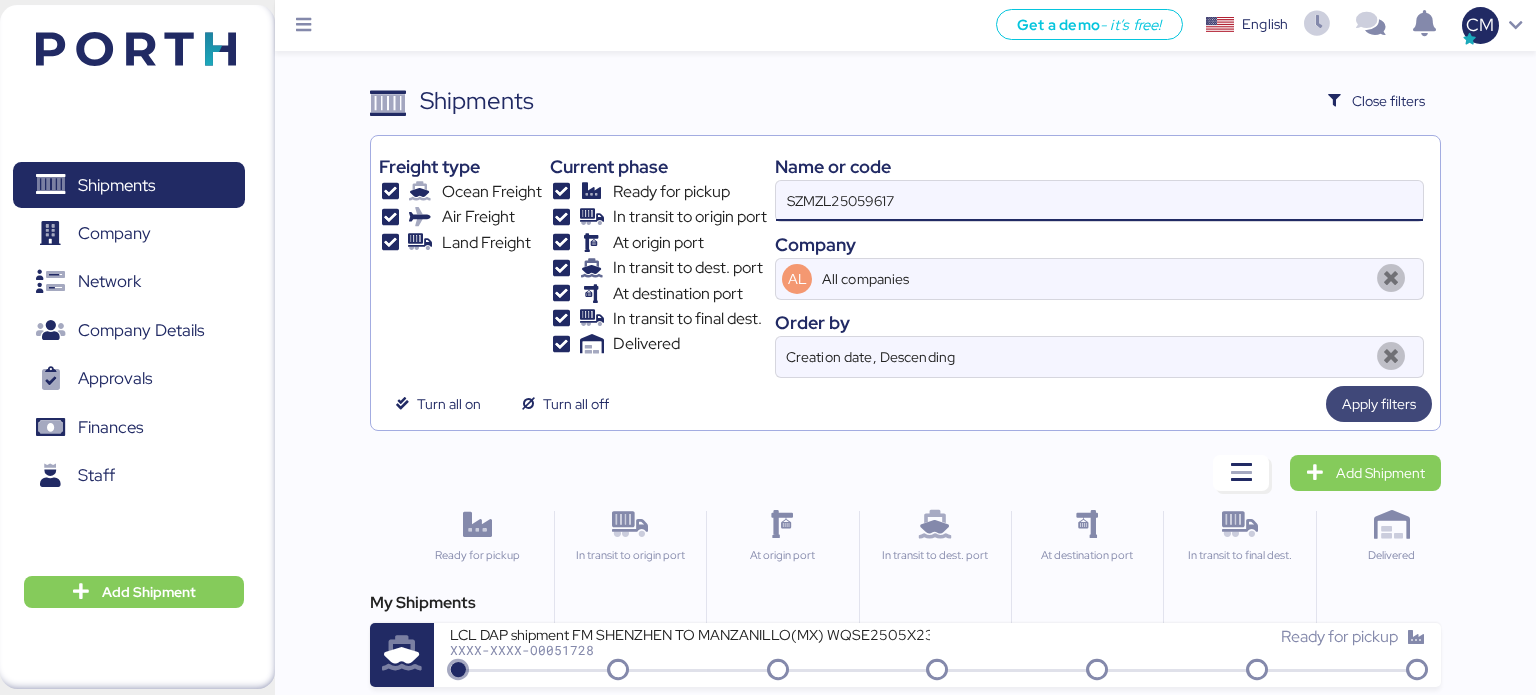 click on "Apply filters" at bounding box center [1379, 404] 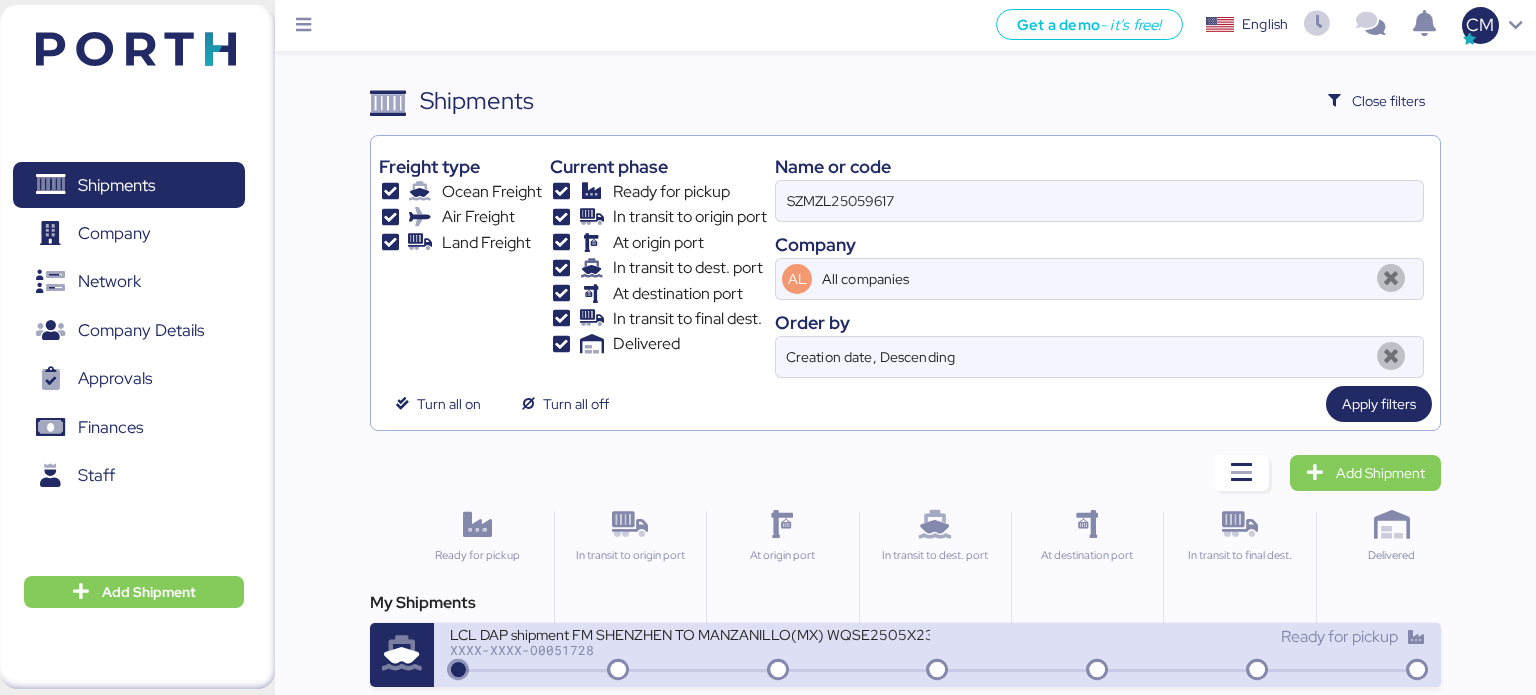 click on "LCL DAP shipment FM SHENZHEN TO MANZANILLO(MX) WQSE2505X23" at bounding box center (690, 633) 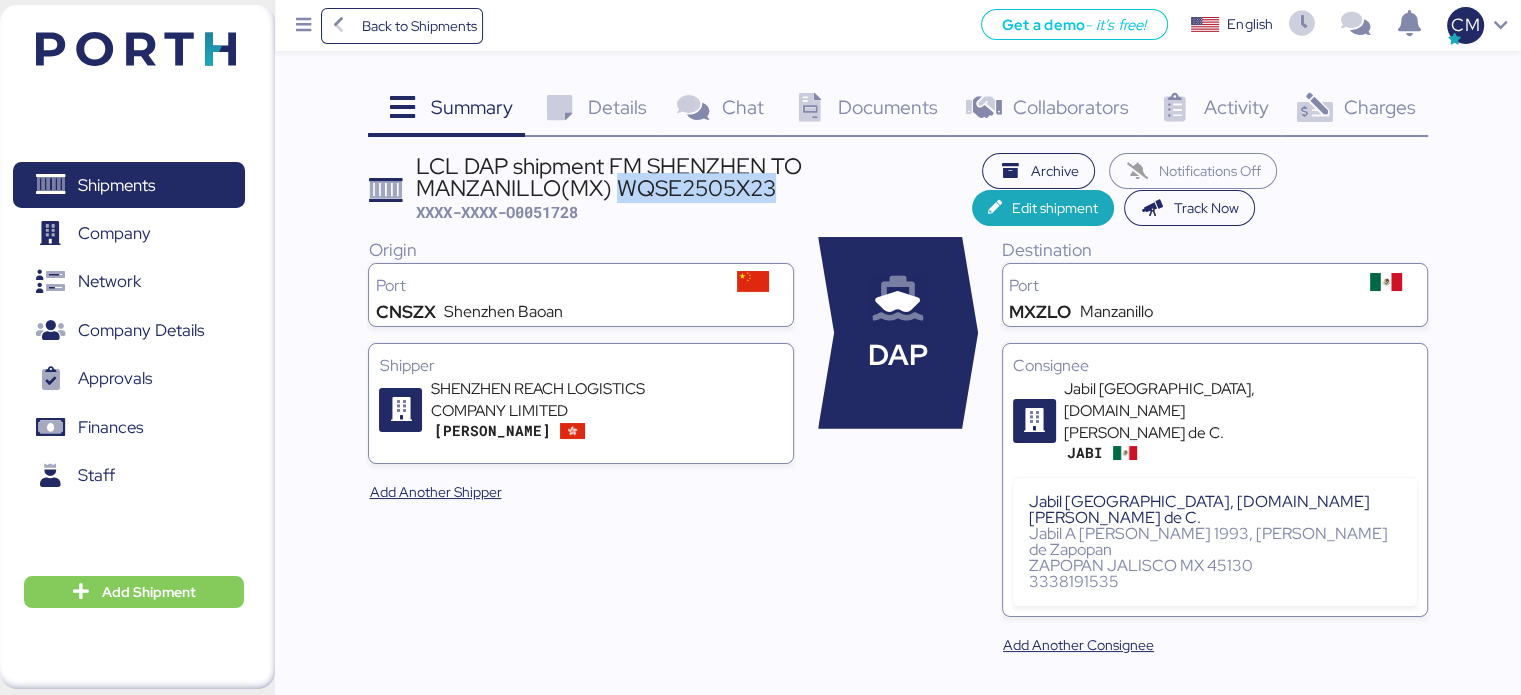 drag, startPoint x: 621, startPoint y: 193, endPoint x: 776, endPoint y: 197, distance: 155.0516 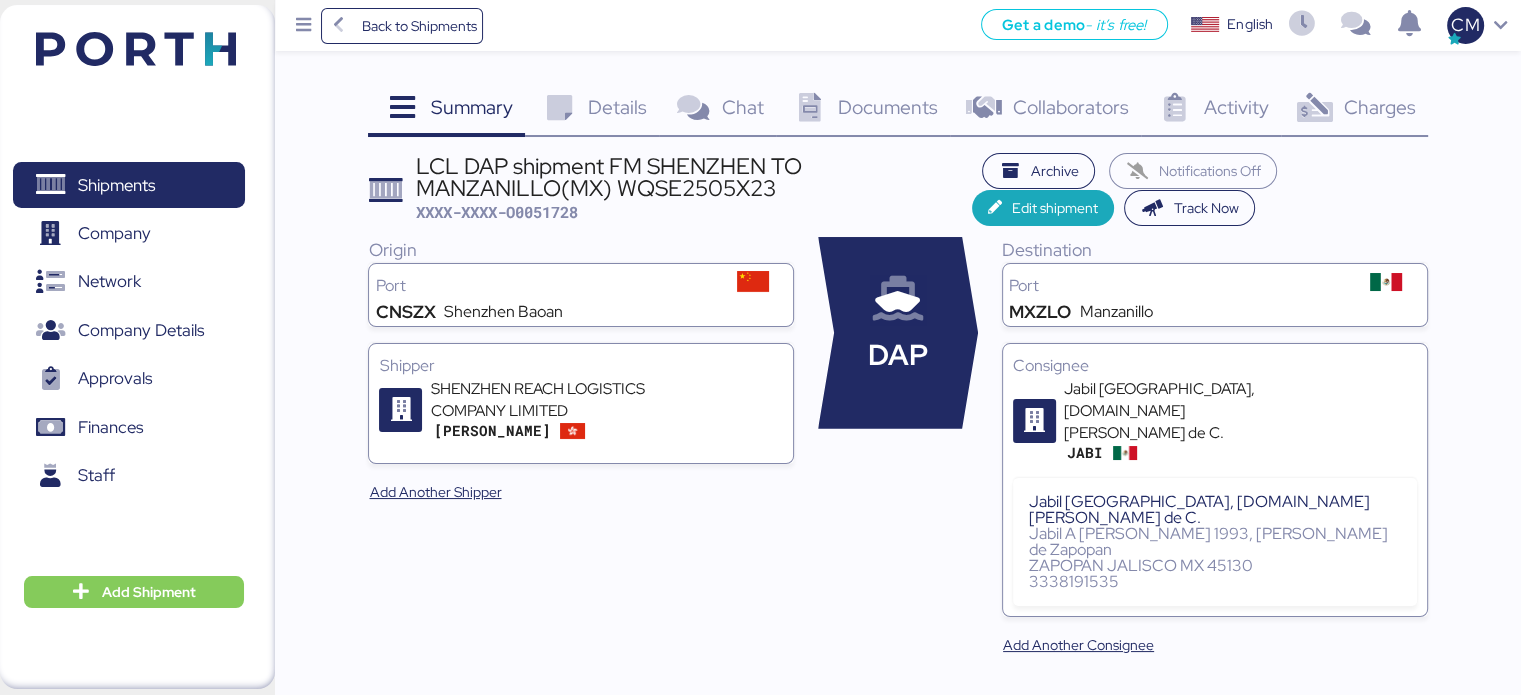 click on "Documents" at bounding box center [888, 107] 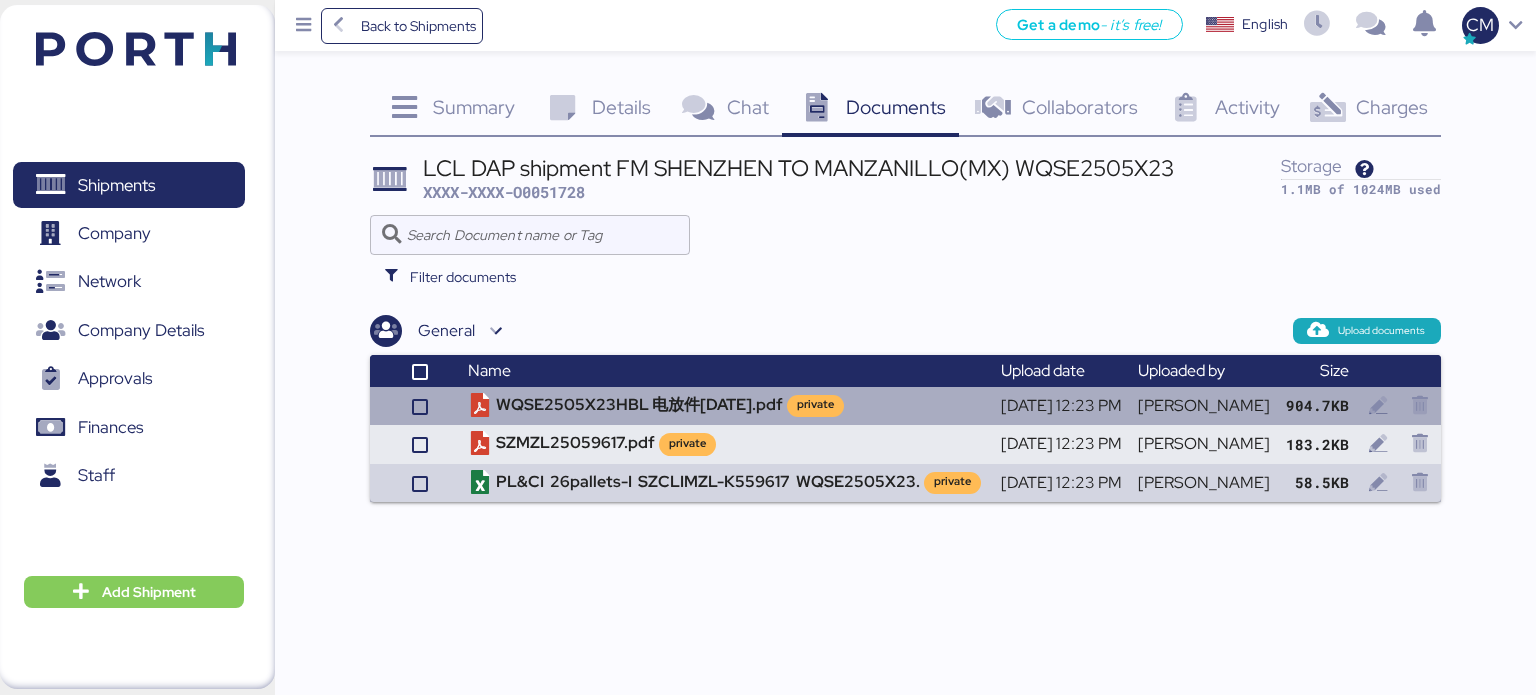 click on "WQSE2505X23HBL 电放件[DATE].pdf
private" at bounding box center (726, 406) 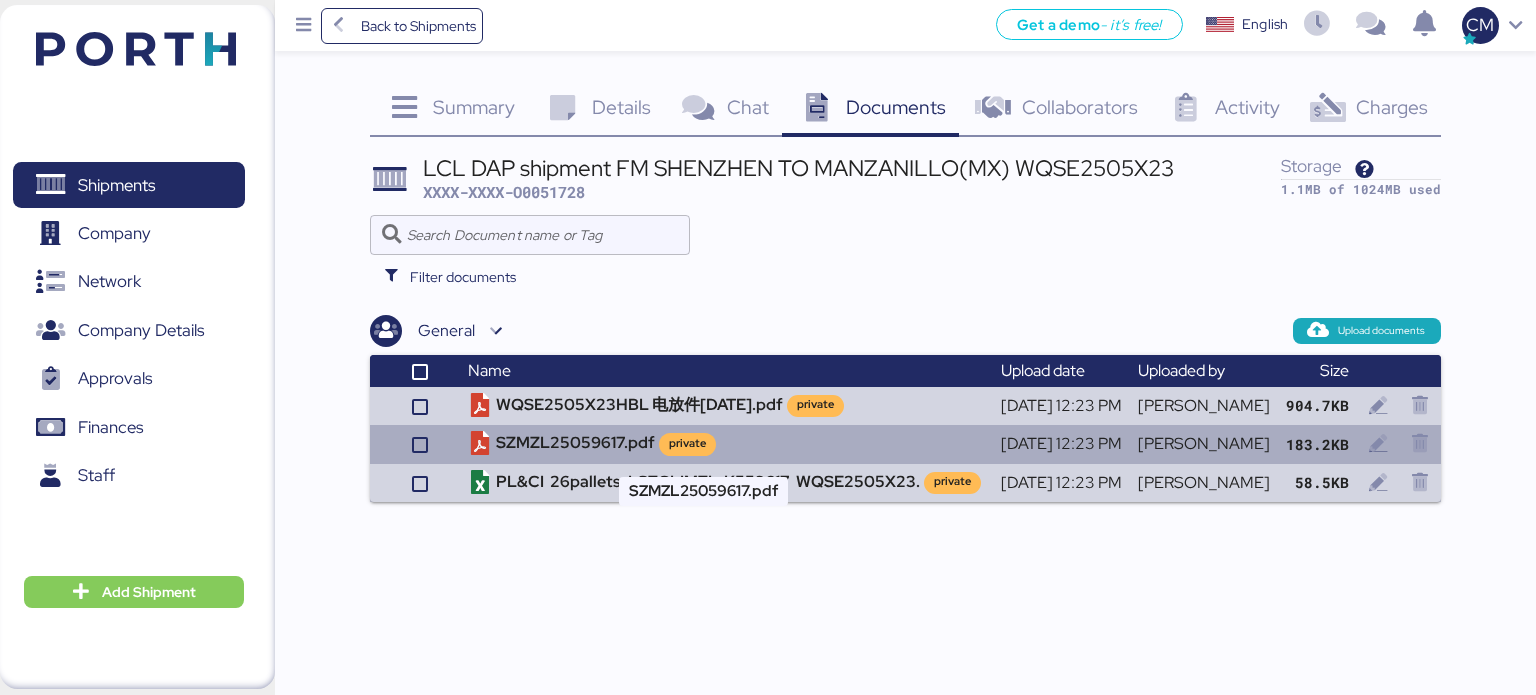 click on "SZMZL25059617.pdf
private" at bounding box center [726, 444] 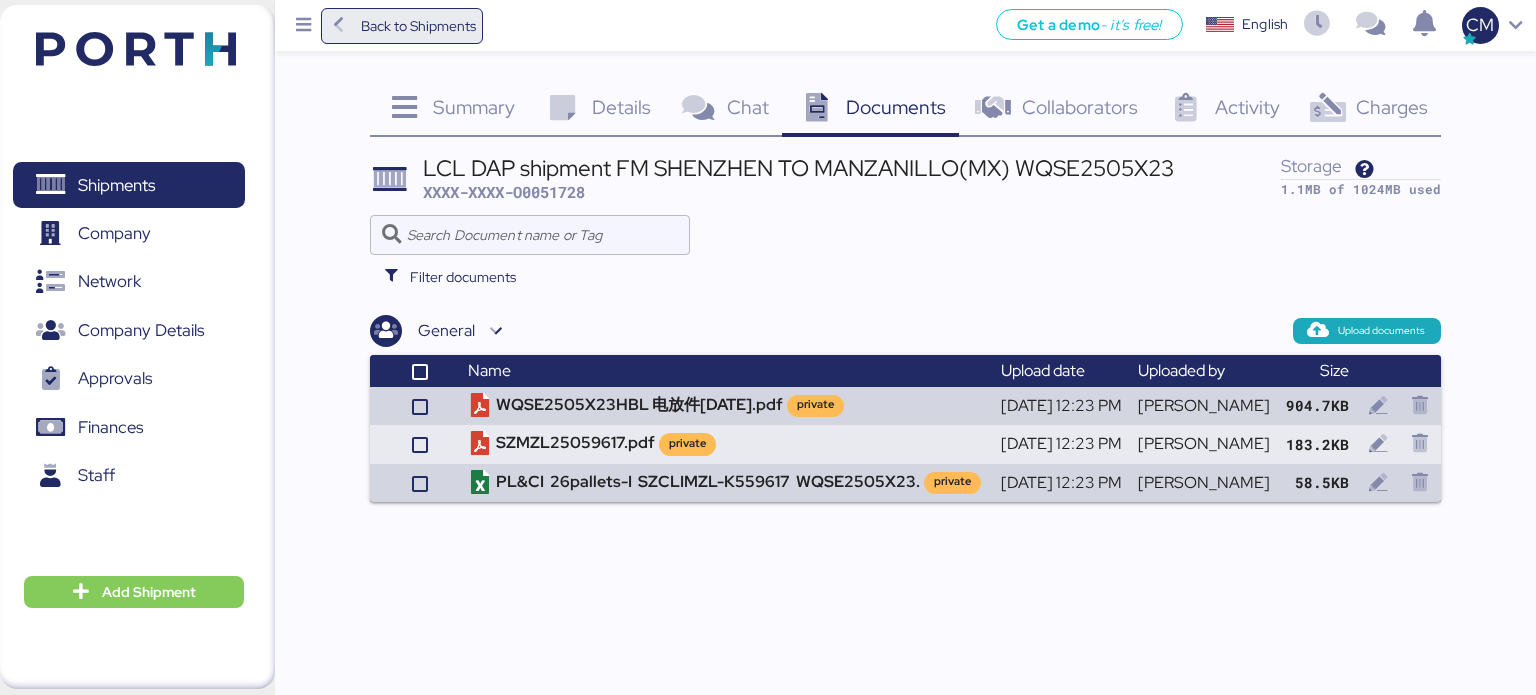 click on "Back to Shipments" at bounding box center [402, 26] 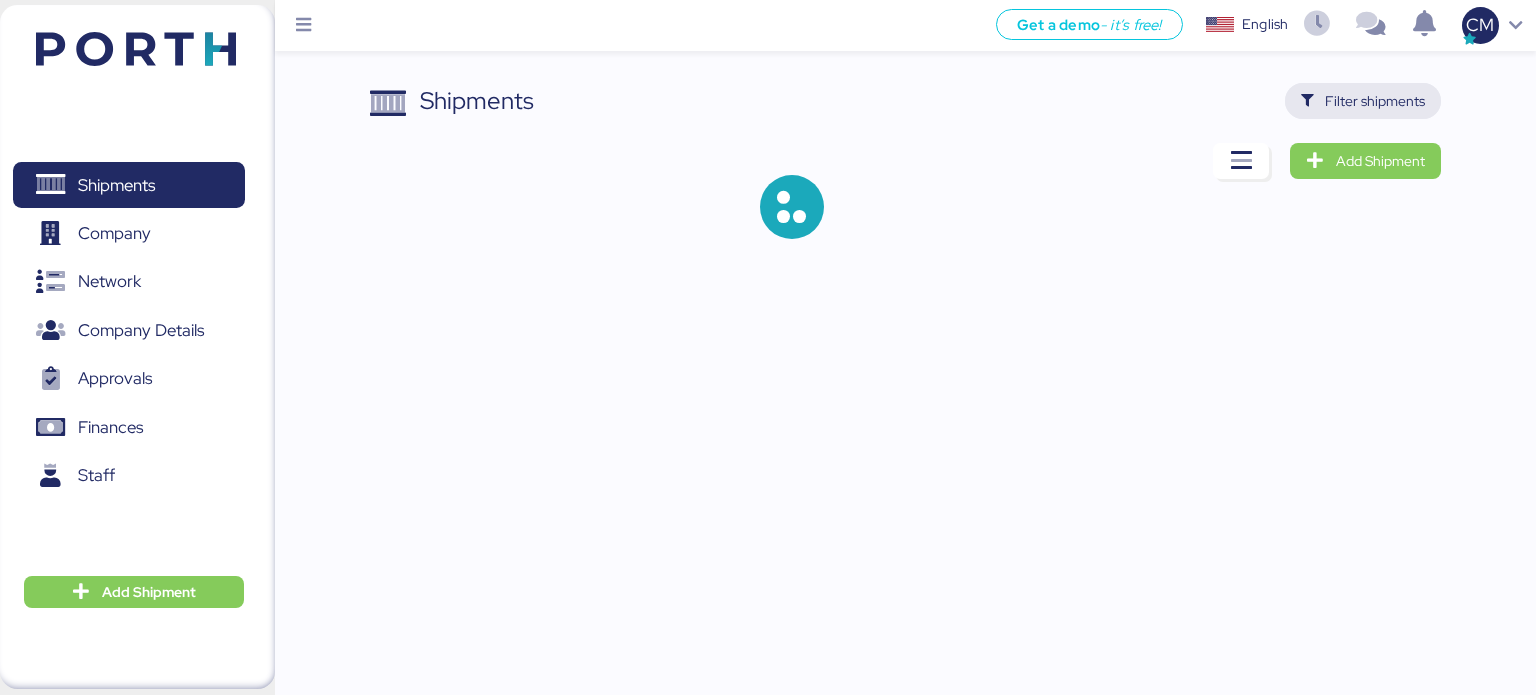 click on "Filter shipments" at bounding box center [1363, 101] 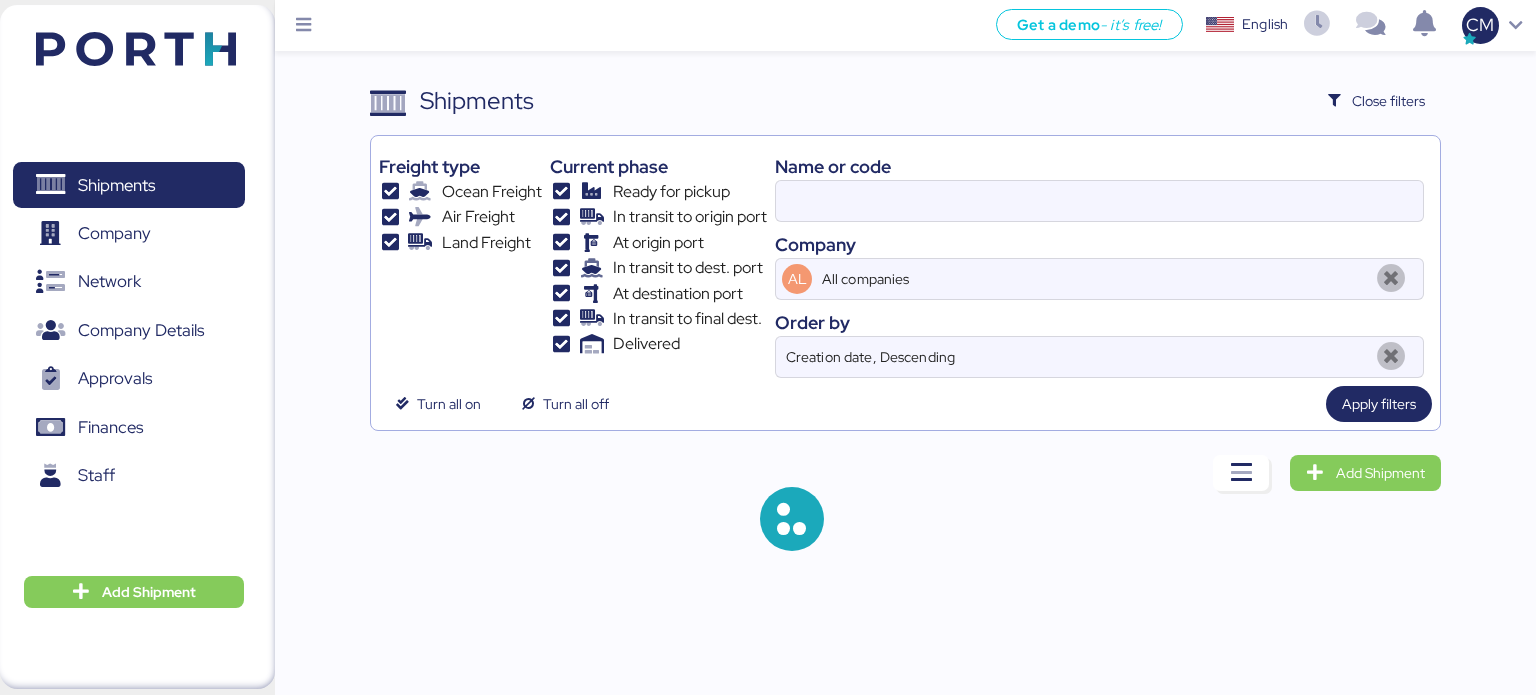 type on "SZMZL25059617" 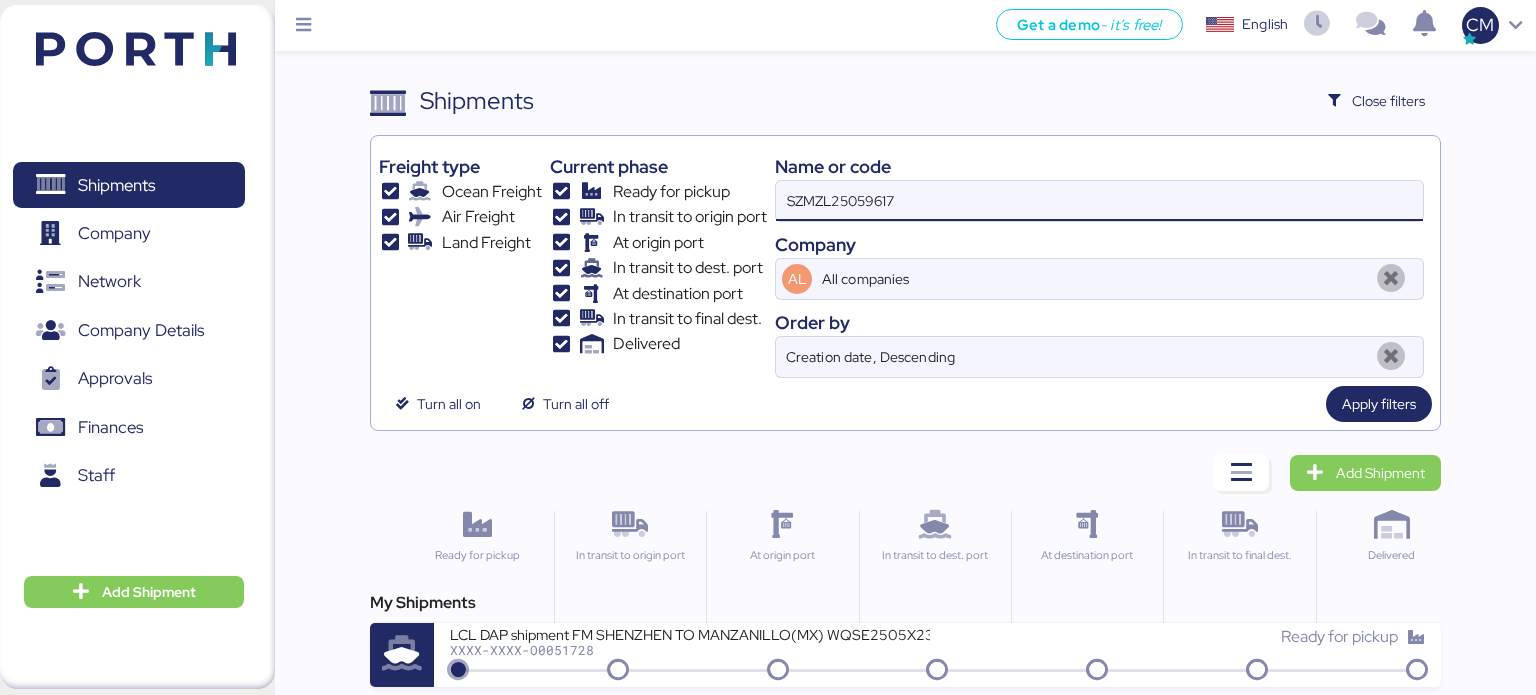 click on "SZMZL25059617" at bounding box center [1099, 201] 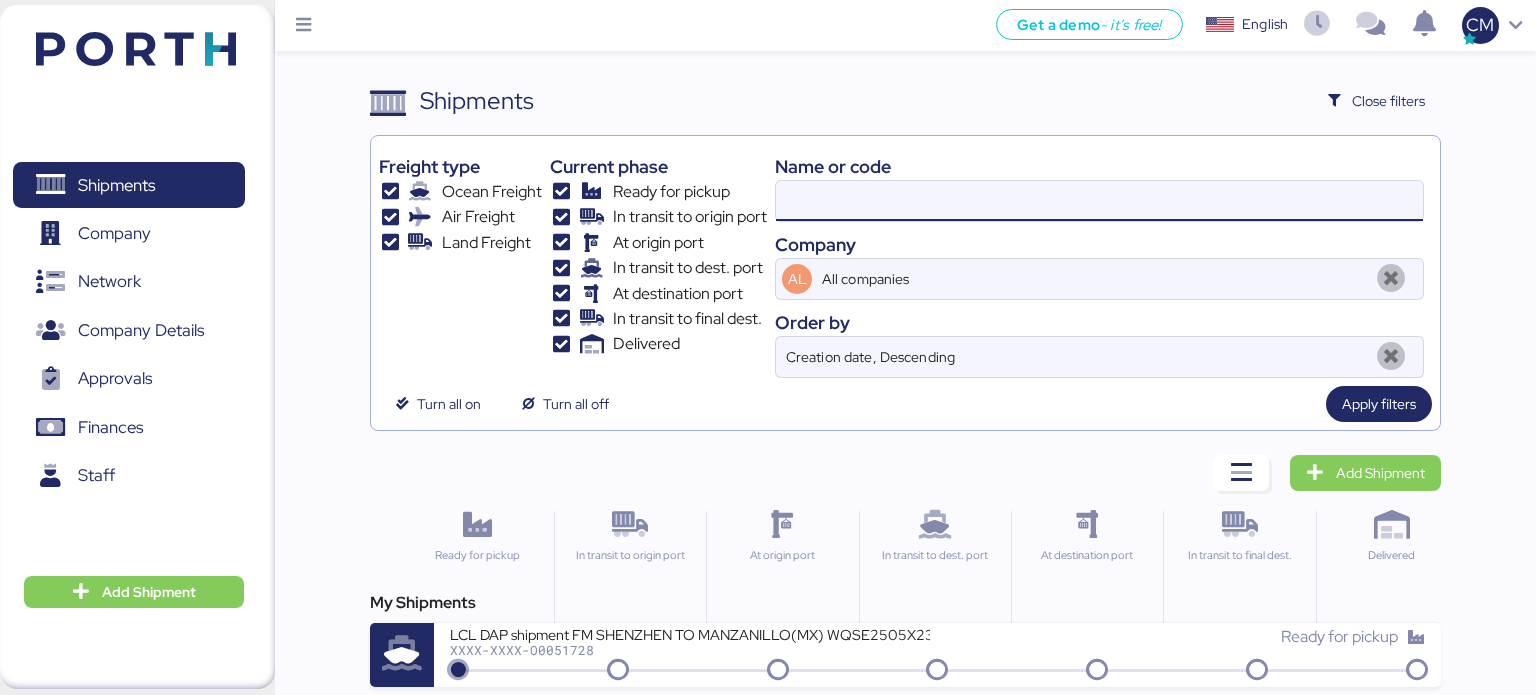 paste on "SZMZL25059606" 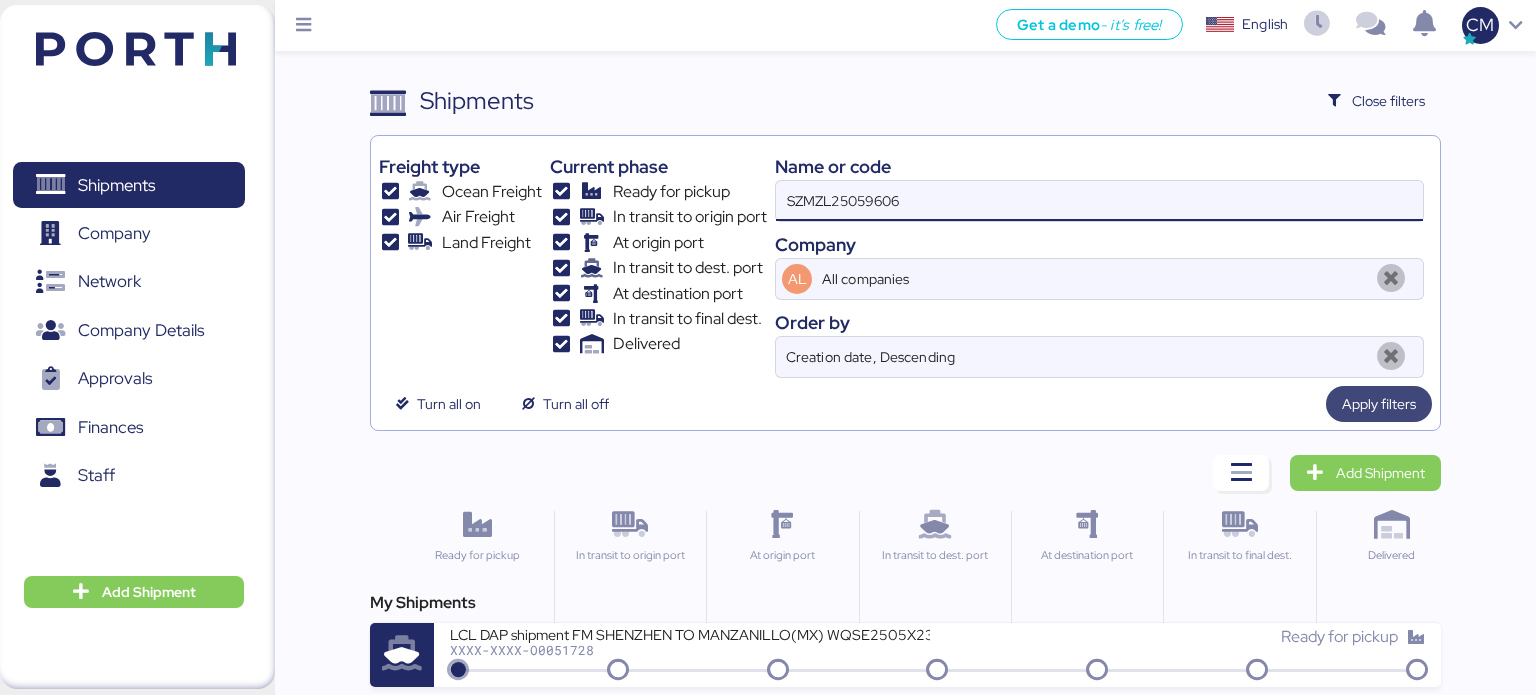 type on "SZMZL25059606" 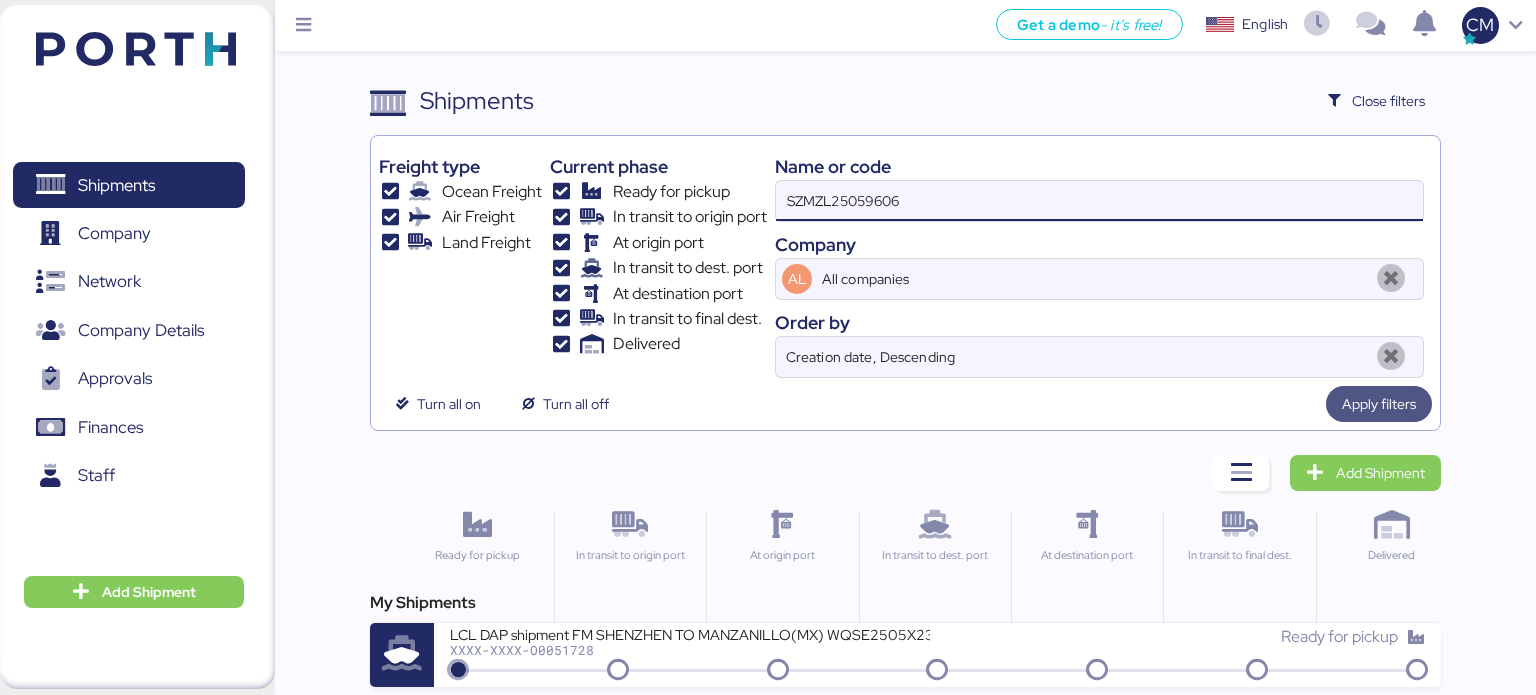 click on "Apply filters" at bounding box center [1379, 404] 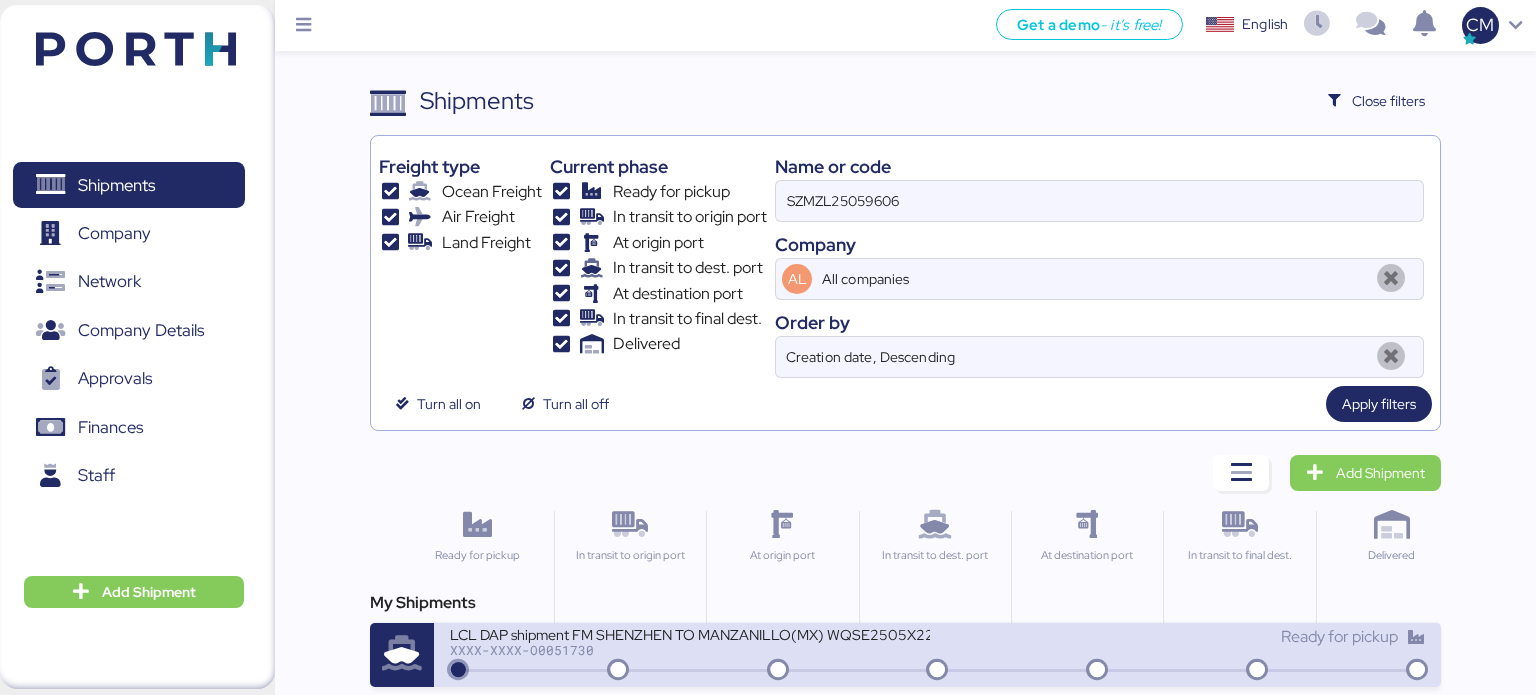 click on "XXXX-XXXX-O0051730" at bounding box center (690, 650) 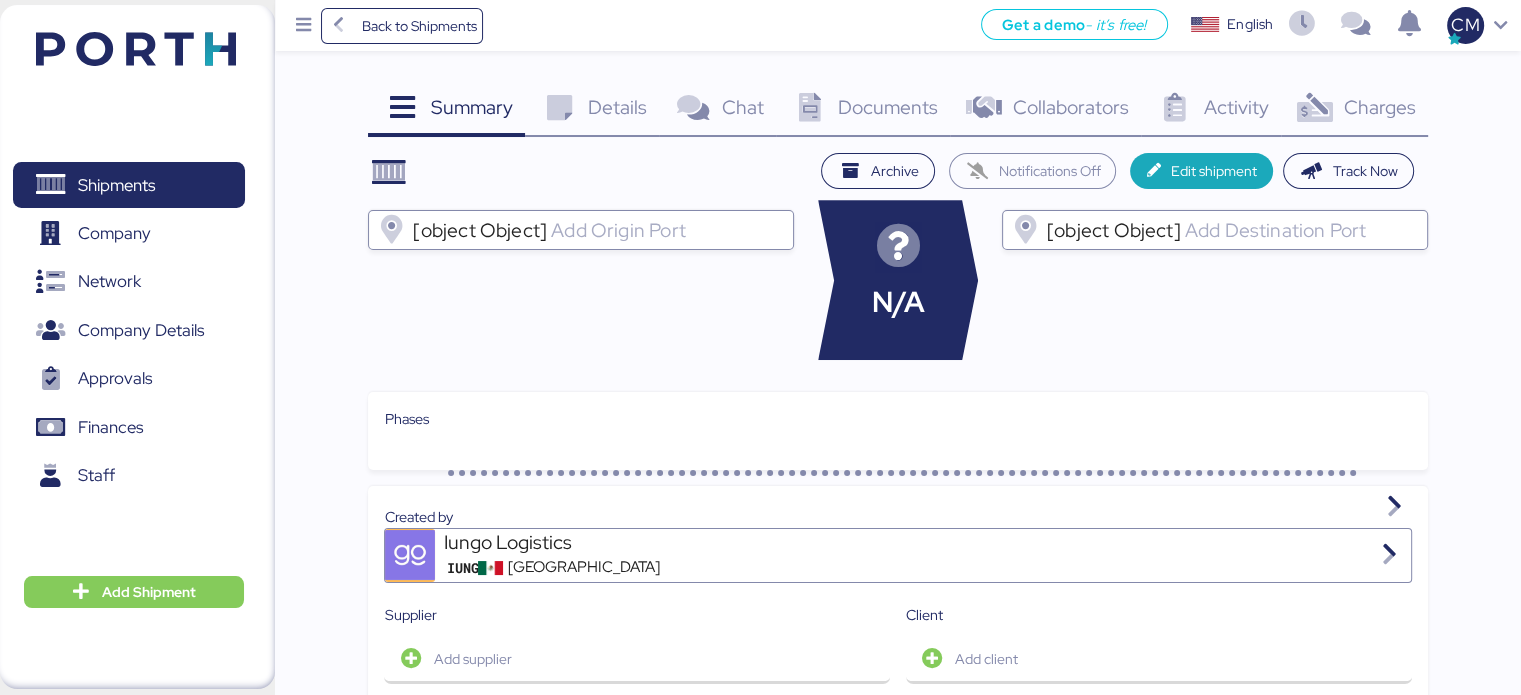 click on "Documents" at bounding box center [888, 107] 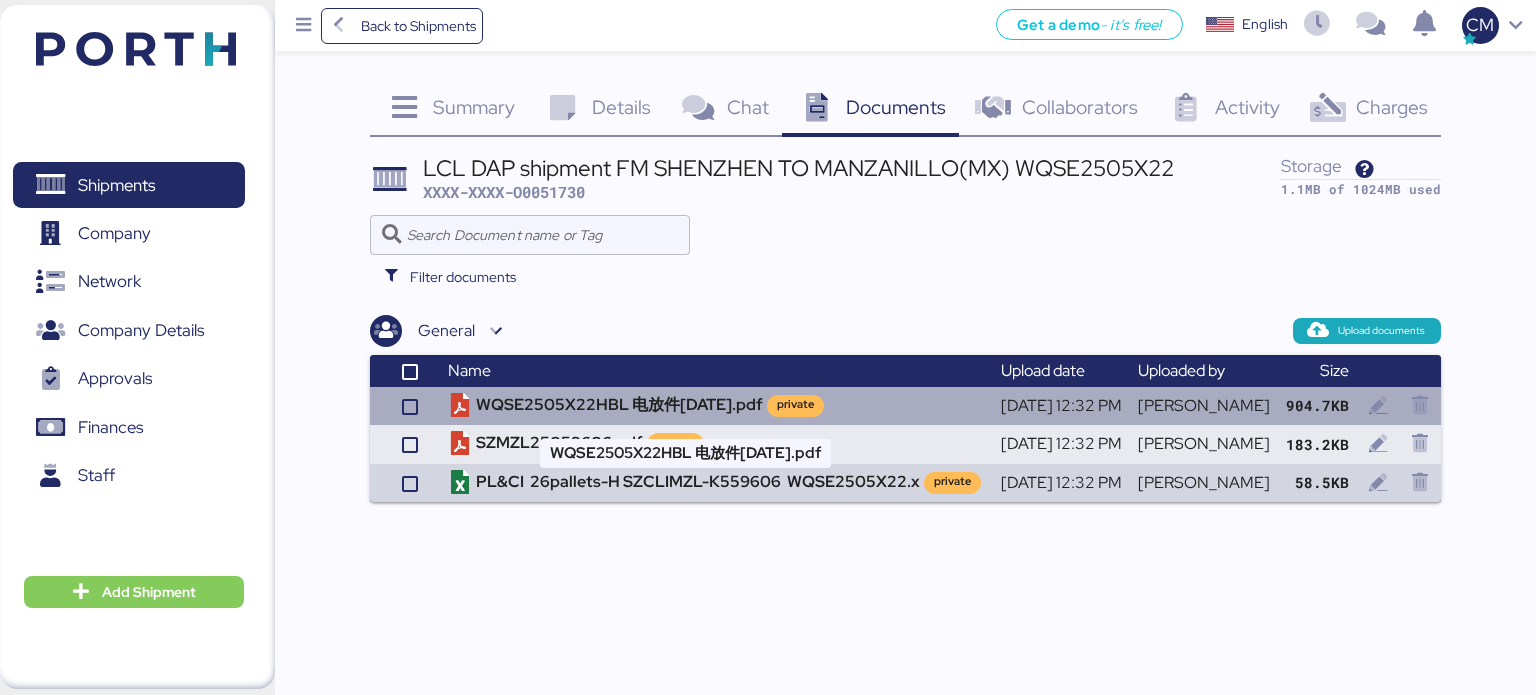 click on "WQSE2505X22HBL 电放件[DATE].pdf
private" at bounding box center [716, 406] 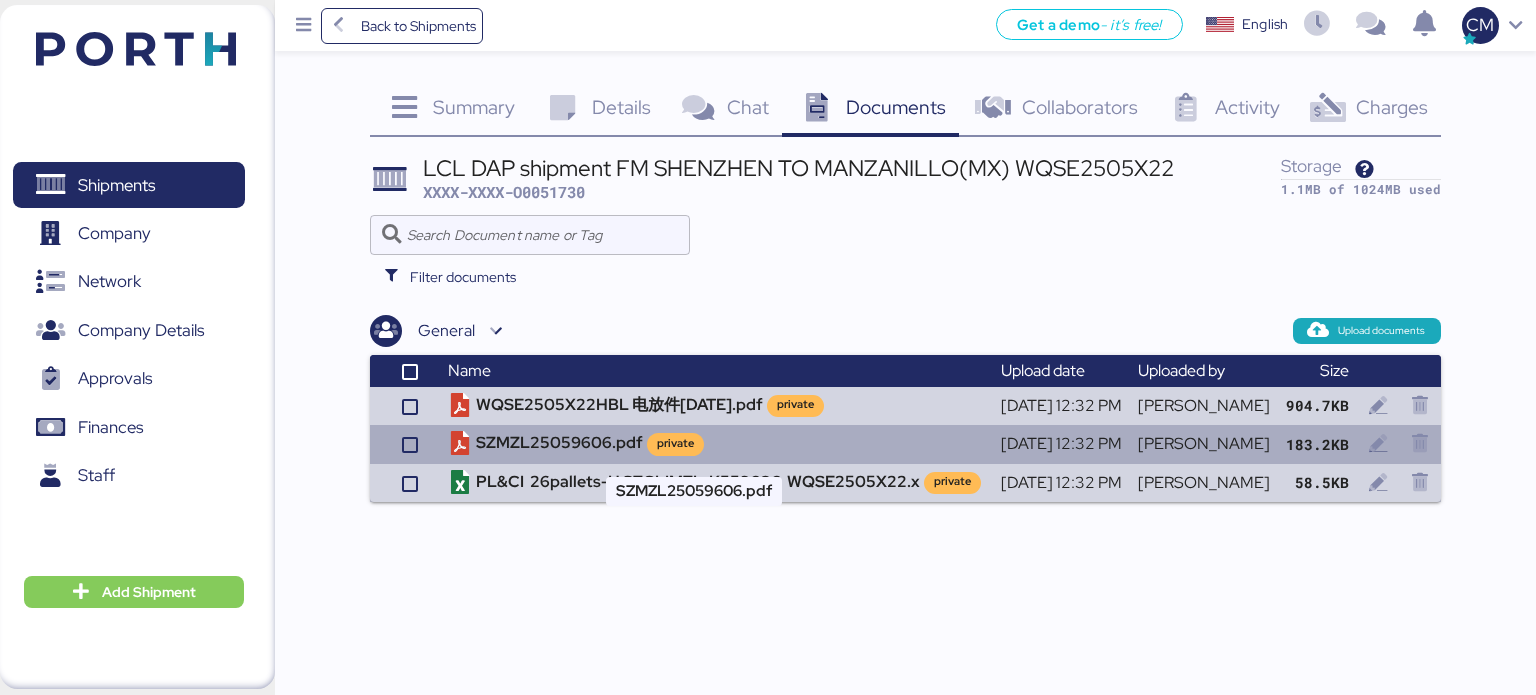 click on "SZMZL25059606.pdf
private" at bounding box center [716, 444] 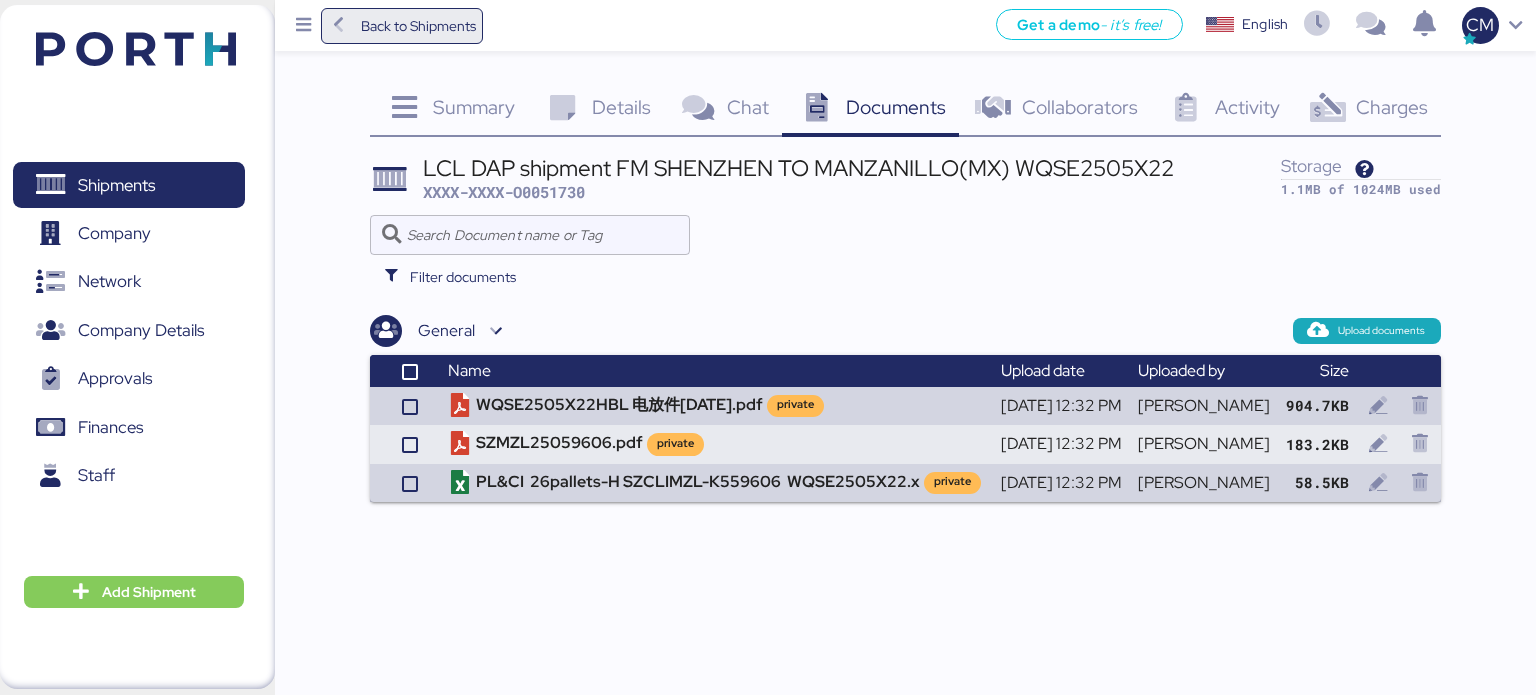 click on "Back to Shipments" at bounding box center (418, 26) 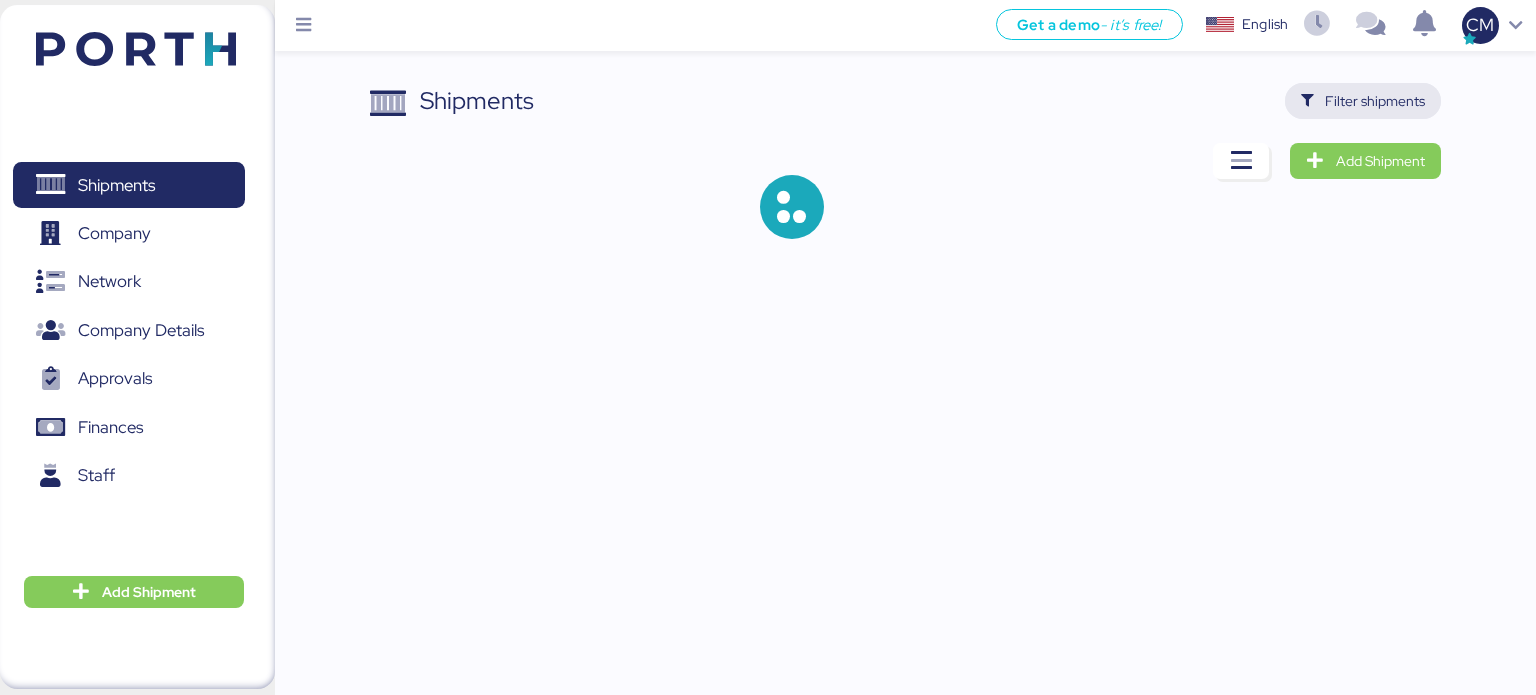 click on "Filter shipments" at bounding box center (1375, 101) 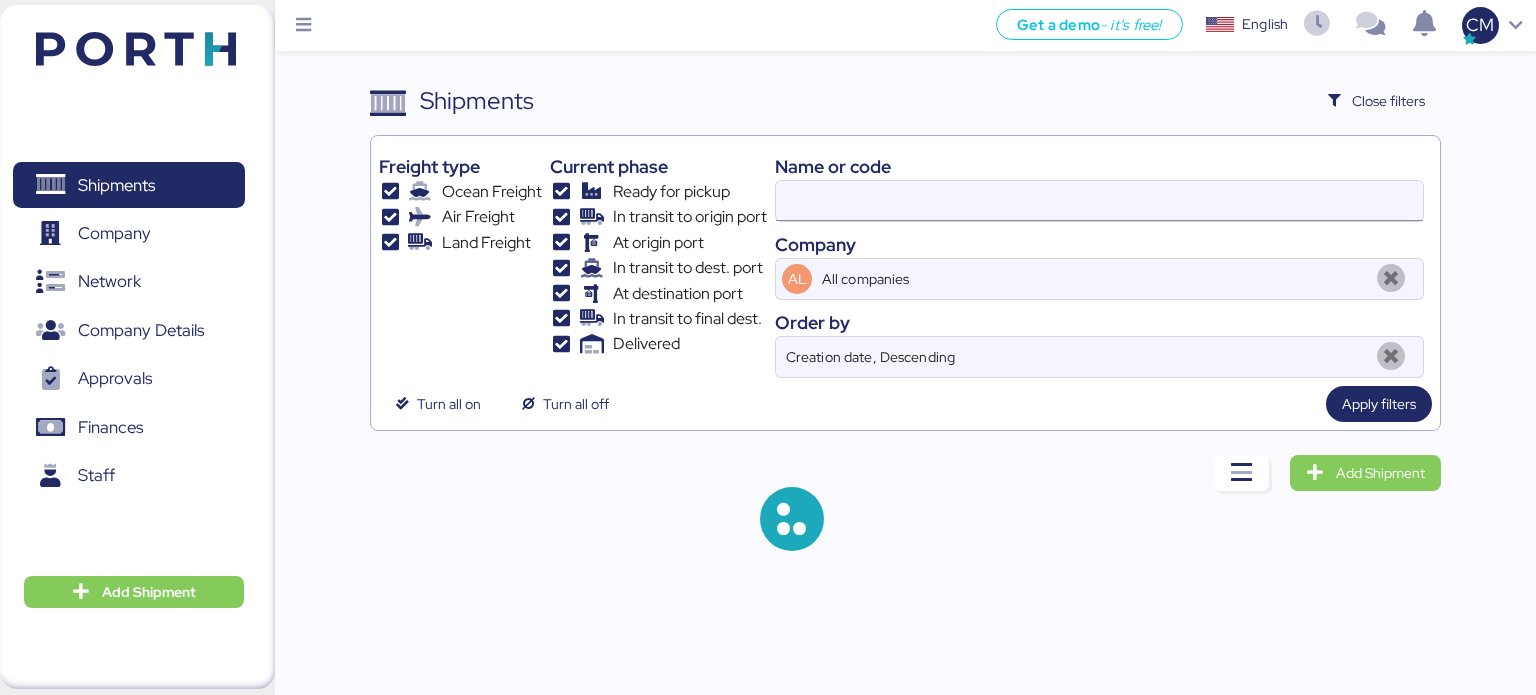 type on "SZMZL25059606" 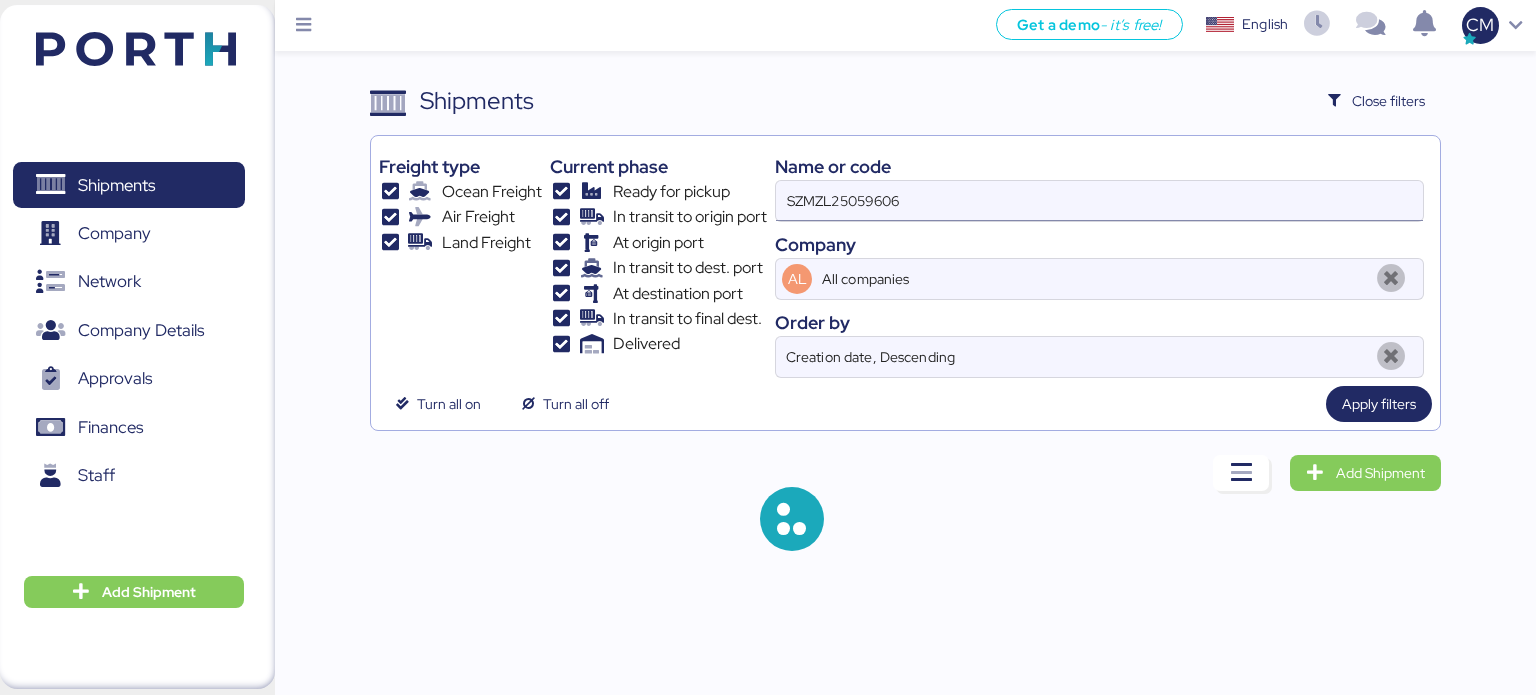 click on "SZMZL25059606" at bounding box center [1099, 201] 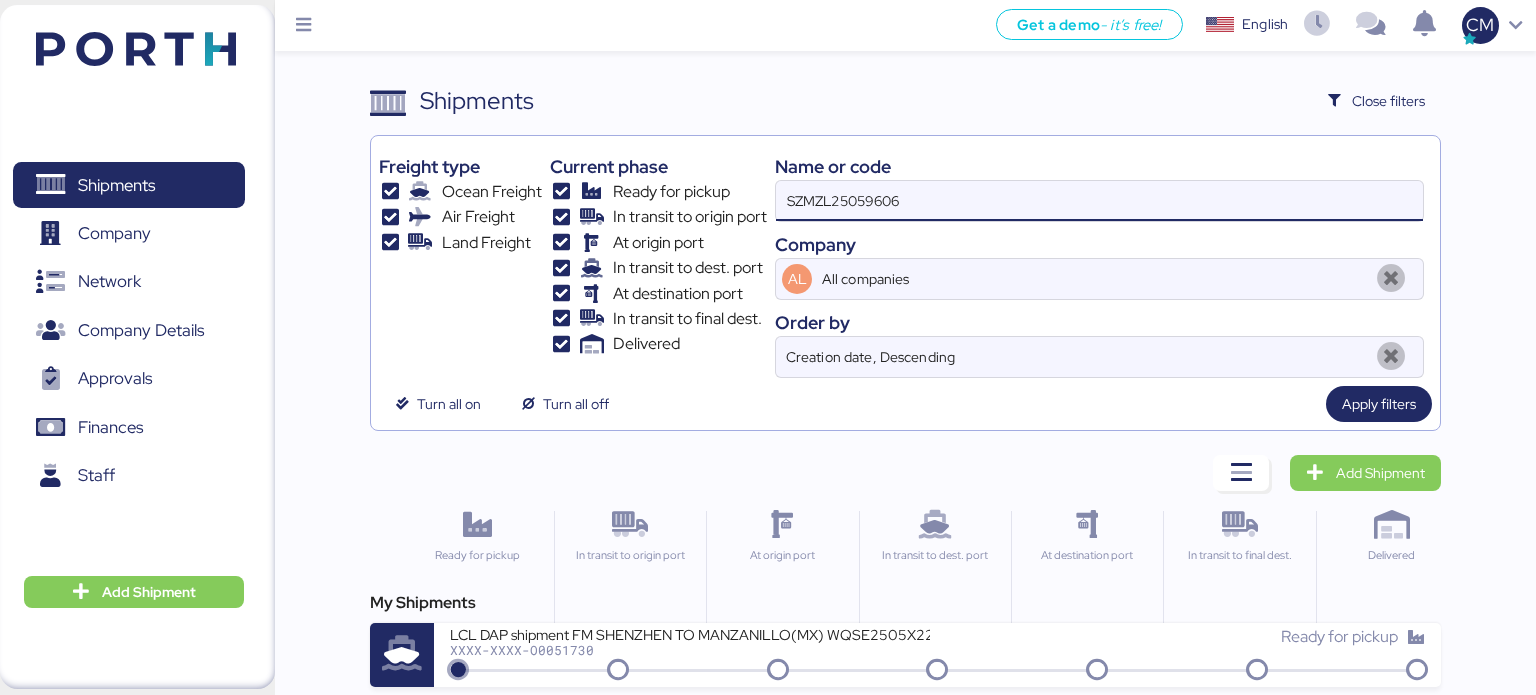 click on "SZMZL25059606" at bounding box center [1099, 201] 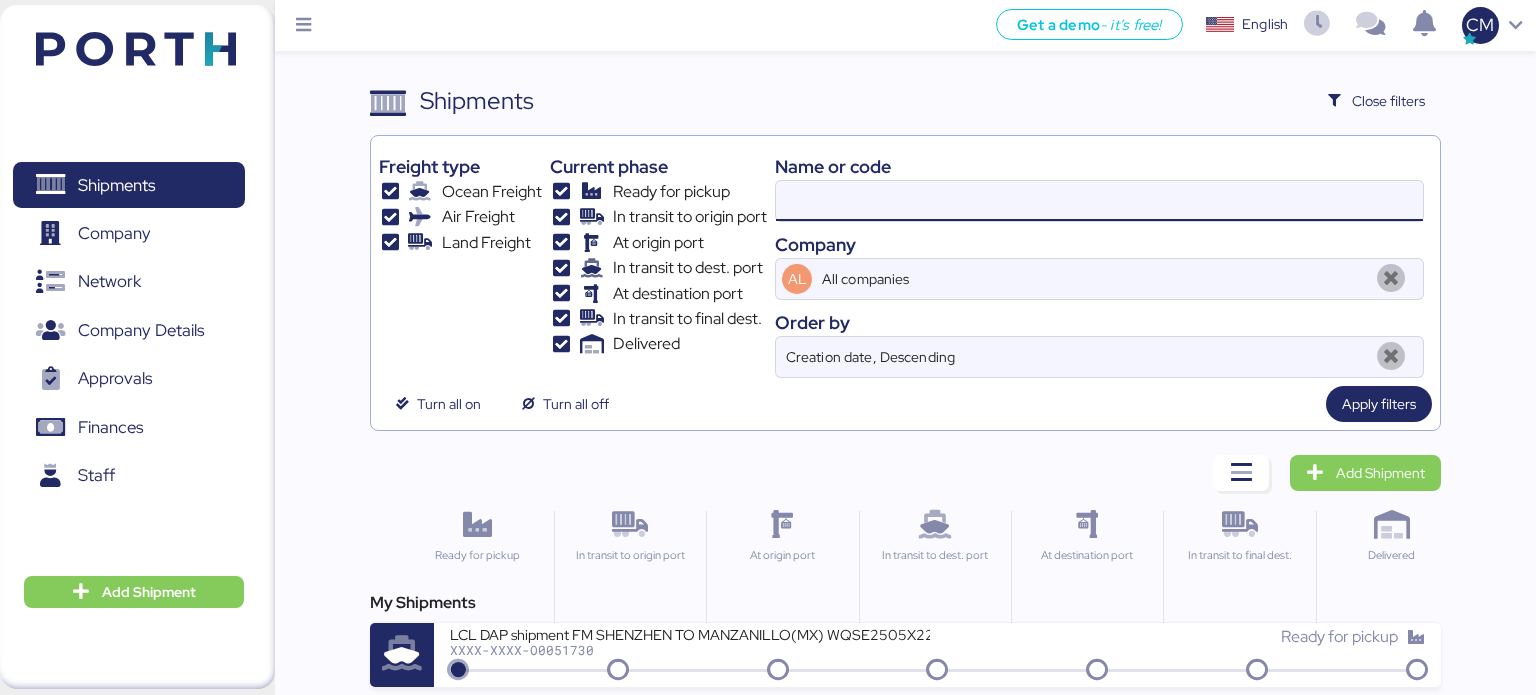 paste on "SZMZL25059618" 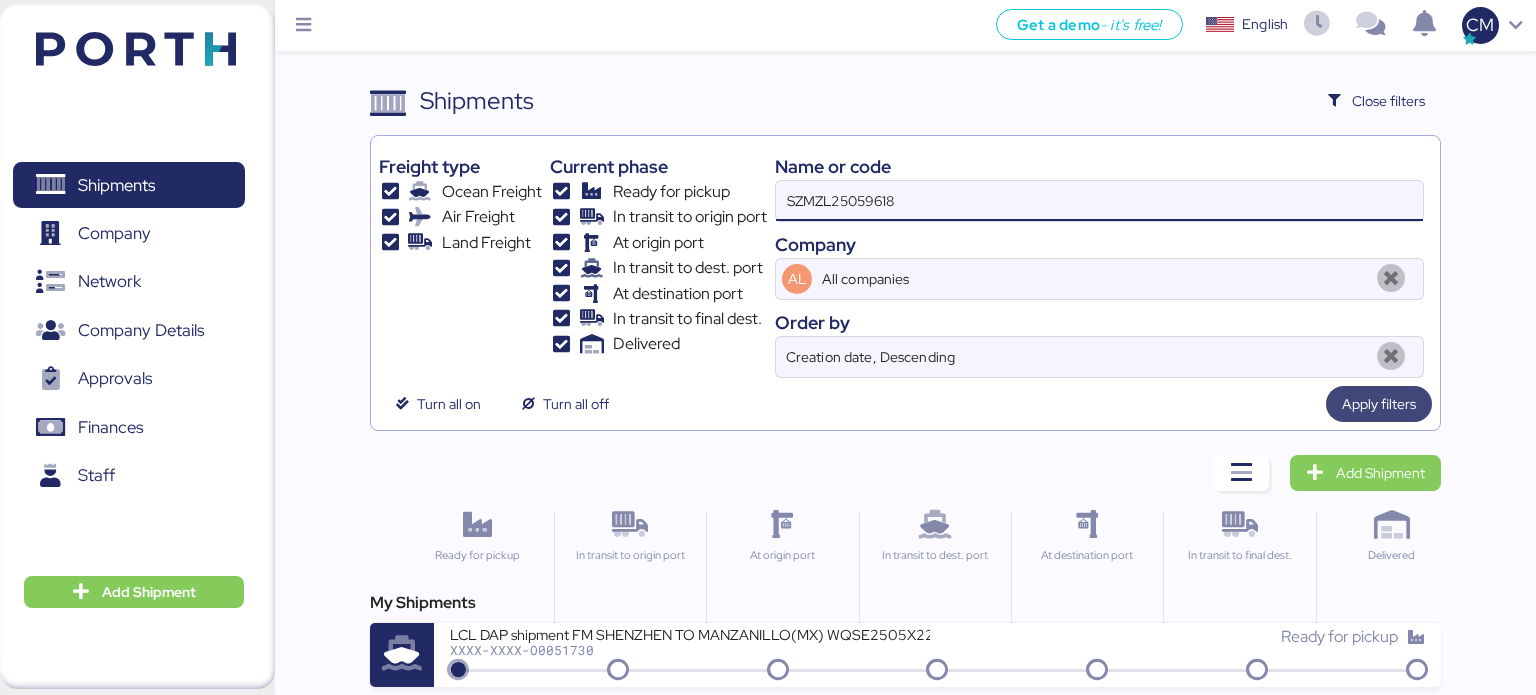 type on "SZMZL25059618" 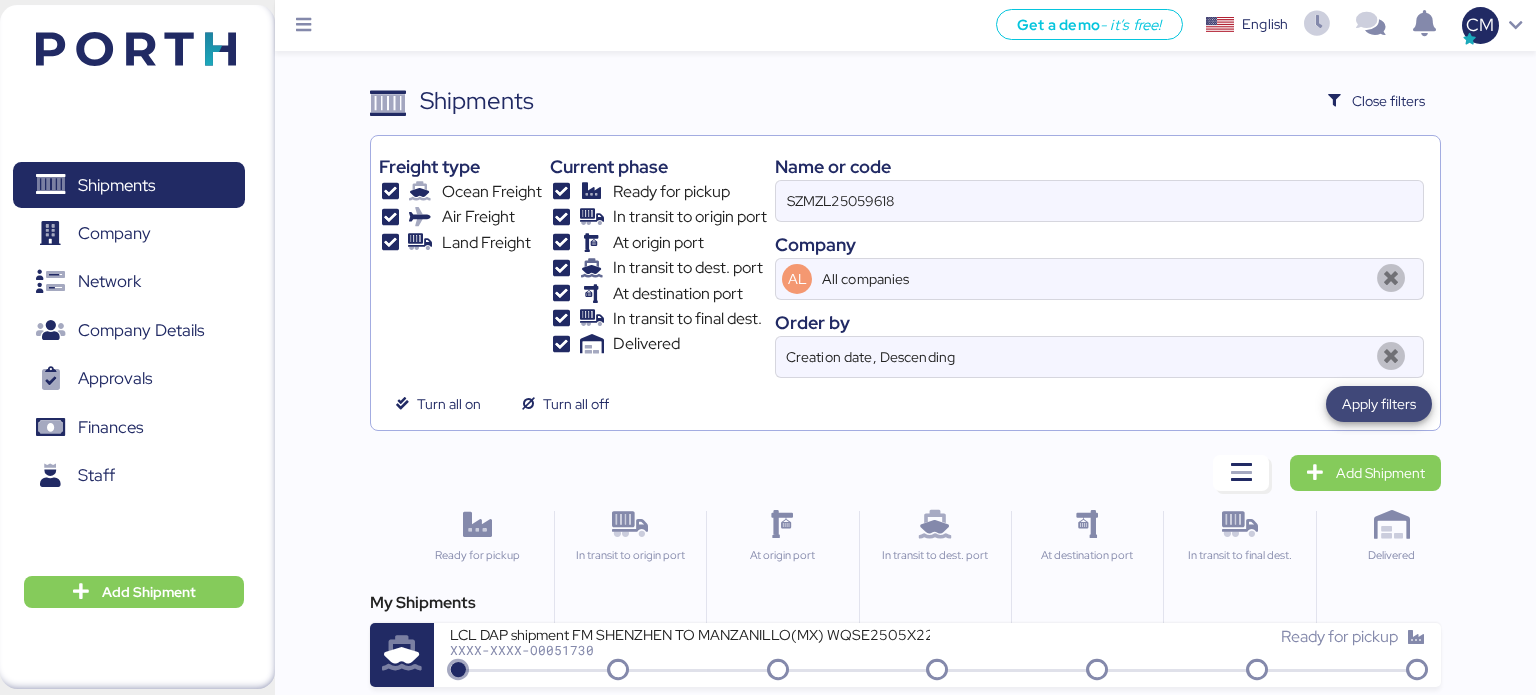 click on "Apply filters" at bounding box center [1379, 404] 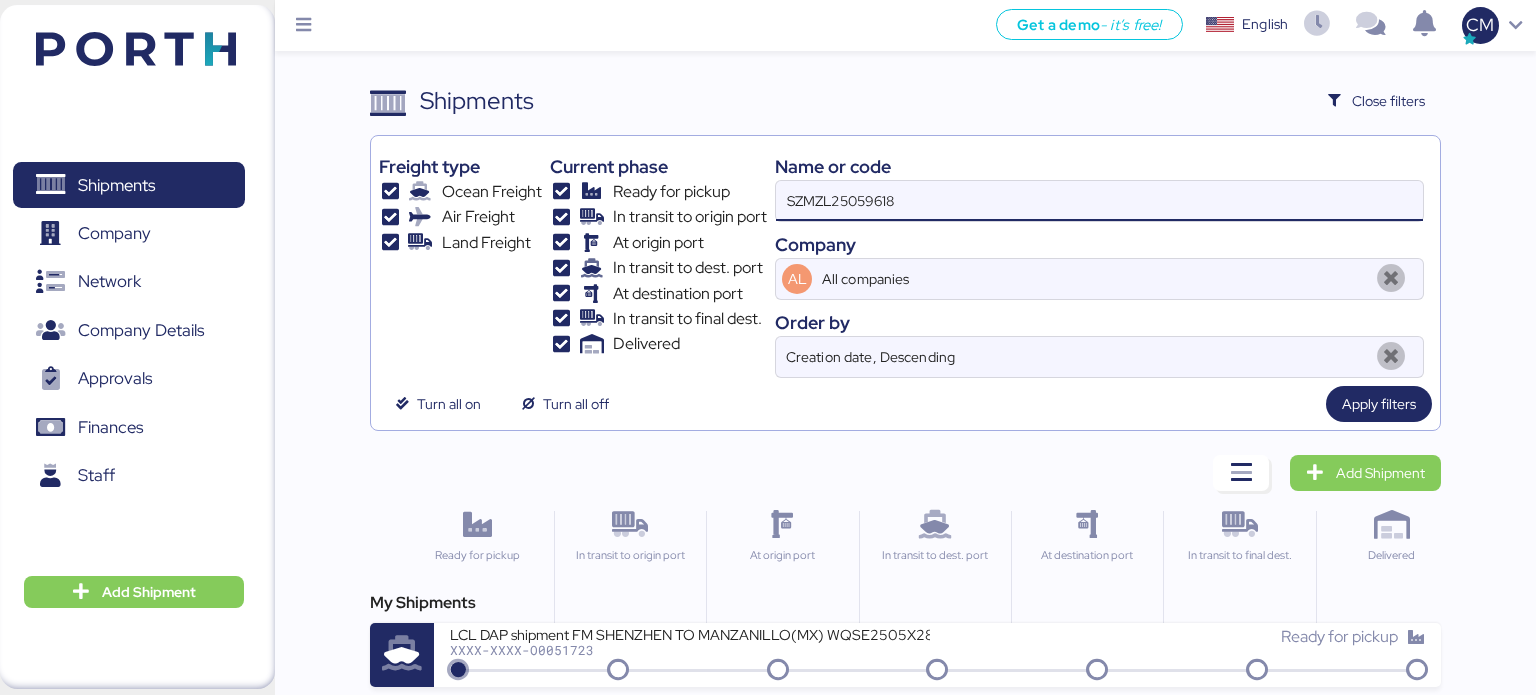 drag, startPoint x: 1022, startPoint y: 220, endPoint x: 1014, endPoint y: 212, distance: 11.313708 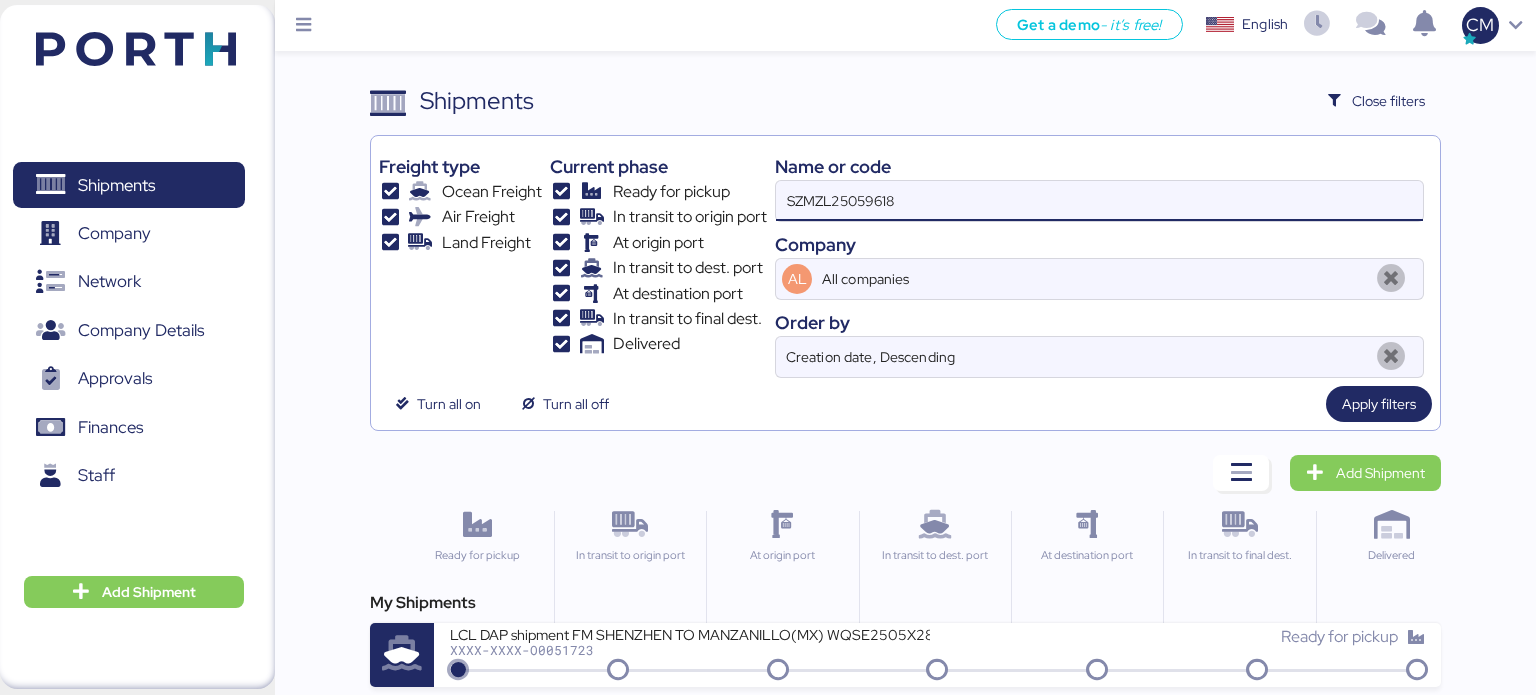 click on "SZMZL25059618" at bounding box center [1099, 201] 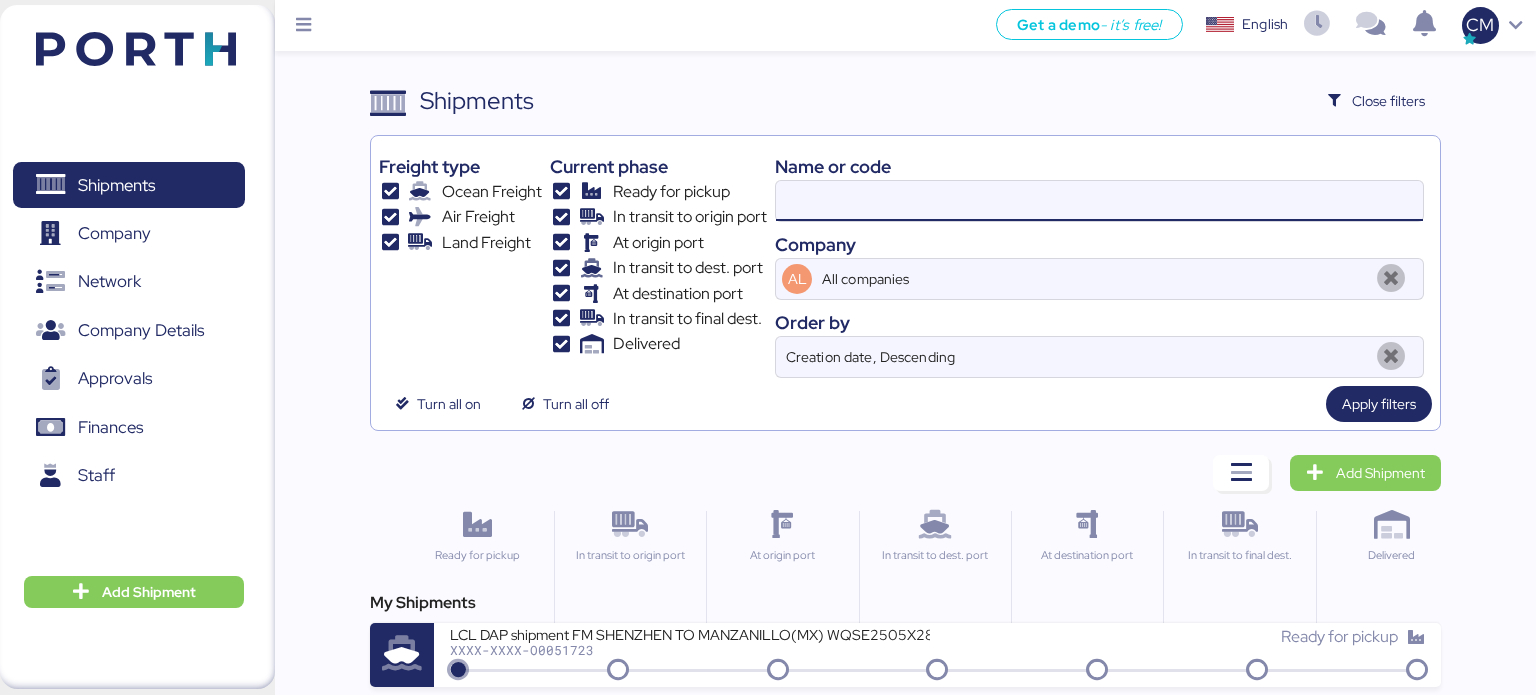 paste on "SZMZL25059618" 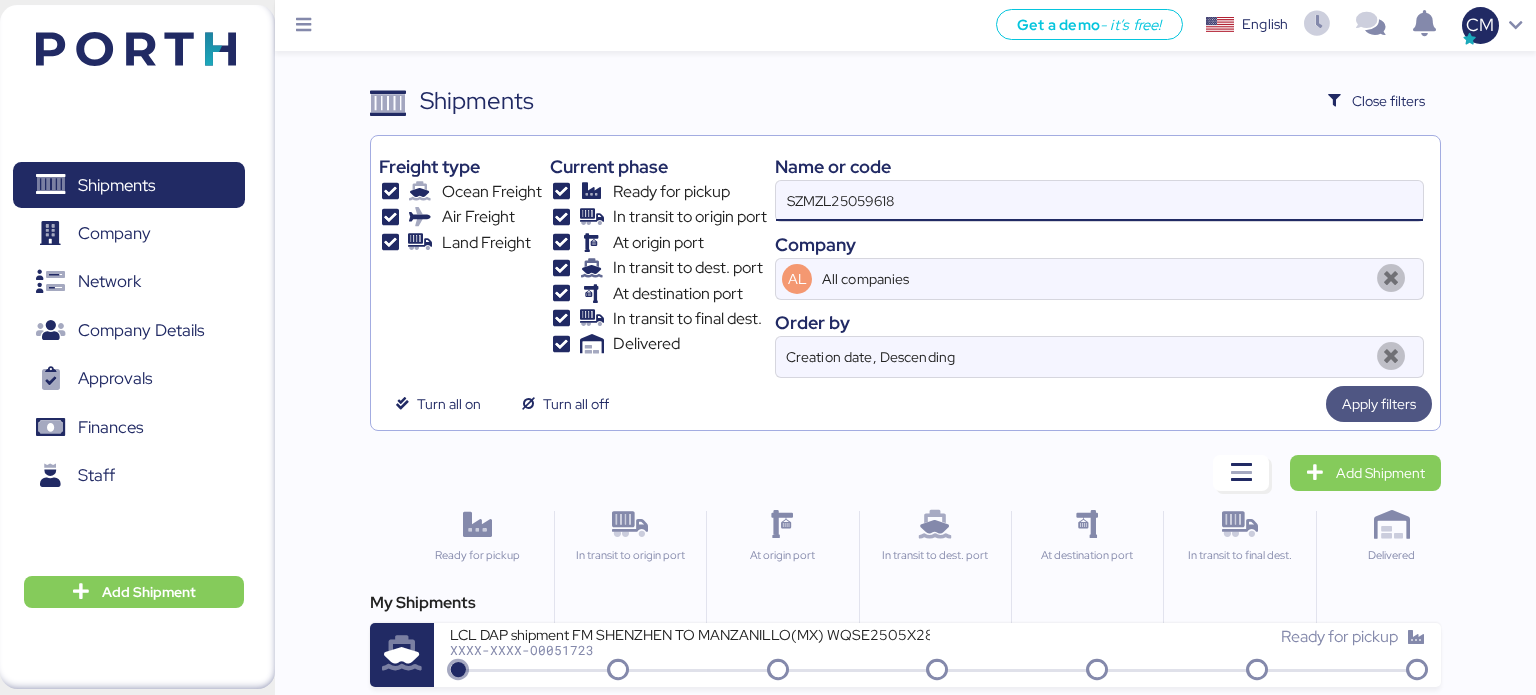 click on "Apply filters" at bounding box center (1379, 404) 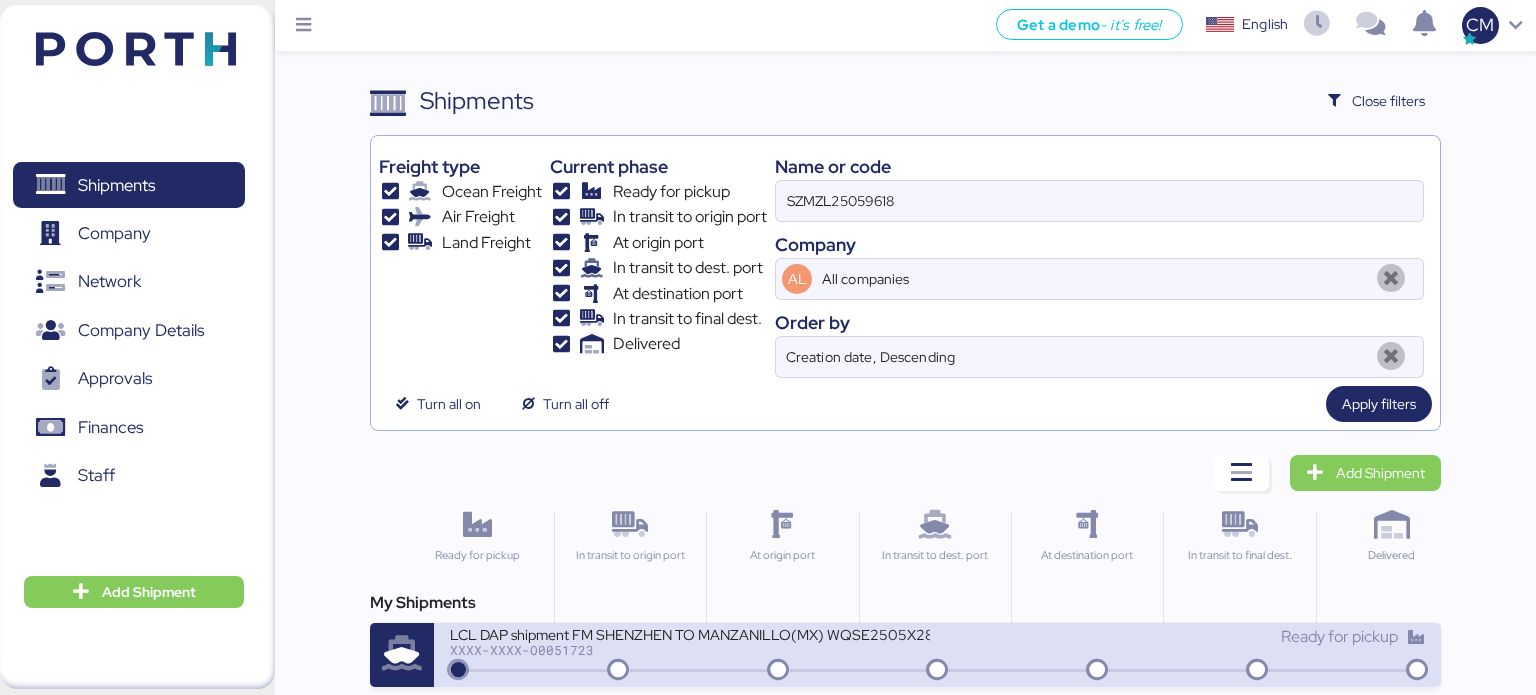 click on "LCL DAP shipment FM SHENZHEN TO MANZANILLO(MX) WQSE2505X28" at bounding box center (690, 633) 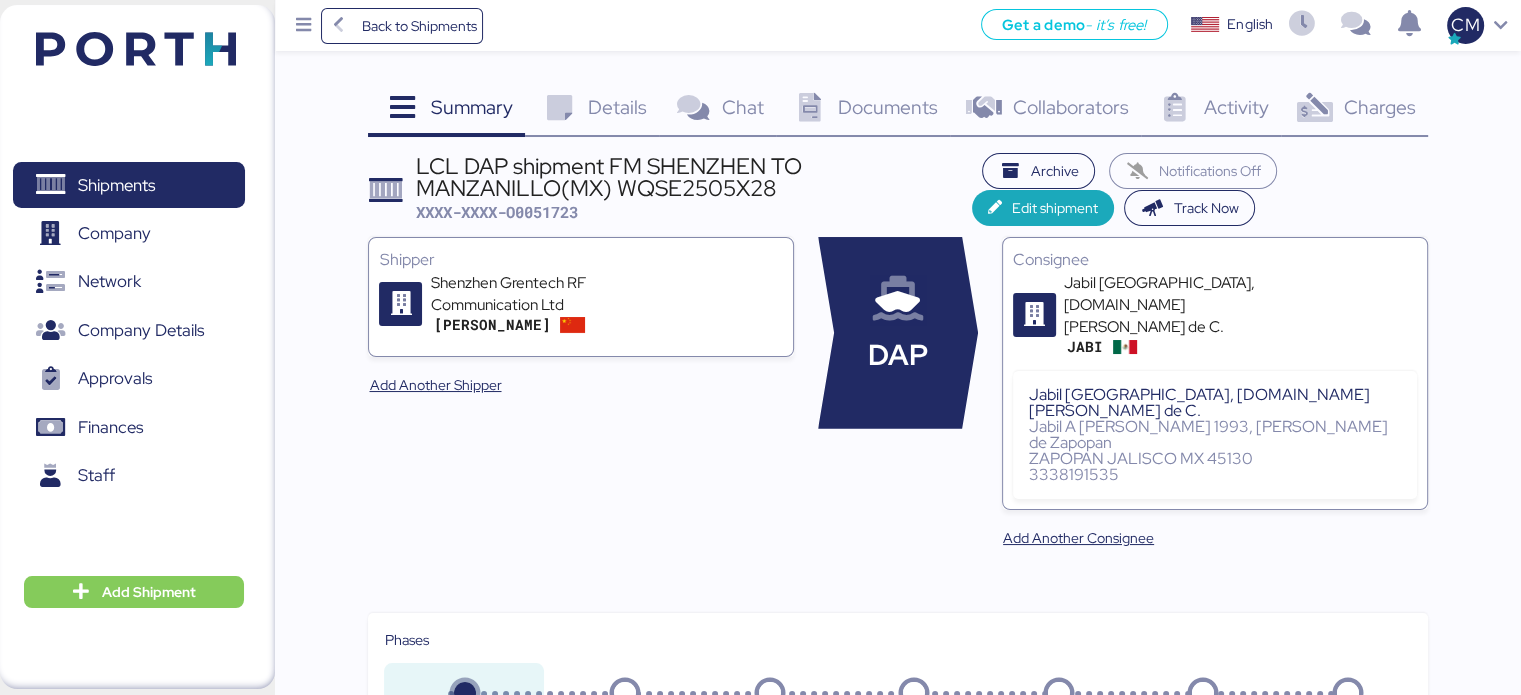 click on "Documents" at bounding box center (888, 107) 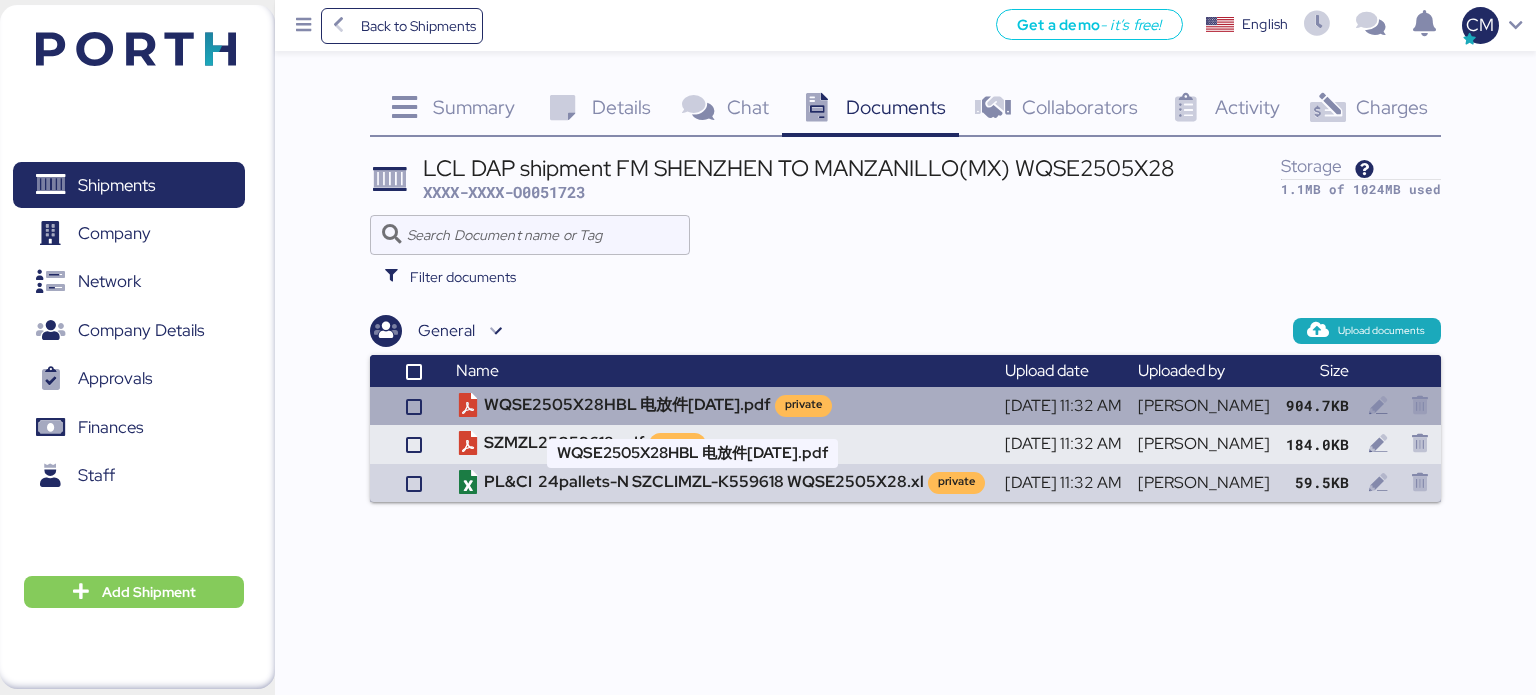 click on "WQSE2505X28HBL 电放件[DATE].pdf
private" at bounding box center [722, 406] 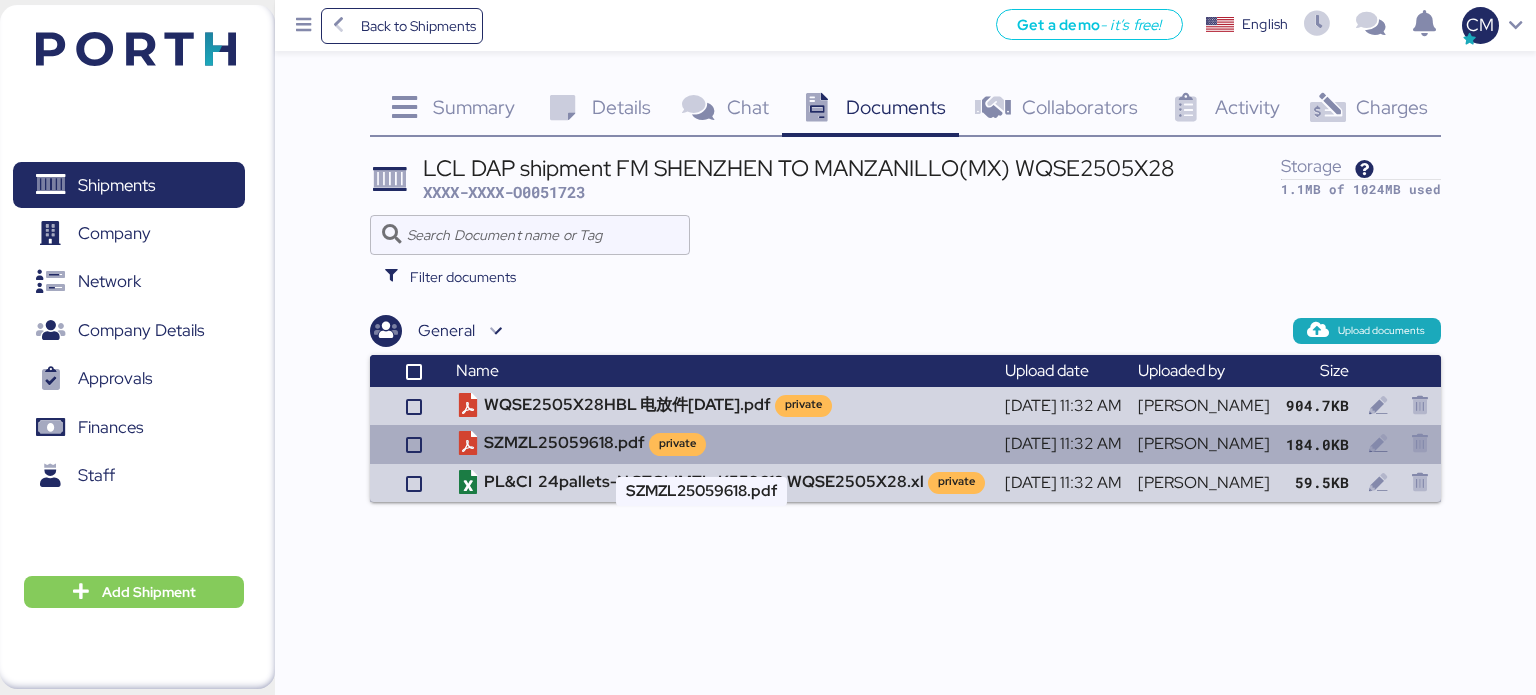 click on "SZMZL25059618.pdf
private" at bounding box center (722, 444) 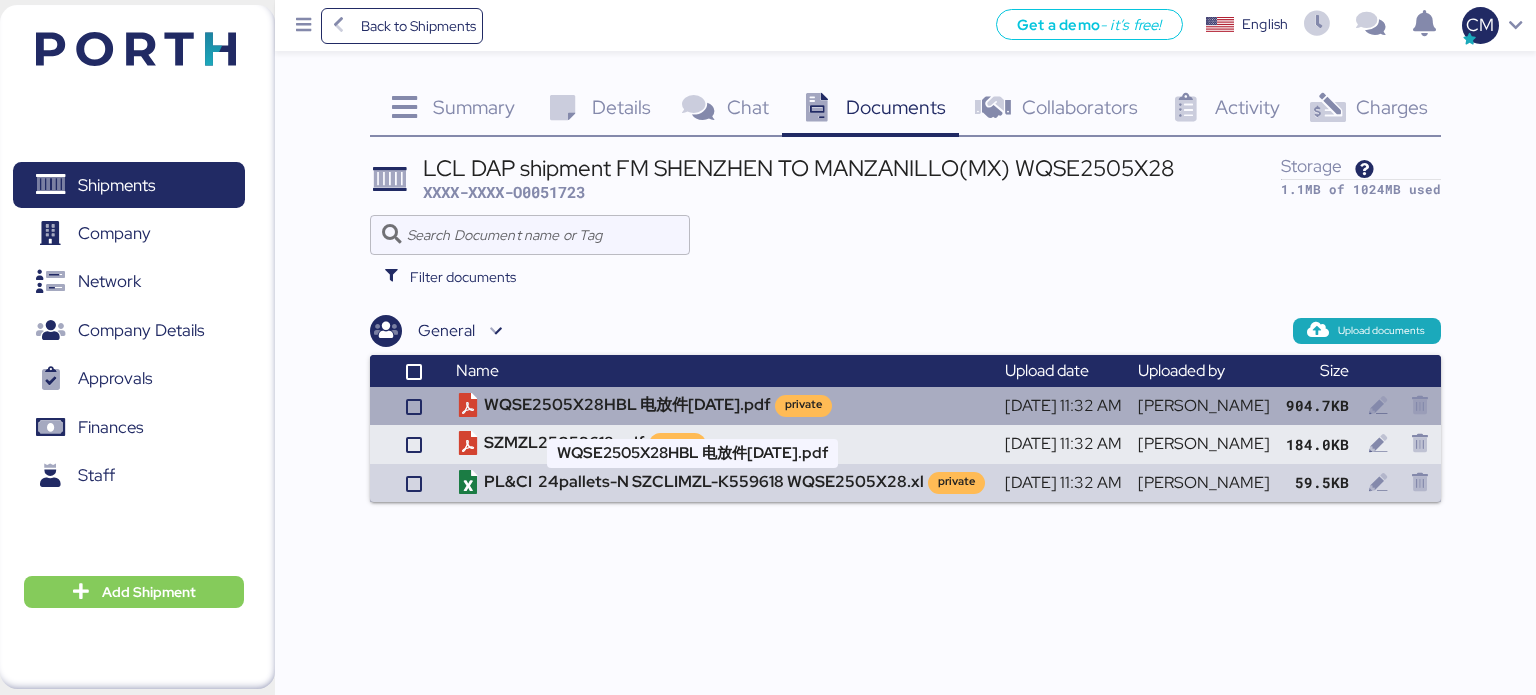 click on "WQSE2505X28HBL 电放件[DATE].pdf
private" at bounding box center (722, 406) 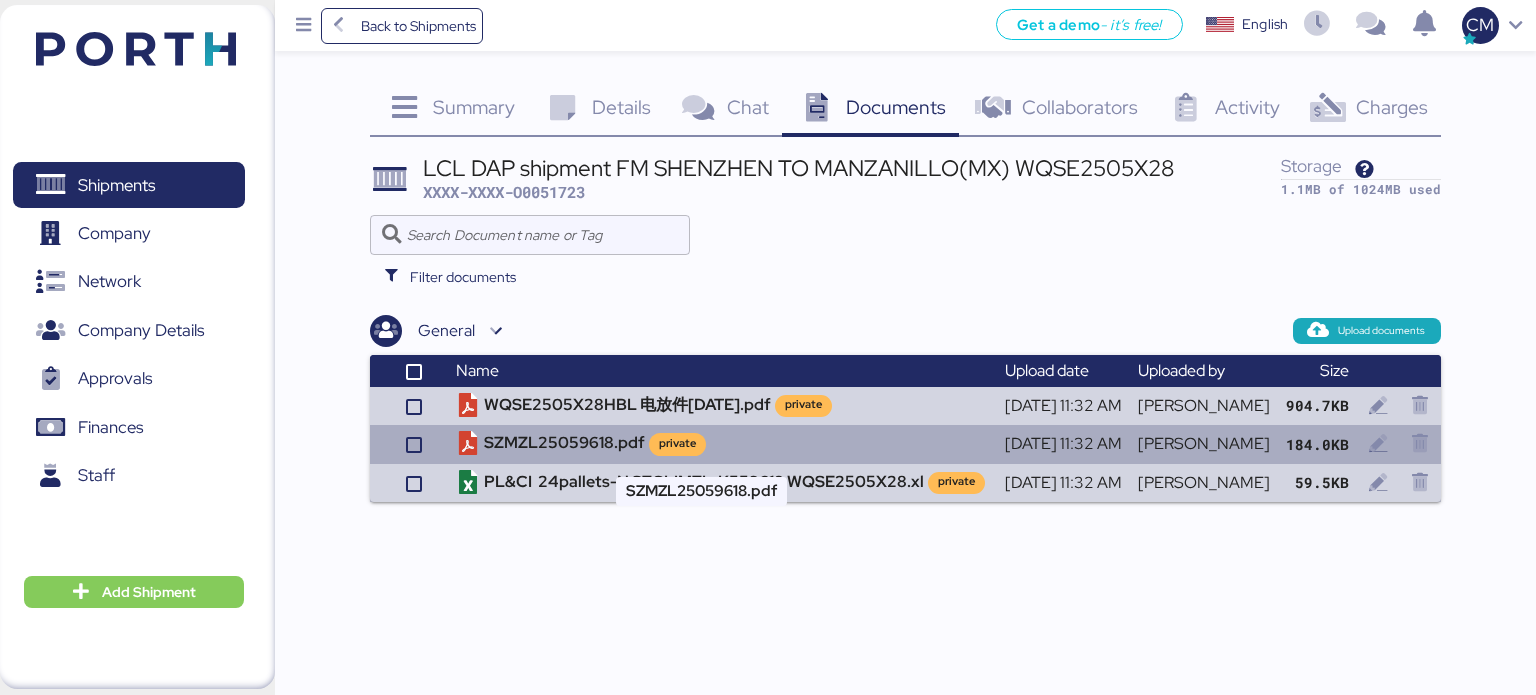 click on "SZMZL25059618.pdf
private" at bounding box center [722, 444] 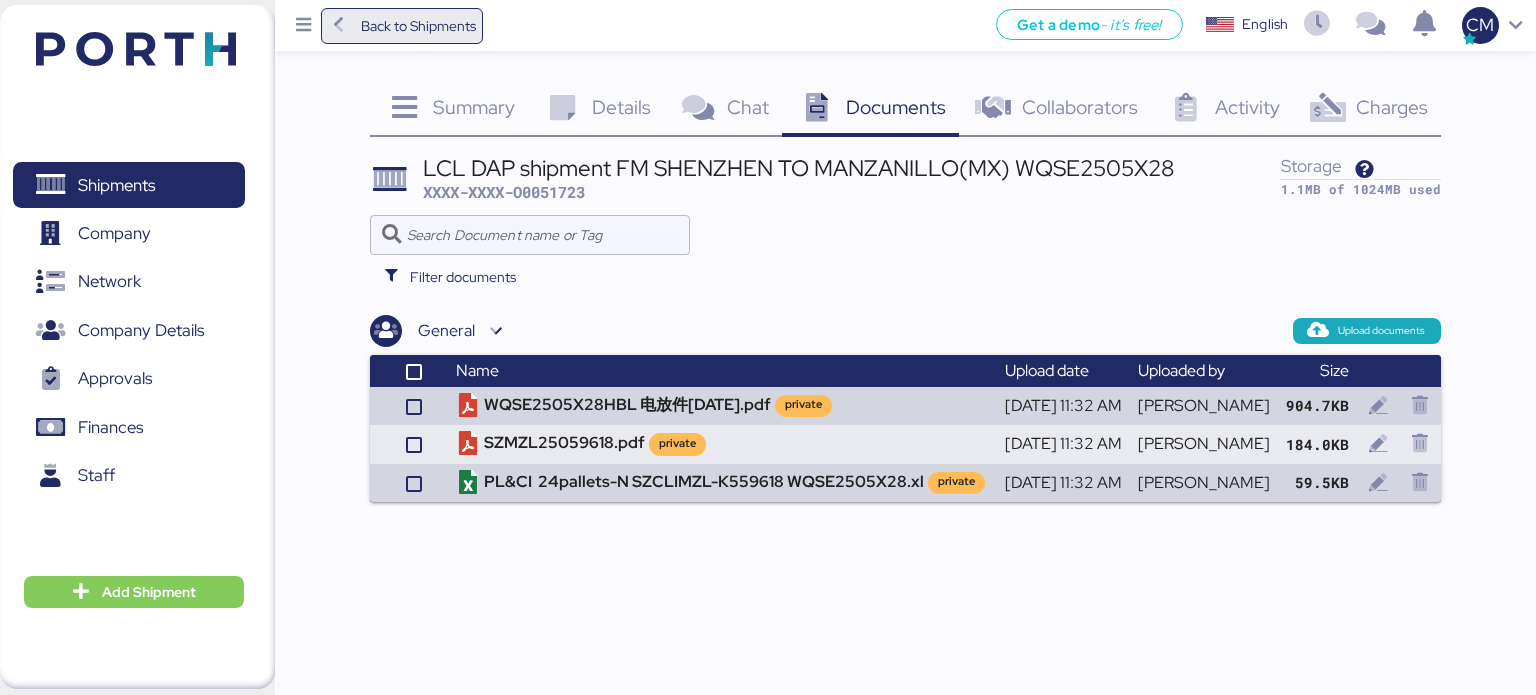 click on "Back to Shipments" at bounding box center [418, 26] 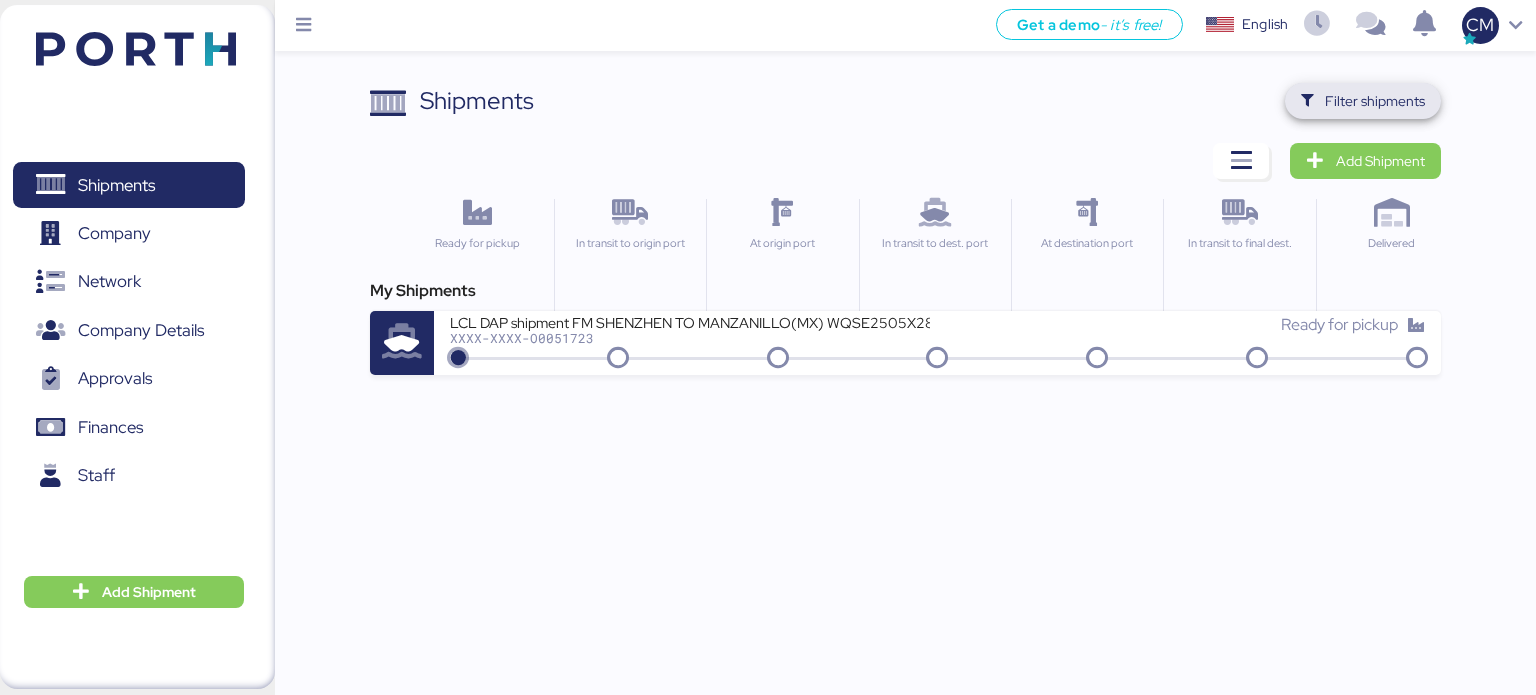 click on "Filter shipments" at bounding box center [1363, 101] 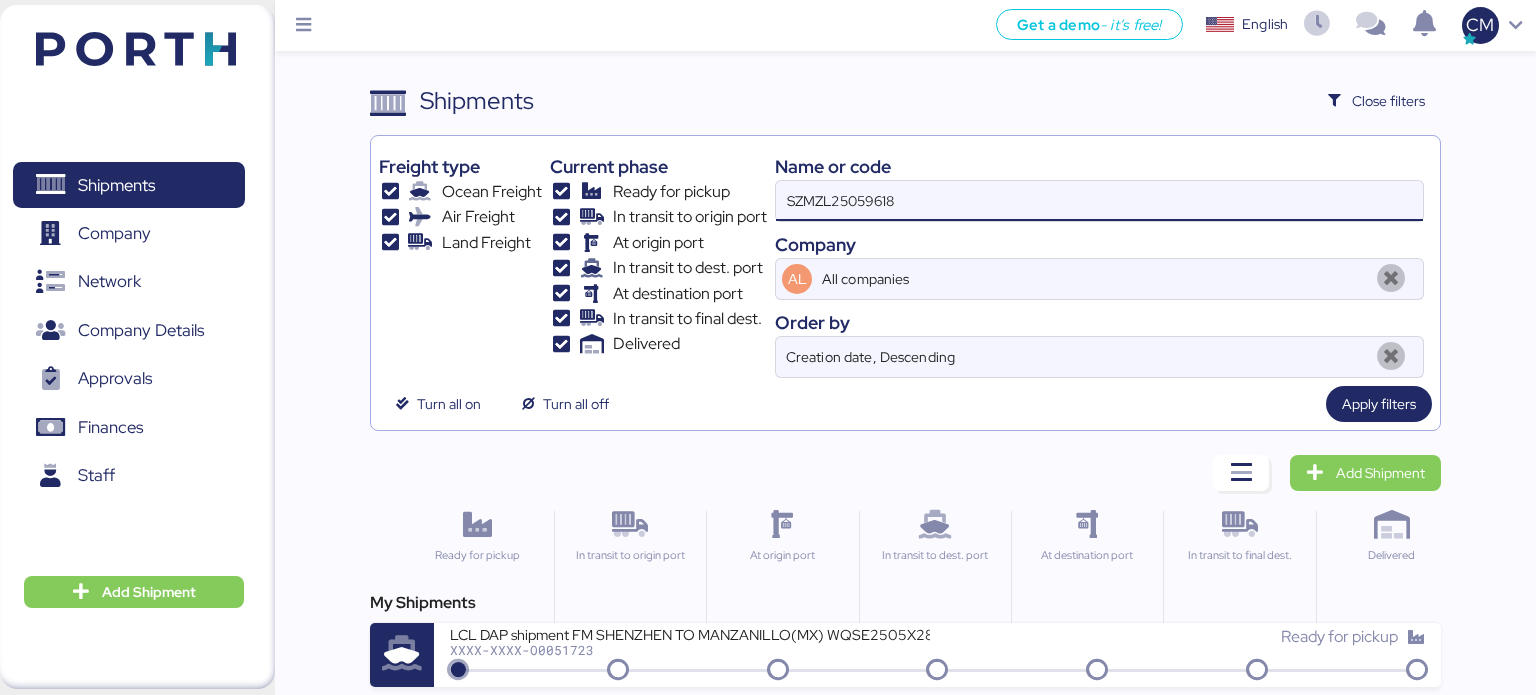 click on "SZMZL25059618" at bounding box center [1099, 201] 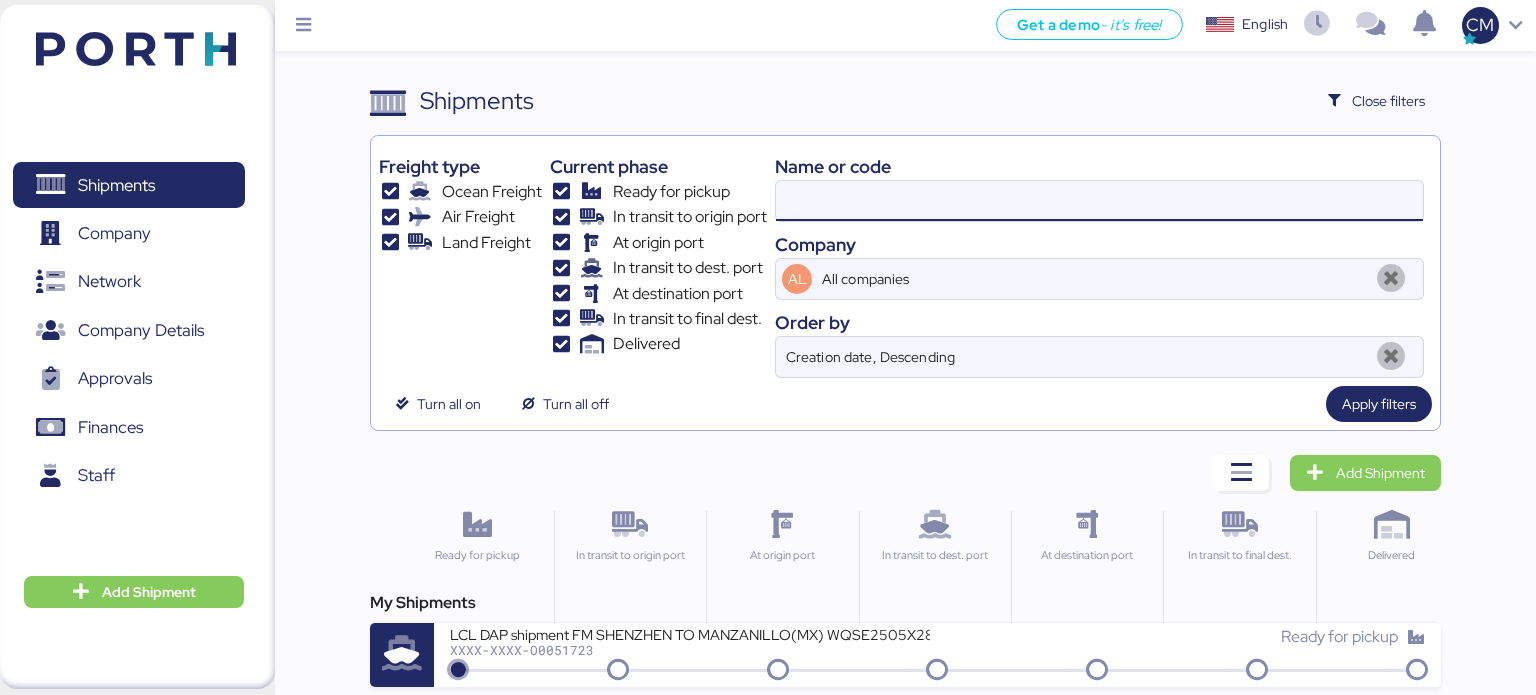paste on "ZMZL25059614" 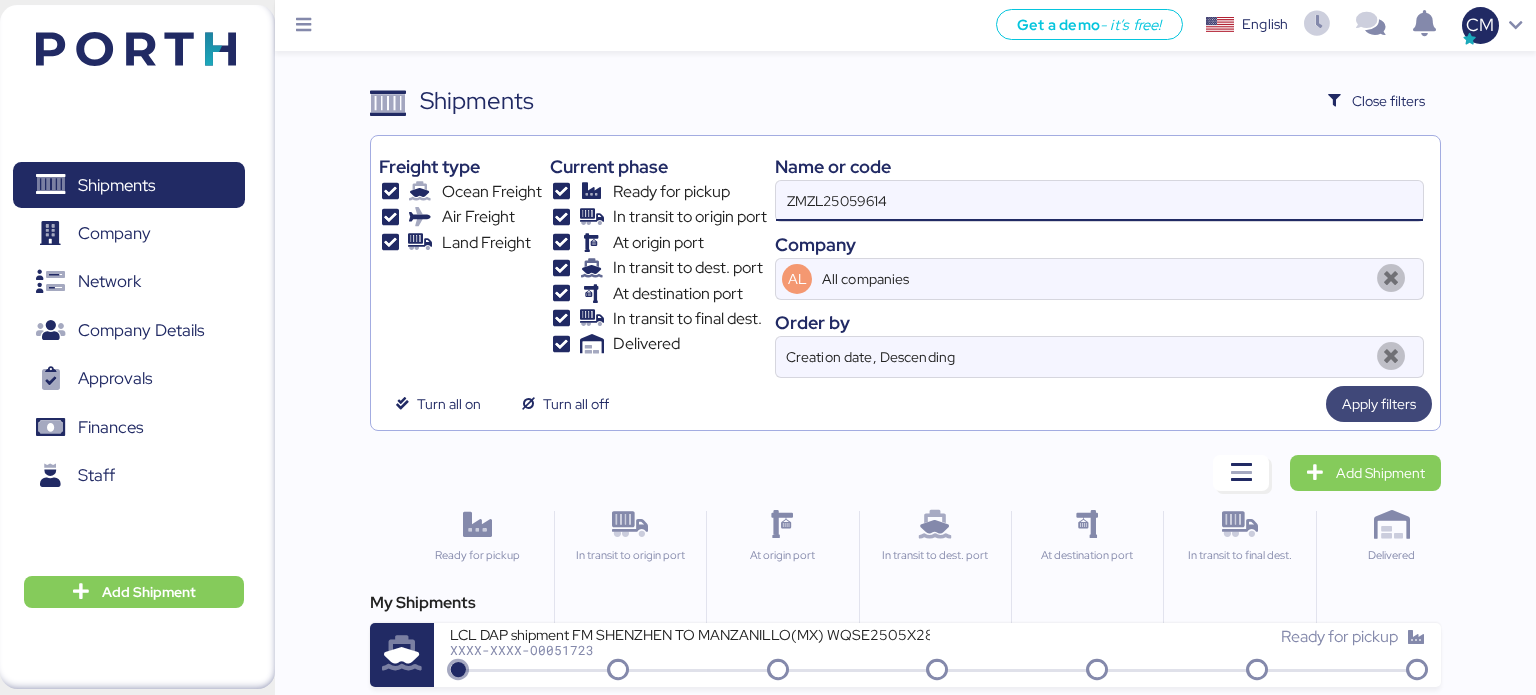 type on "ZMZL25059614" 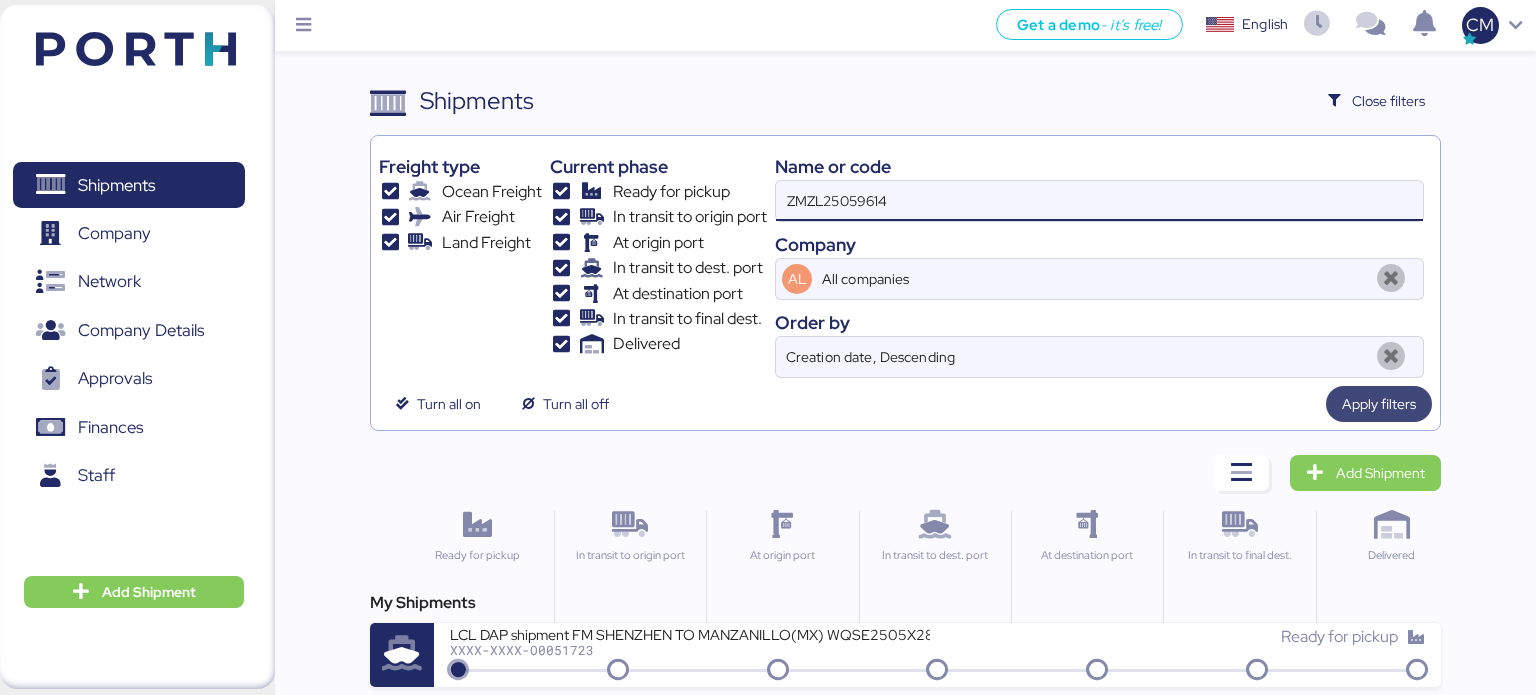 click on "Apply filters" at bounding box center [1379, 404] 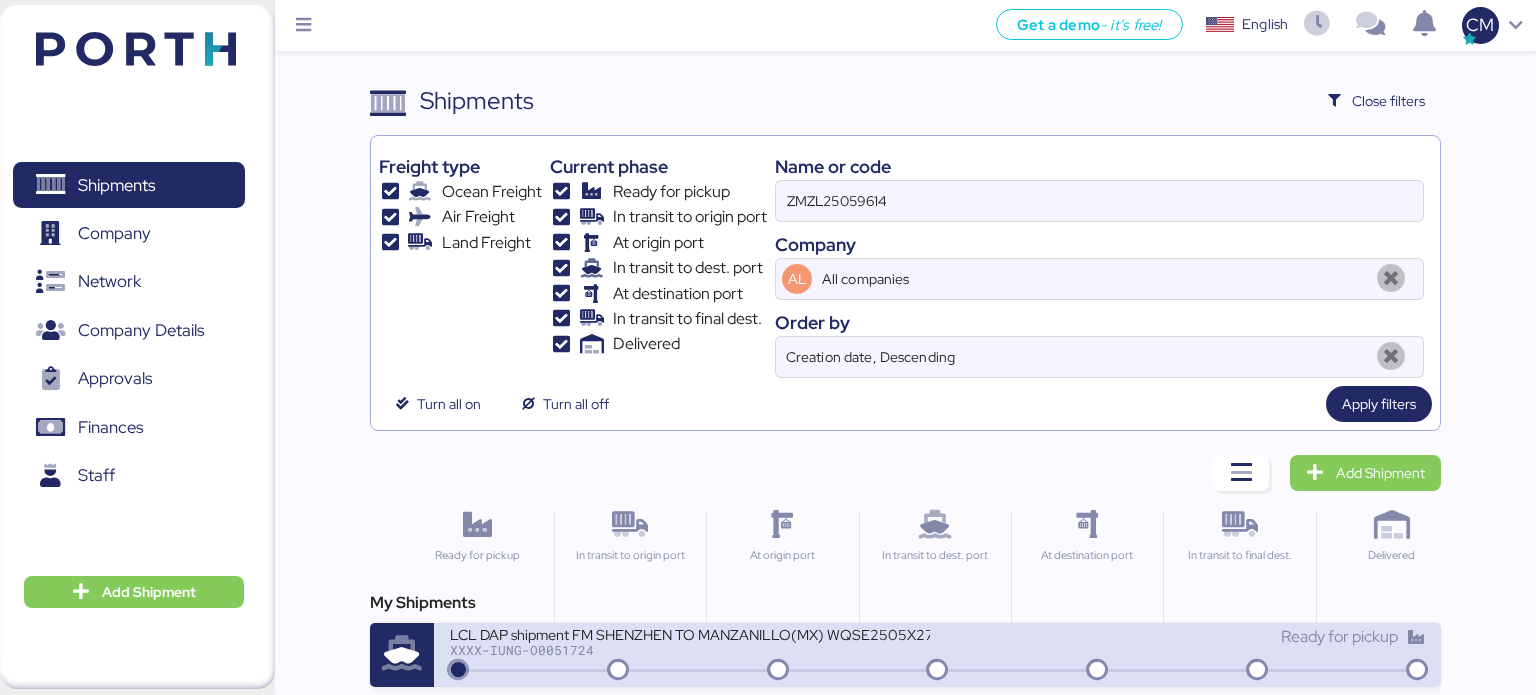 click on "LCL DAP shipment FM SHENZHEN TO MANZANILLO(MX) WQSE2505X27" at bounding box center [690, 633] 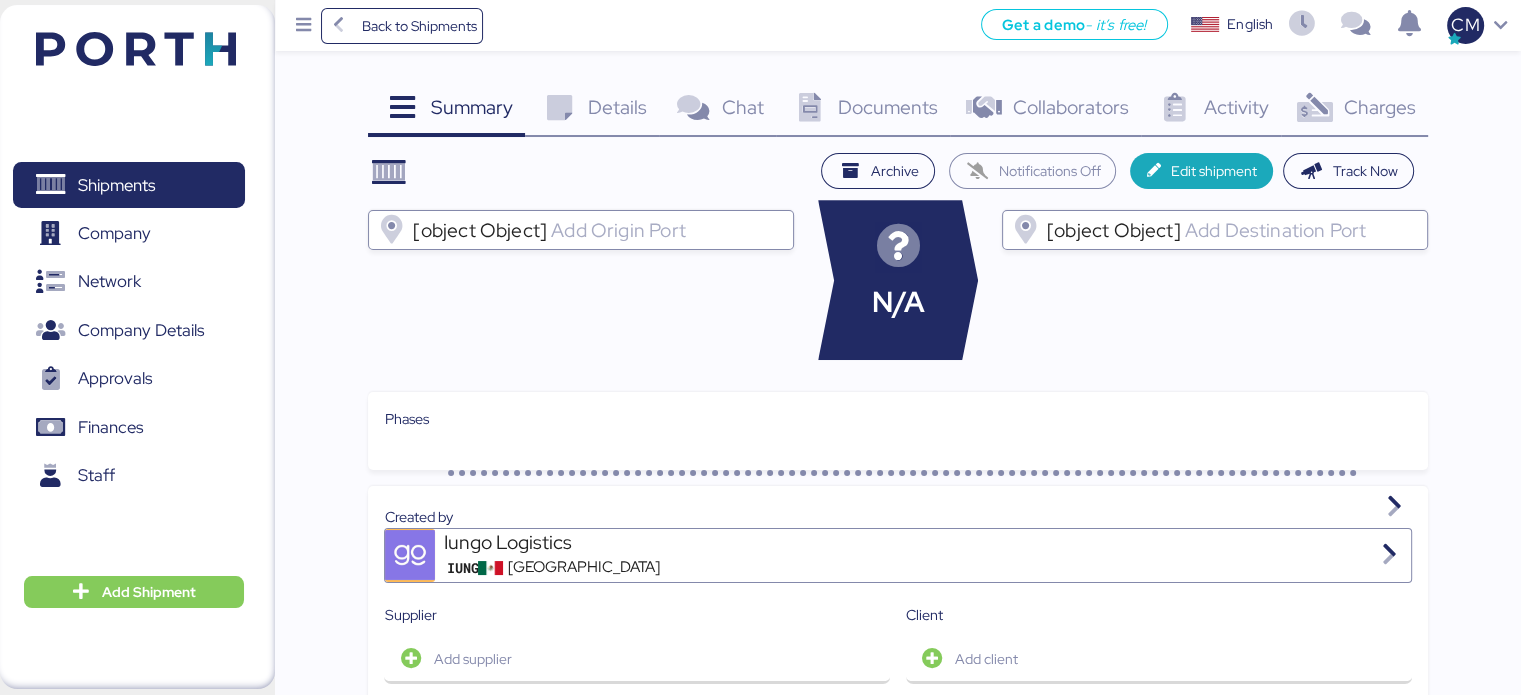 click on "Charges 0" at bounding box center [1354, 110] 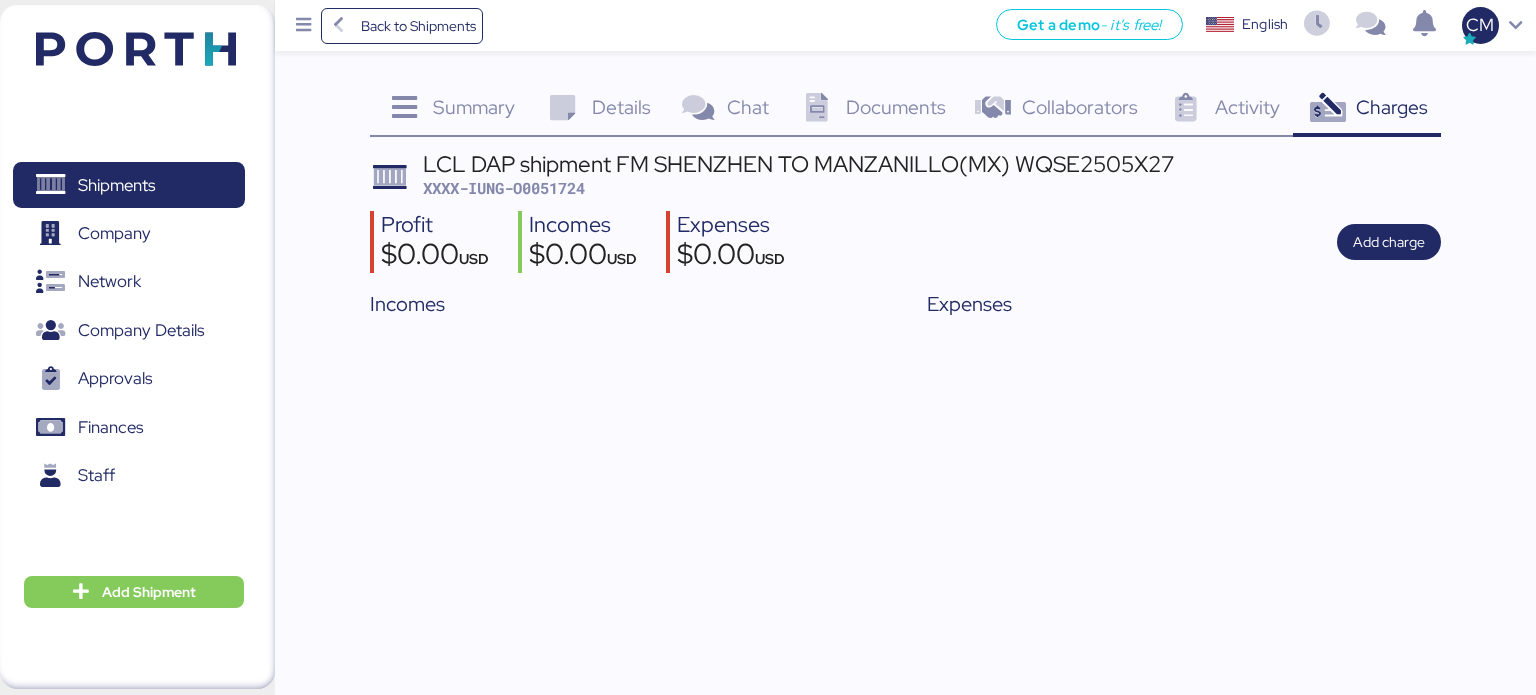 click on "Collaborators" at bounding box center [1080, 107] 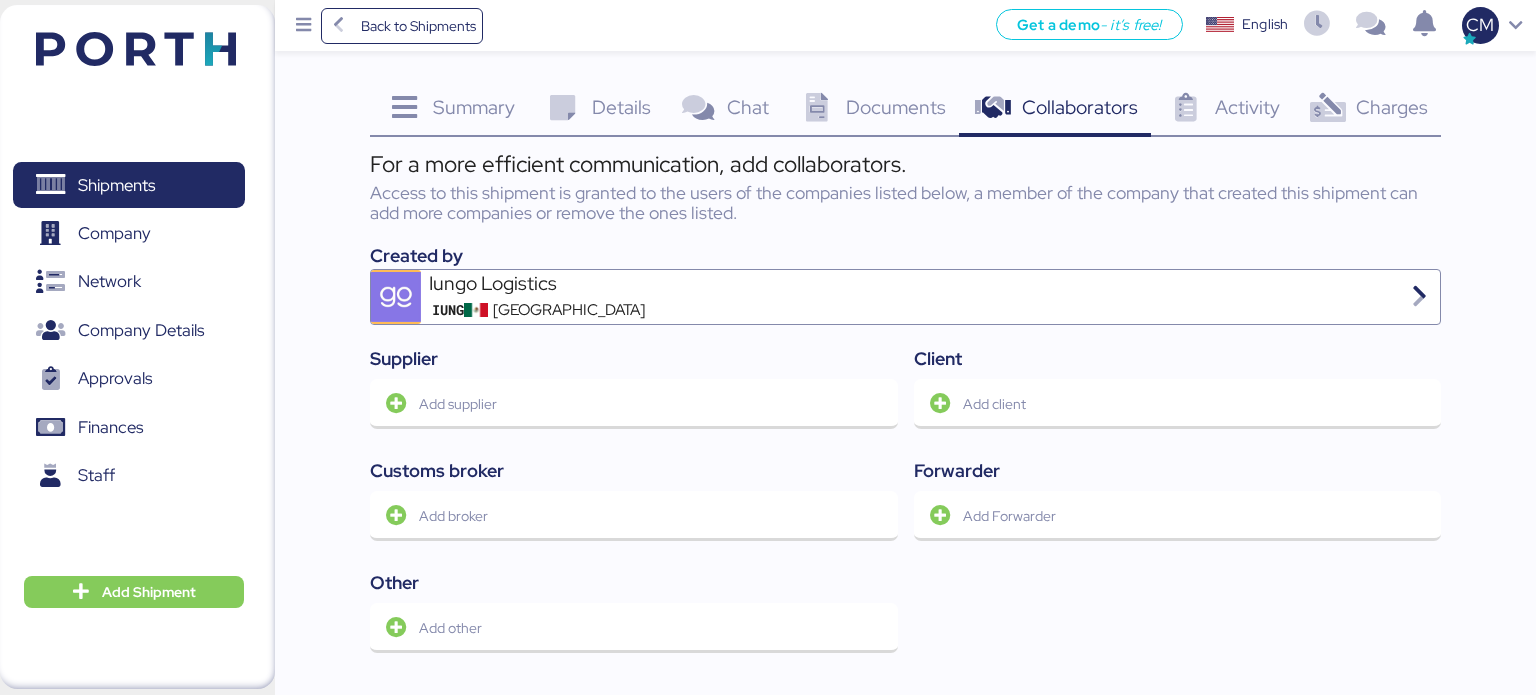 click on "Documents" at bounding box center [896, 107] 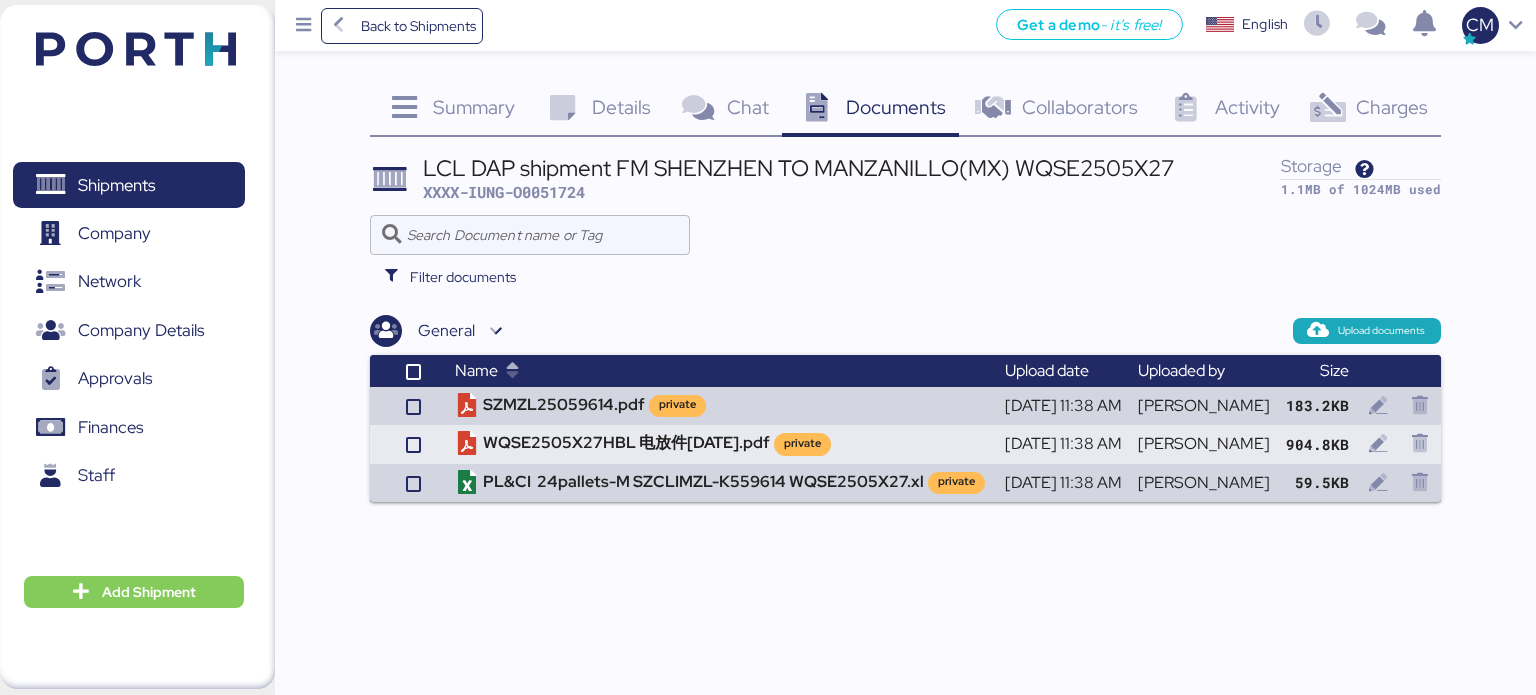 click on "Name" at bounding box center [722, 371] 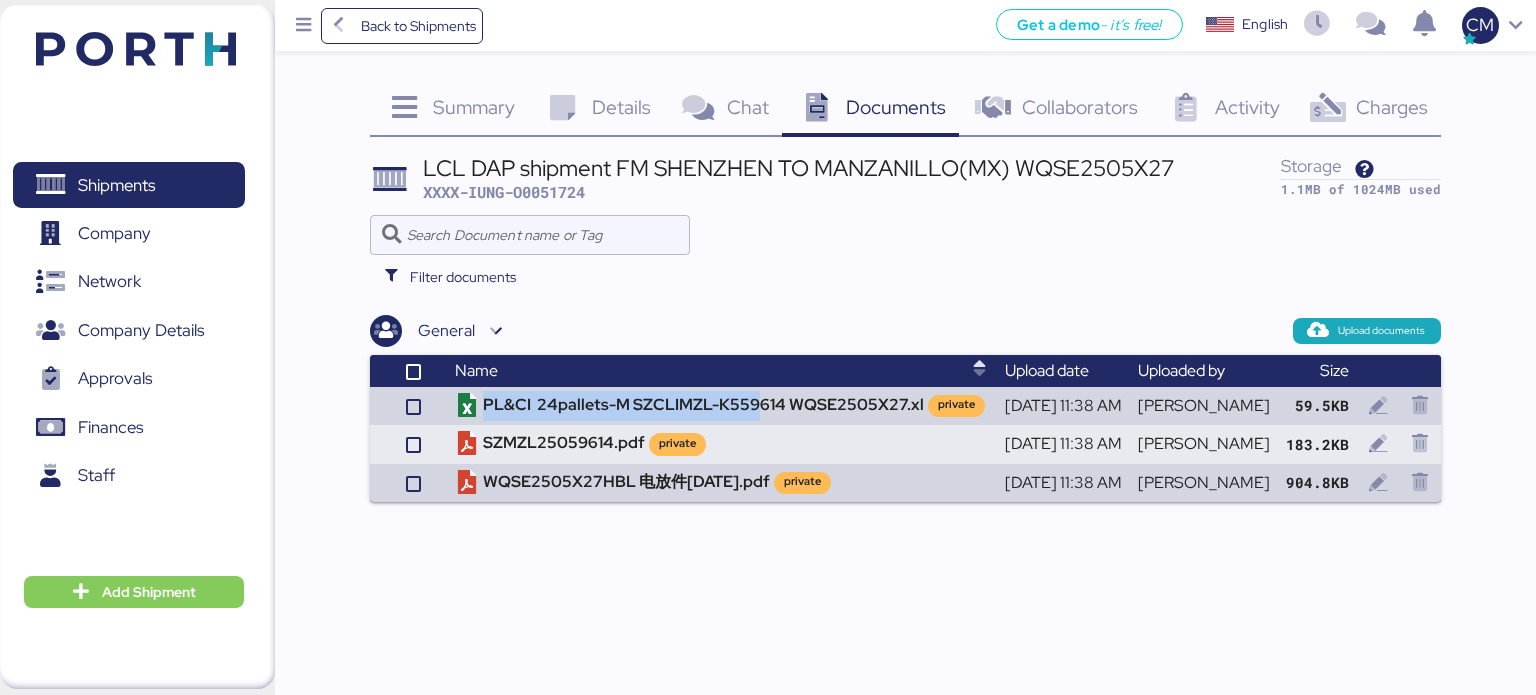 drag, startPoint x: 583, startPoint y: 395, endPoint x: 561, endPoint y: 506, distance: 113.15918 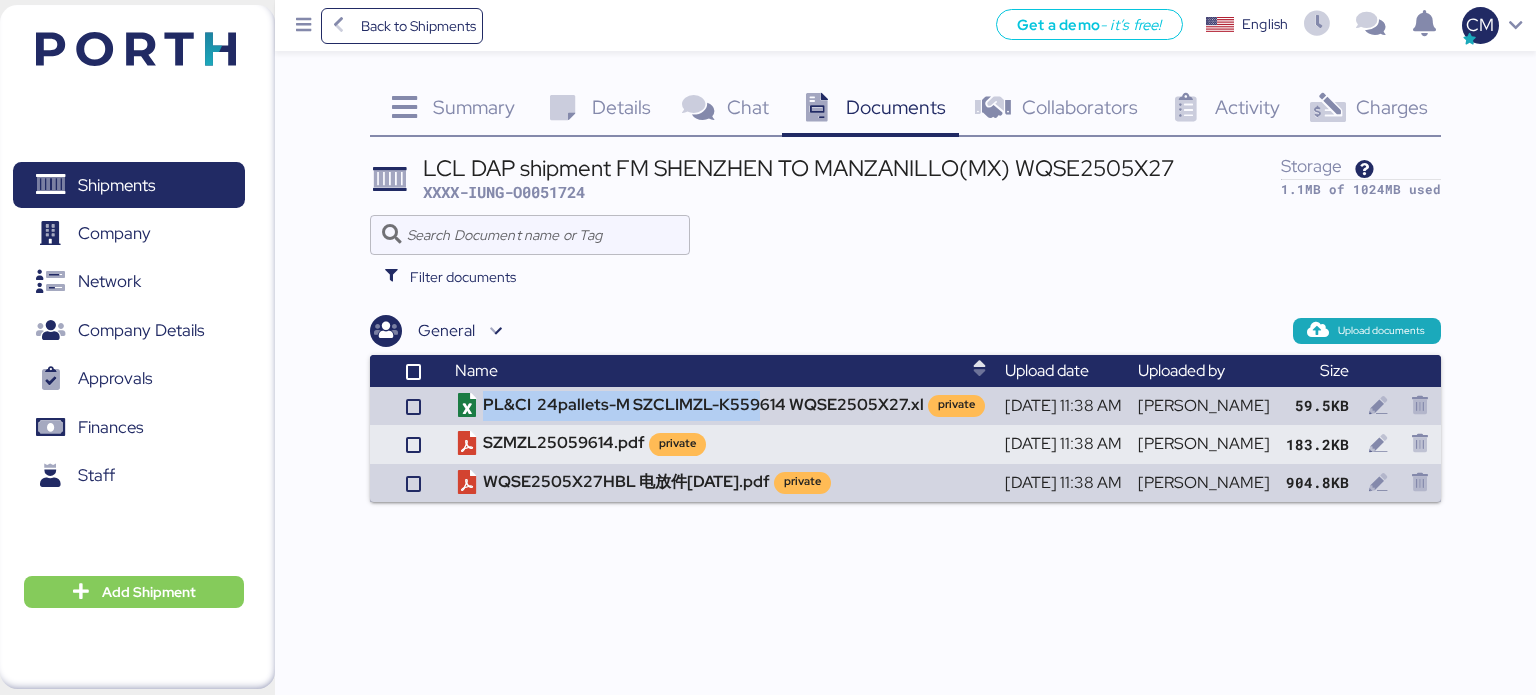 click on "Back to Shipments Get a demo  - it’s free! Get a demo  English Inglés English         CM       Shipments 0   Company 0   Network 0   Company Details 0   Approvals 0   Finances 0   Staff 0   Add Shipment   Summary 0   Details 0   Chat 0   Documents 0   Collaborators 0   Activity 0   Charges 0   LCL DAP shipment FM SHENZHEN TO MANZANILLO(MX) WQSE2505X27 XXXX-IUNG-O0051724 Storage
1.1MB of 1024MB used
Filter documents      General     Upload documents Name   Upload date   Uploaded by     Size
PL&CI  24pallets-M SZCLIMZL-K559614 WQSE2505X27.xl
private
[DATE] 11:38 AM
[PERSON_NAME]
59.5KB
SZMZL25059614.pdf
private
[DATE] 11:38 AM
[PERSON_NAME]" at bounding box center (768, 347) 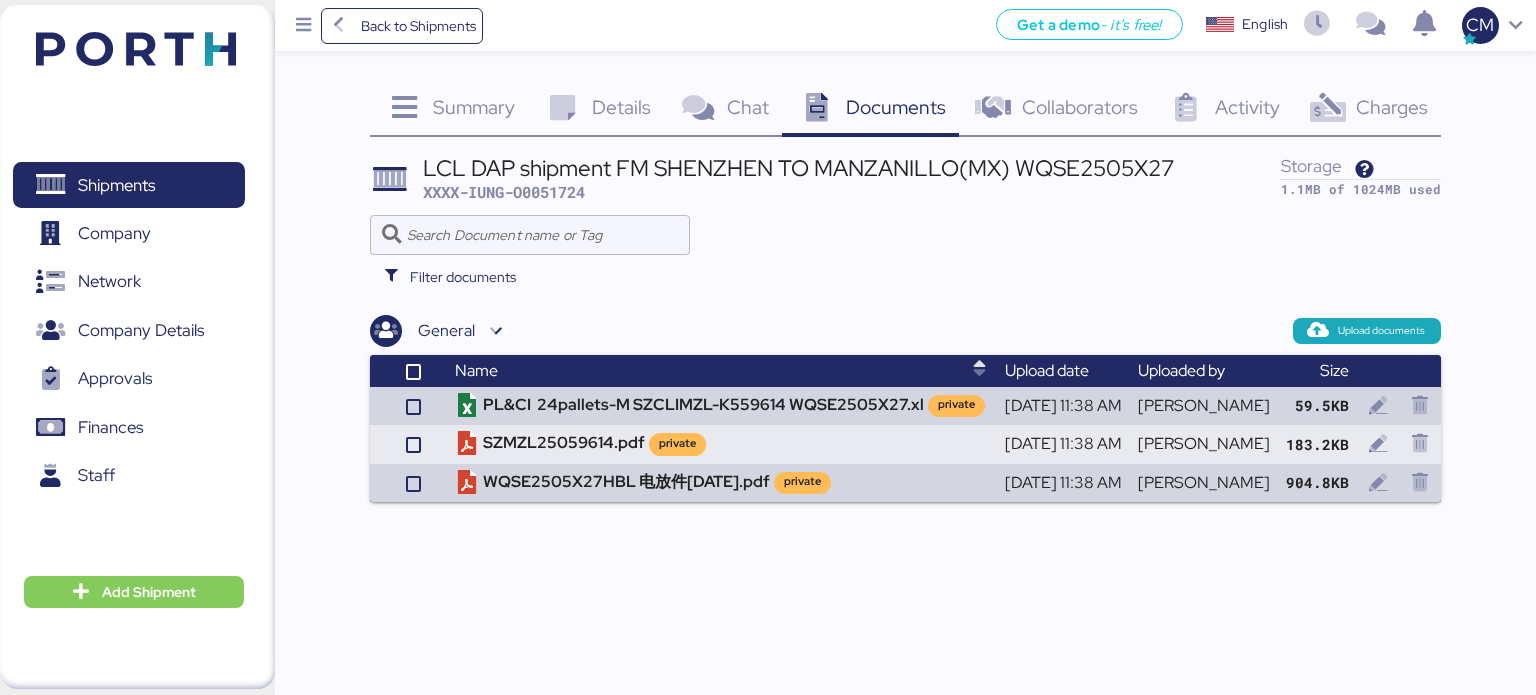 click on "Back to Shipments Get a demo  - it’s free! Get a demo  English Inglés English         CM       Shipments 0   Company 0   Network 0   Company Details 0   Approvals 0   Finances 0   Staff 0   Add Shipment   Summary 0   Details 0   Chat 0   Documents 0   Collaborators 0   Activity 0   Charges 0   LCL DAP shipment FM SHENZHEN TO MANZANILLO(MX) WQSE2505X27 XXXX-IUNG-O0051724 Storage
1.1MB of 1024MB used
Filter documents      General     Upload documents Name   Upload date   Uploaded by     Size
PL&CI  24pallets-M SZCLIMZL-K559614 WQSE2505X27.xl
private
[DATE] 11:38 AM
[PERSON_NAME]
59.5KB
SZMZL25059614.pdf
private
[DATE] 11:38 AM
[PERSON_NAME]" at bounding box center [768, 347] 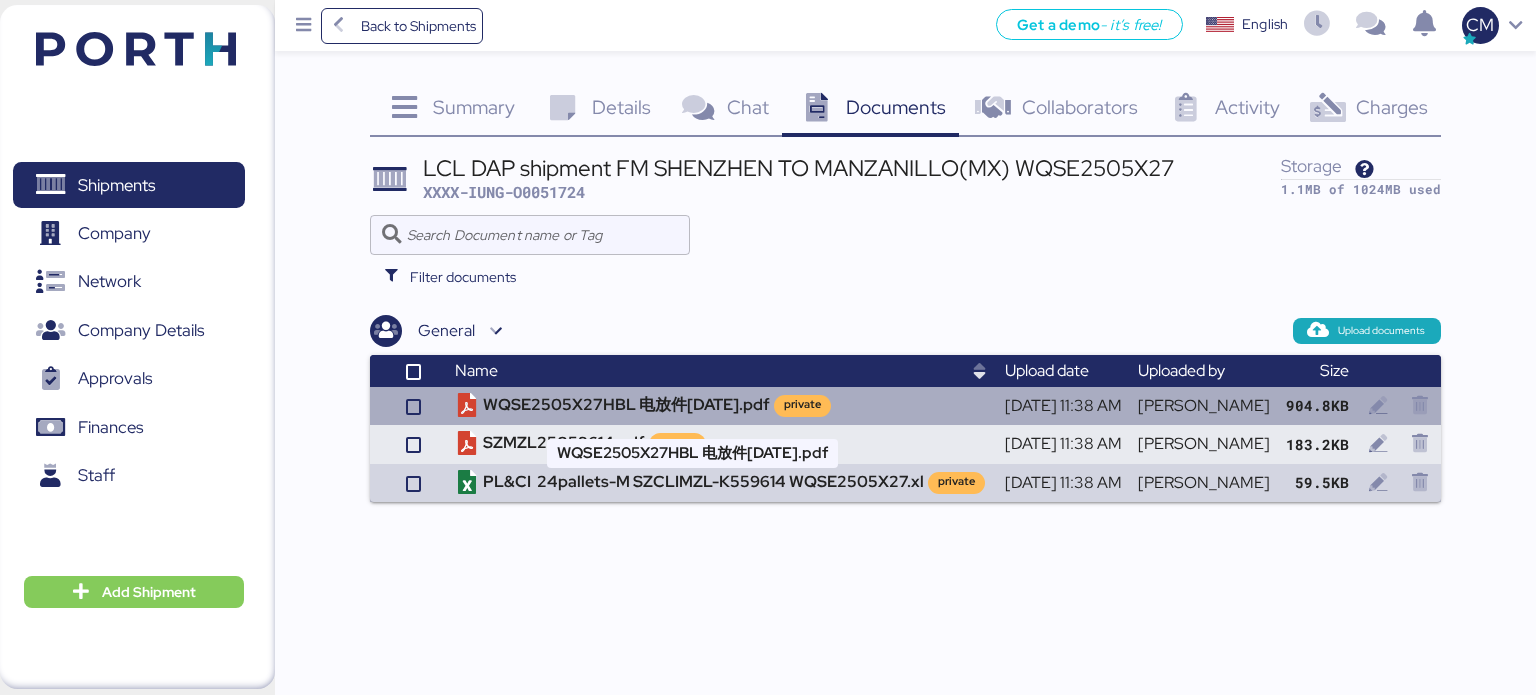 click on "WQSE2505X27HBL 电放件[DATE].pdf
private" at bounding box center [722, 406] 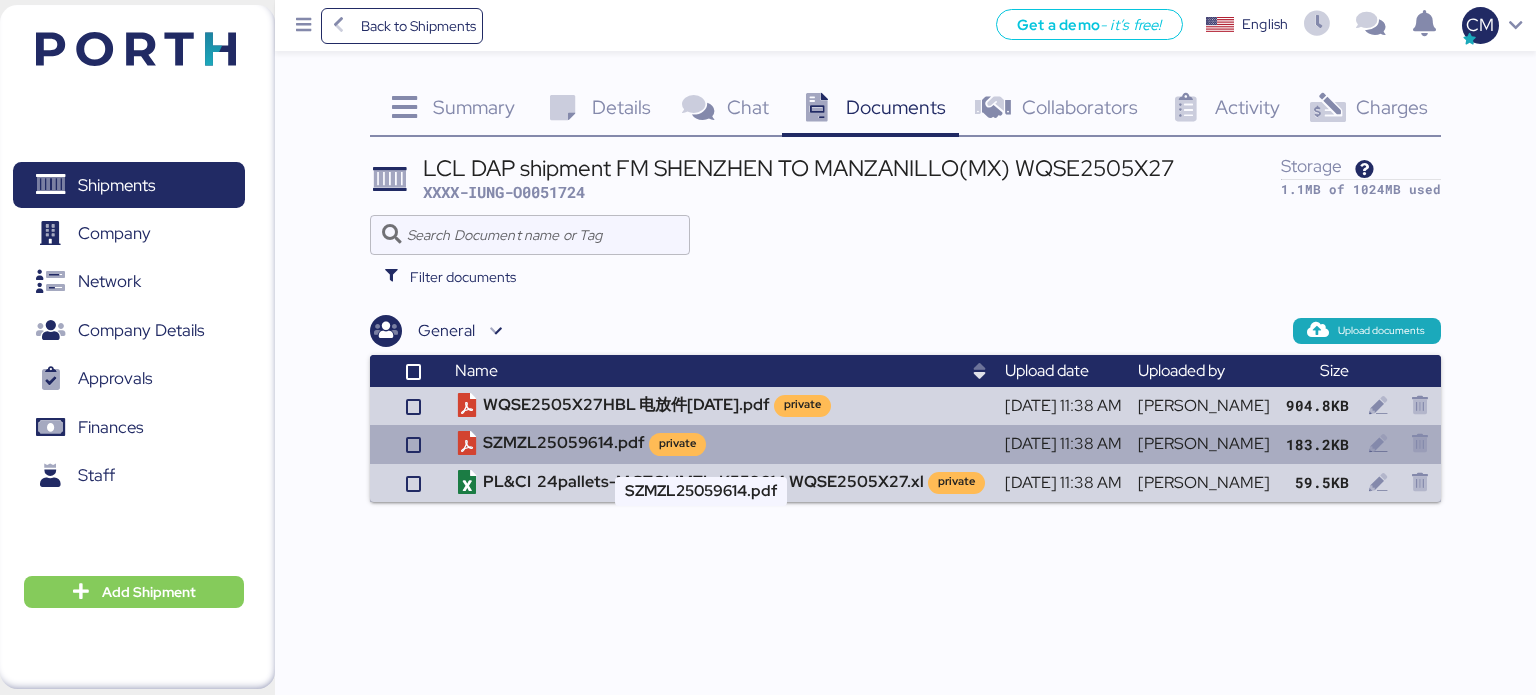 click on "SZMZL25059614.pdf
private" at bounding box center (722, 444) 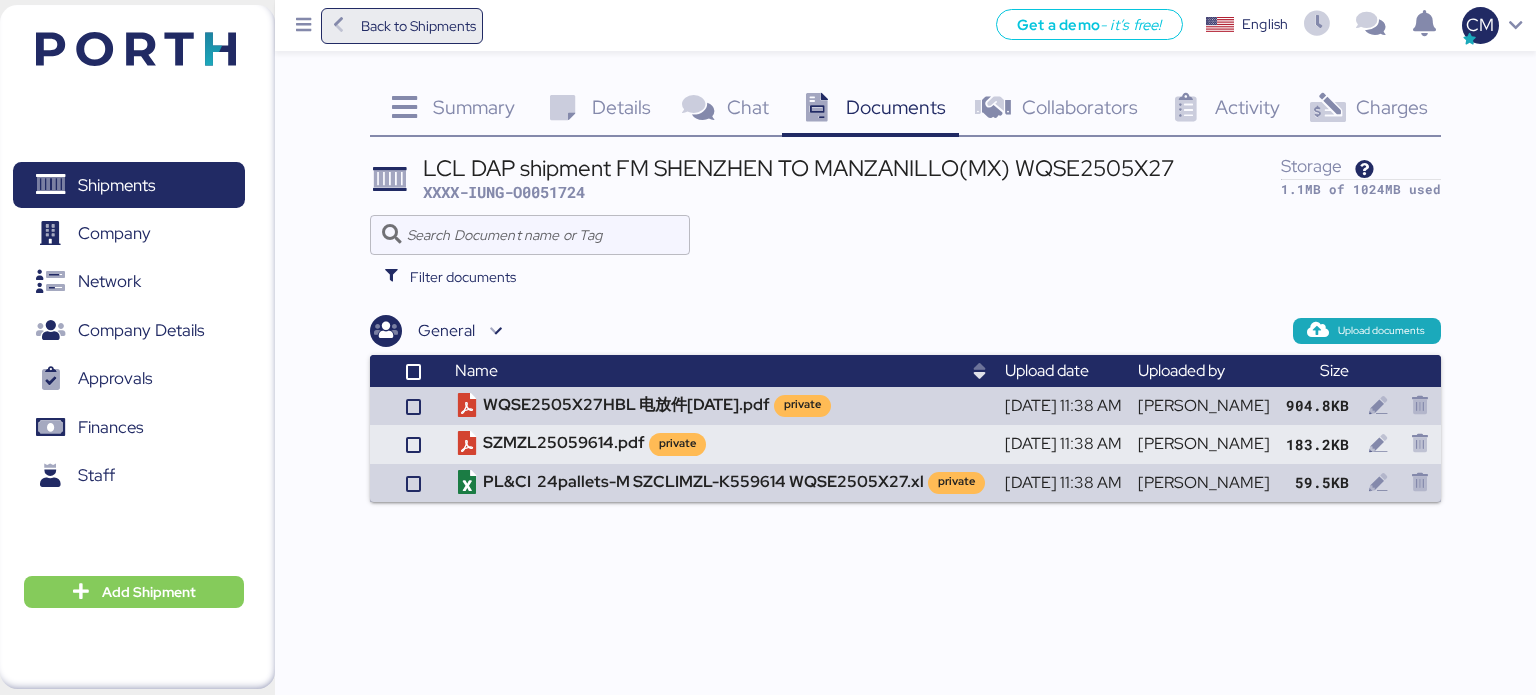 click on "Back to Shipments" at bounding box center (418, 26) 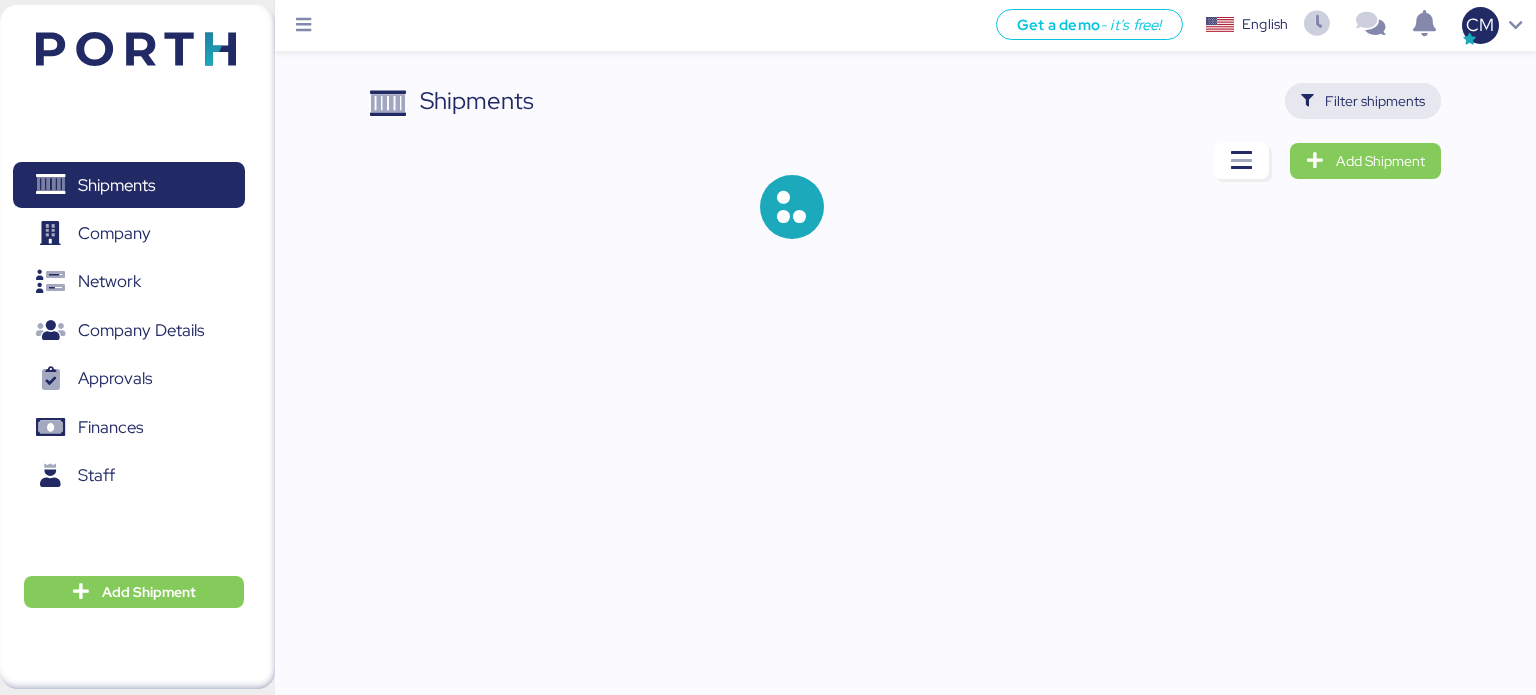 click on "Filter shipments" at bounding box center [1363, 101] 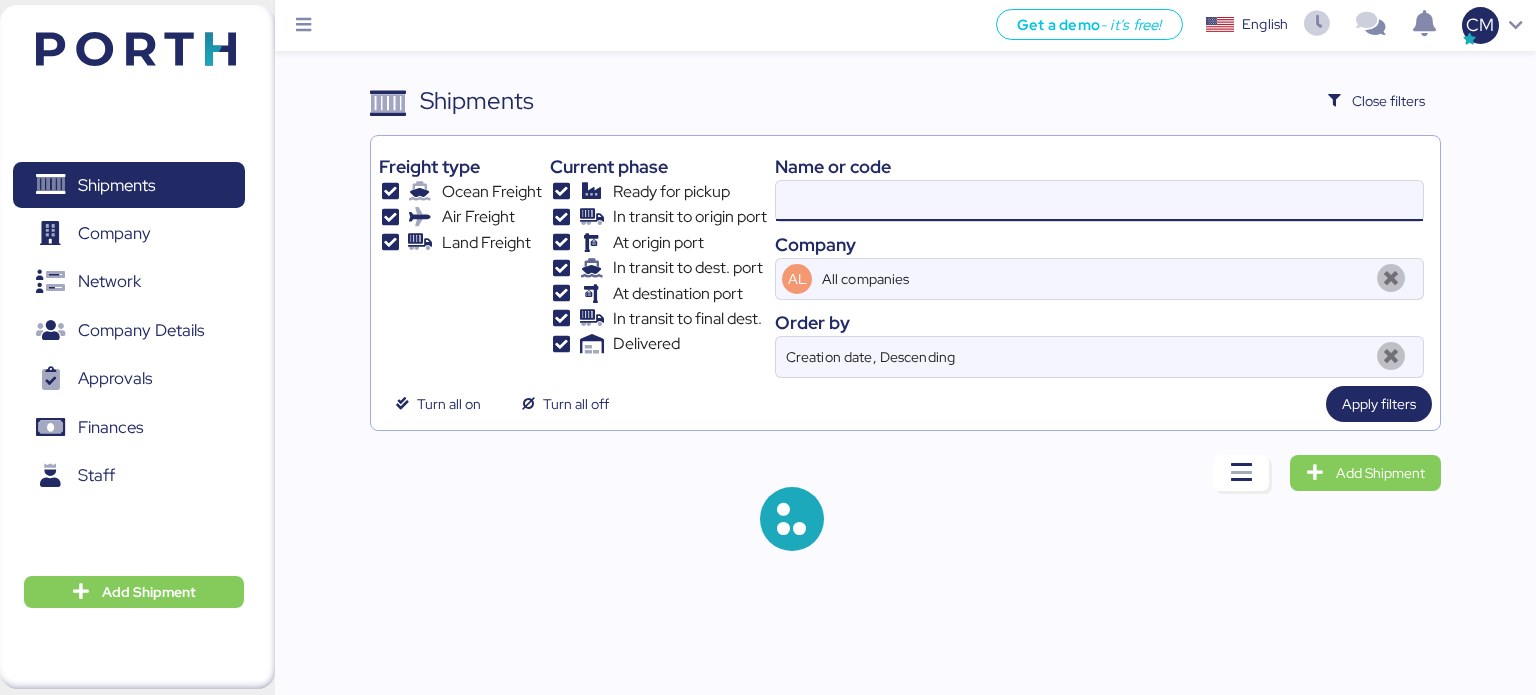 click at bounding box center [1099, 201] 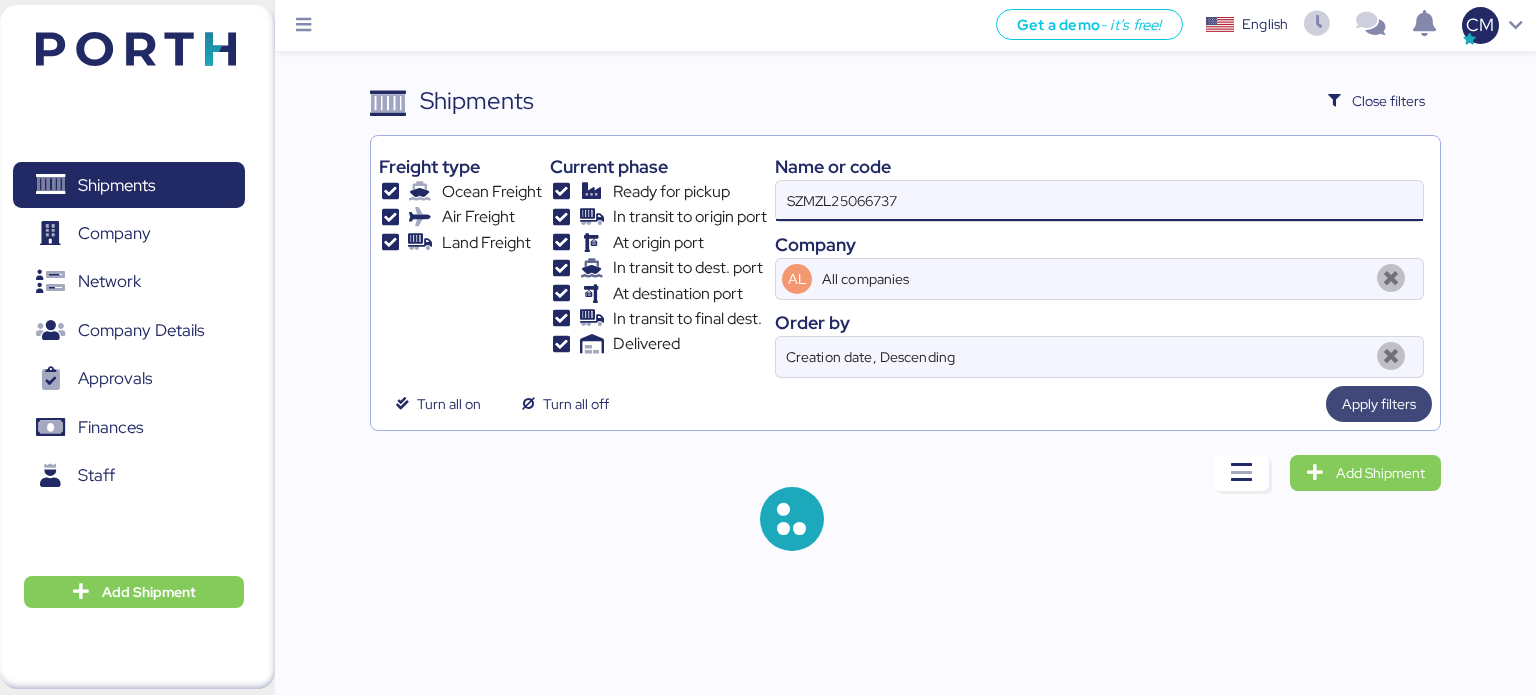 type on "SZMZL25066737" 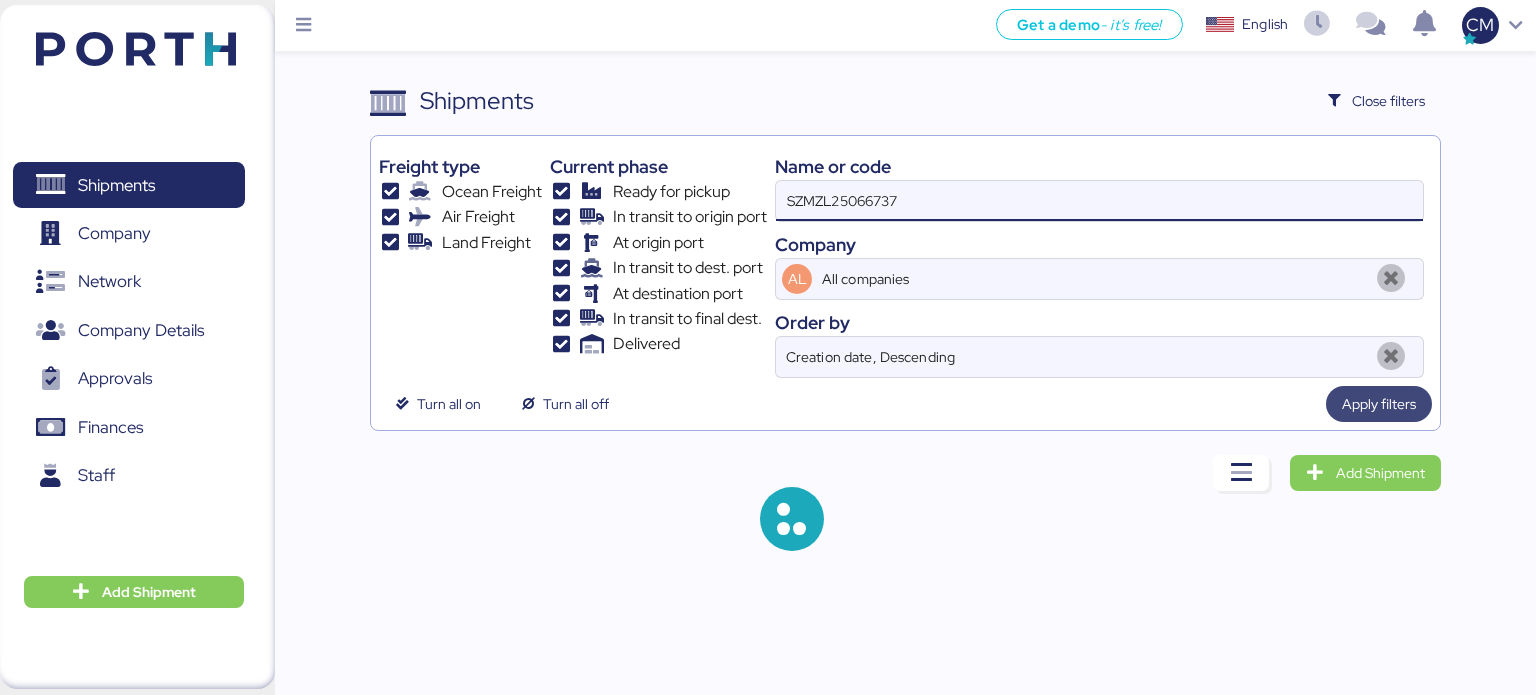 click on "Apply filters" at bounding box center (1379, 404) 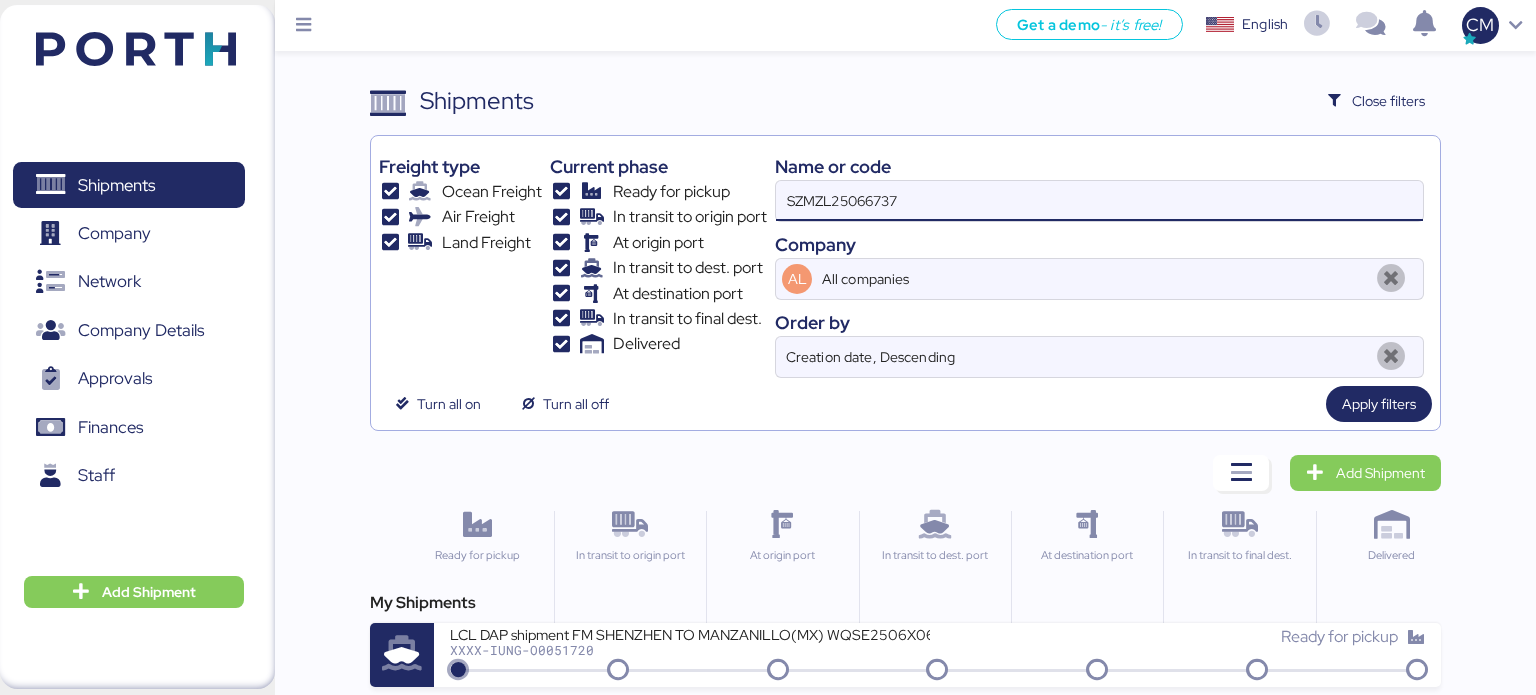 click on "SZMZL25066737" at bounding box center [1099, 201] 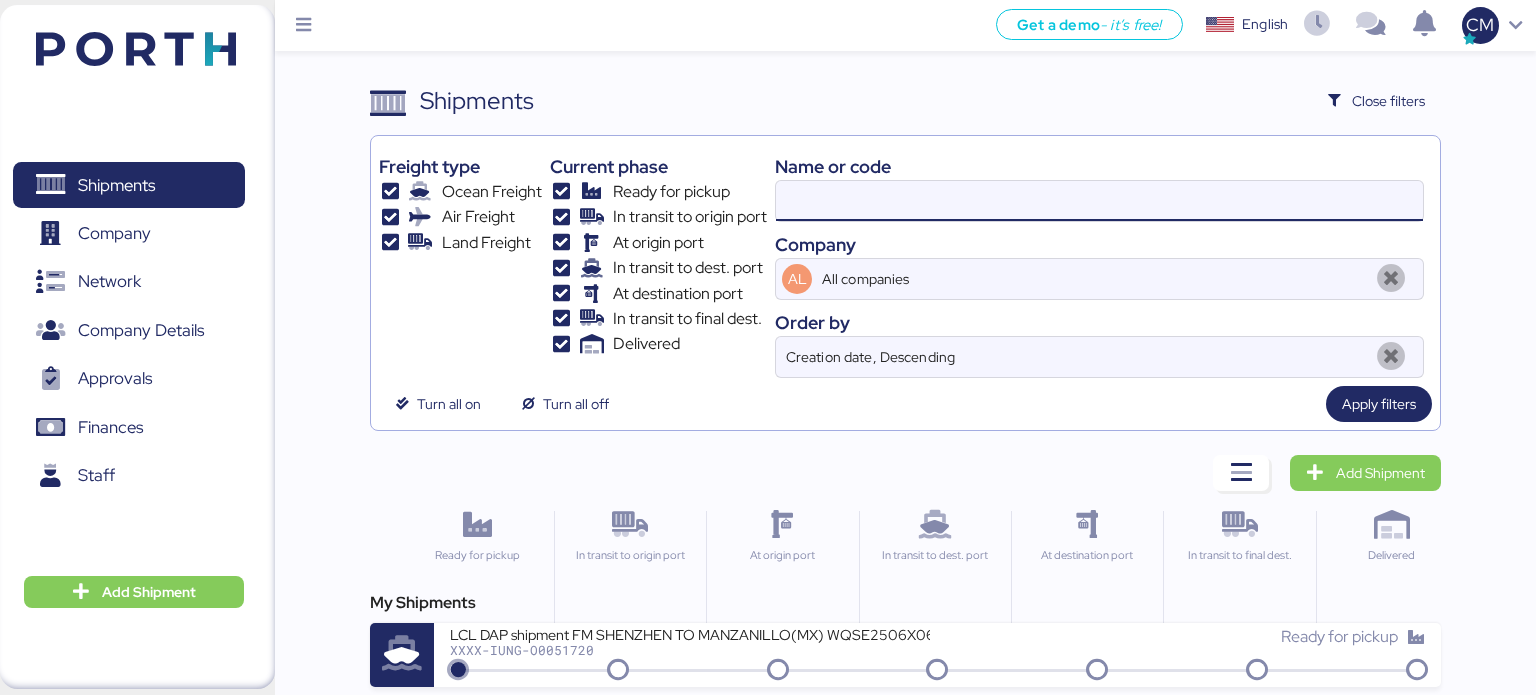 paste on "SZMZL25066737" 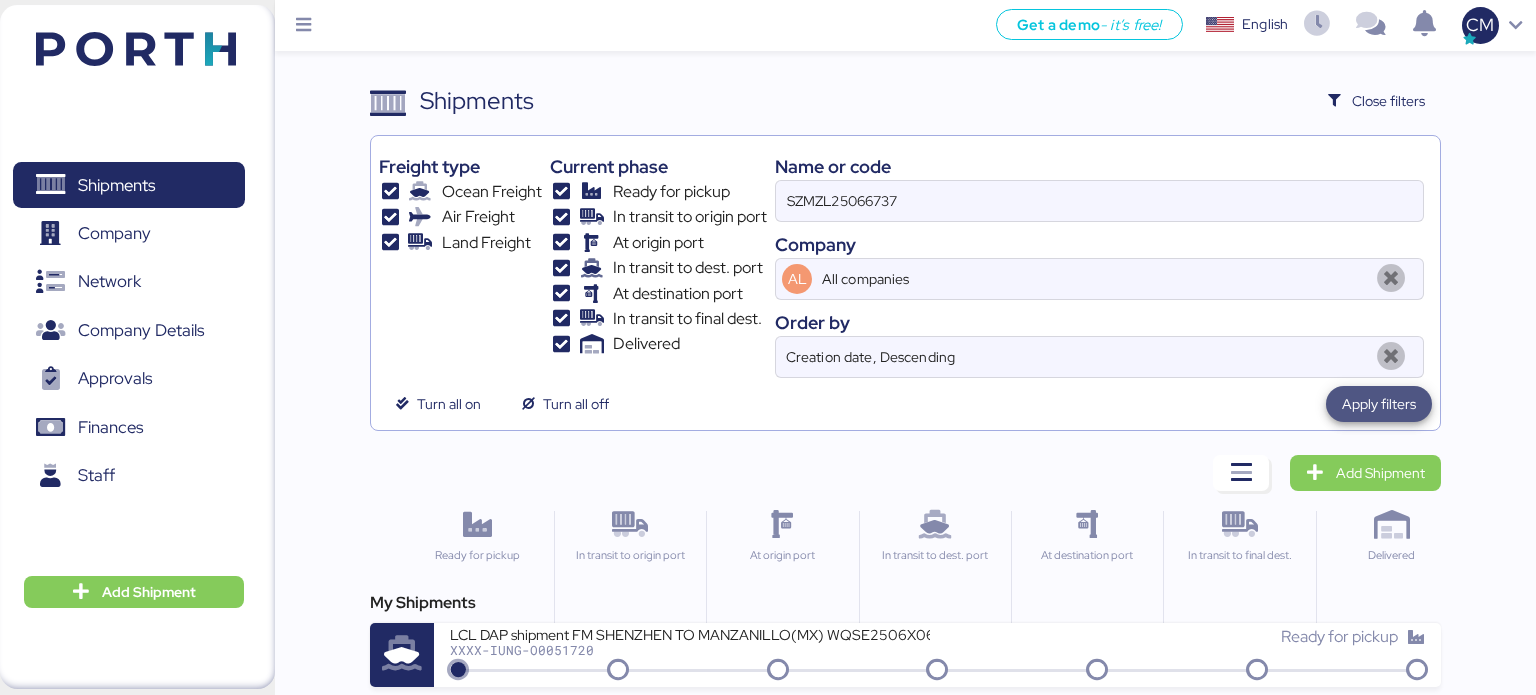 click on "Apply filters" at bounding box center (1379, 404) 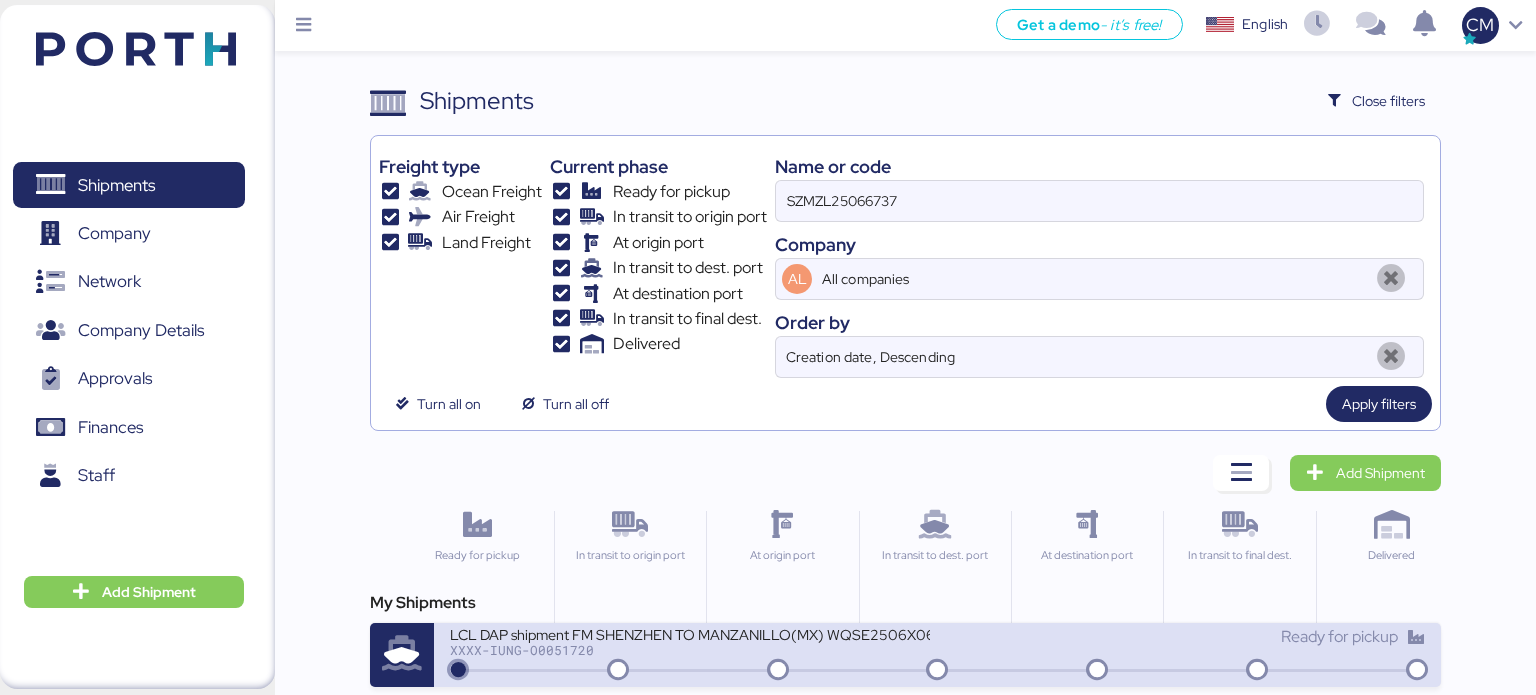 click on "LCL DAP shipment FM SHENZHEN TO MANZANILLO(MX) WQSE2506X06 XXXX-IUNG-O0051720" at bounding box center (694, 646) 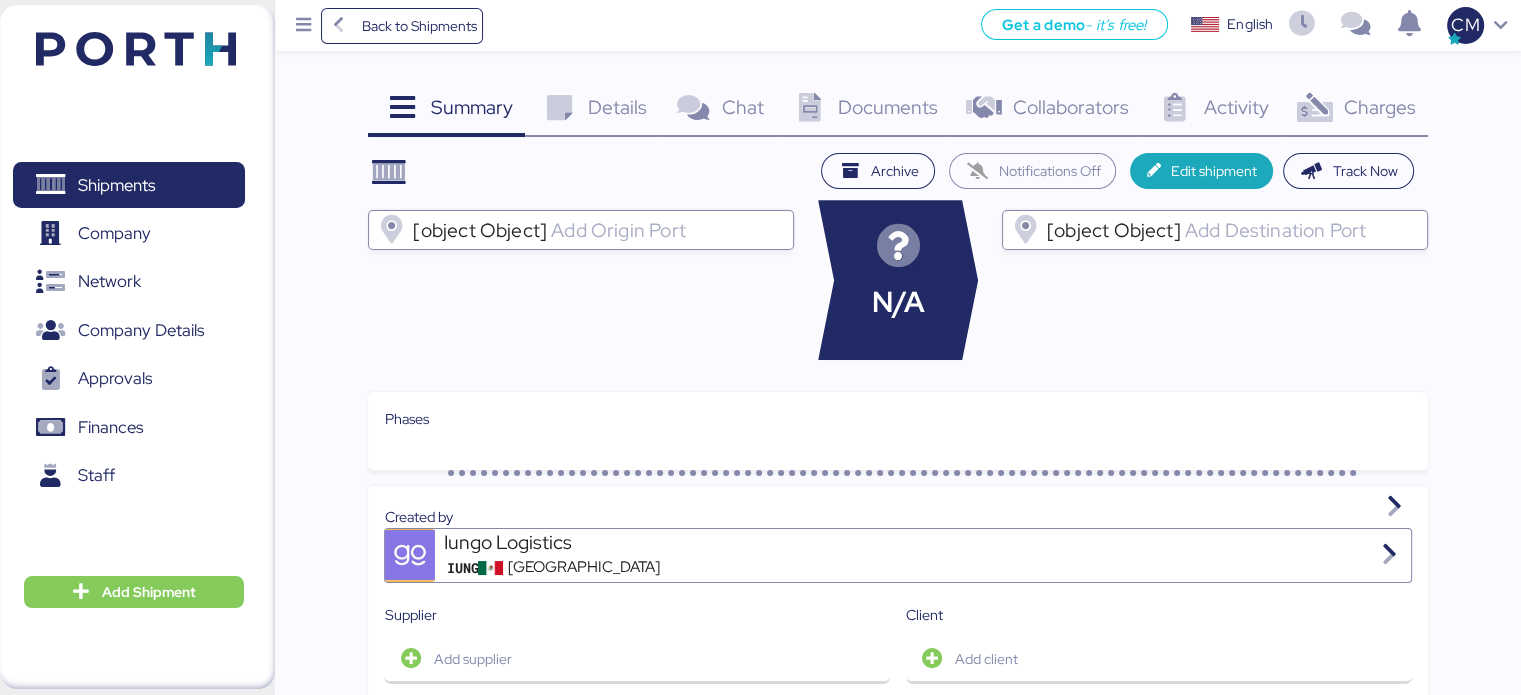 click on "Charges 0" at bounding box center (1354, 110) 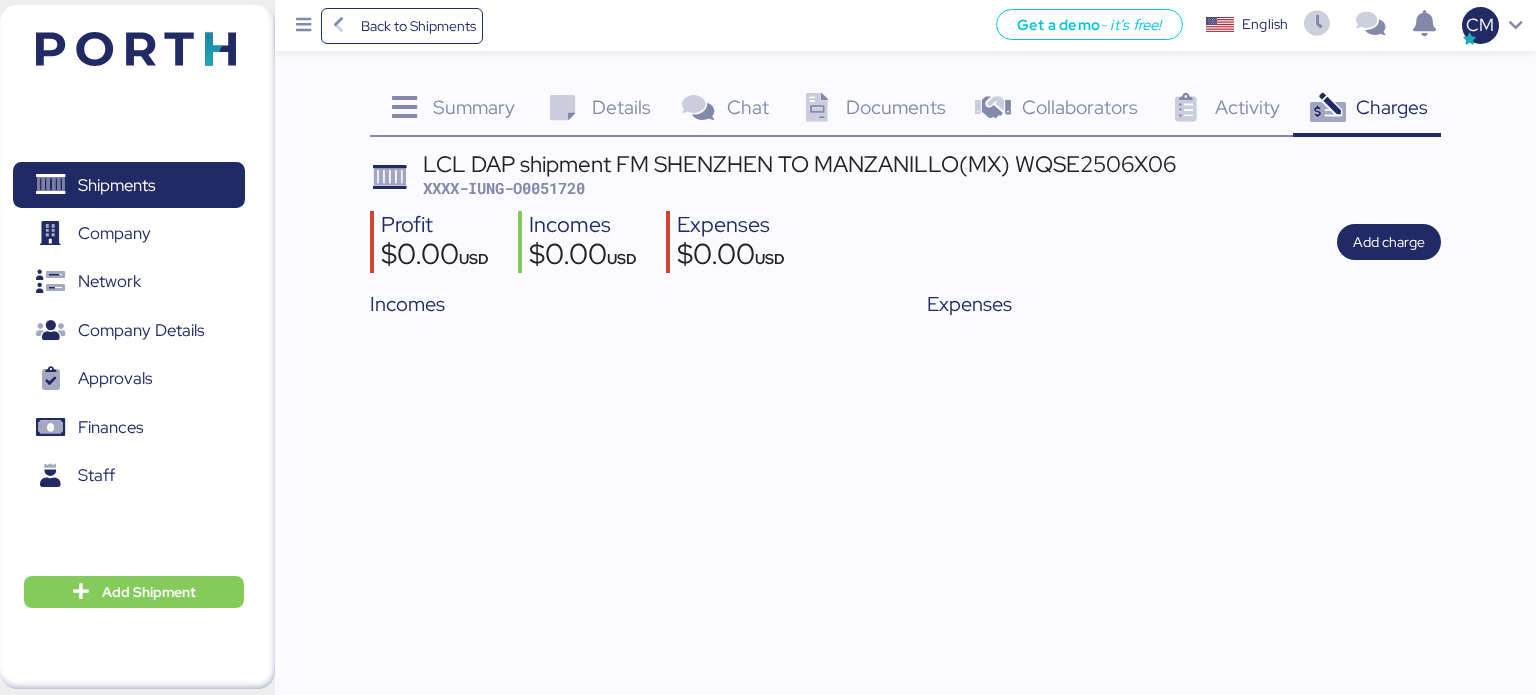 click on "Collaborators" at bounding box center (1080, 107) 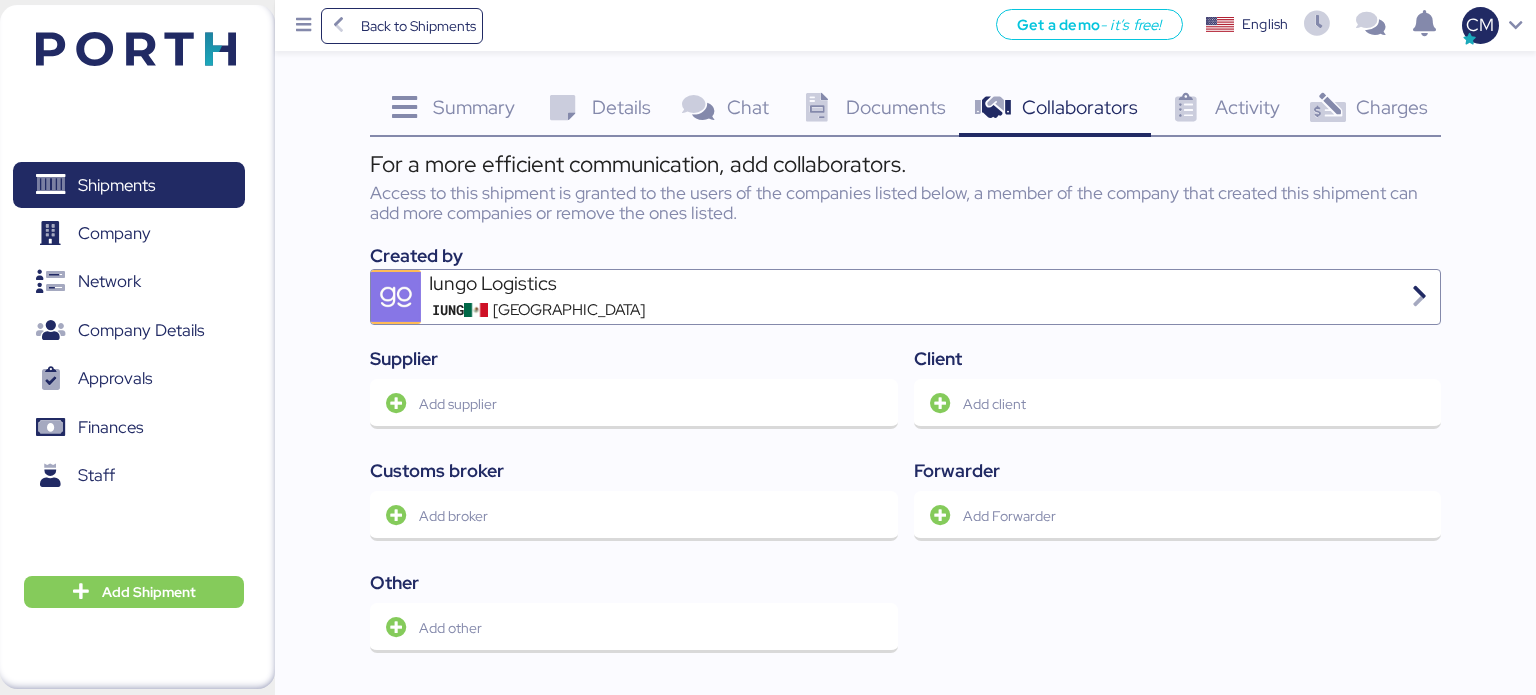 click on "Documents 0" at bounding box center (870, 110) 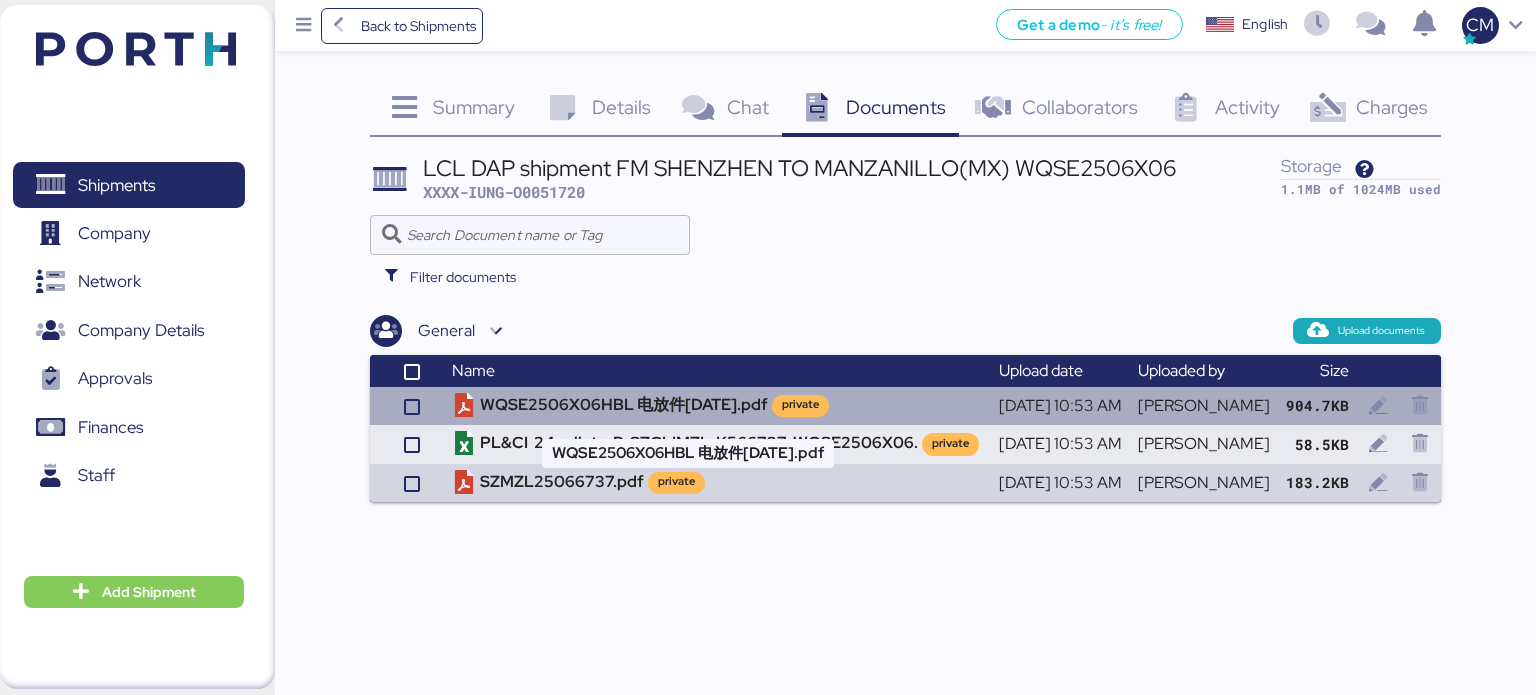 click on "WQSE2506X06HBL 电放件[DATE].pdf
private" at bounding box center (717, 406) 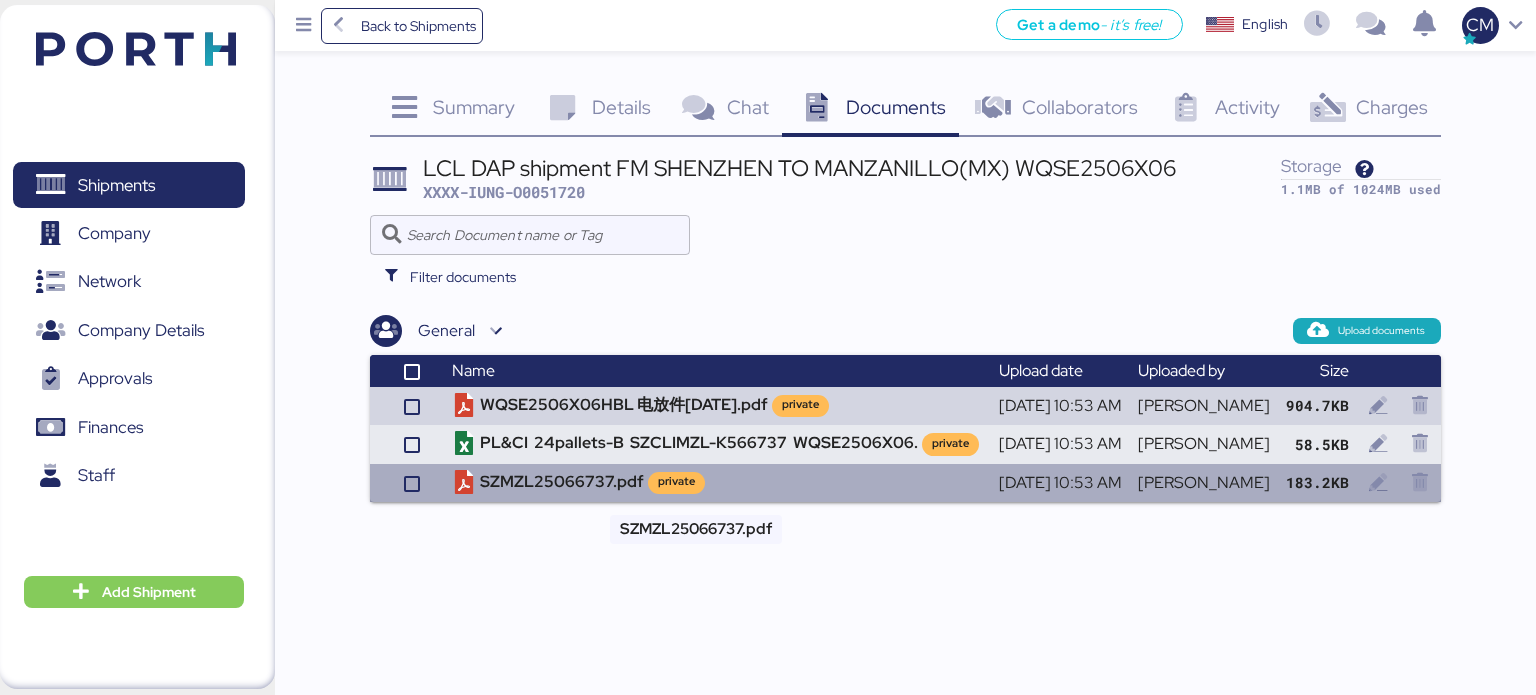 click on "SZMZL25066737.pdf
private" at bounding box center [717, 483] 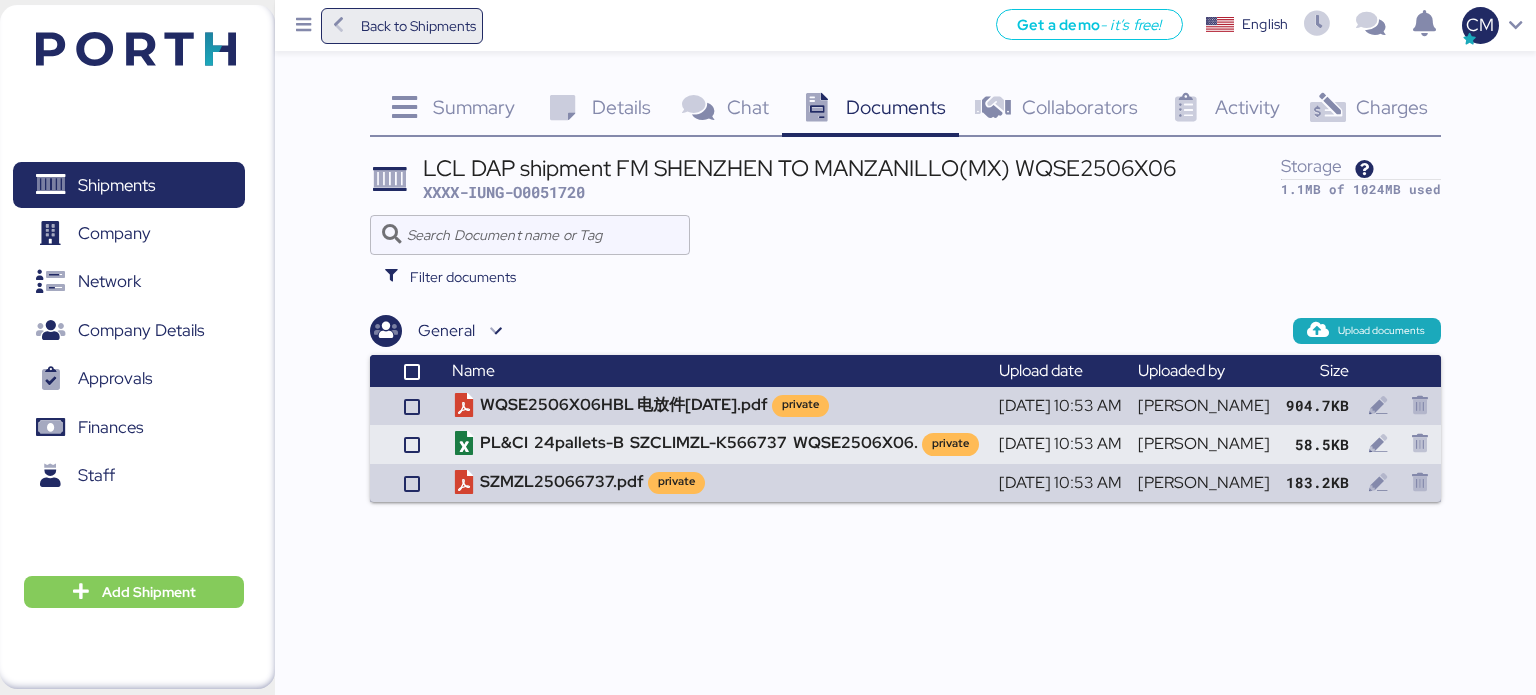 click on "Back to Shipments" at bounding box center [402, 26] 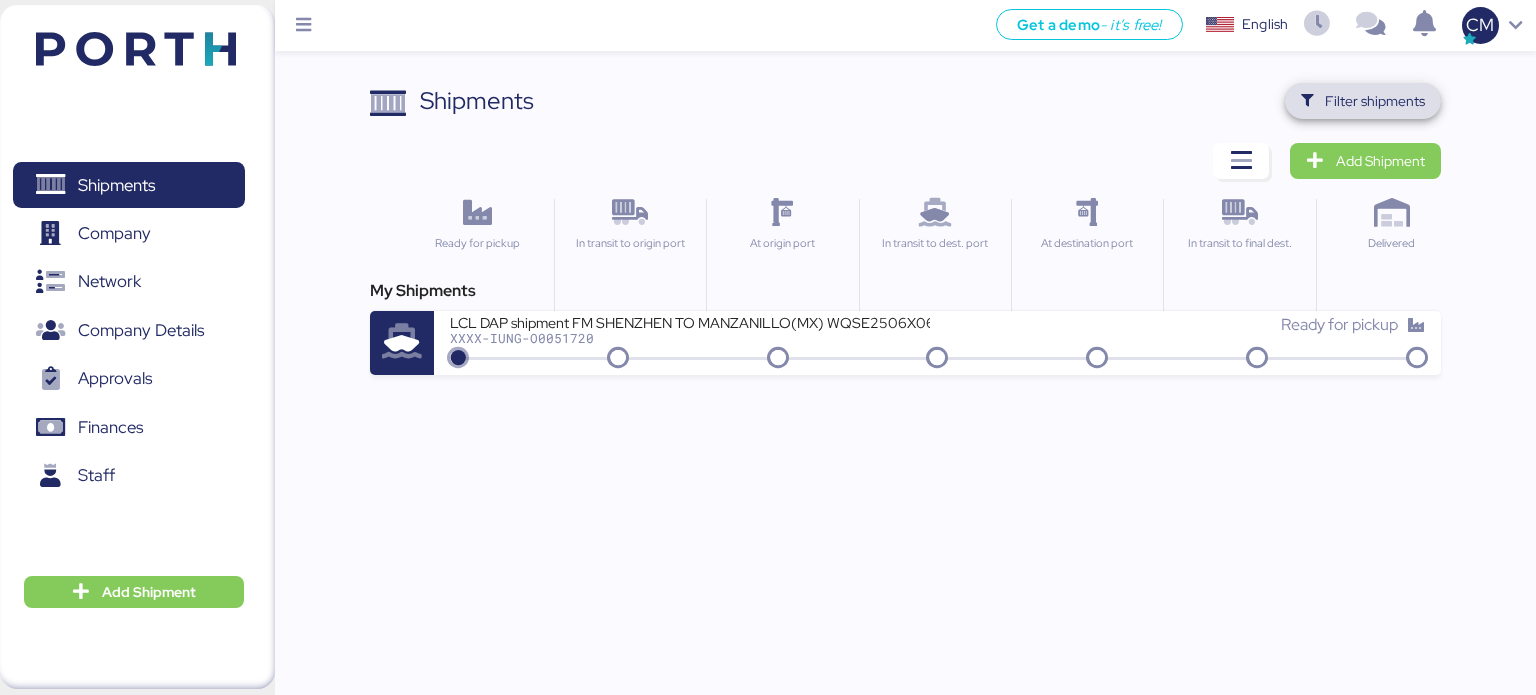 click on "Filter shipments" at bounding box center (1375, 101) 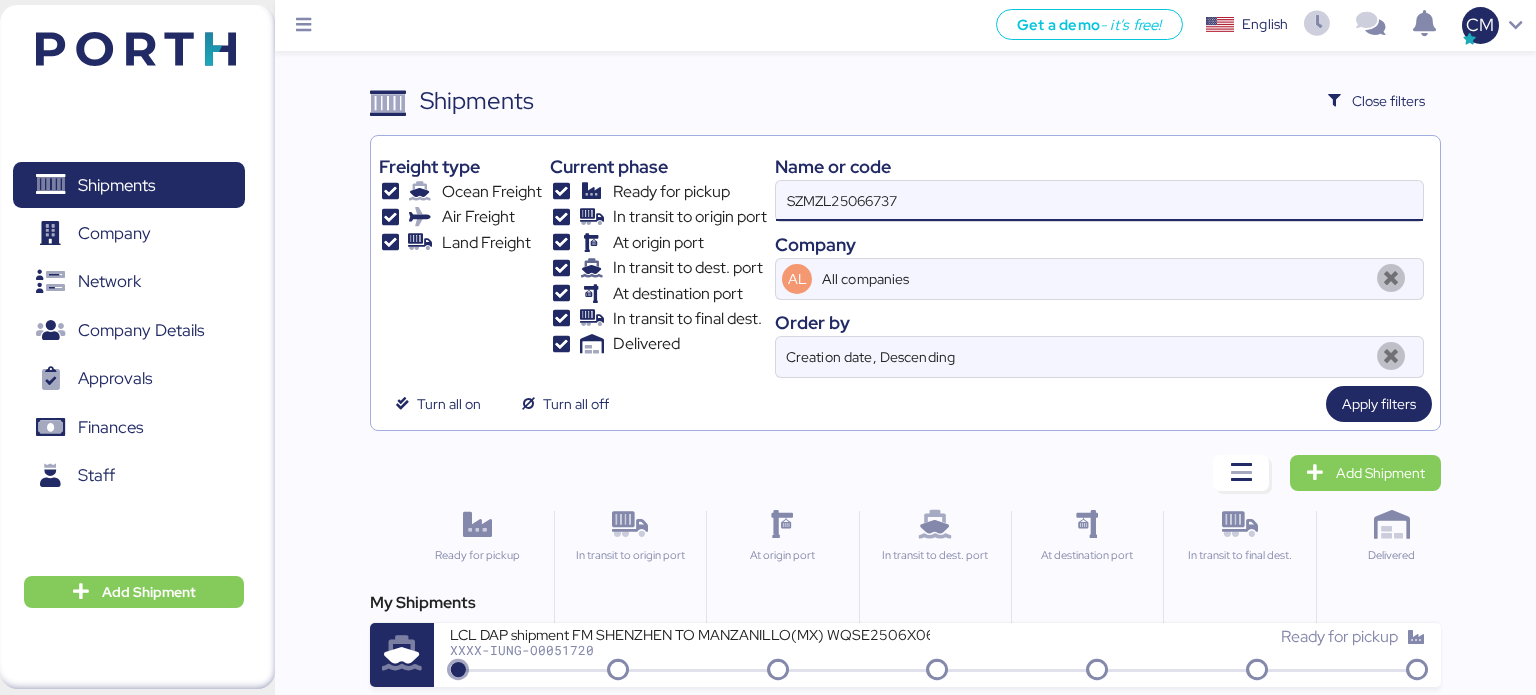 click on "SZMZL25066737" at bounding box center [1099, 201] 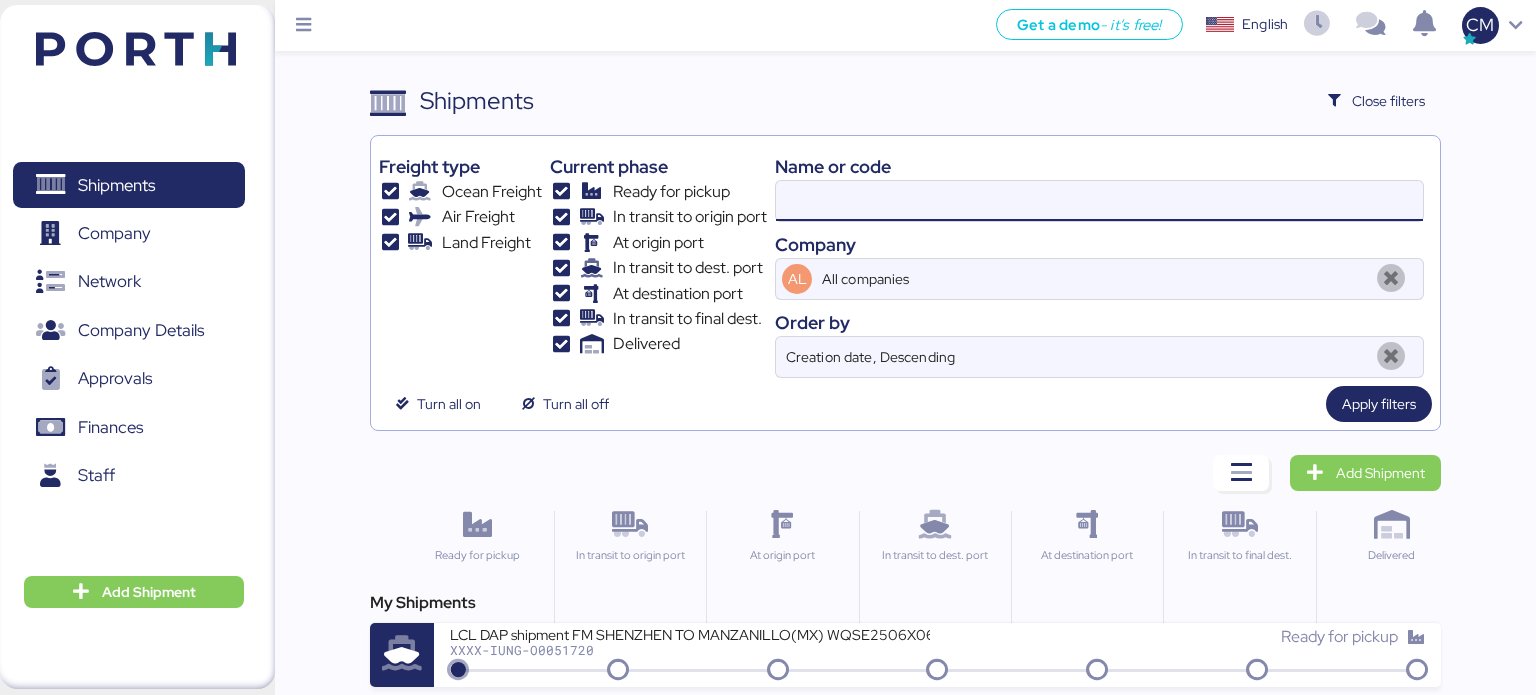 paste on "SZMZL25059605" 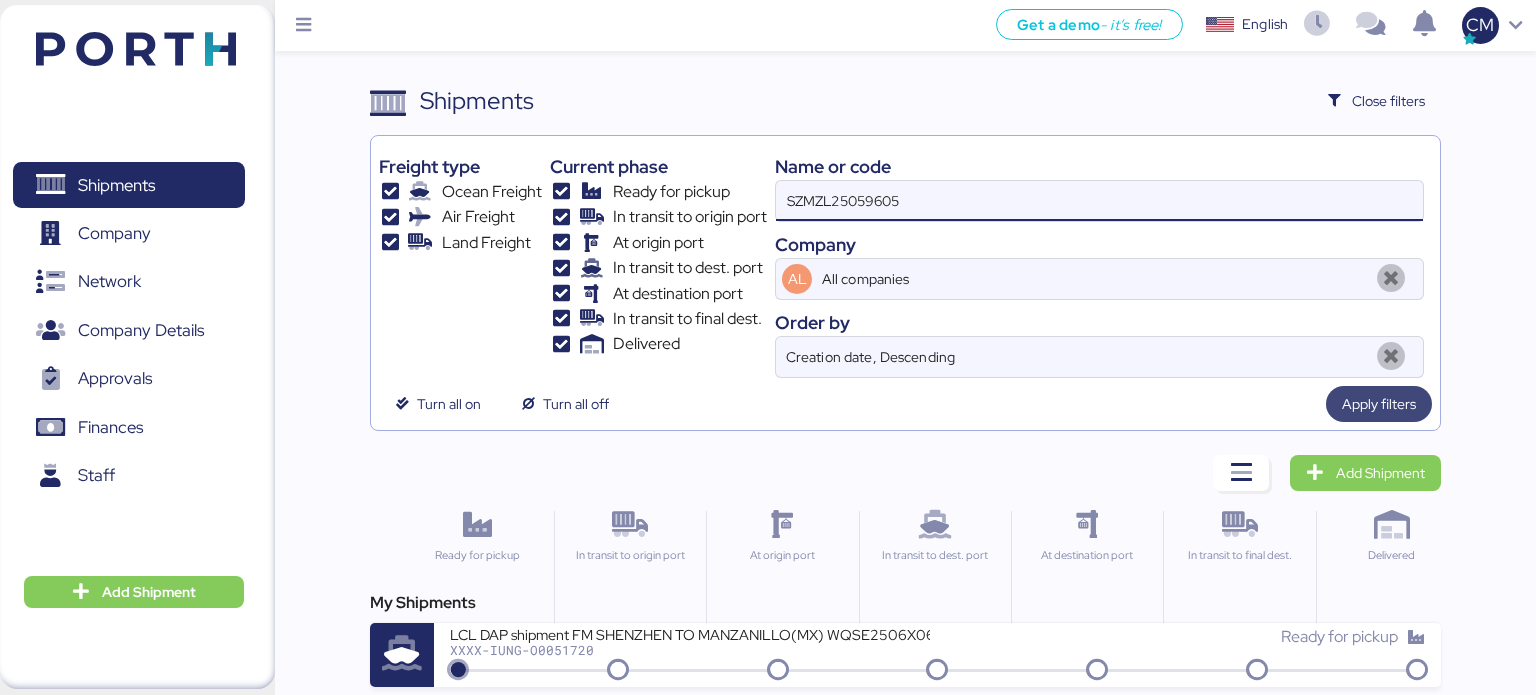 type on "SZMZL25059605" 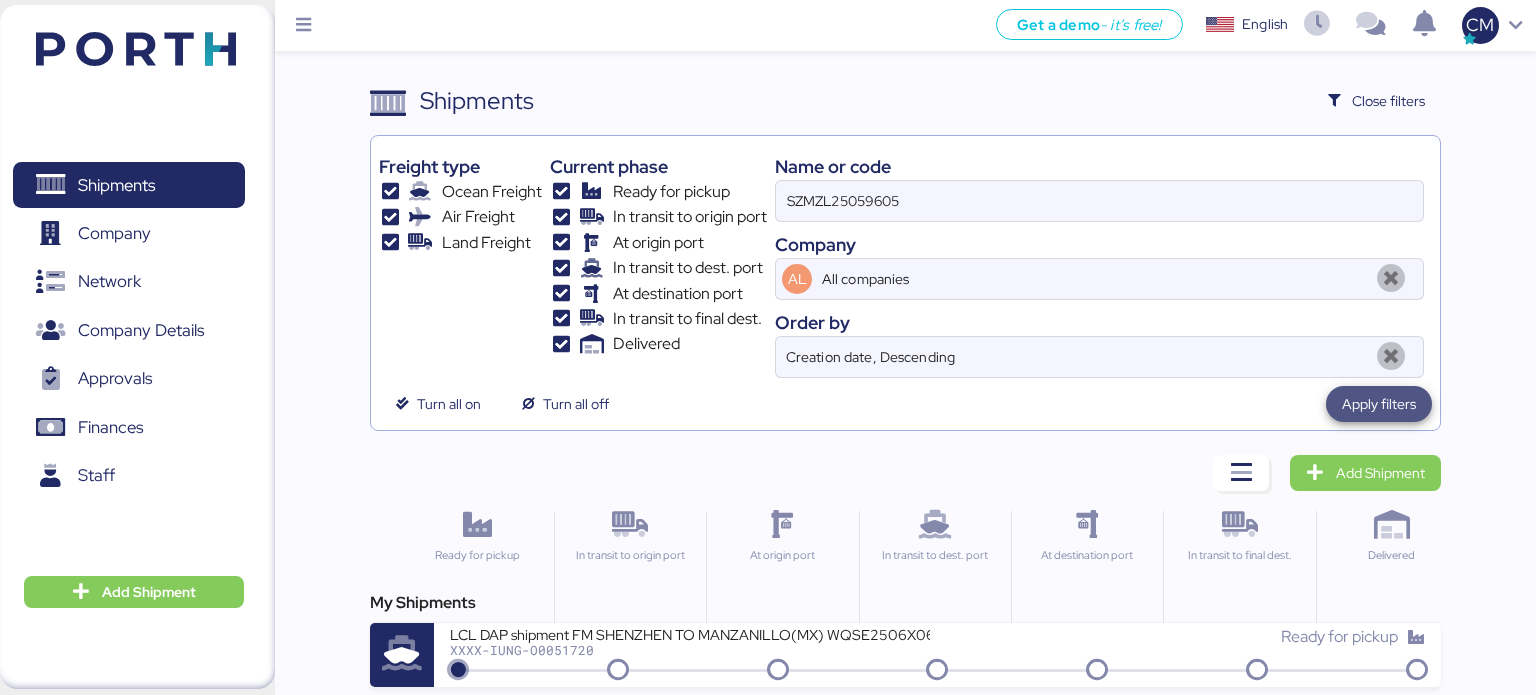 click on "Apply filters" at bounding box center (1379, 404) 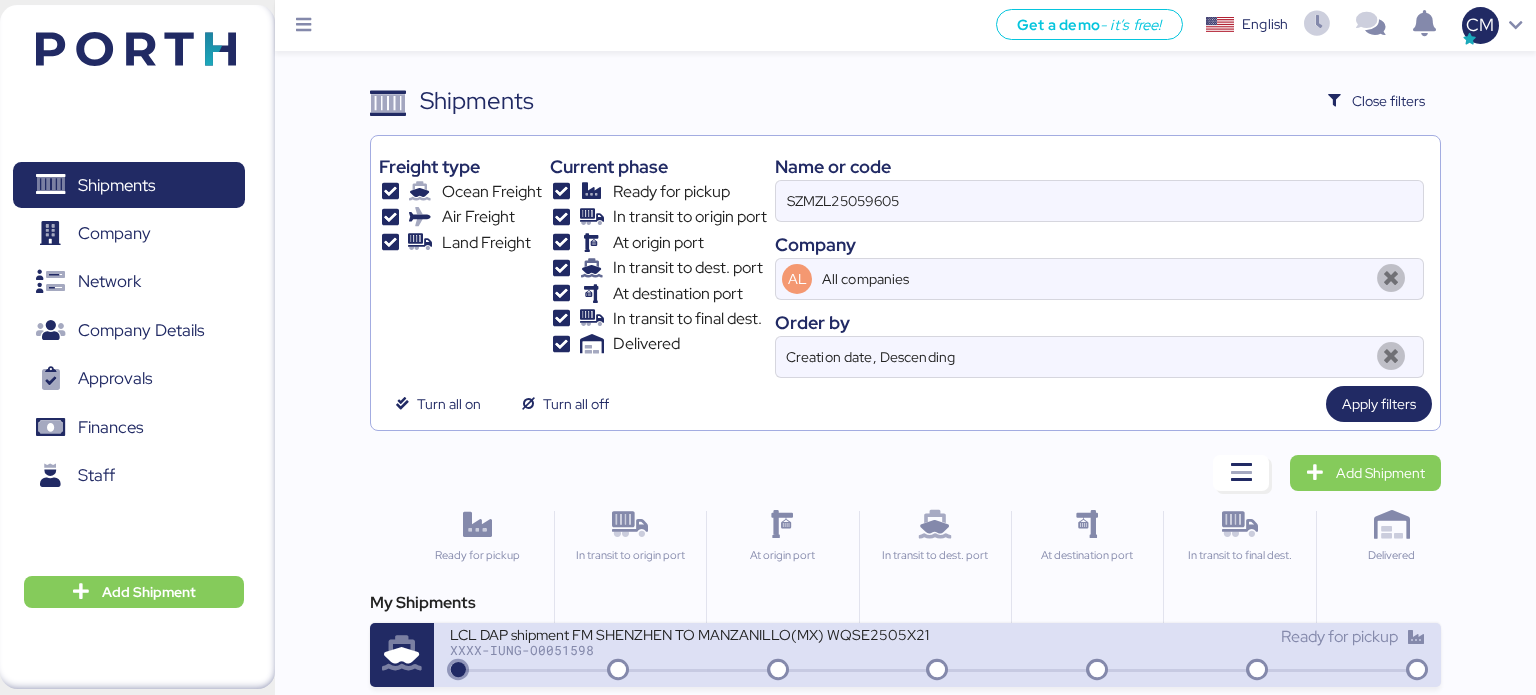 click on "XXXX-IUNG-O0051598" at bounding box center [690, 650] 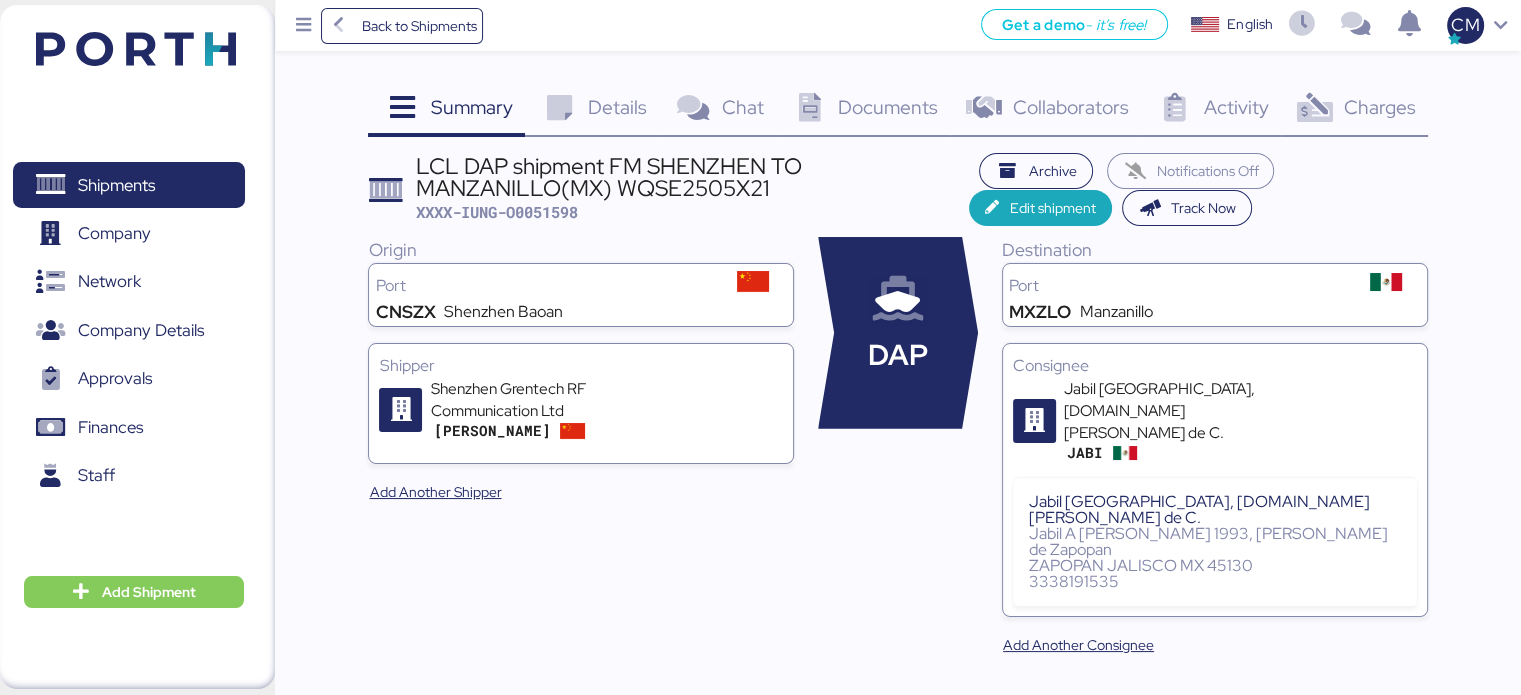 click on "Documents" at bounding box center [888, 107] 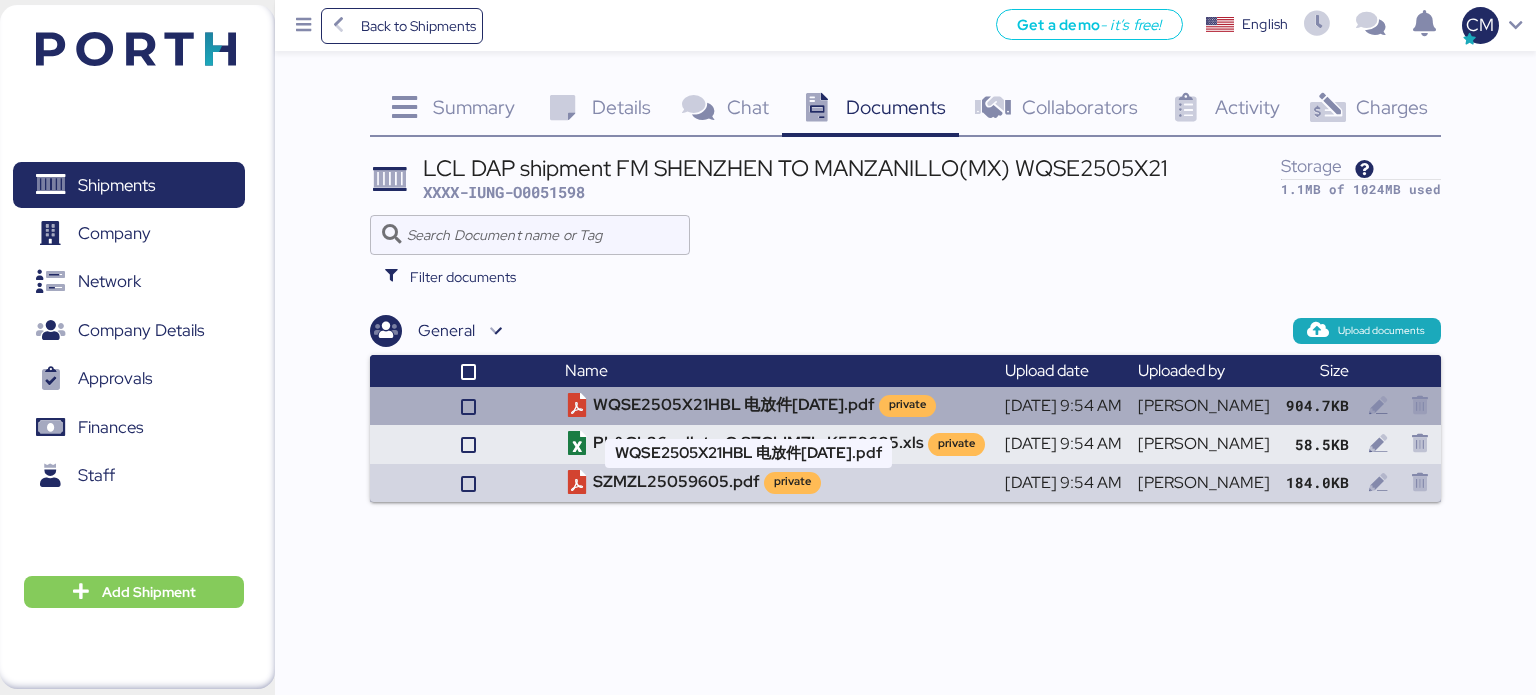 click on "WQSE2505X21HBL 电放件[DATE].pdf
private" at bounding box center [777, 406] 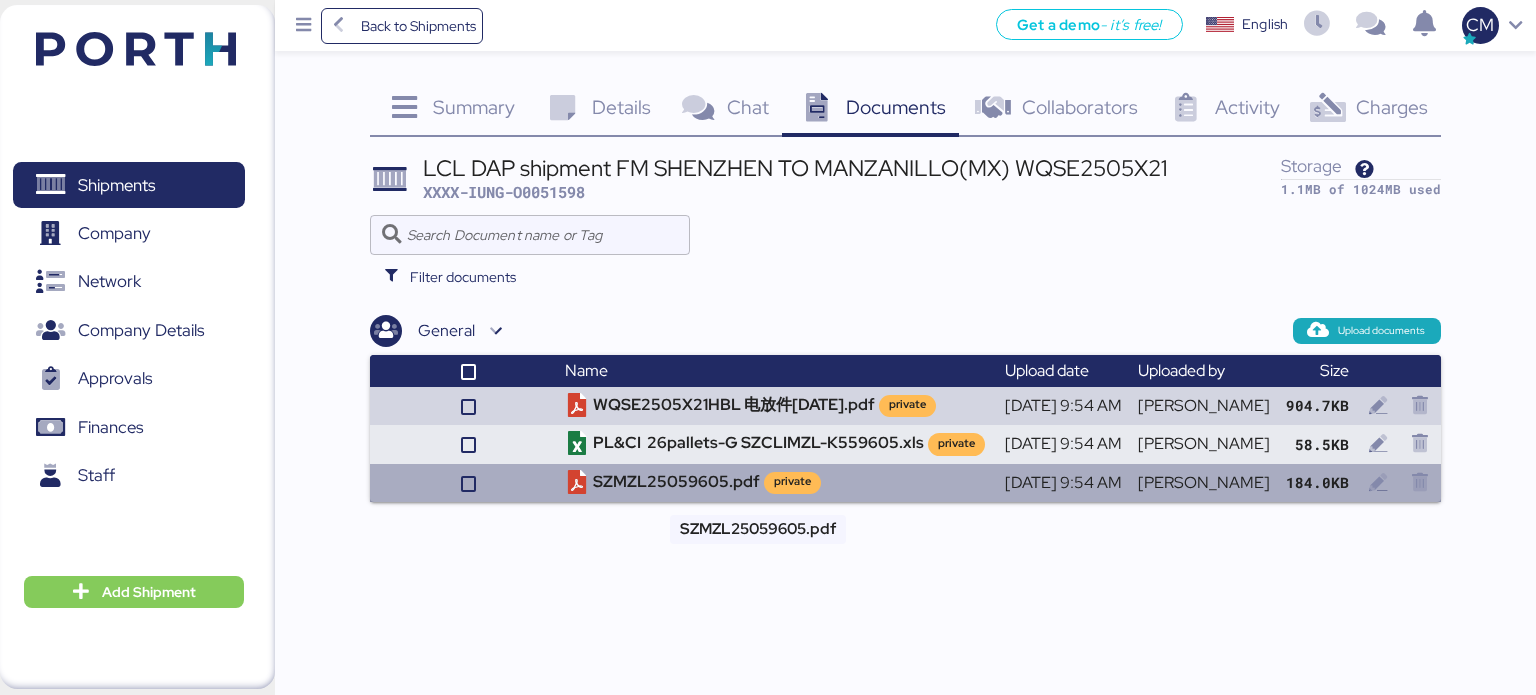 drag, startPoint x: 607, startPoint y: 480, endPoint x: 574, endPoint y: 485, distance: 33.37664 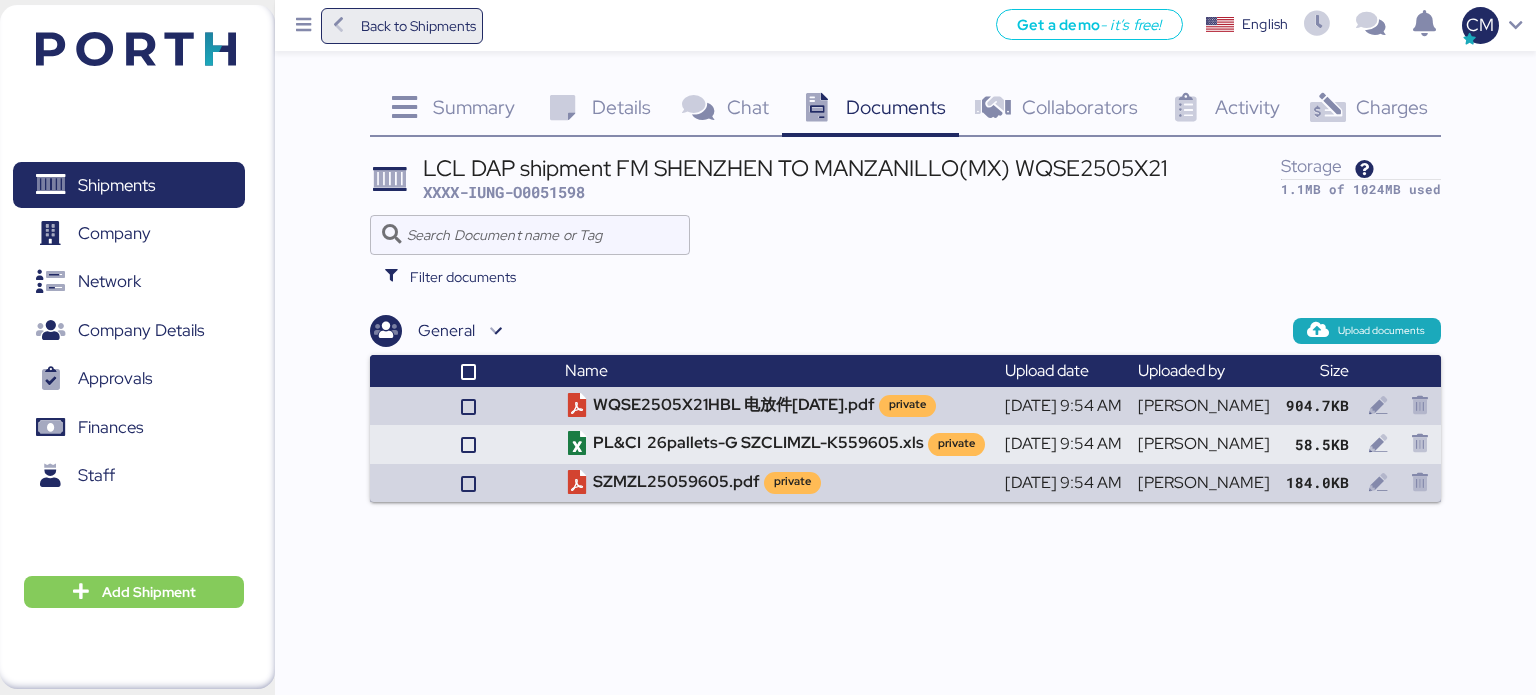 click on "Back to Shipments" at bounding box center [418, 26] 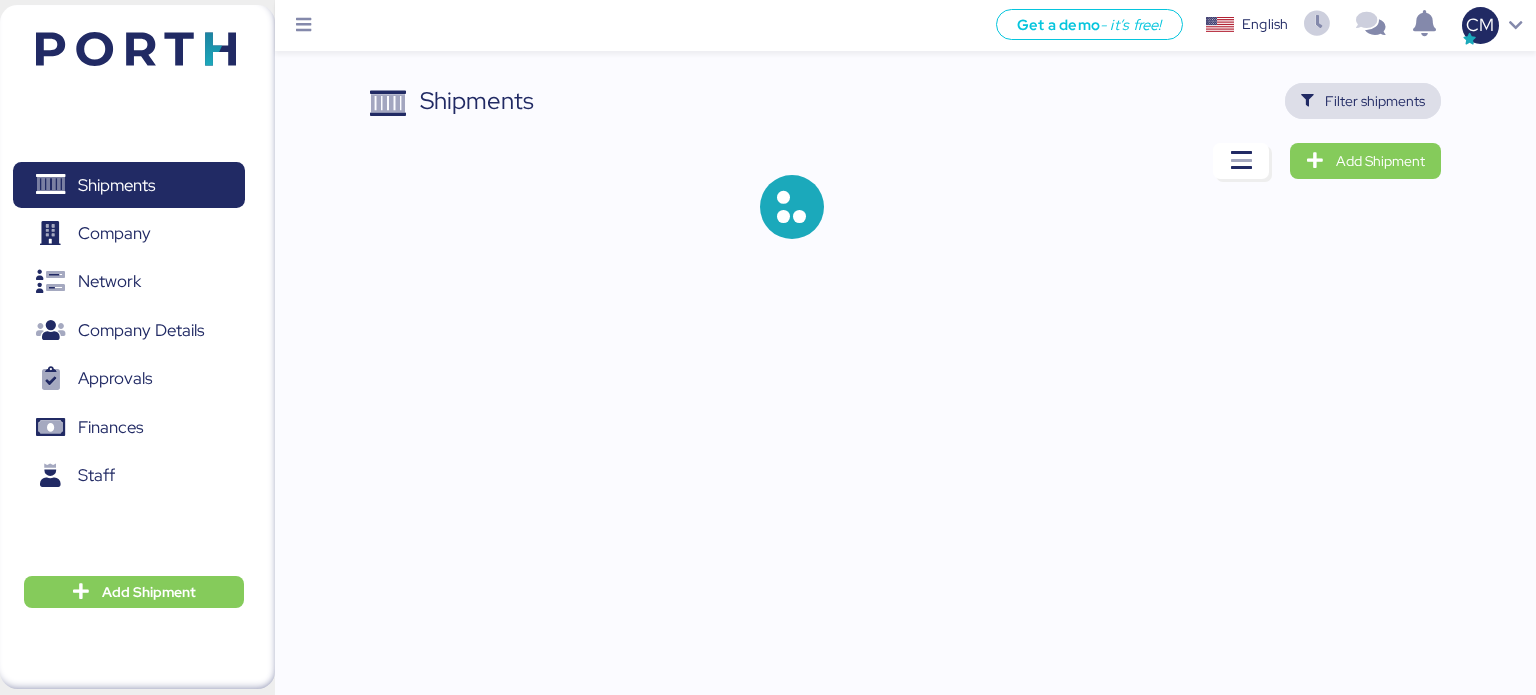 click on "Filter shipments" at bounding box center [1375, 101] 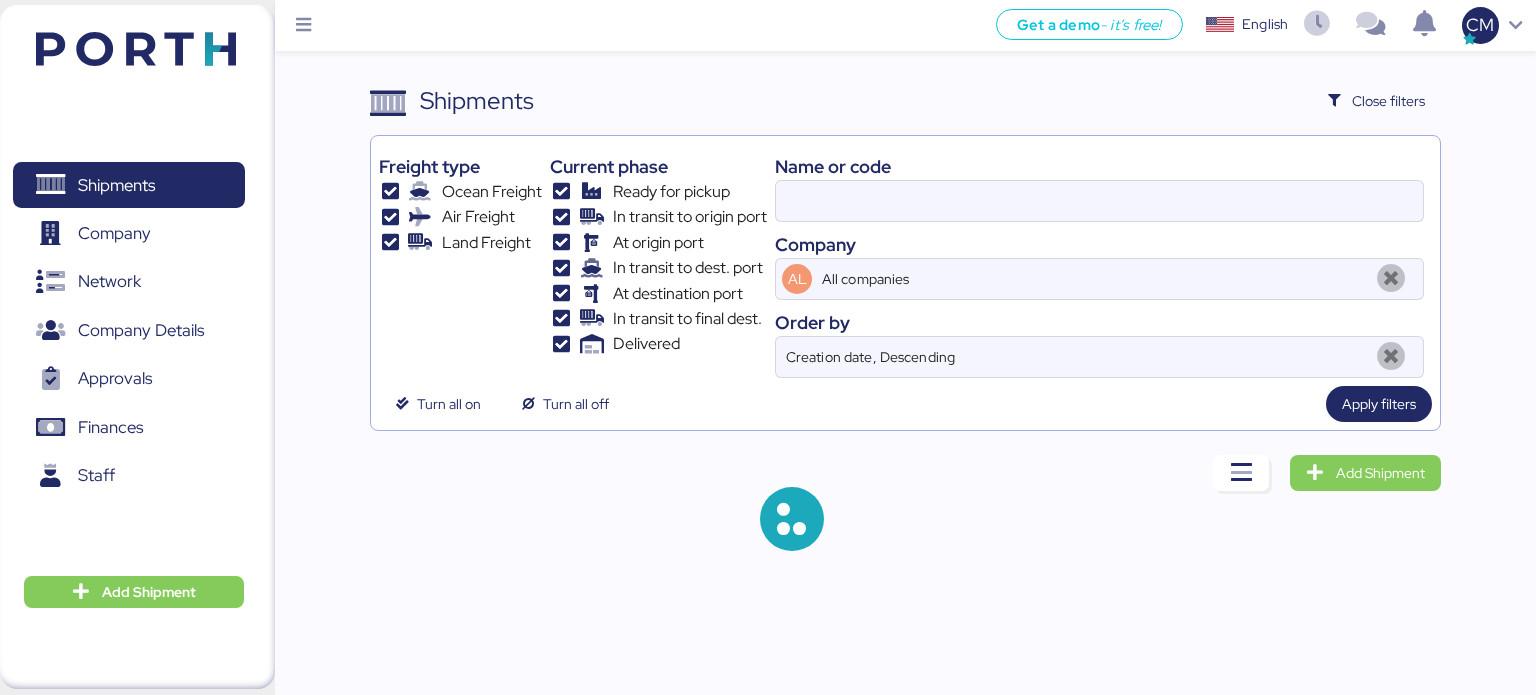 type on "SZMZL25059605" 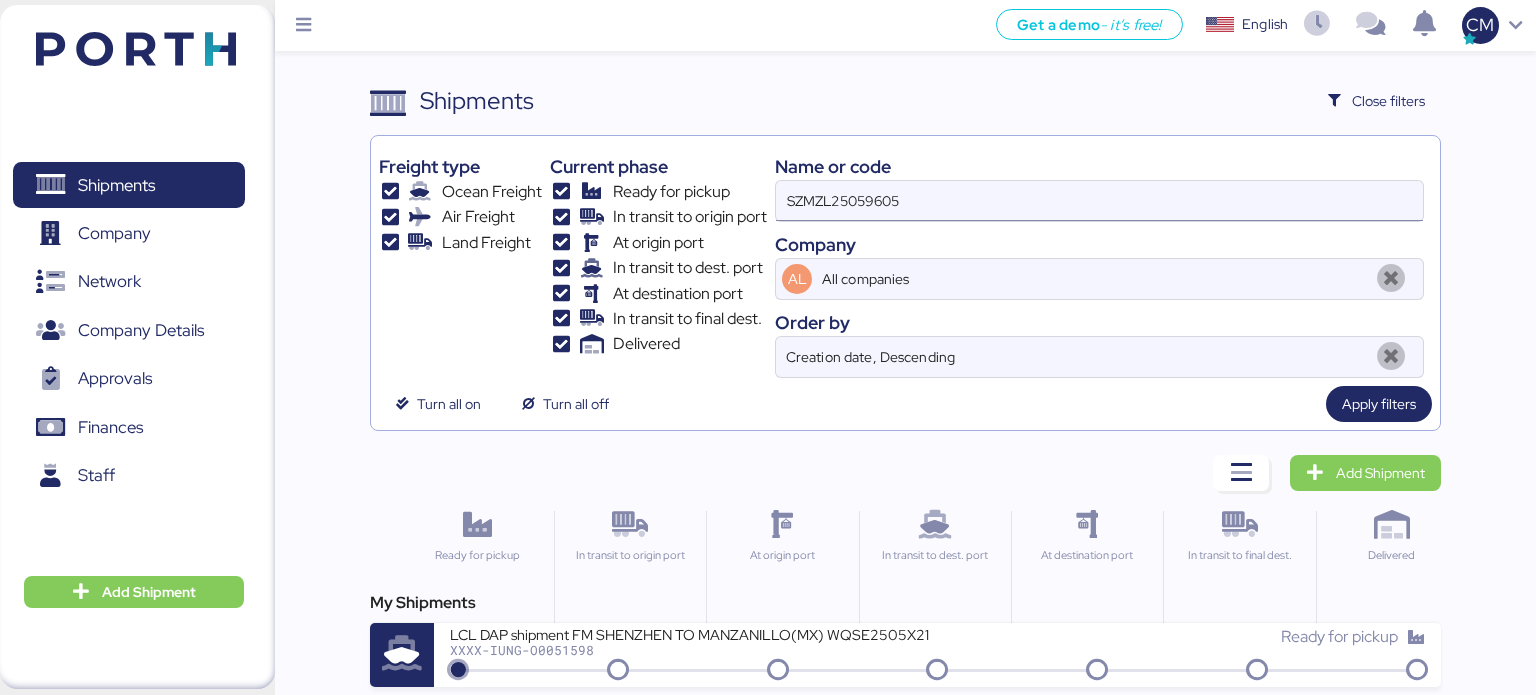 click on "SZMZL25059605" at bounding box center [1099, 201] 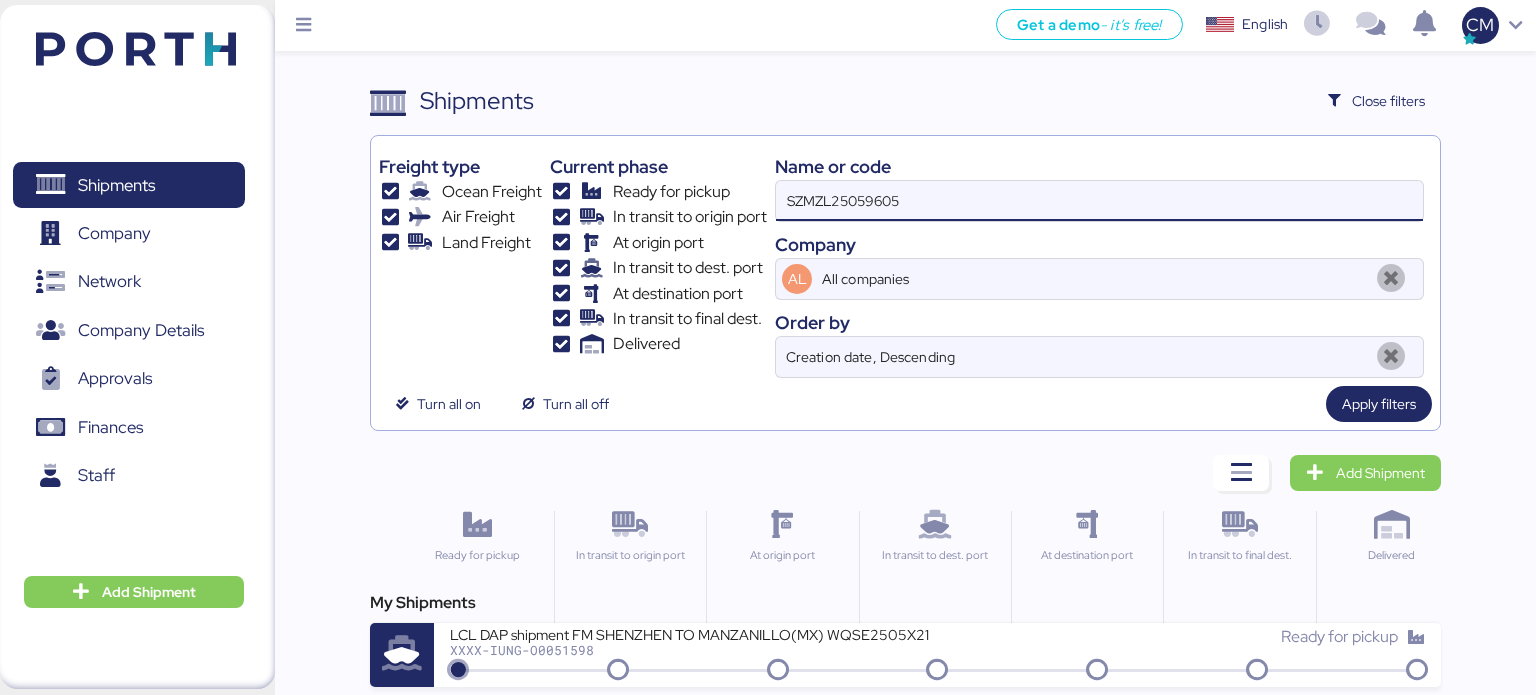 click on "SZMZL25059605" at bounding box center (1099, 201) 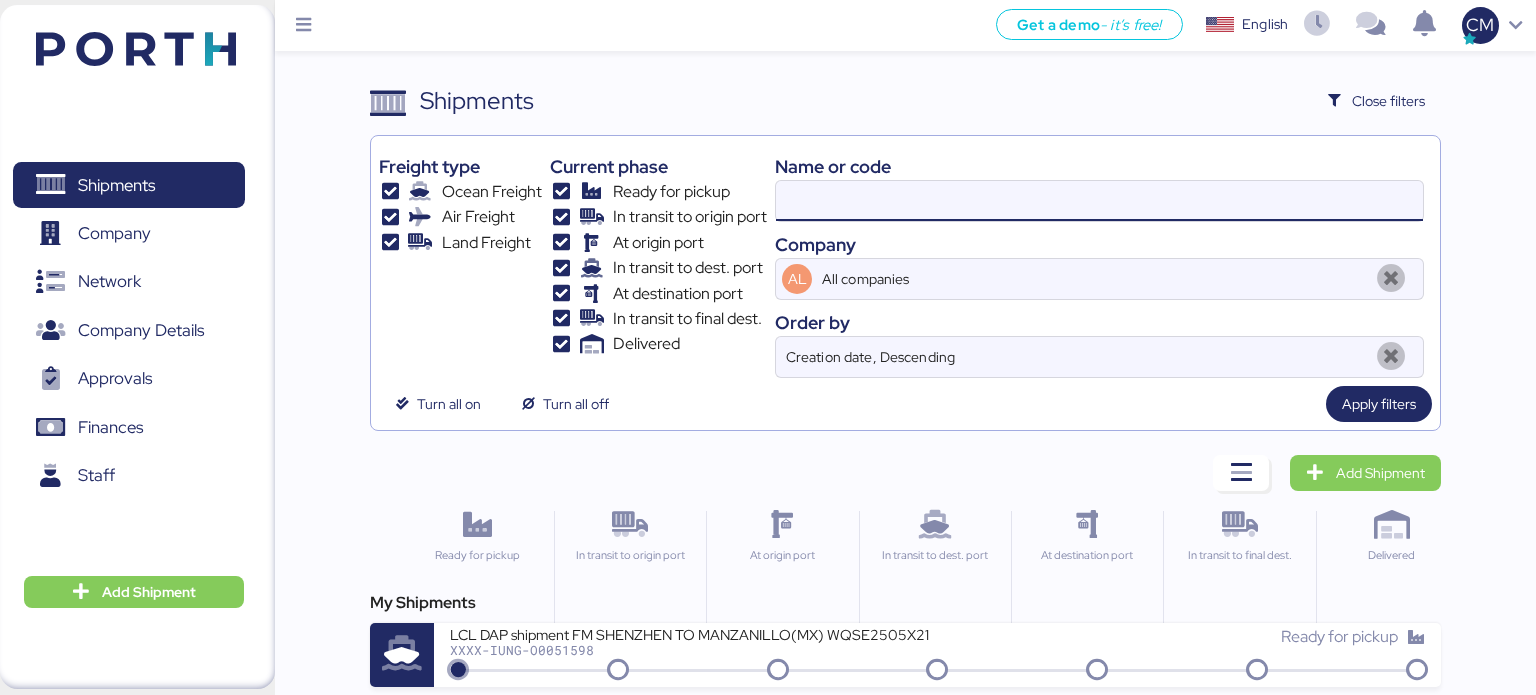 paste on "SZMZL25059596" 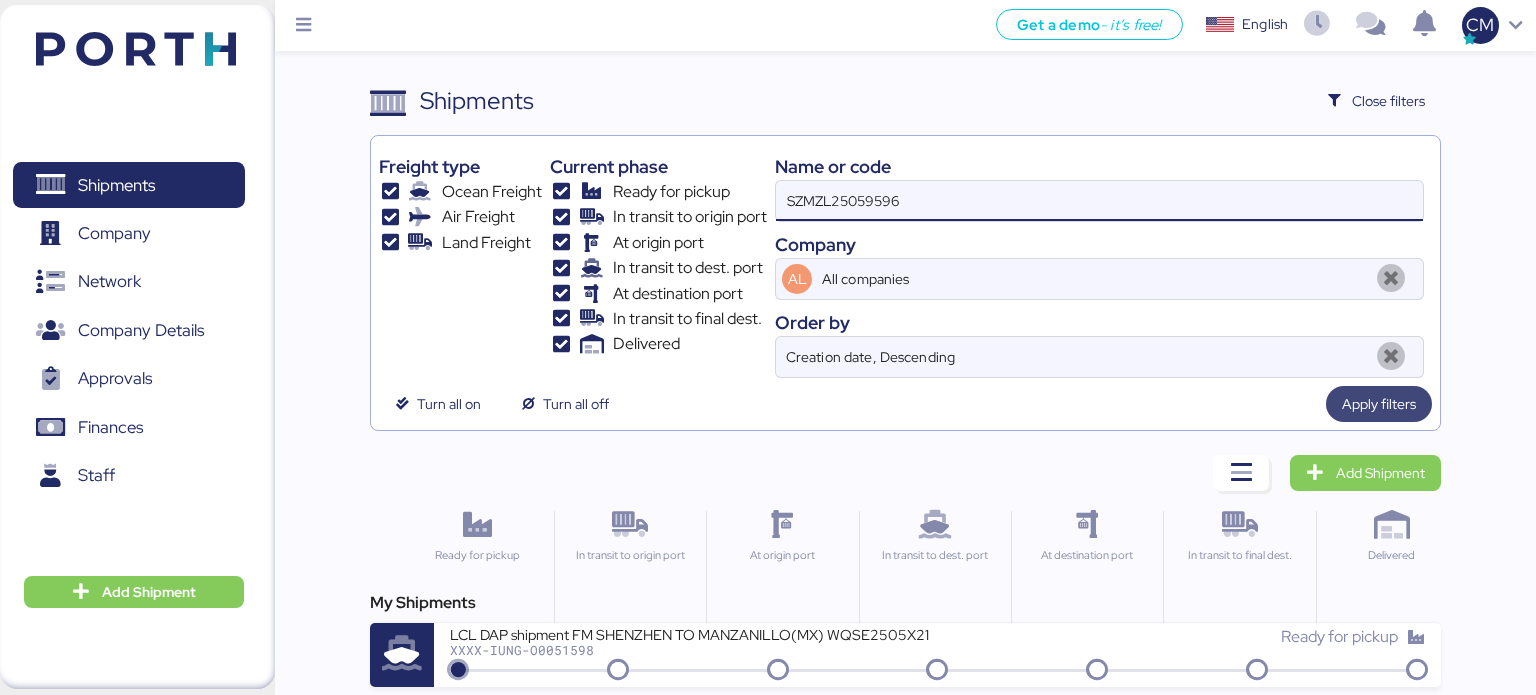 type on "SZMZL25059596" 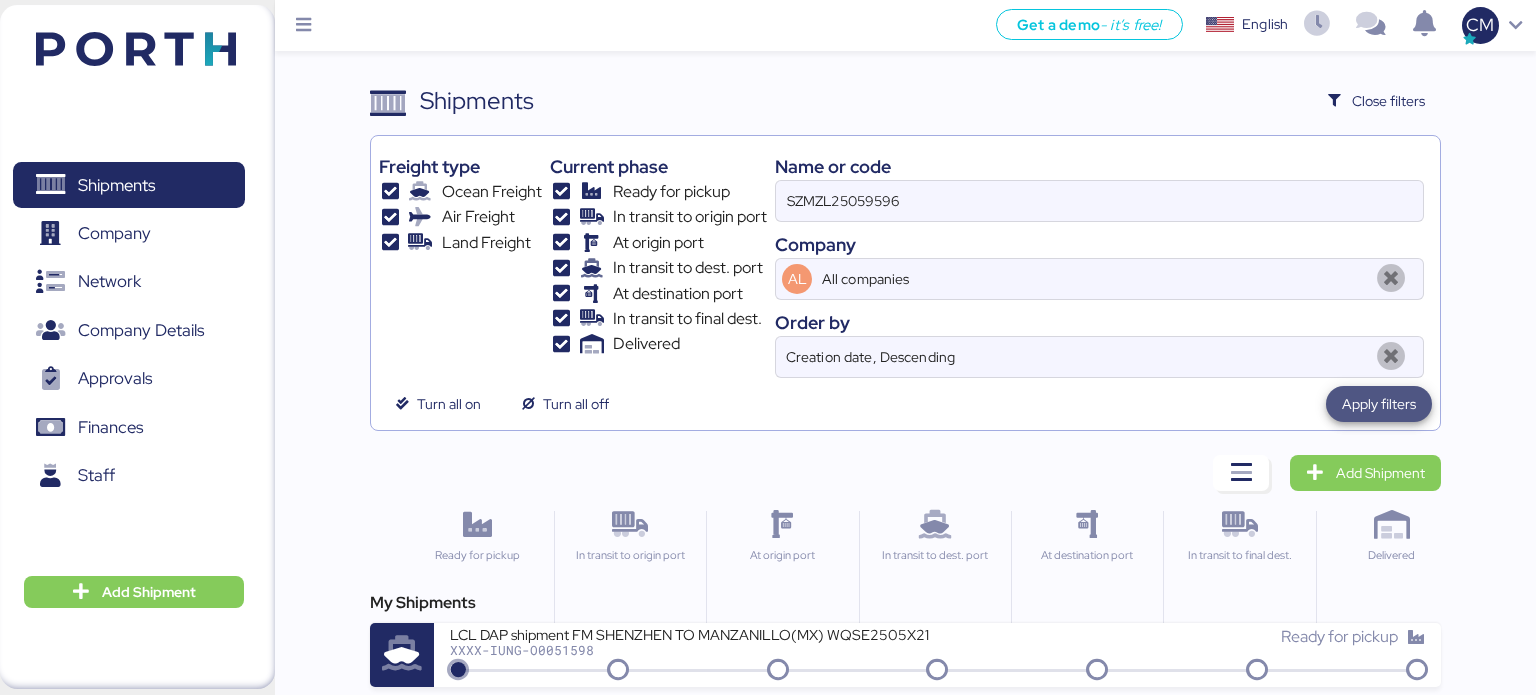 click on "Apply filters" at bounding box center (1379, 404) 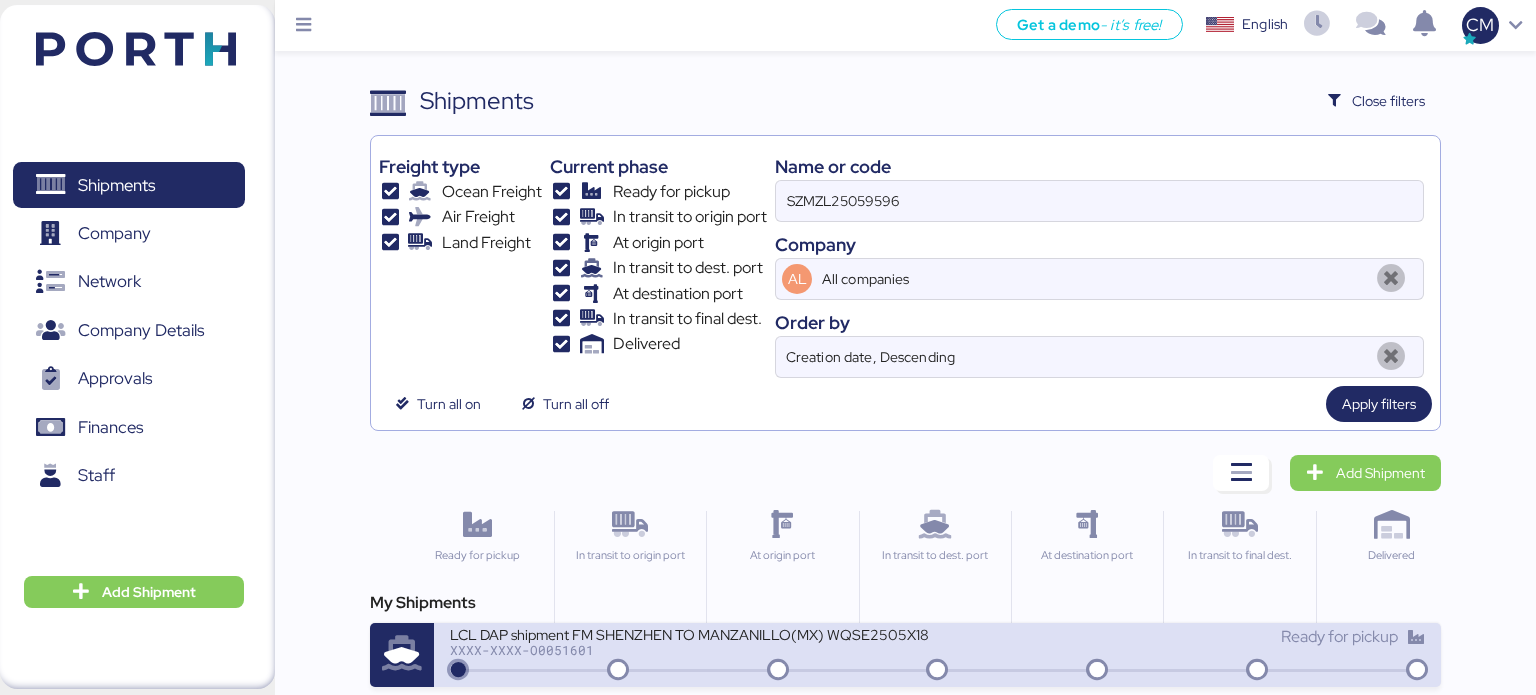 click on "XXXX-XXXX-O0051601" at bounding box center (690, 650) 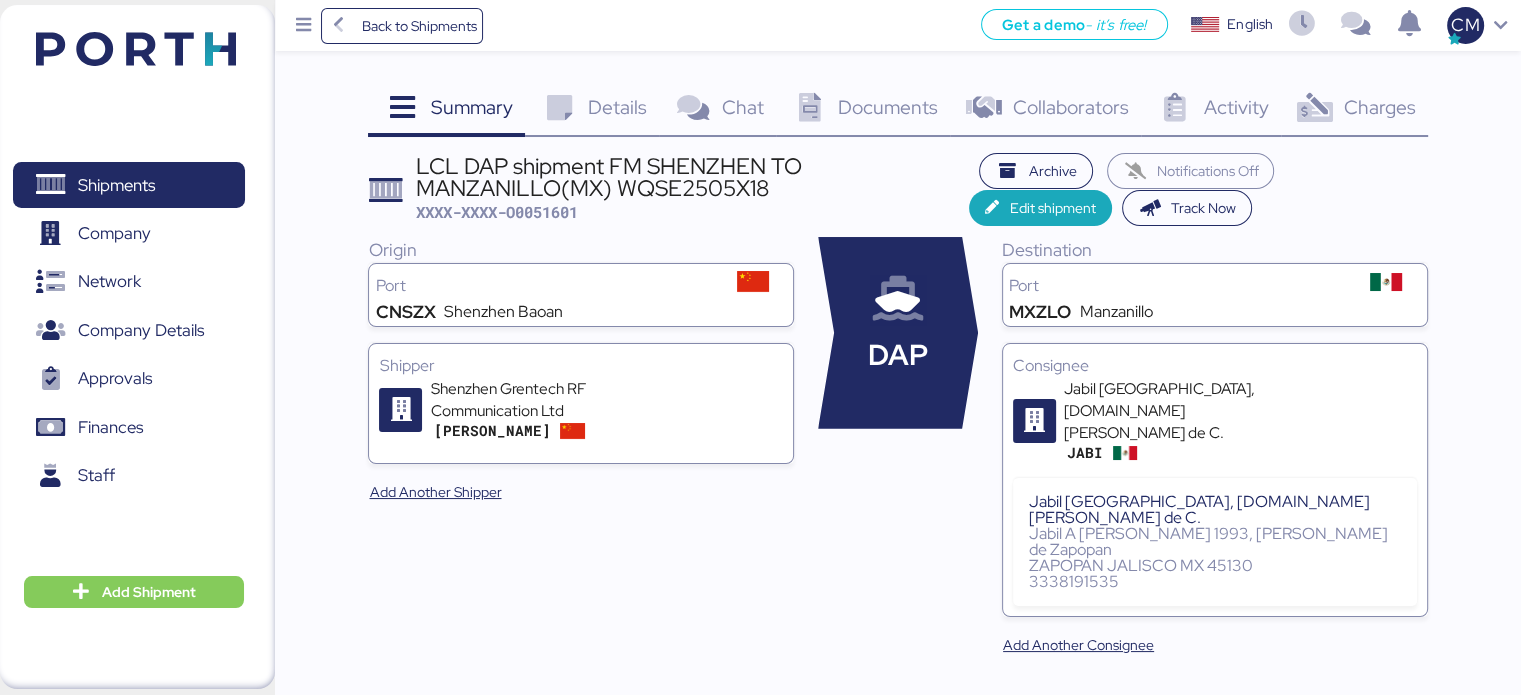 click on "Documents" at bounding box center [888, 107] 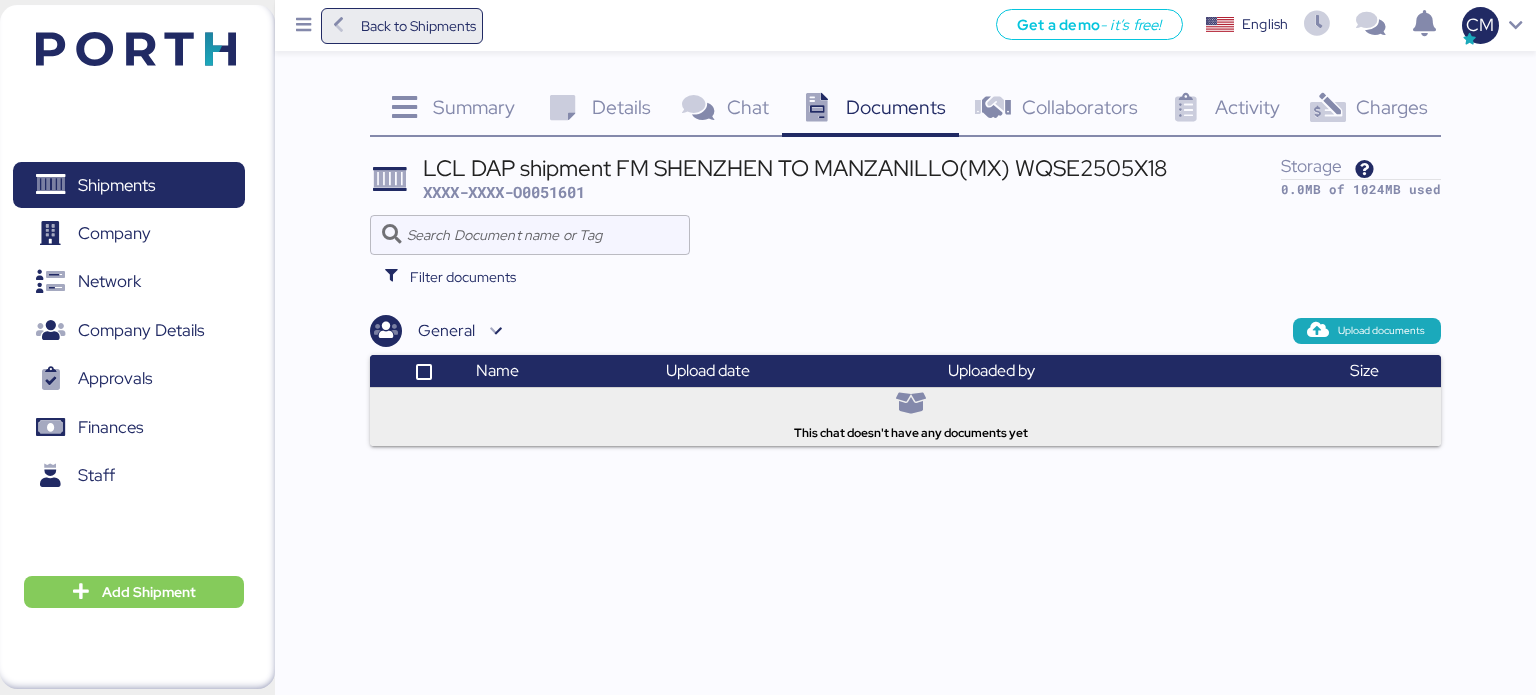 click on "Back to Shipments" at bounding box center [402, 26] 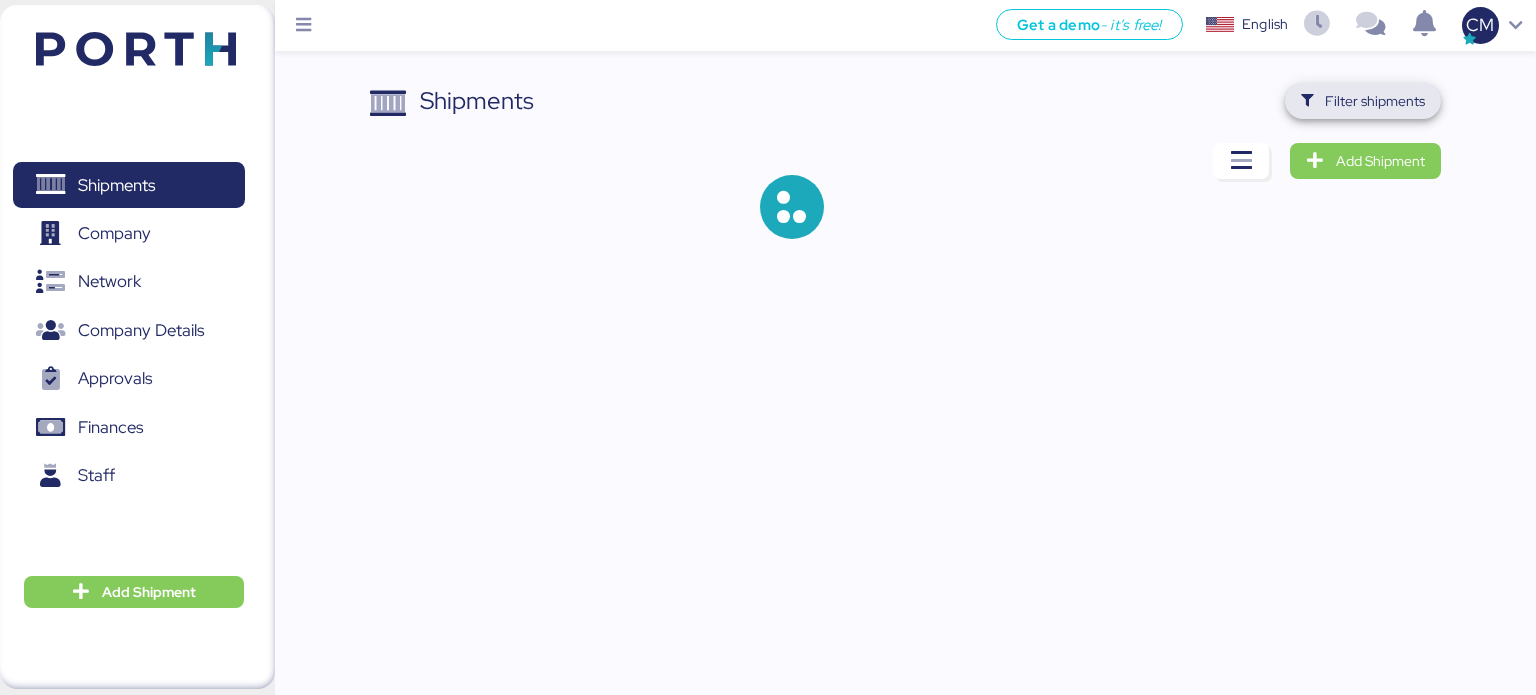 click on "Filter shipments" at bounding box center (1363, 101) 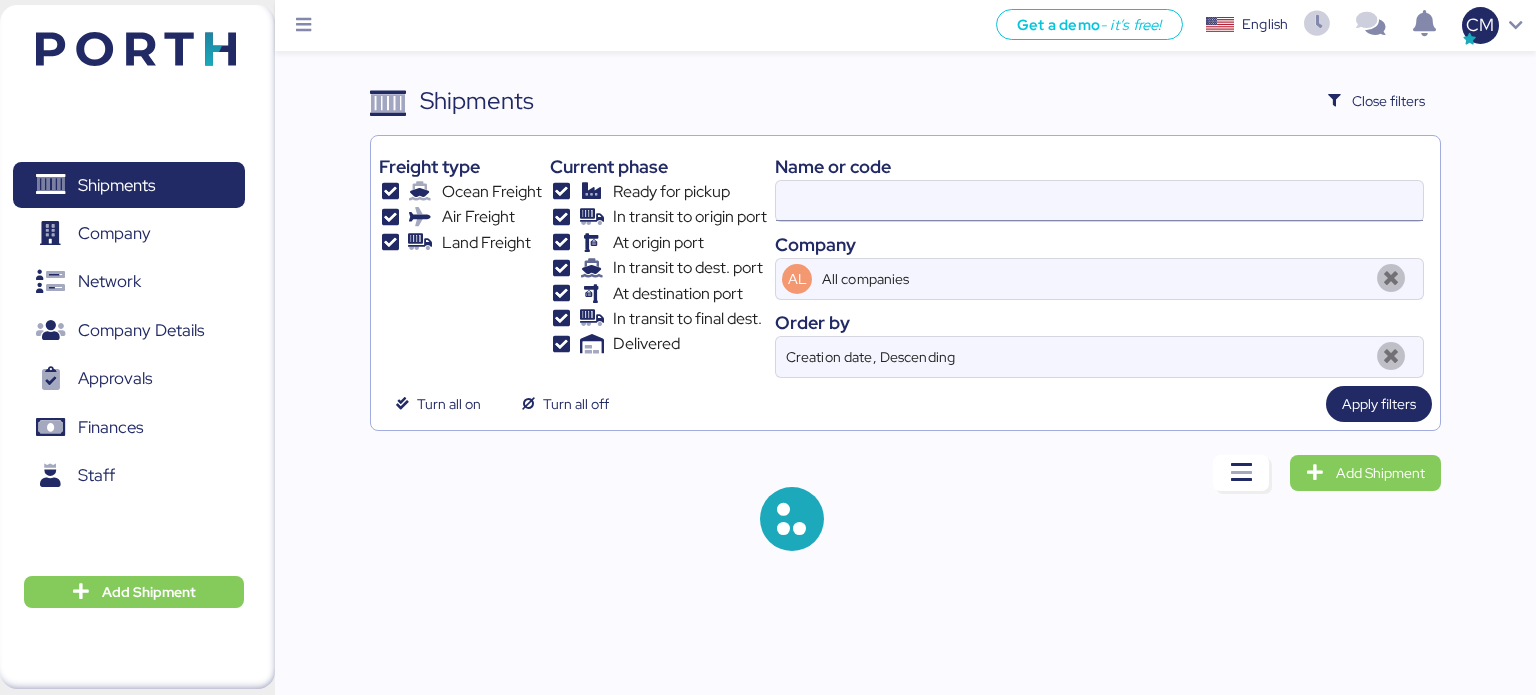 click at bounding box center [1099, 201] 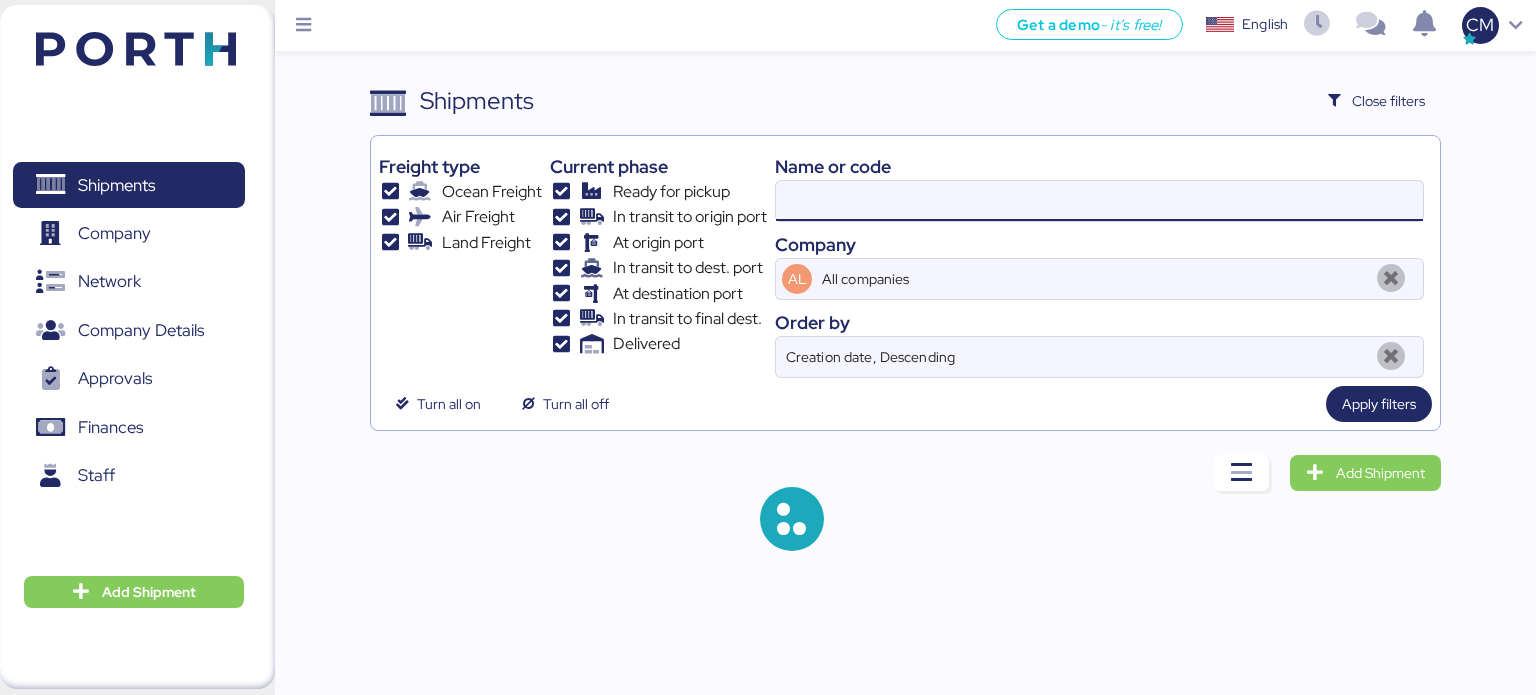 paste on "SZMZL25059596" 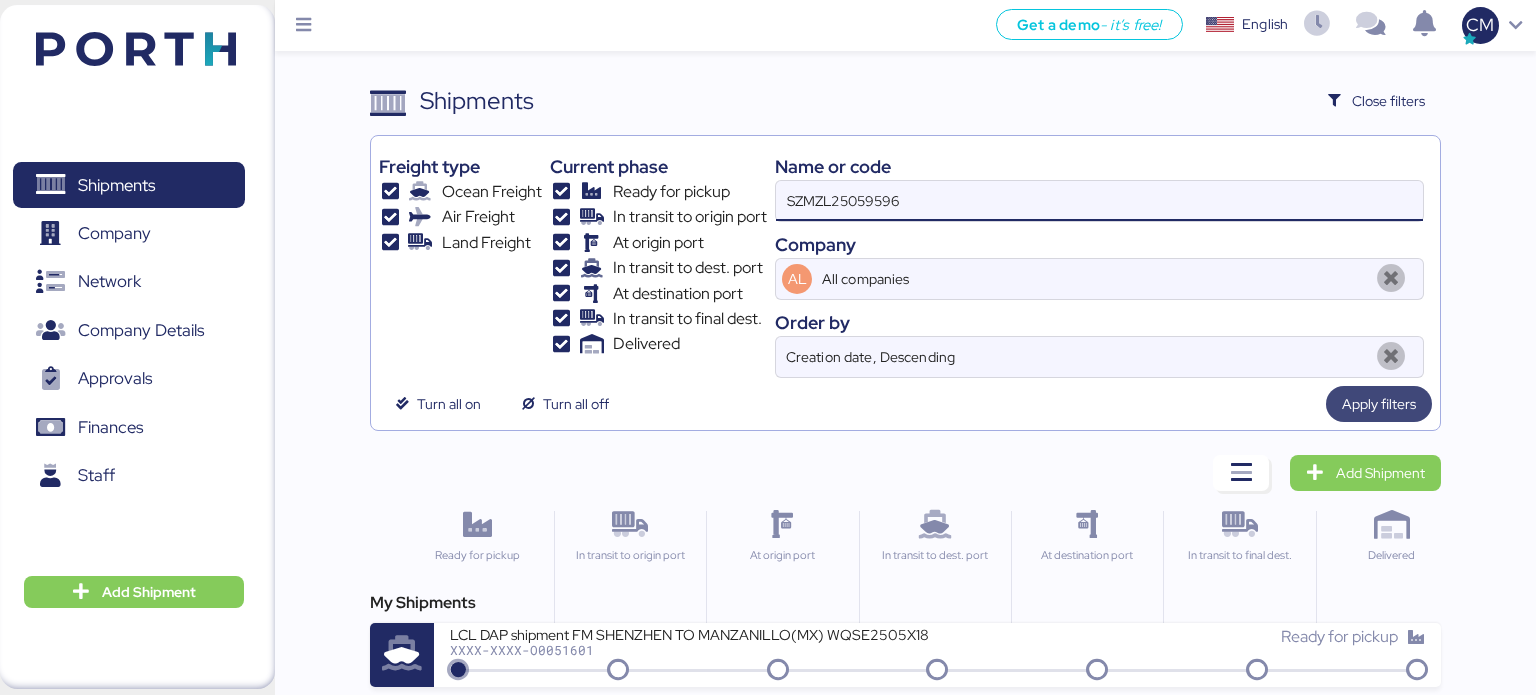 type on "SZMZL25059596" 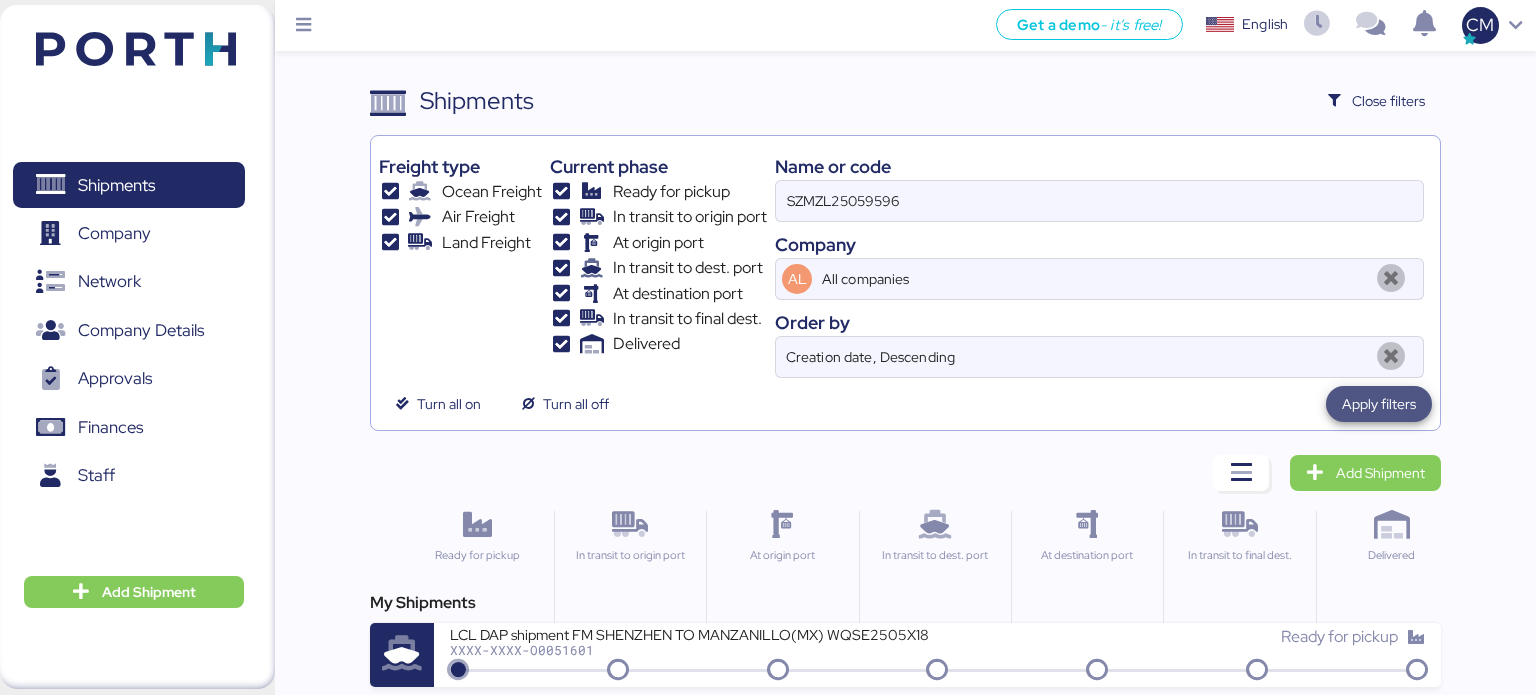 click on "Apply filters" at bounding box center (1379, 404) 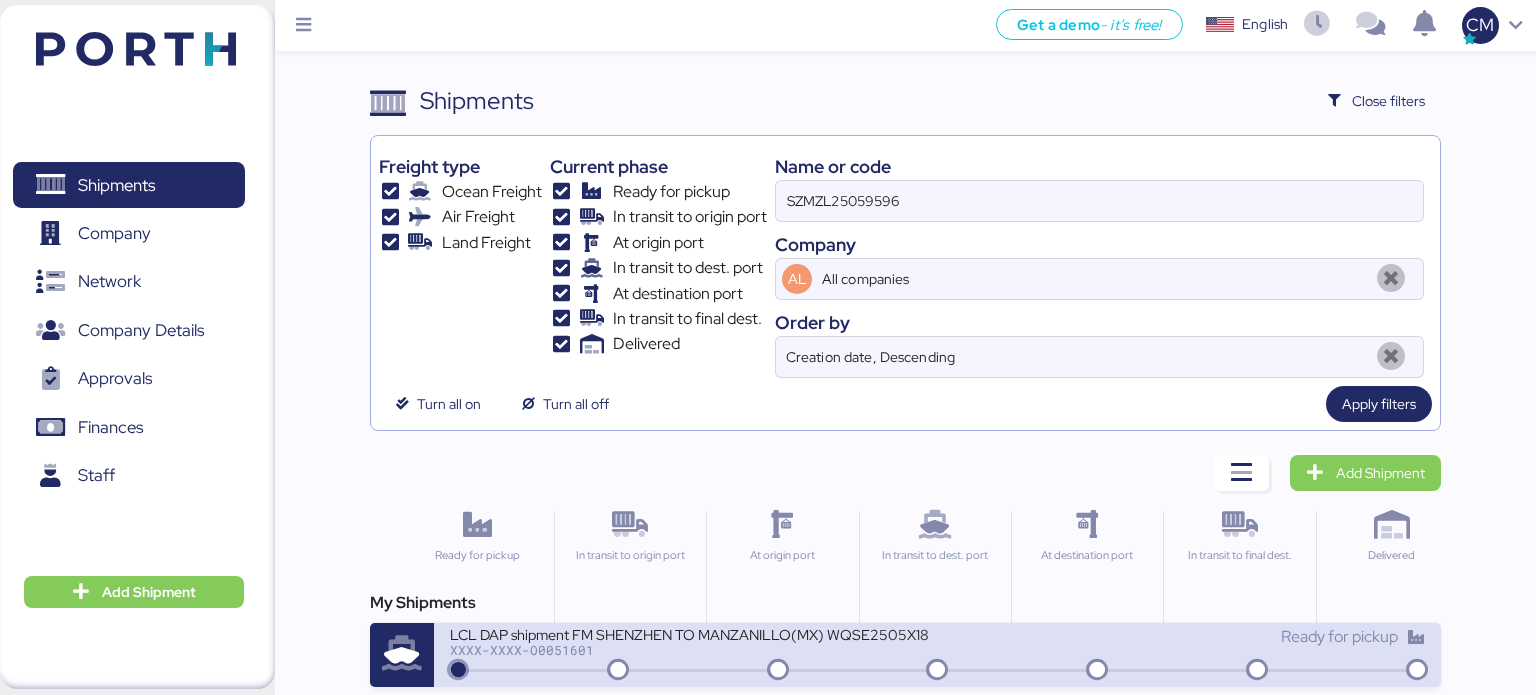 click on "LCL DAP shipment FM SHENZHEN TO MANZANILLO(MX) WQSE2505X18" at bounding box center (690, 633) 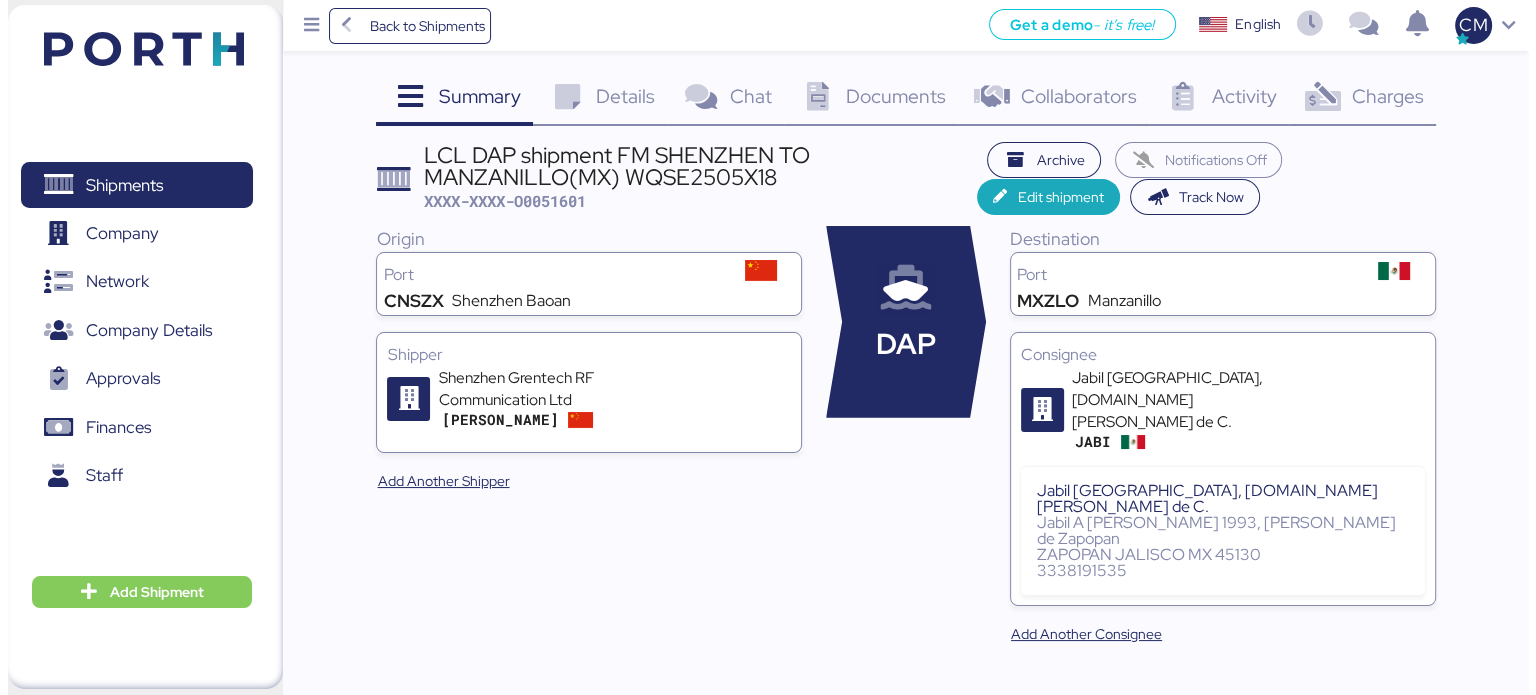 scroll, scrollTop: 0, scrollLeft: 0, axis: both 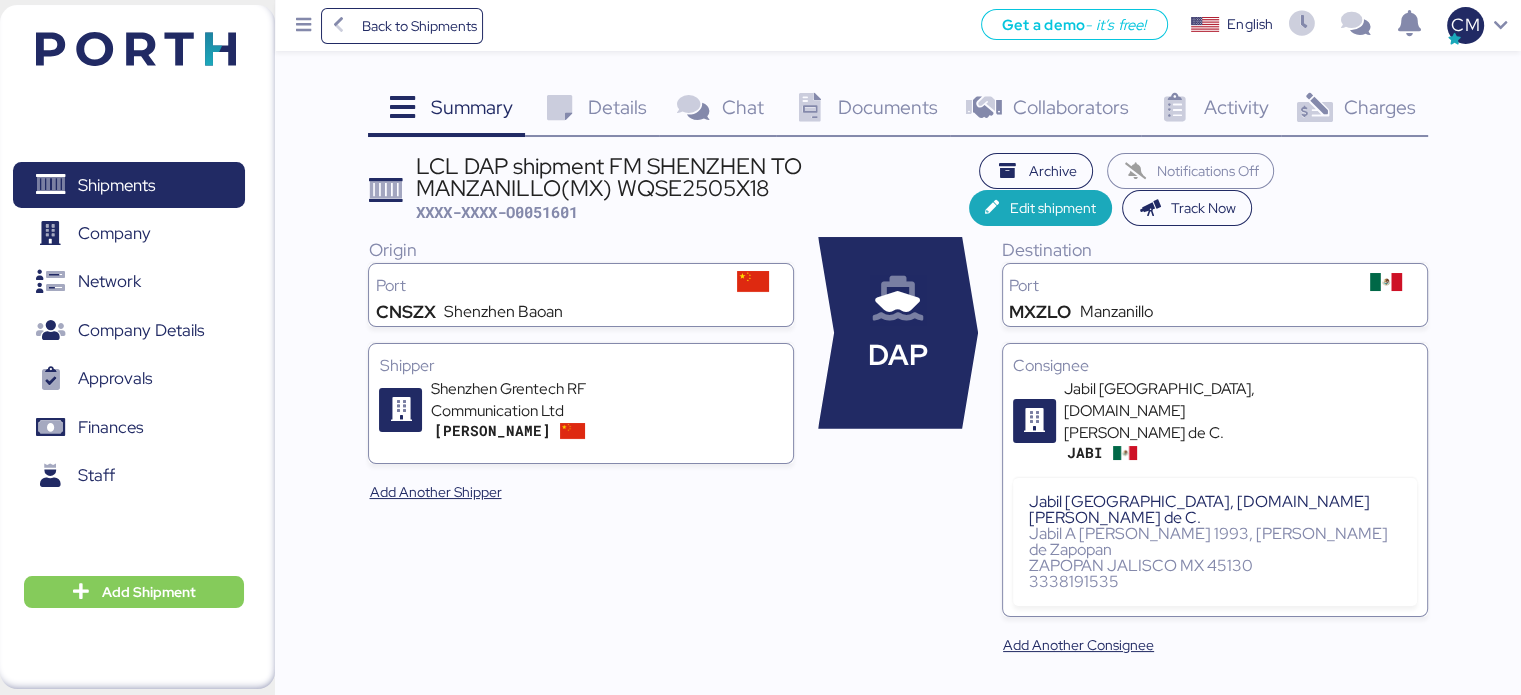click on "Documents" at bounding box center (888, 107) 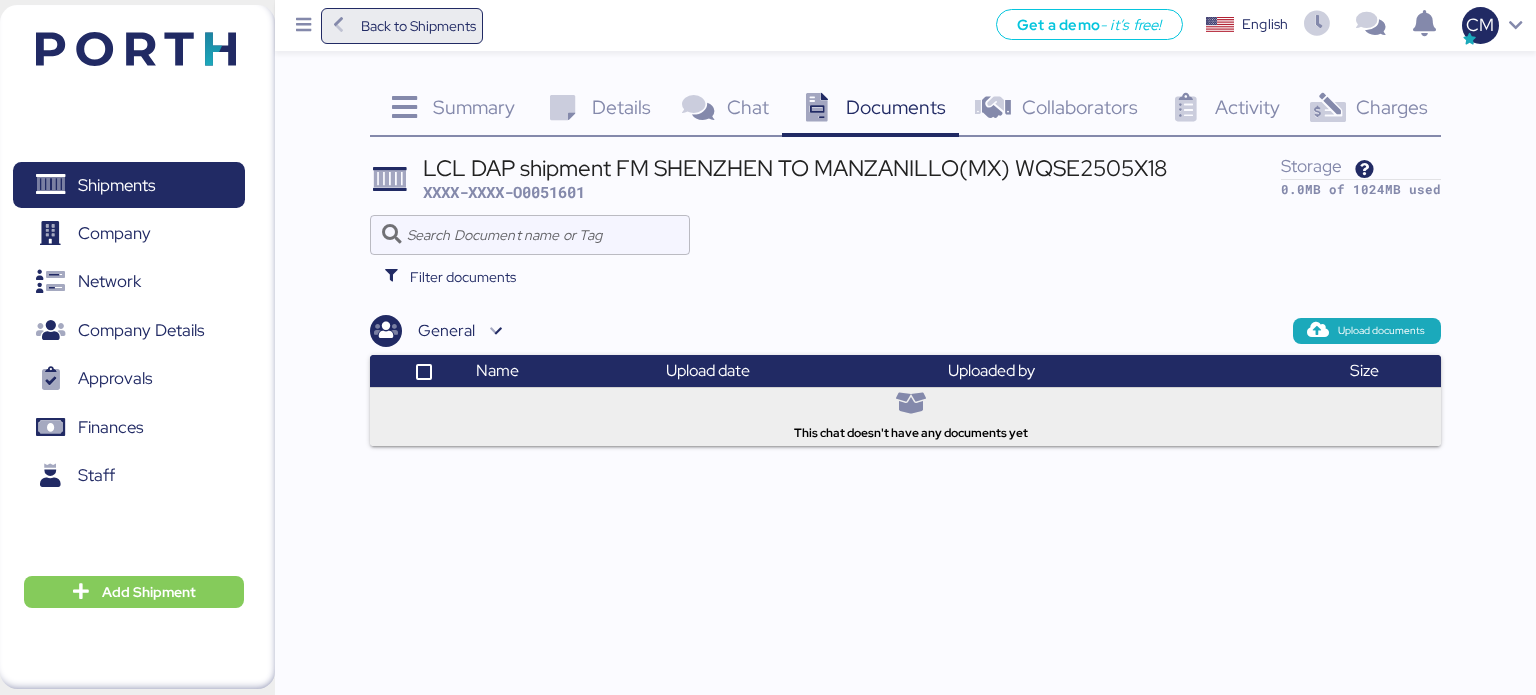 click on "Back to Shipments" at bounding box center [418, 26] 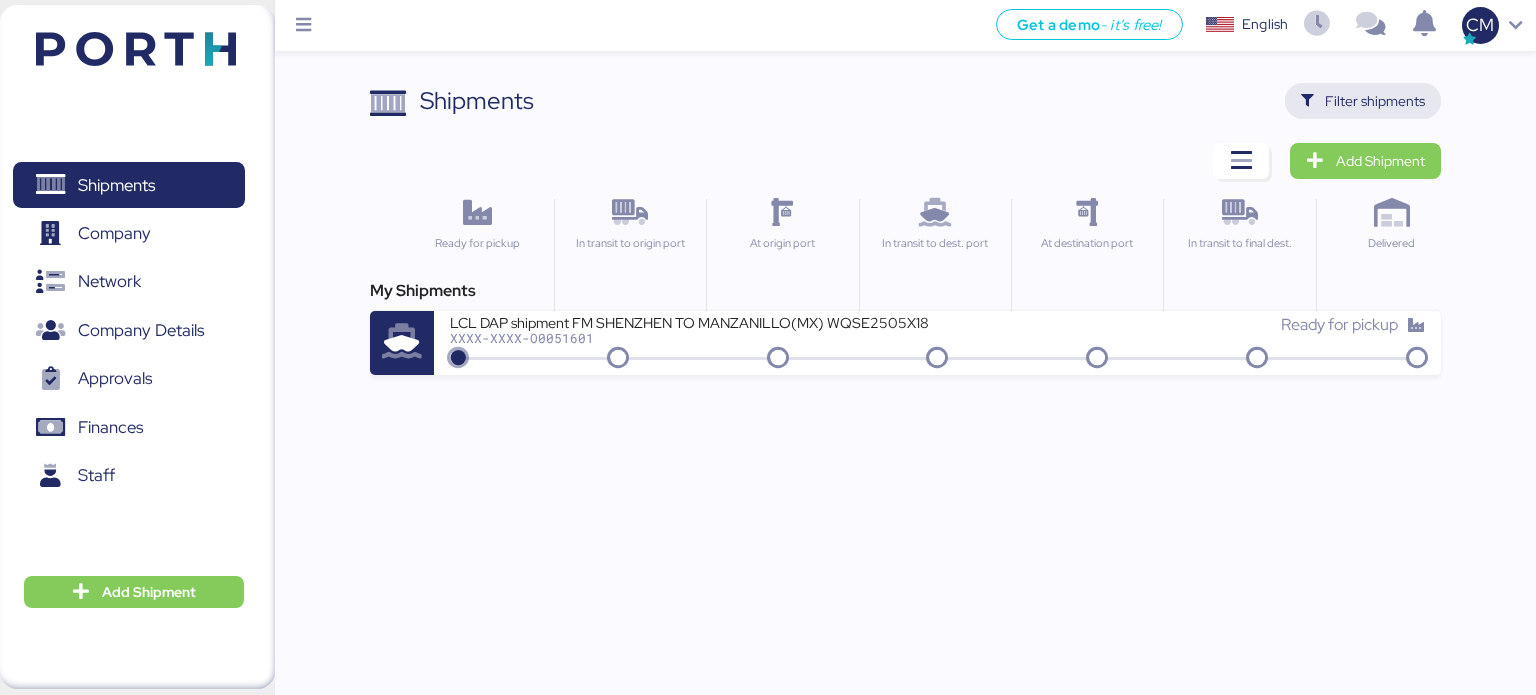 click on "Filter shipments" at bounding box center [1375, 101] 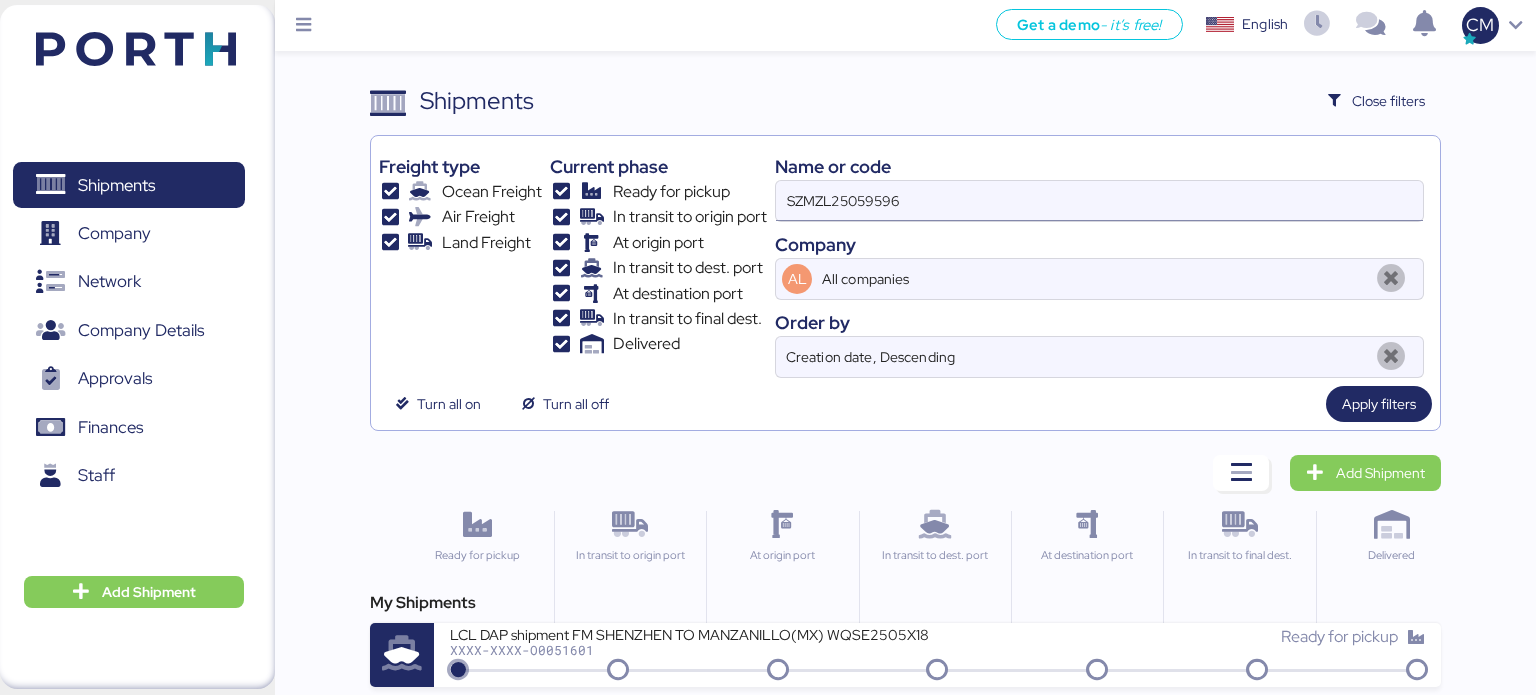 click on "SZMZL25059596" at bounding box center [1099, 201] 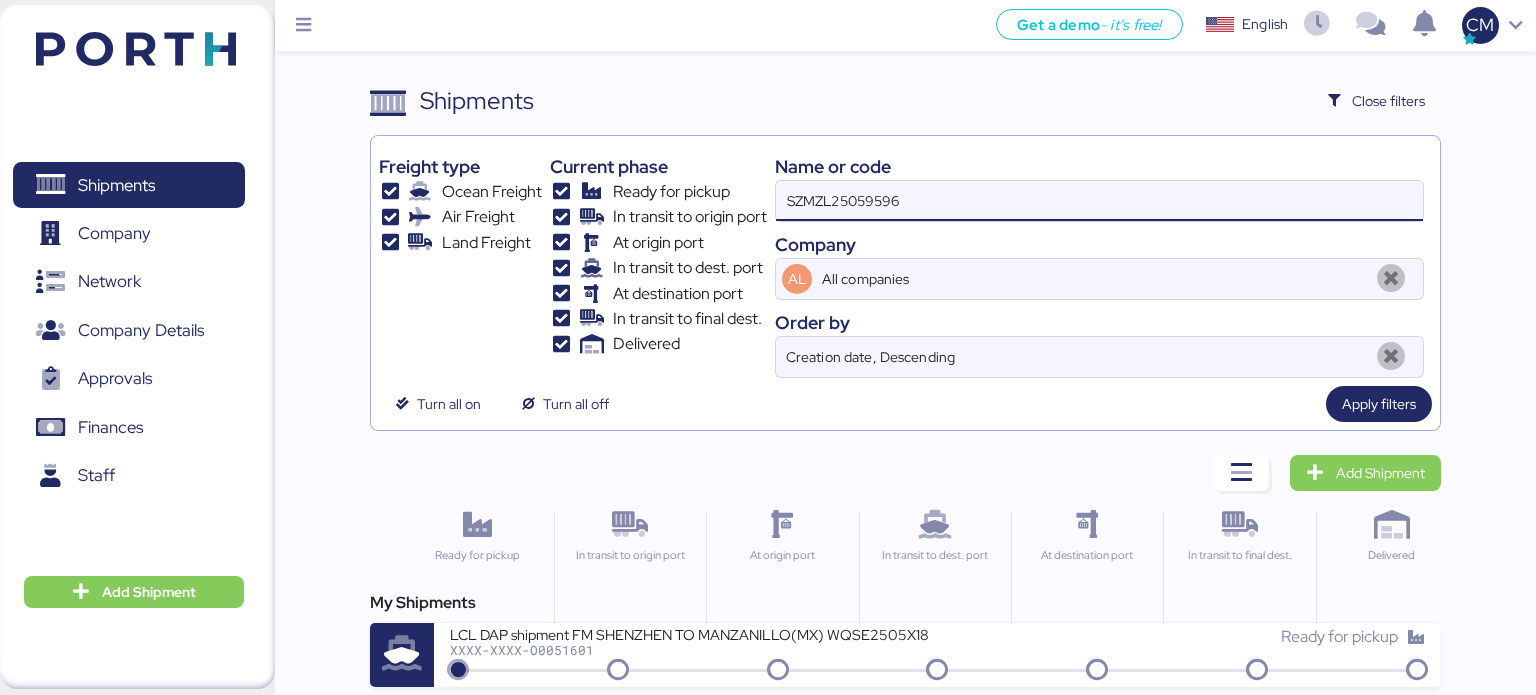 click on "SZMZL25059596" at bounding box center [1099, 201] 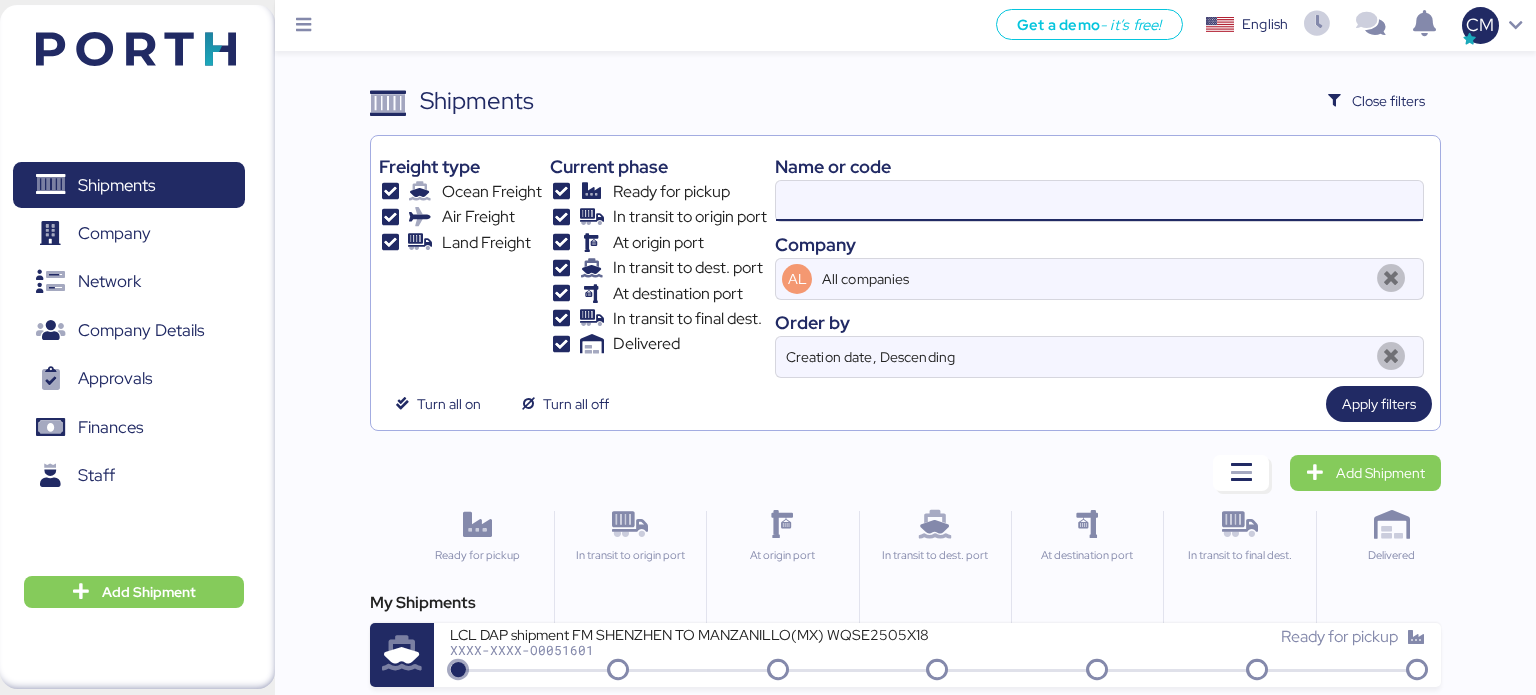 paste on "SZMZL25059610" 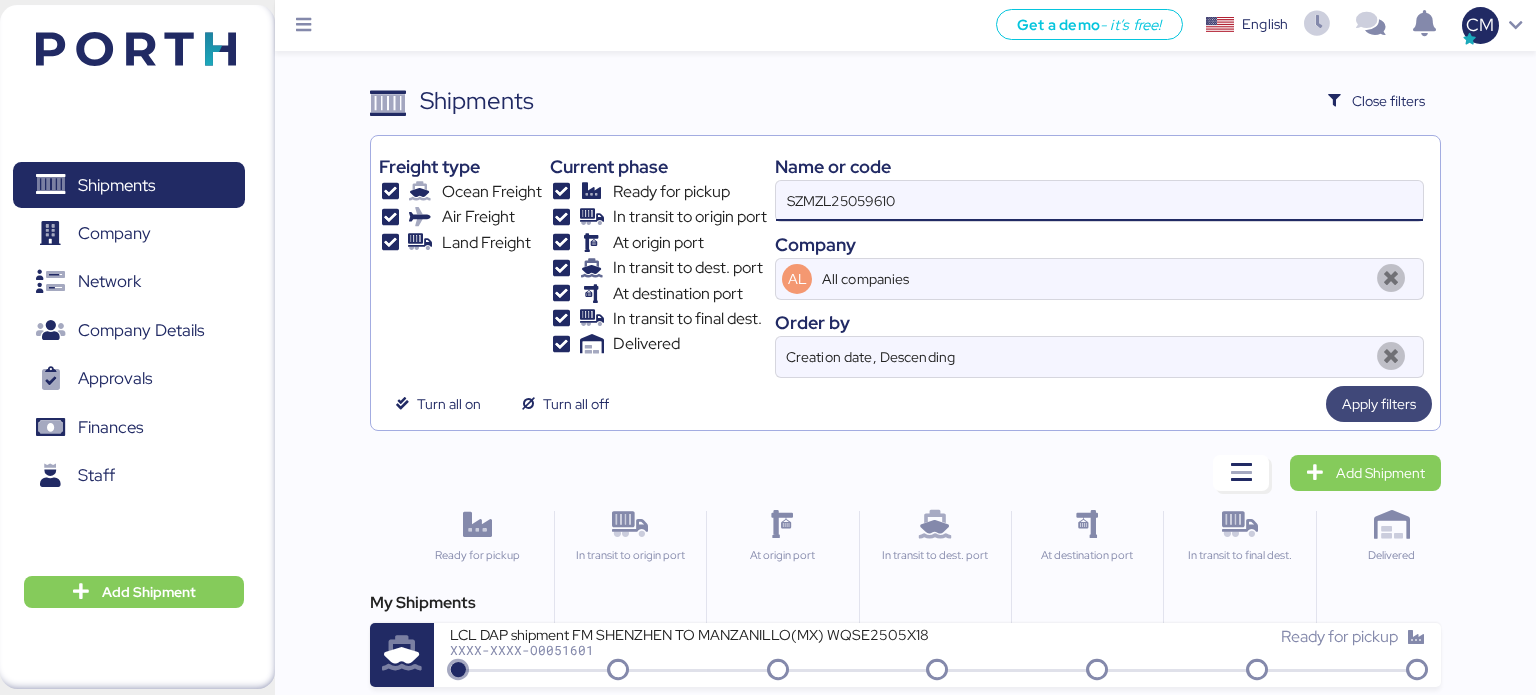 type on "SZMZL25059610" 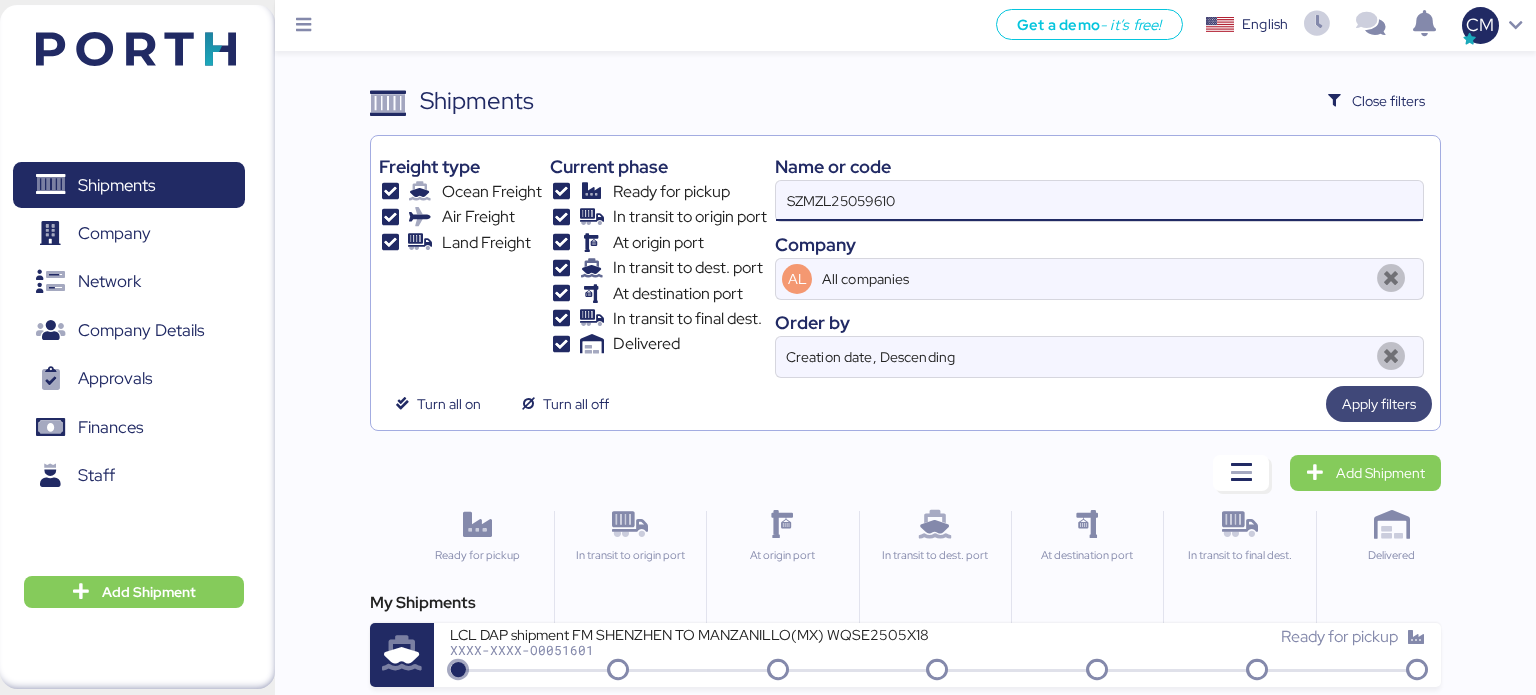 click on "Apply filters" at bounding box center [1379, 404] 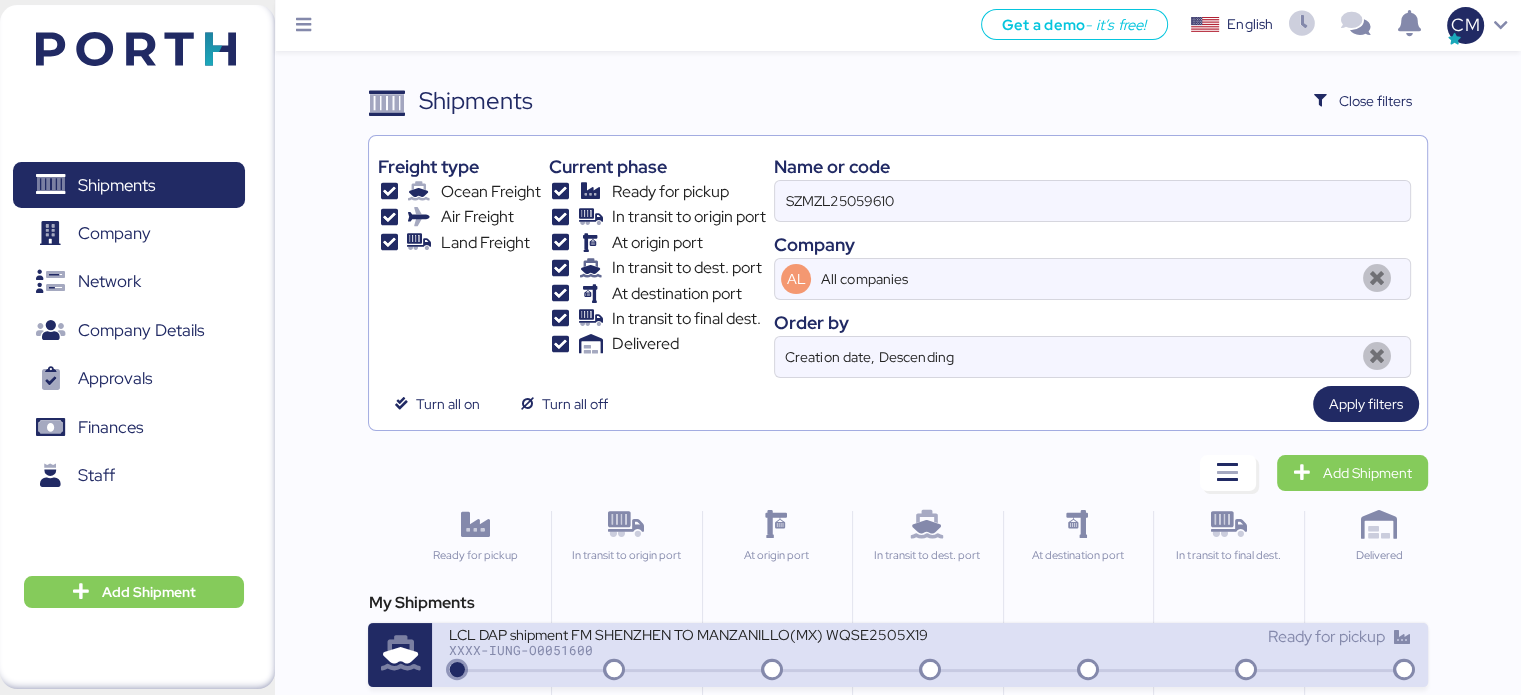 click on "LCL DAP shipment FM SHENZHEN TO MANZANILLO(MX) WQSE2505X19" at bounding box center (688, 633) 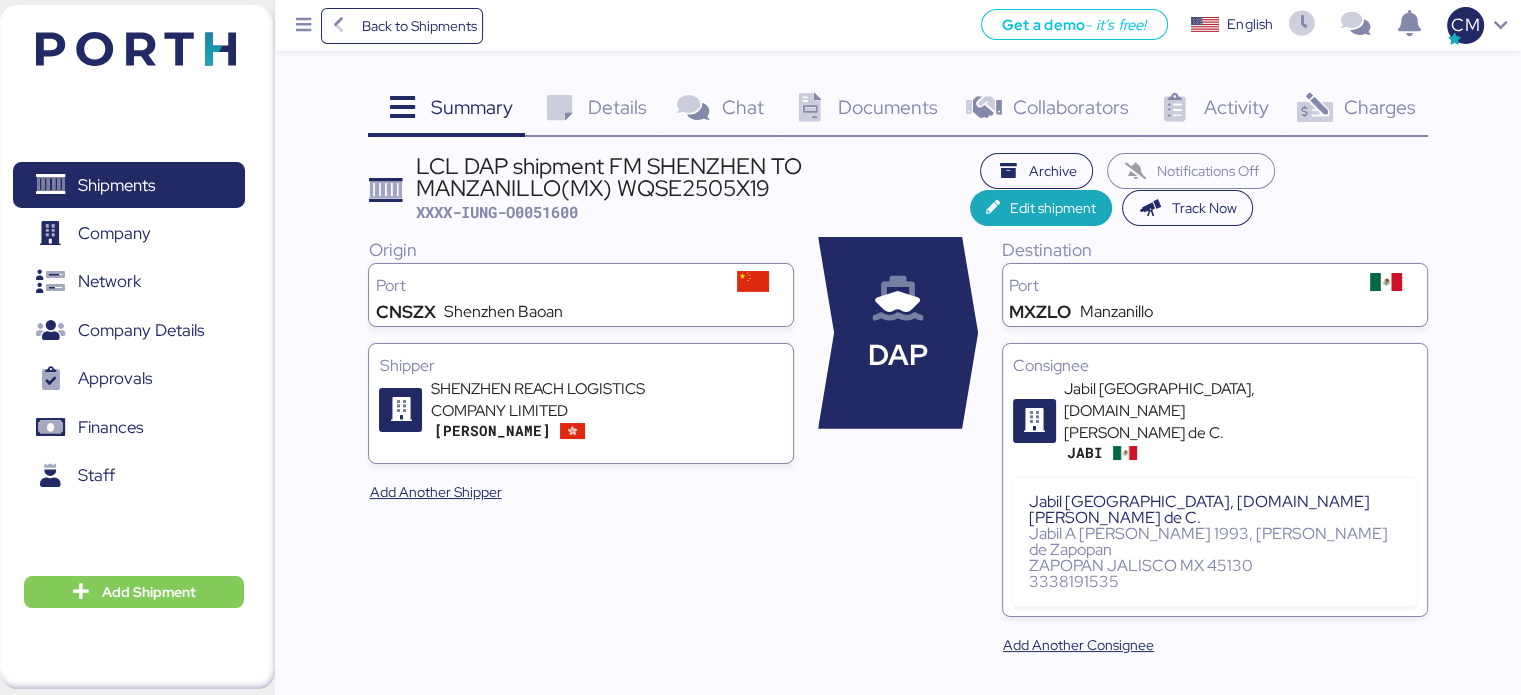 click on "Documents 0" at bounding box center (863, 110) 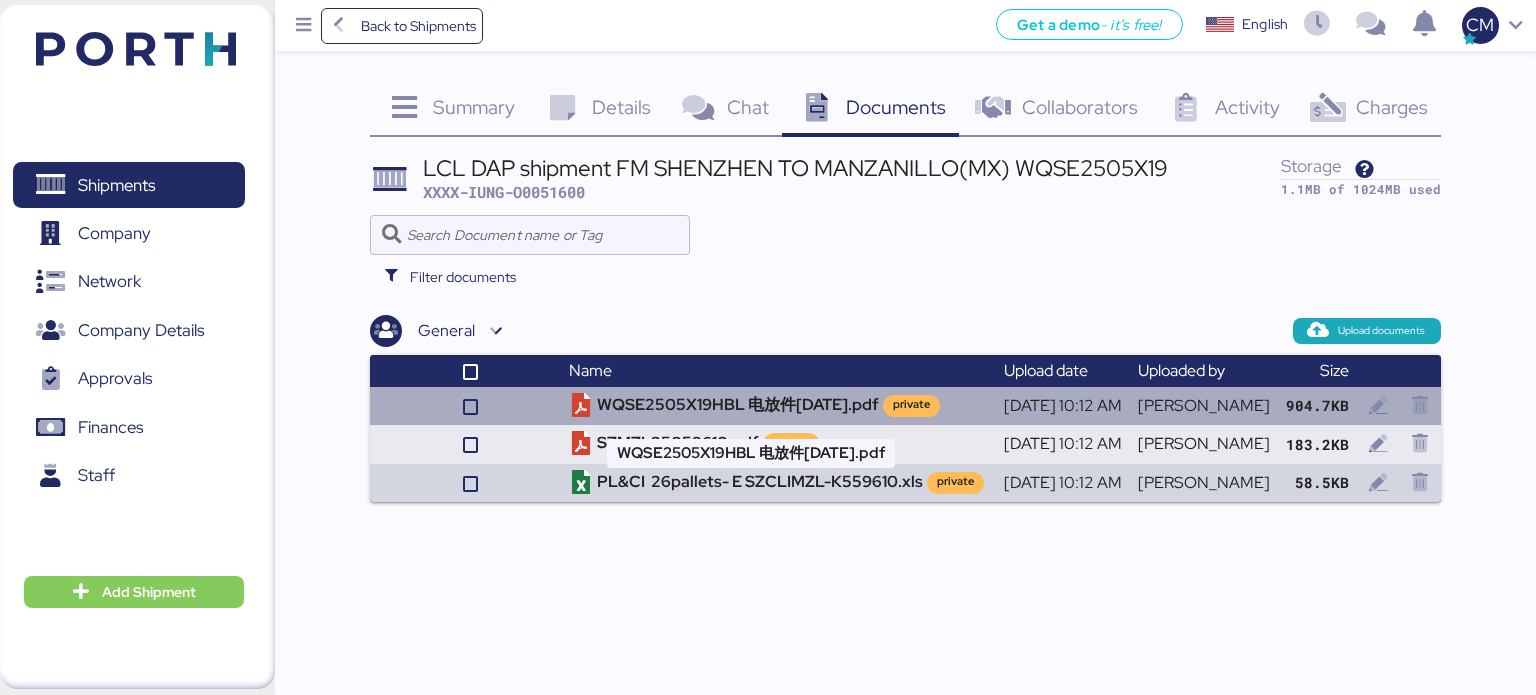 click on "WQSE2505X19HBL 电放件[DATE].pdf
private" at bounding box center [778, 406] 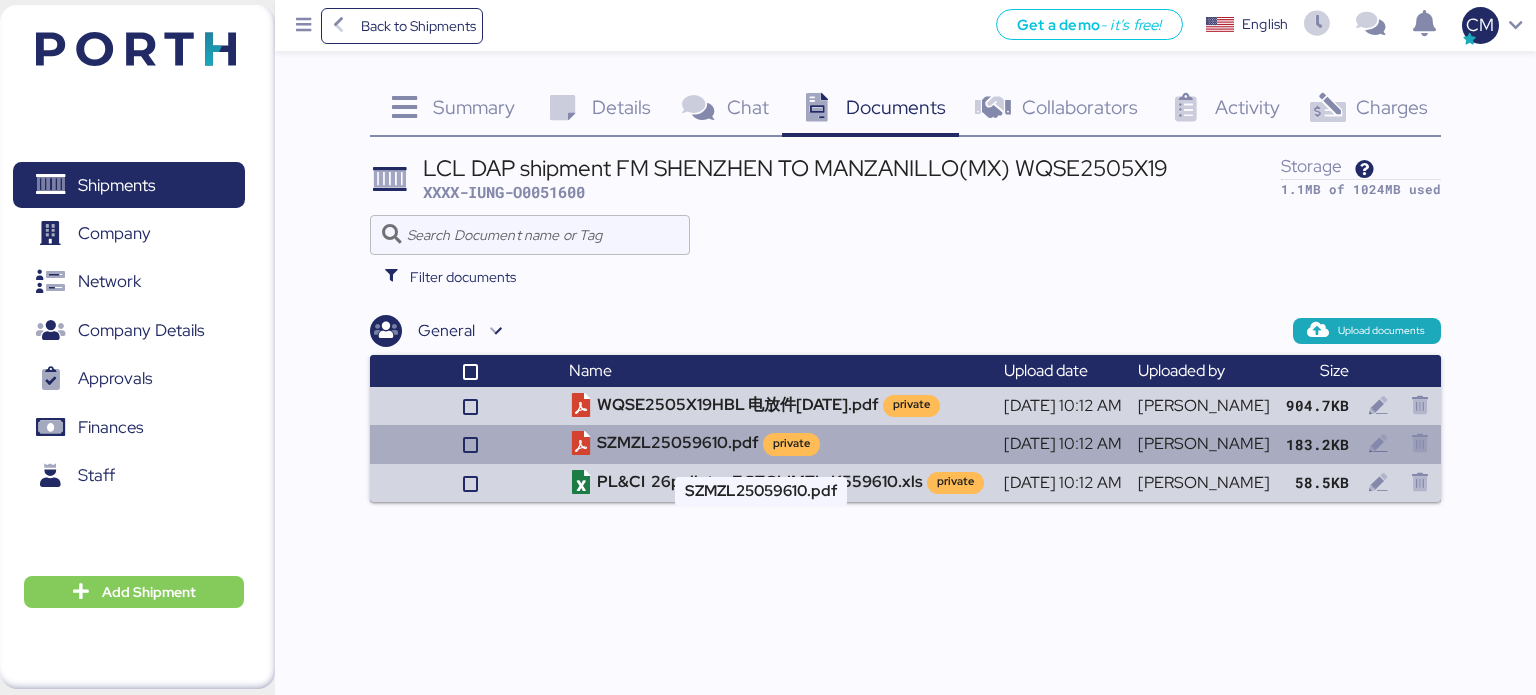 click on "SZMZL25059610.pdf
private" at bounding box center [778, 444] 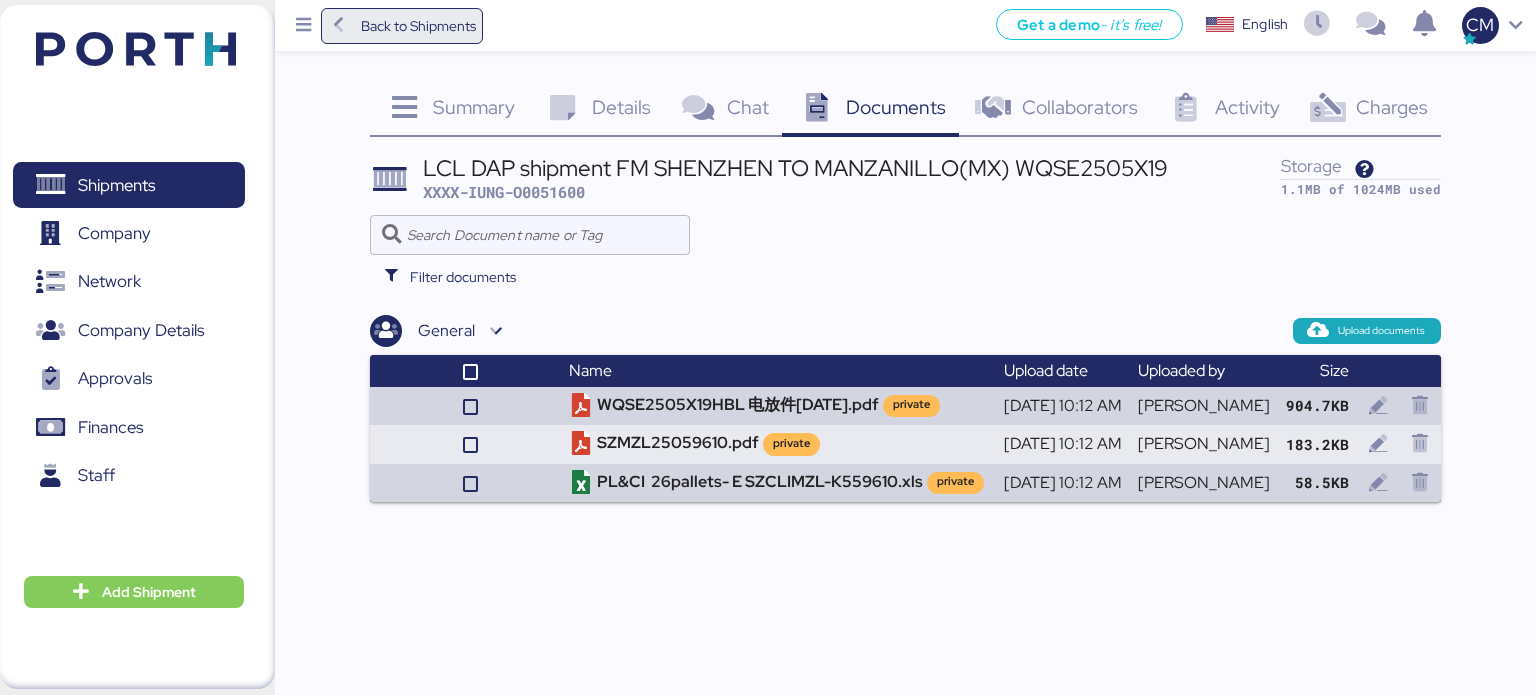 click on "Back to Shipments" at bounding box center (418, 26) 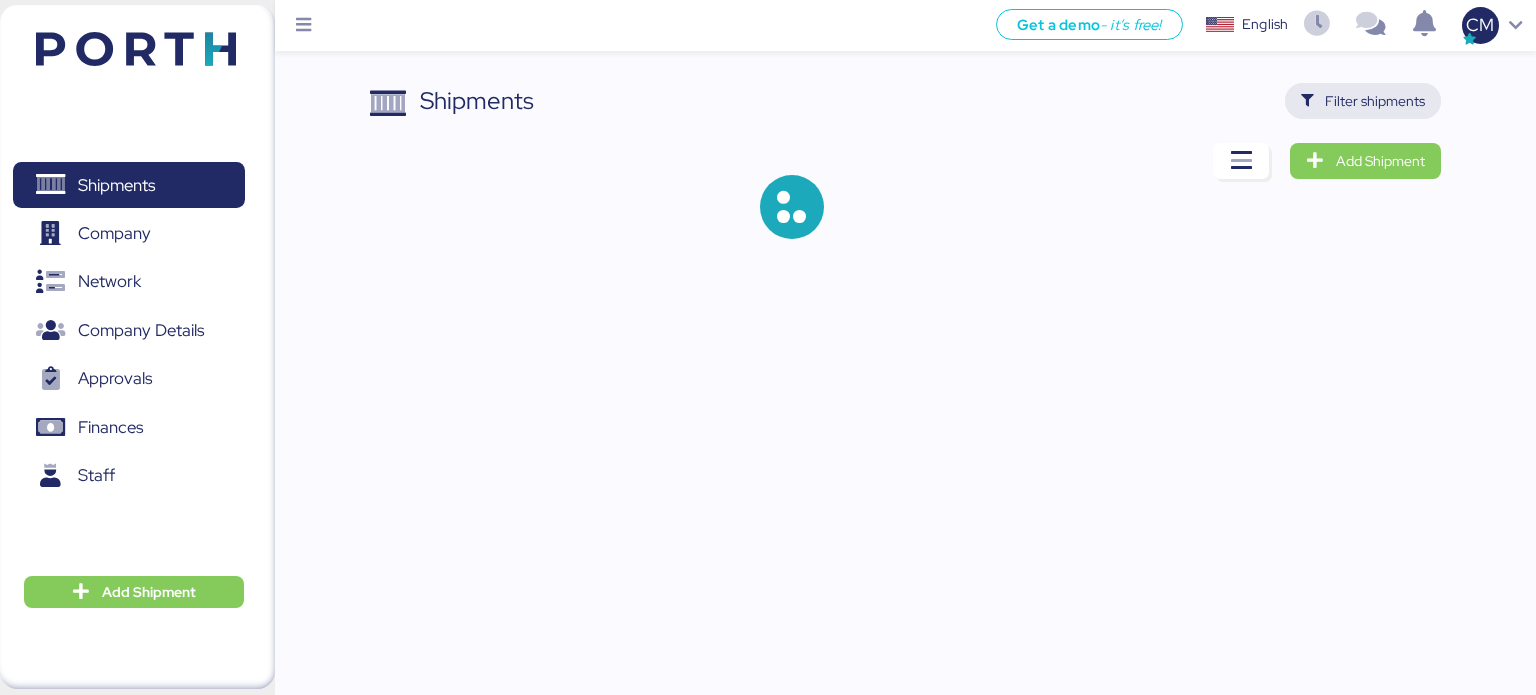 click on "Filter shipments" at bounding box center [1363, 101] 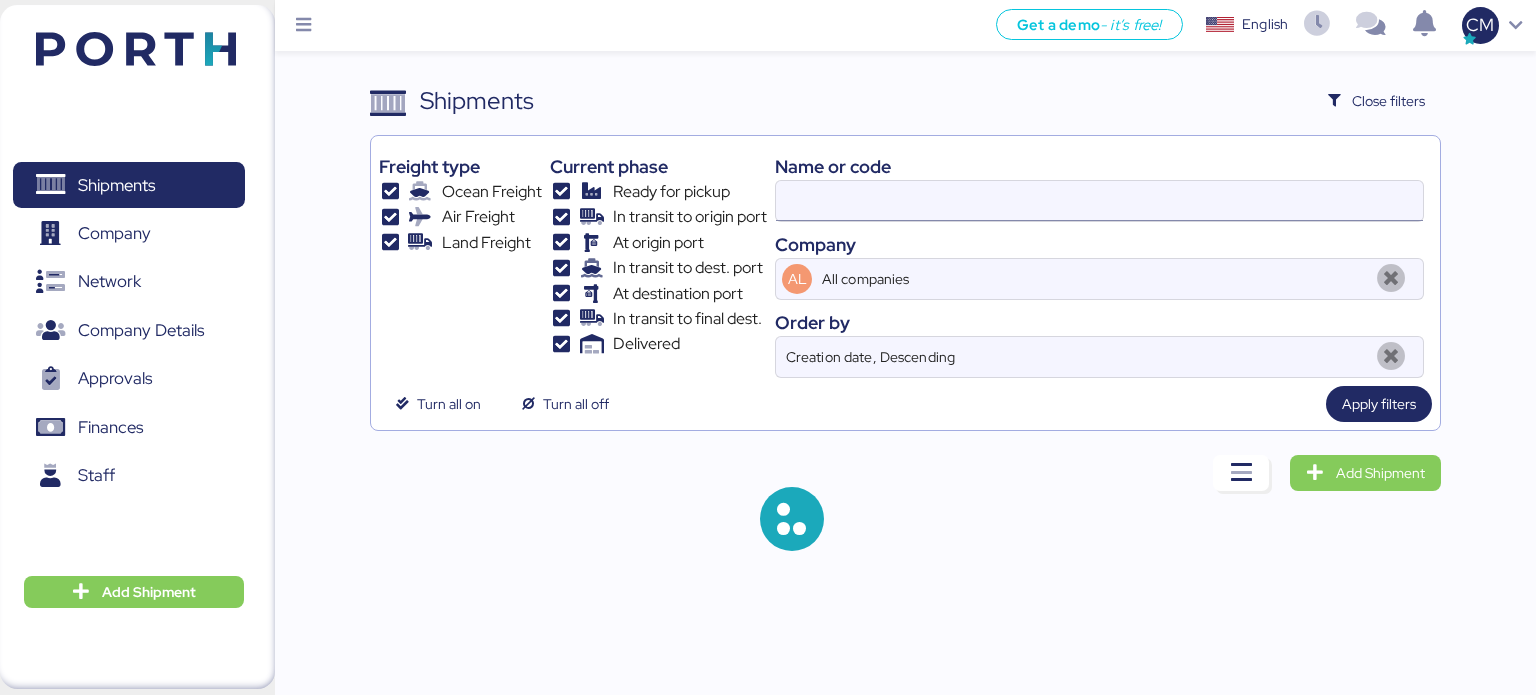 click at bounding box center [1099, 201] 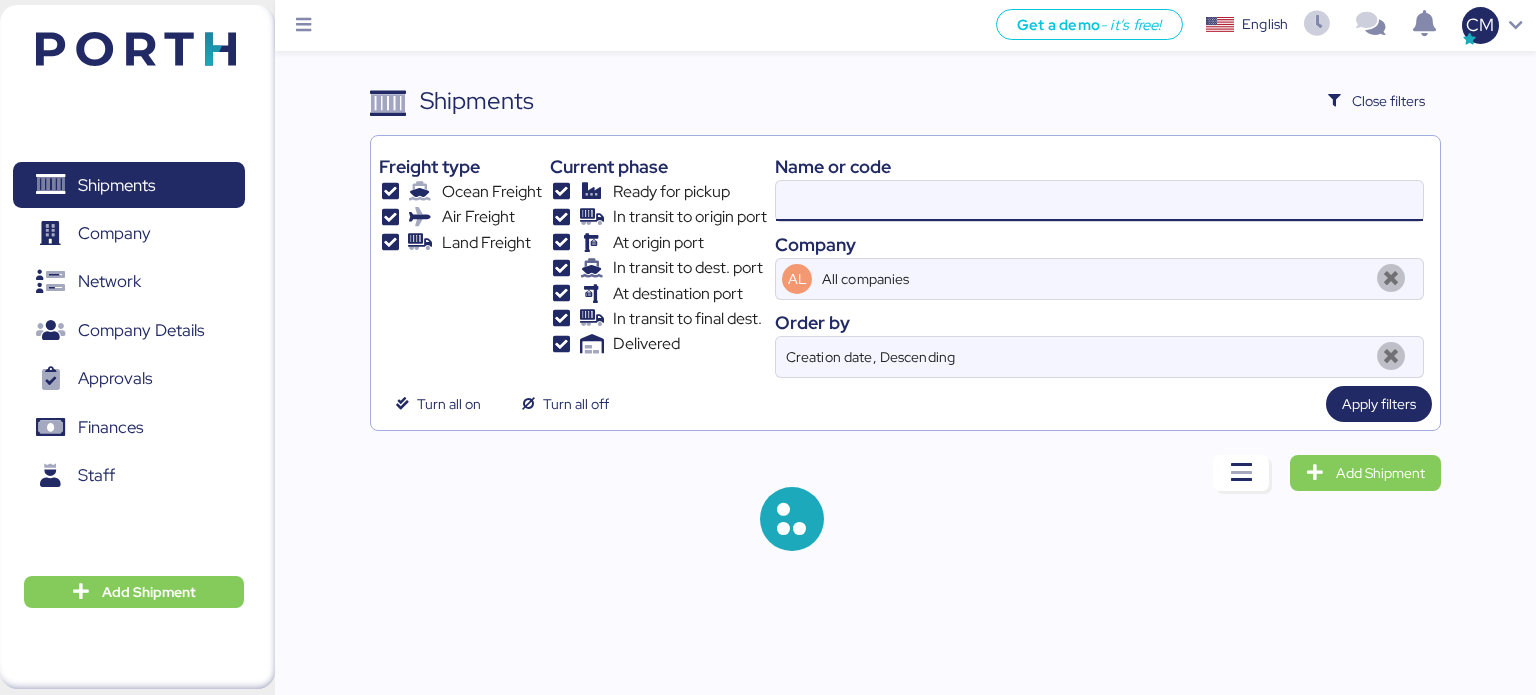 paste on "SZMZL25059624" 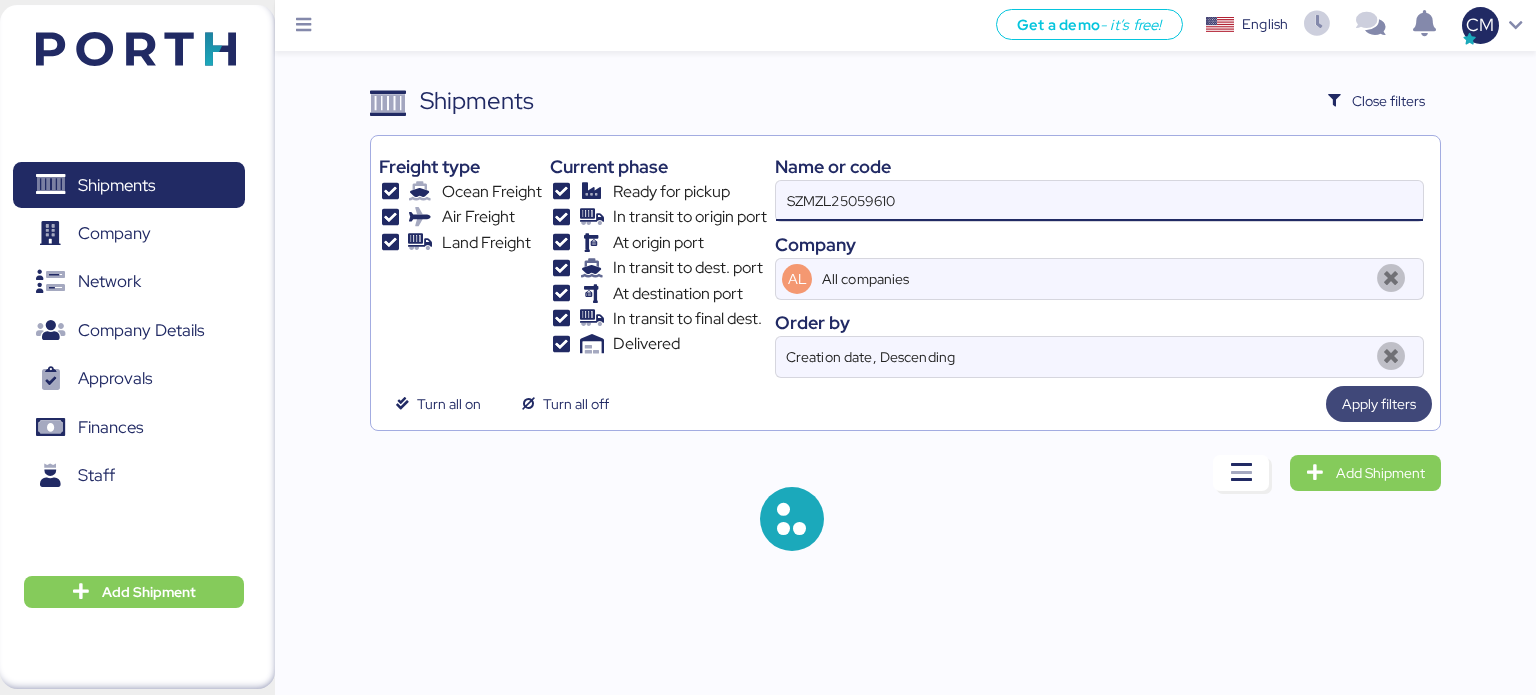 type on "SZMZL25059610" 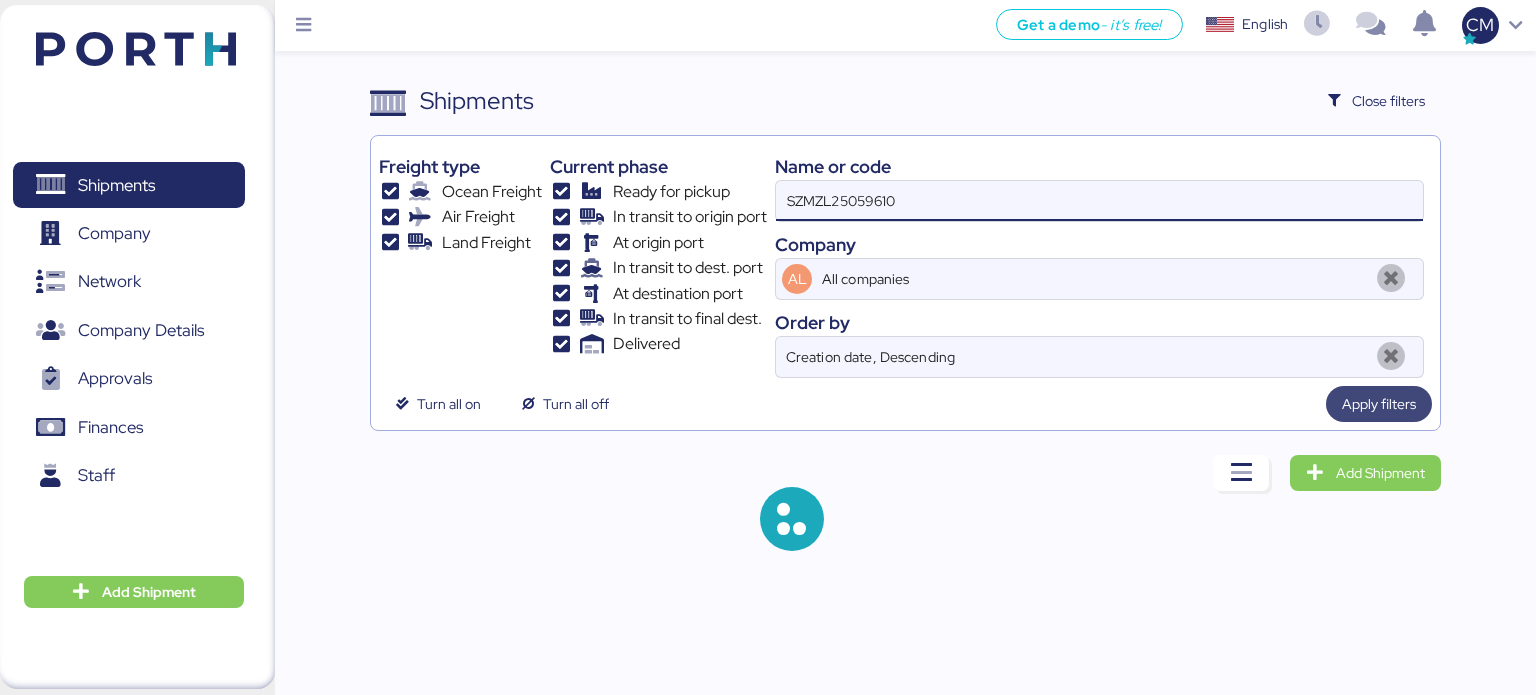 click on "Apply filters" at bounding box center (1379, 404) 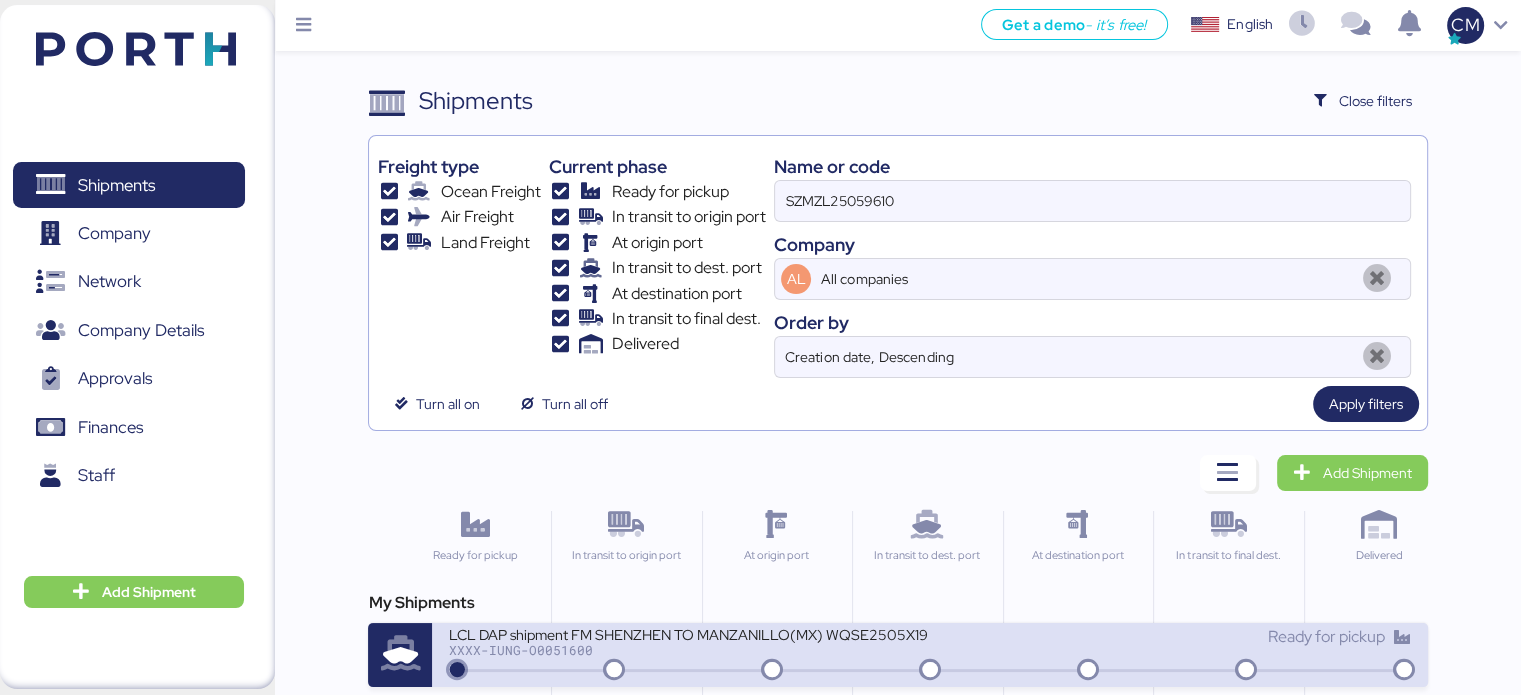 click on "LCL DAP shipment FM SHENZHEN TO MANZANILLO(MX) WQSE2505X19" at bounding box center (688, 633) 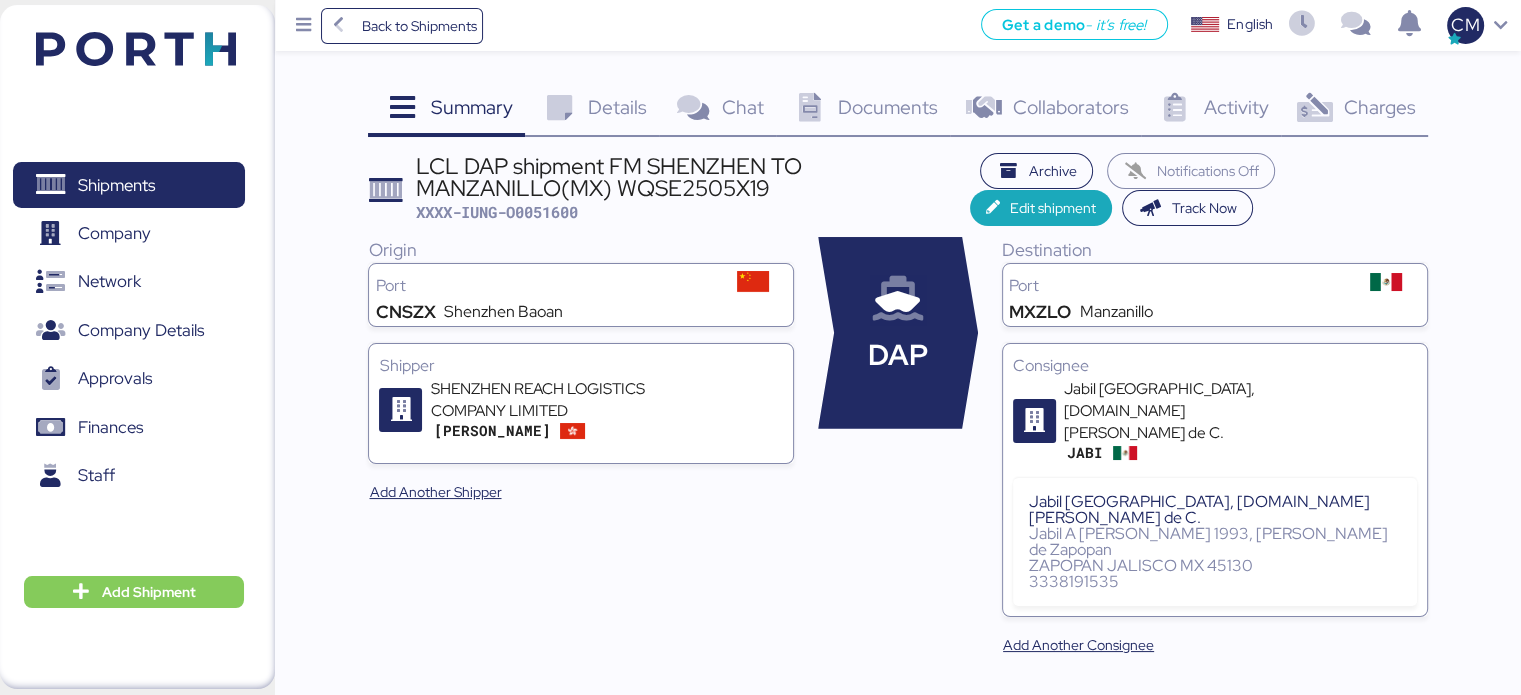 click on "Documents" at bounding box center [888, 107] 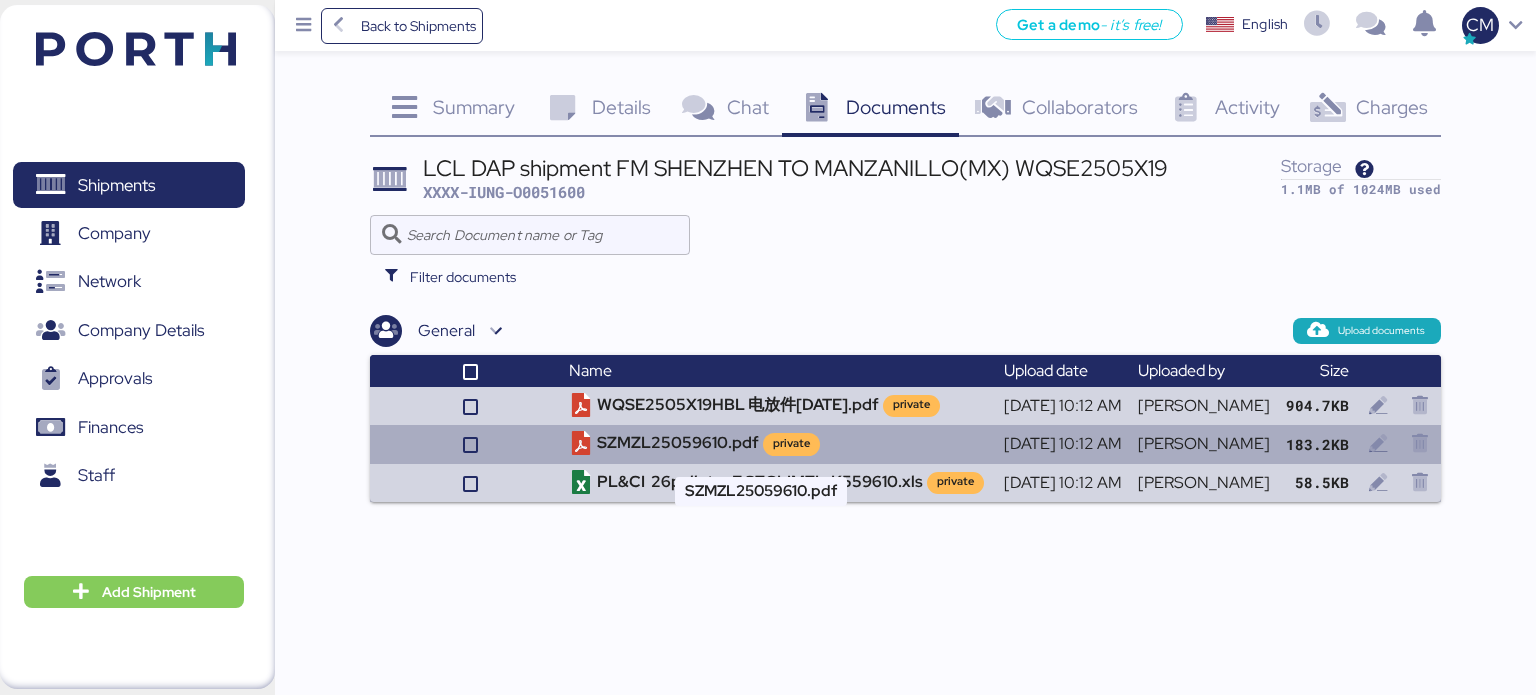 click on "SZMZL25059610.pdf
private" at bounding box center [778, 444] 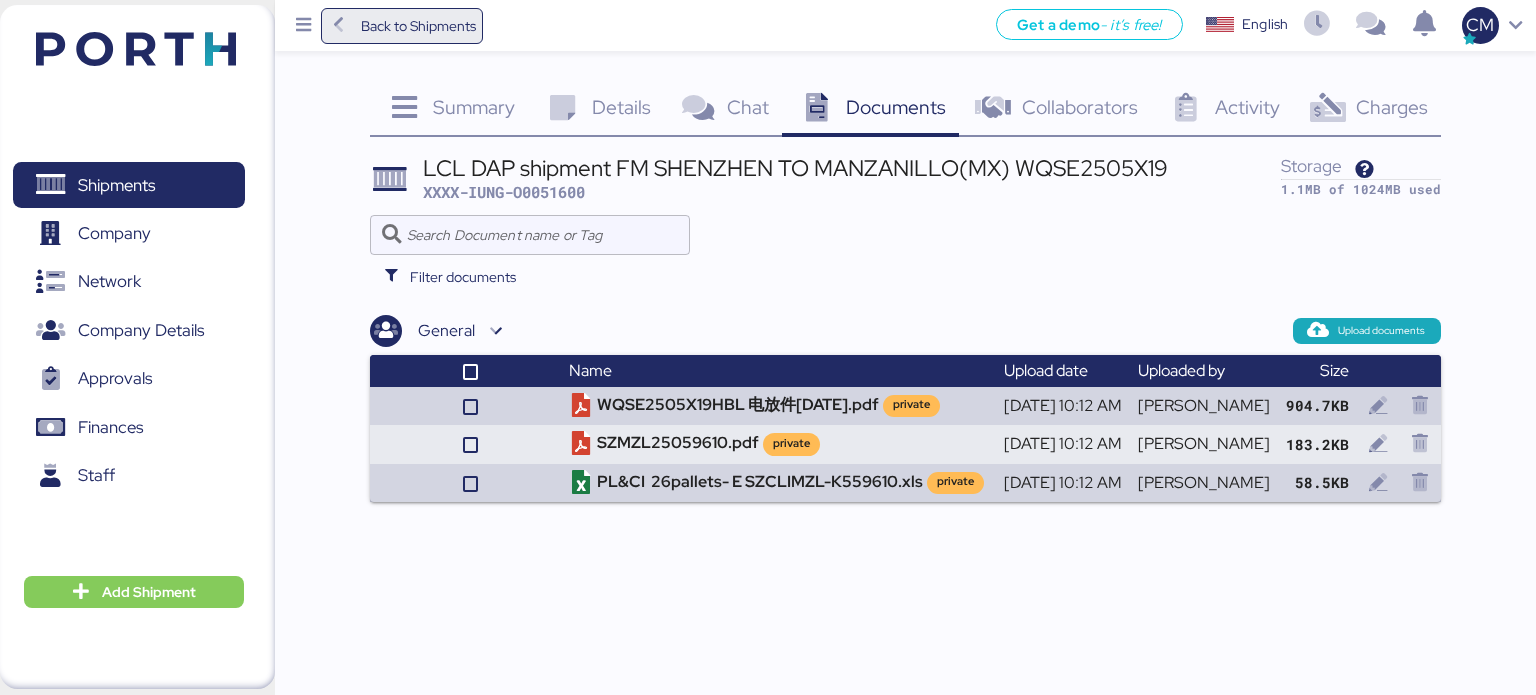 click on "Back to Shipments" at bounding box center (418, 26) 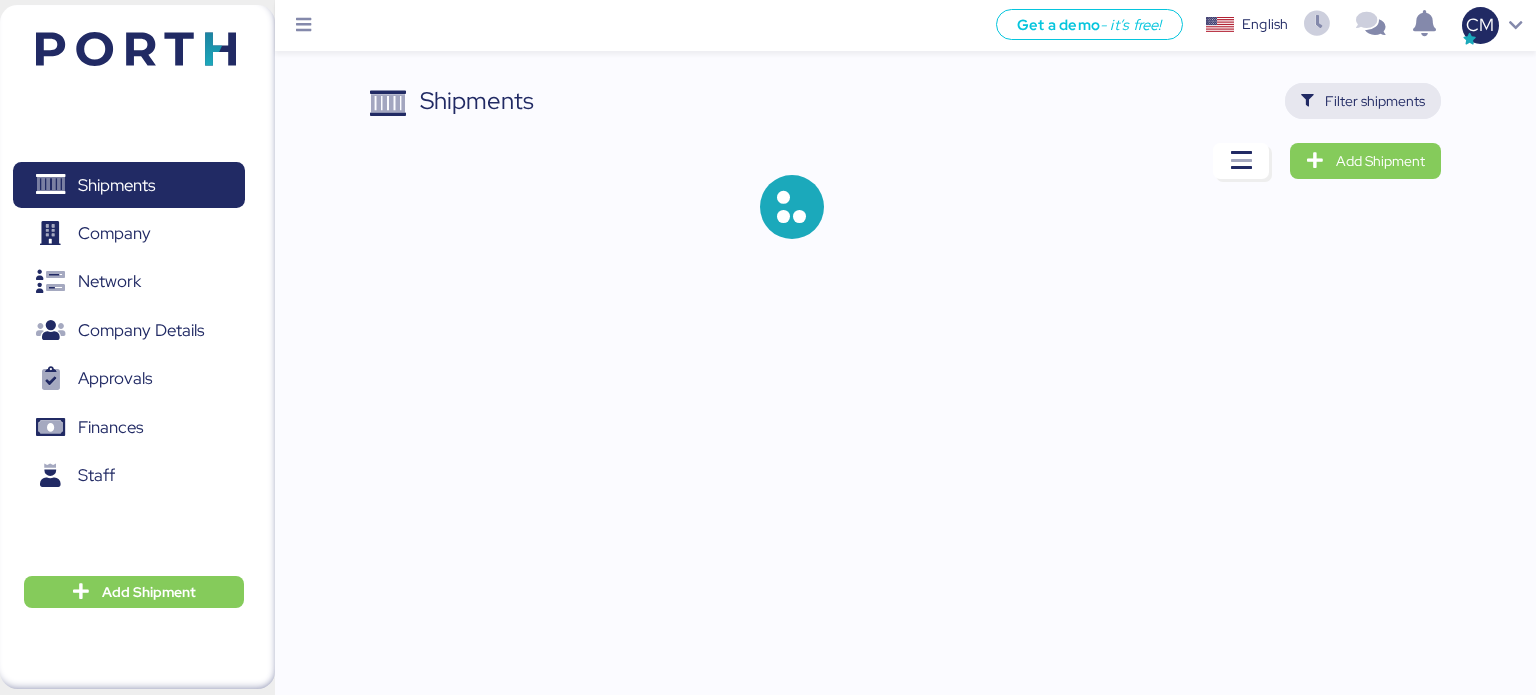 click on "Filter shipments" at bounding box center [1375, 101] 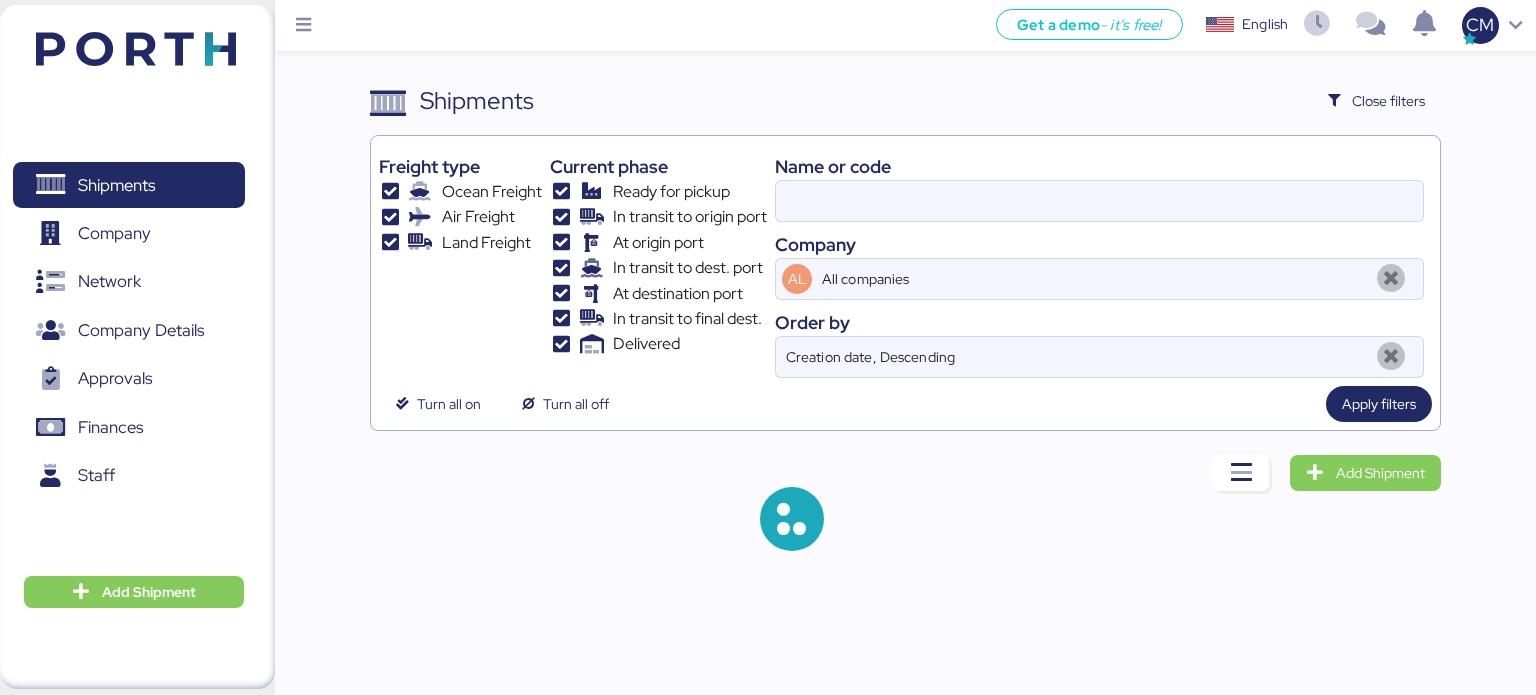 click at bounding box center [1099, 201] 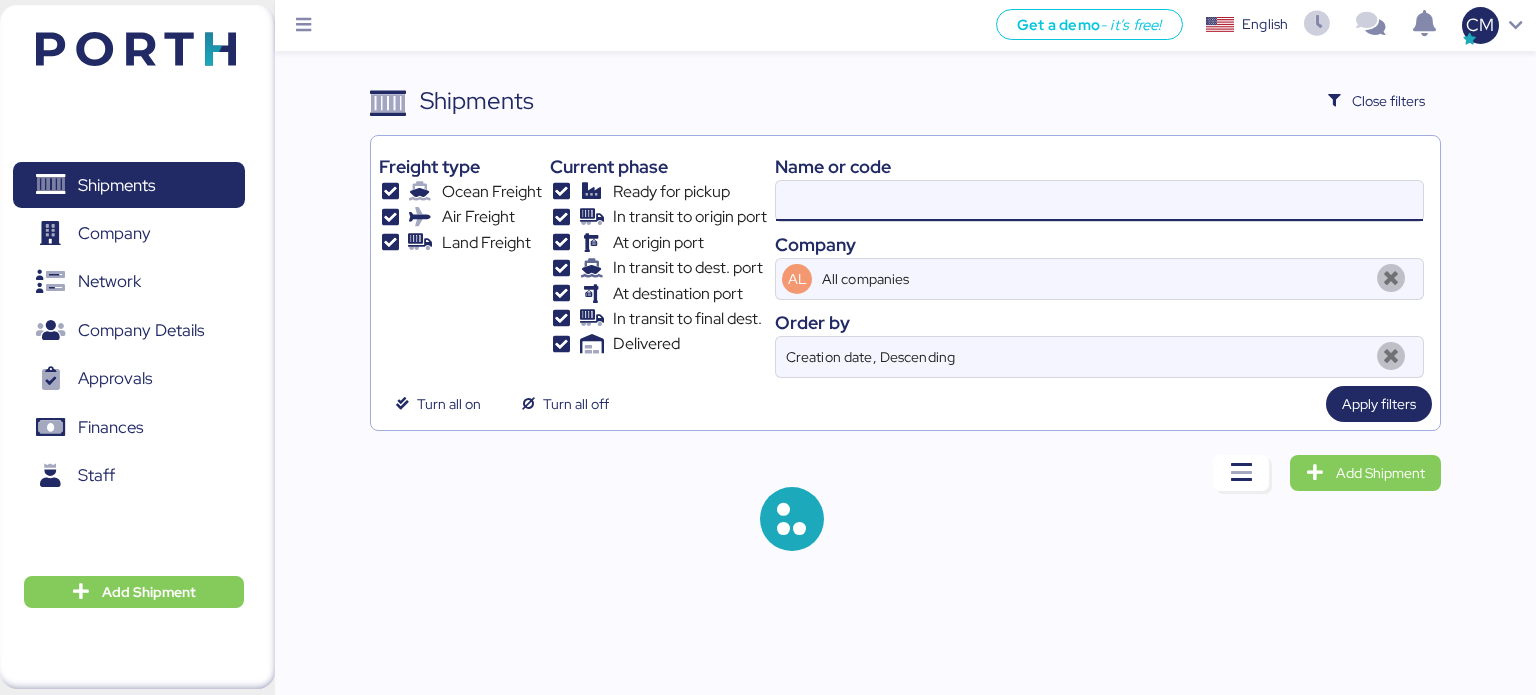 paste on "SZMZL25059596" 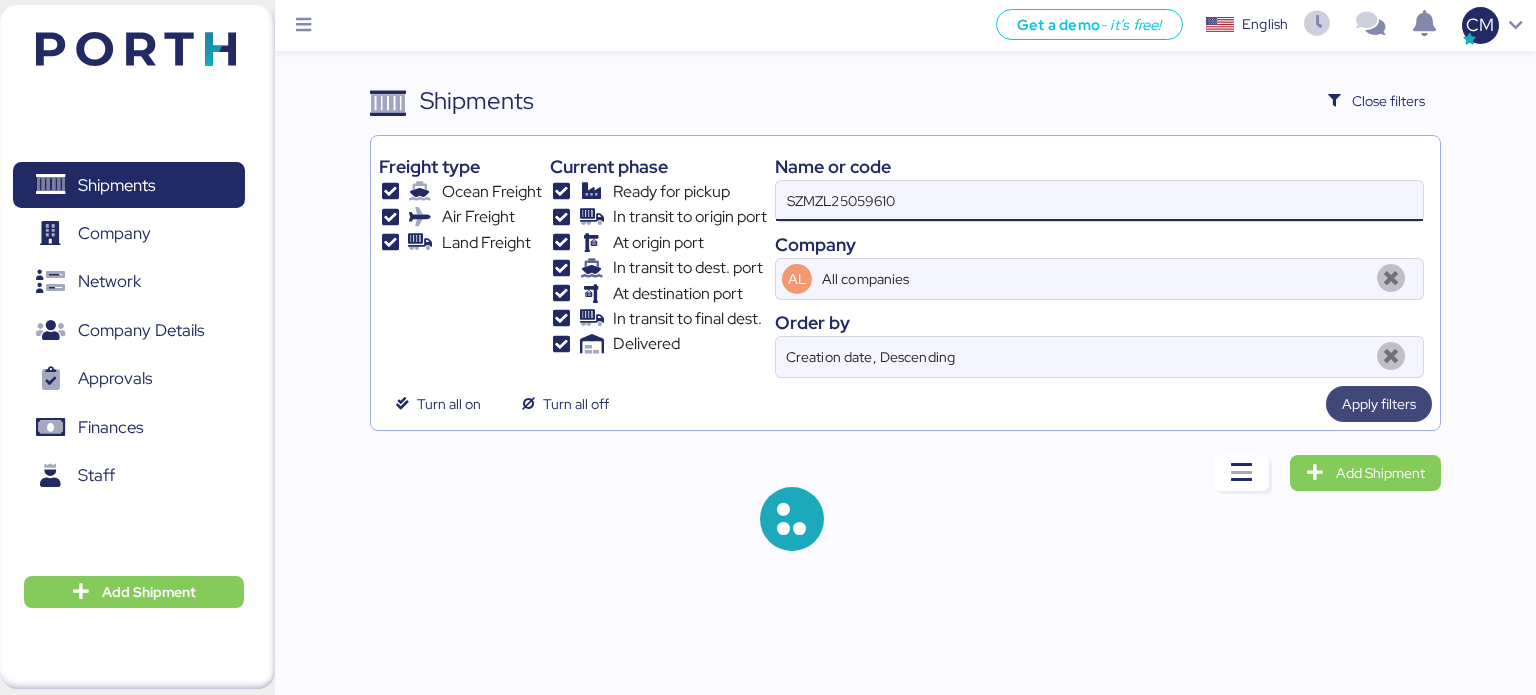 type on "SZMZL25059610" 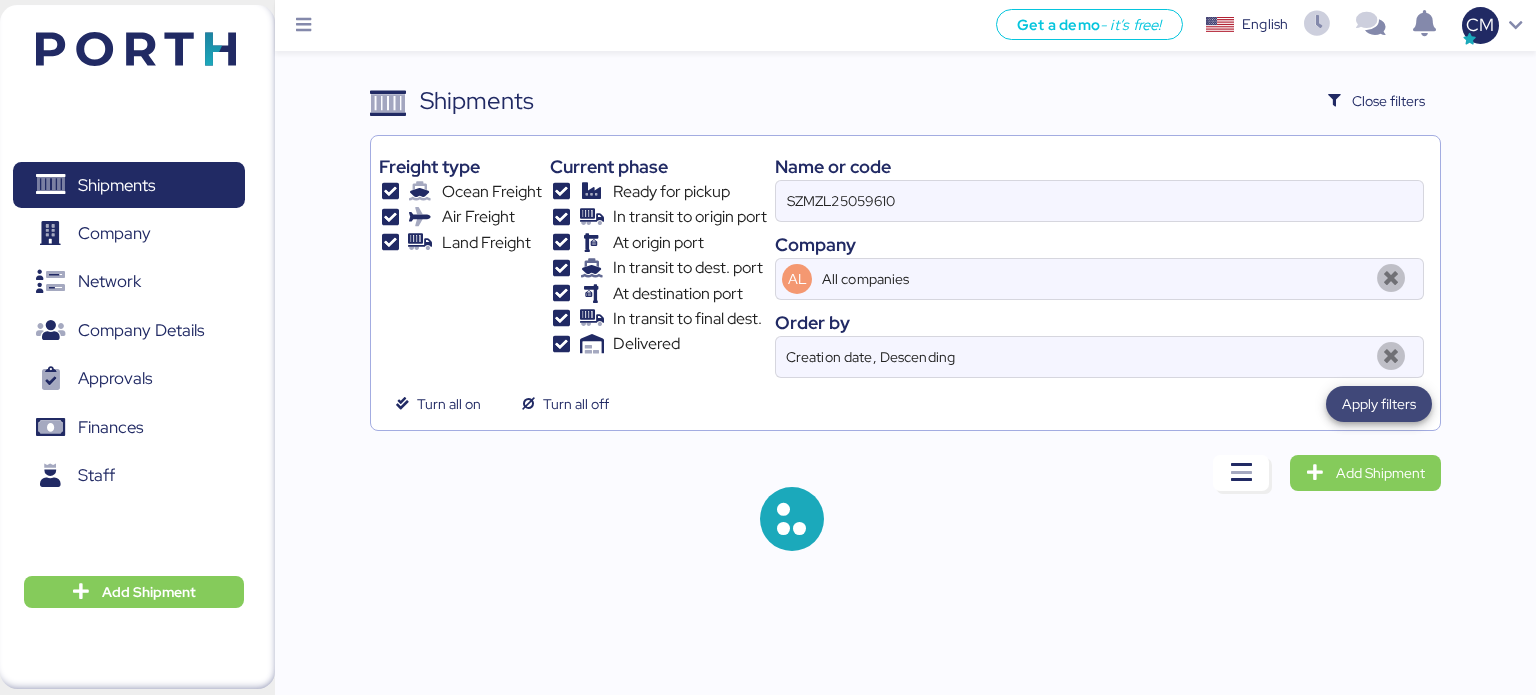 click on "Apply filters" at bounding box center (1379, 404) 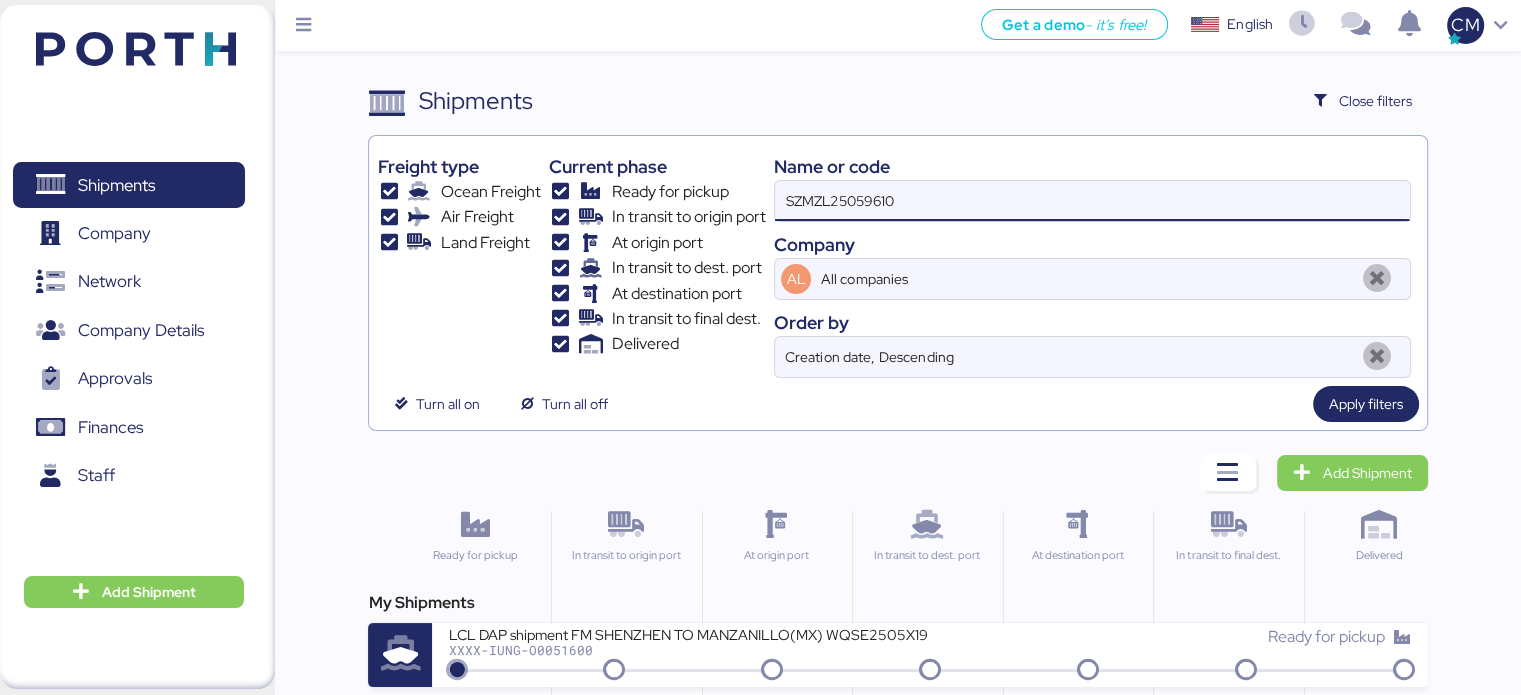 click on "SZMZL25059610" at bounding box center [1092, 201] 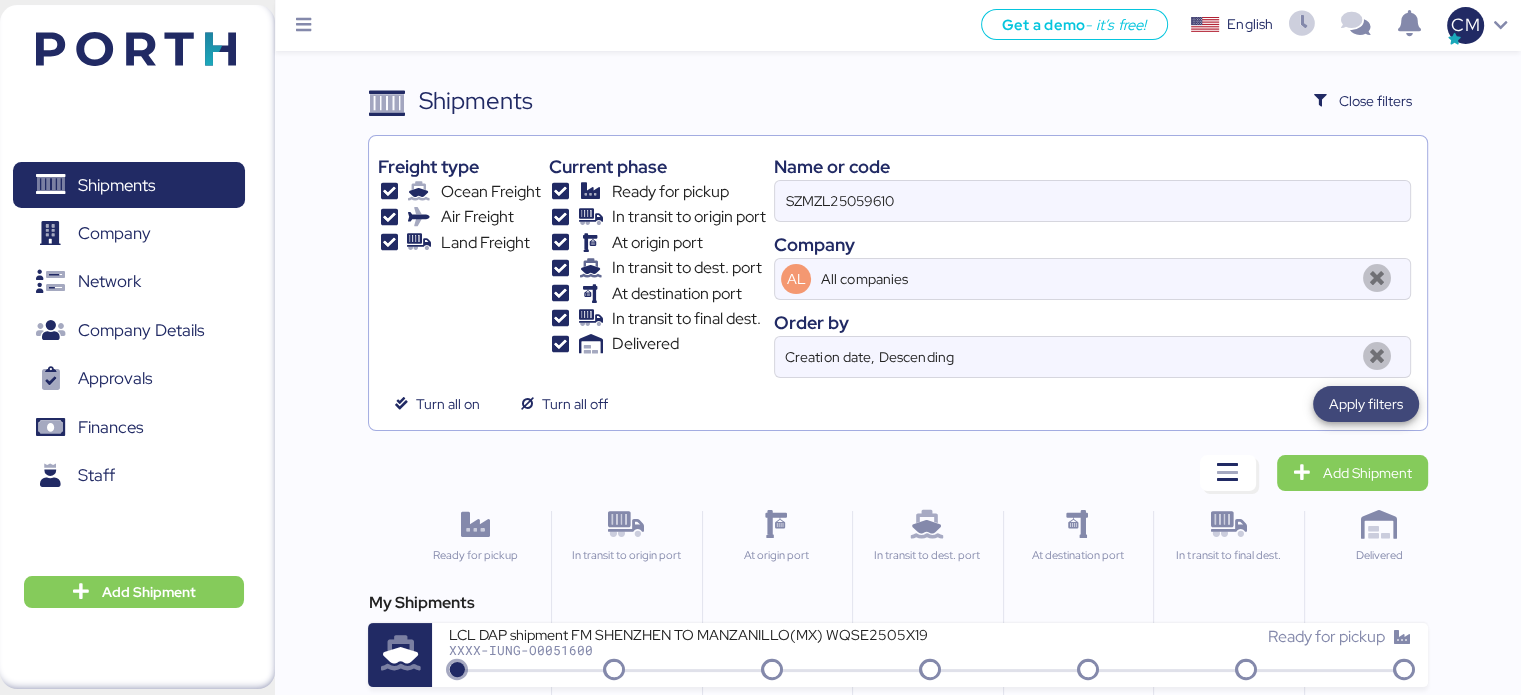 click on "Apply filters" at bounding box center [1366, 404] 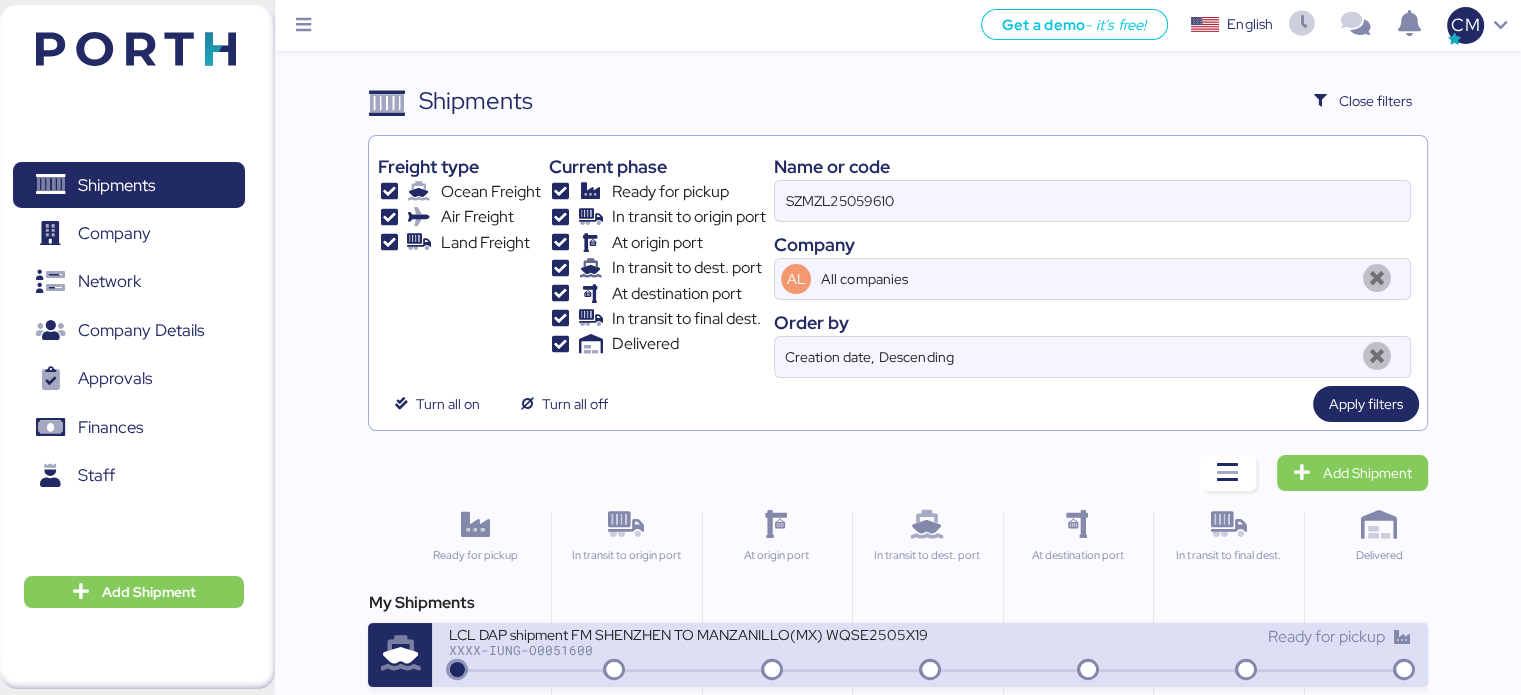 click on "LCL DAP shipment FM SHENZHEN TO MANZANILLO(MX) WQSE2505X19" at bounding box center (688, 633) 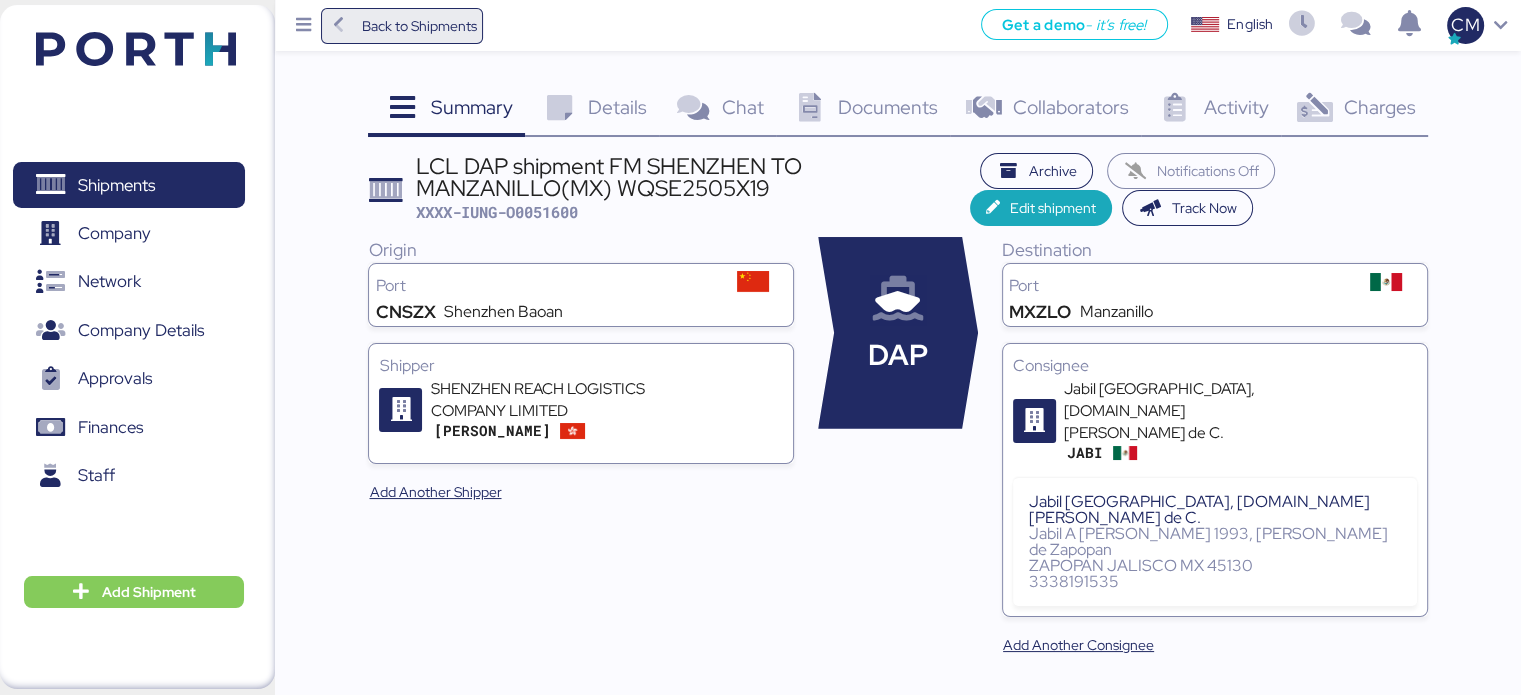 click on "Back to Shipments" at bounding box center (418, 26) 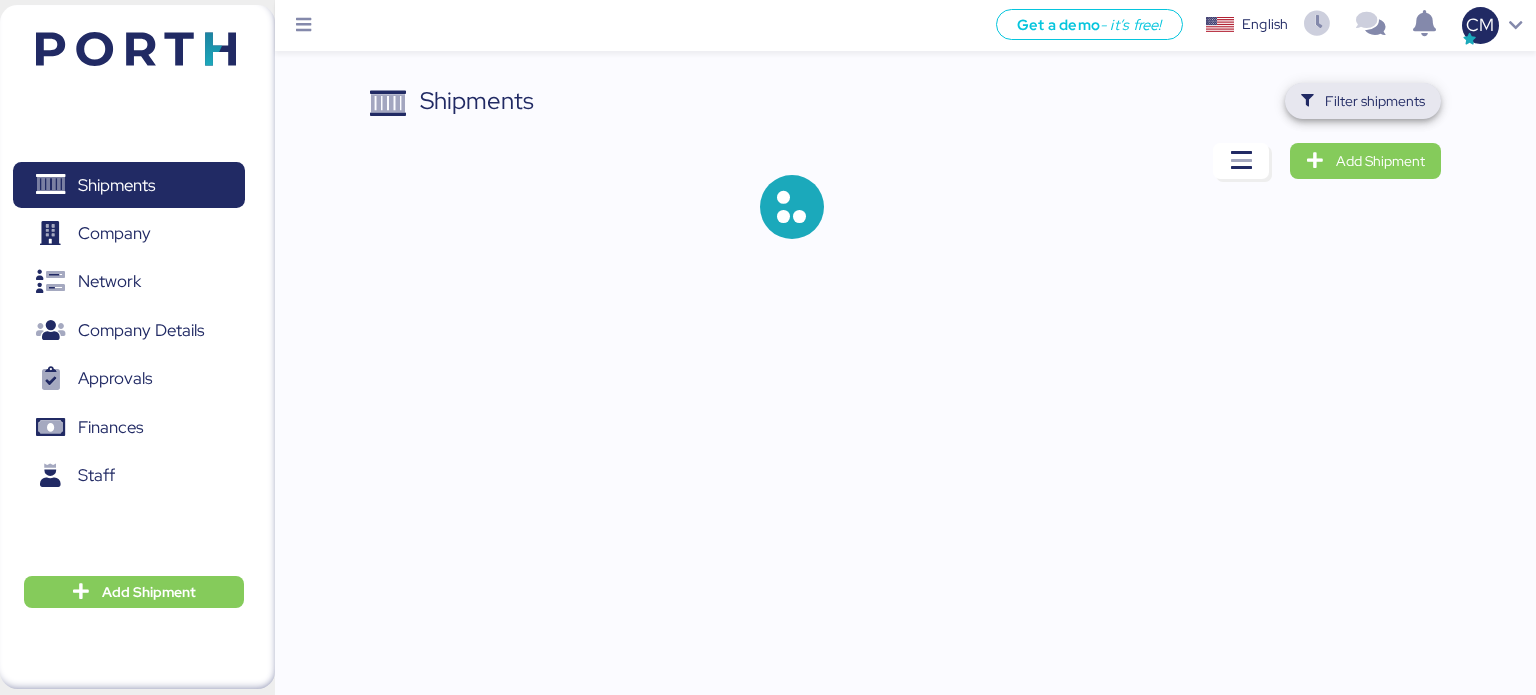 click on "Filter shipments" at bounding box center (1363, 101) 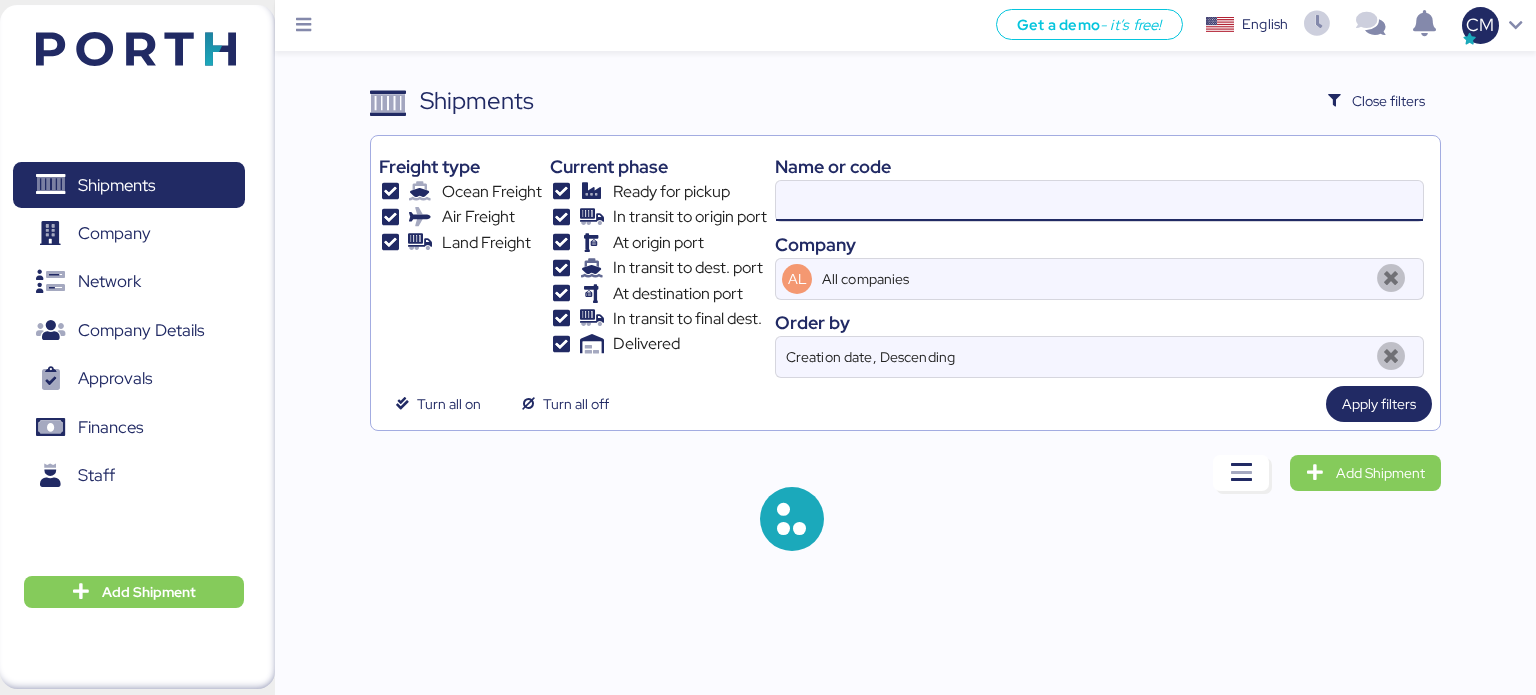 click at bounding box center [1099, 201] 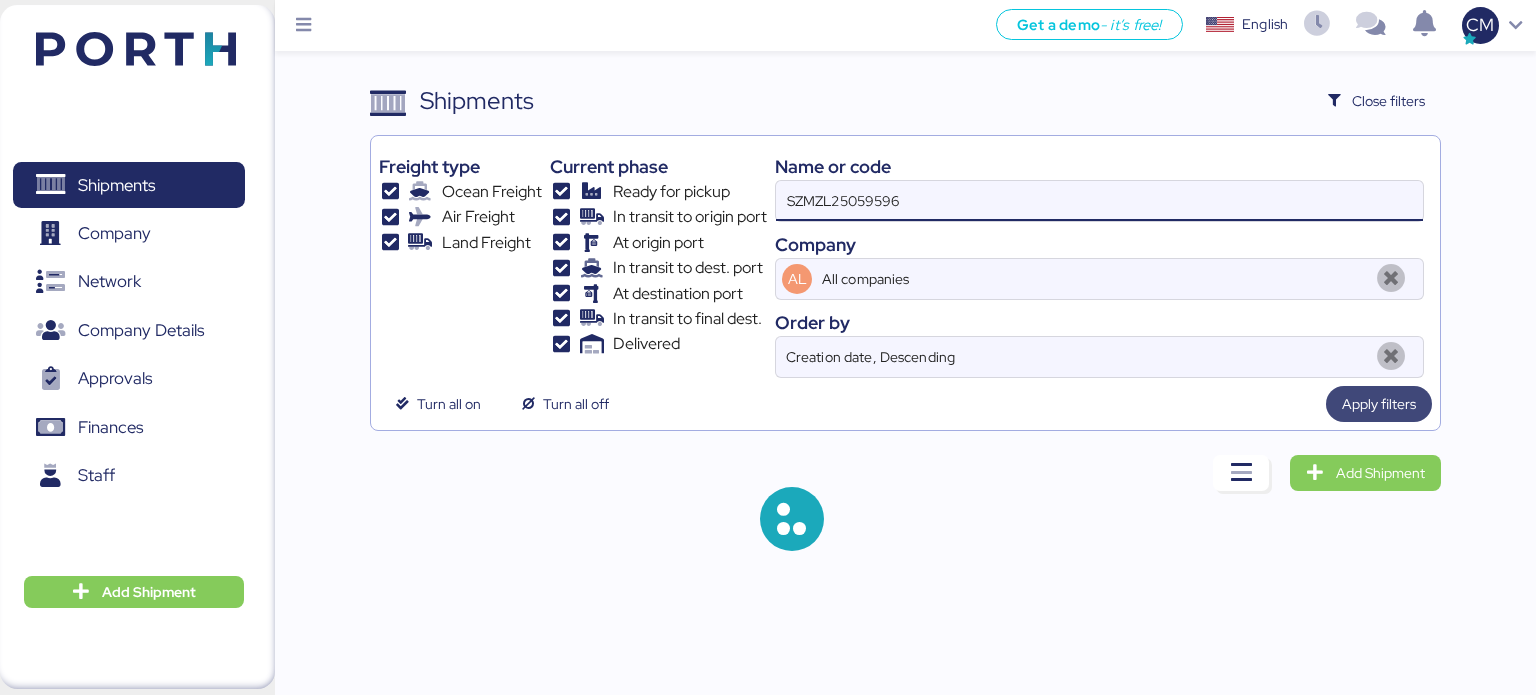 type on "SZMZL25059596" 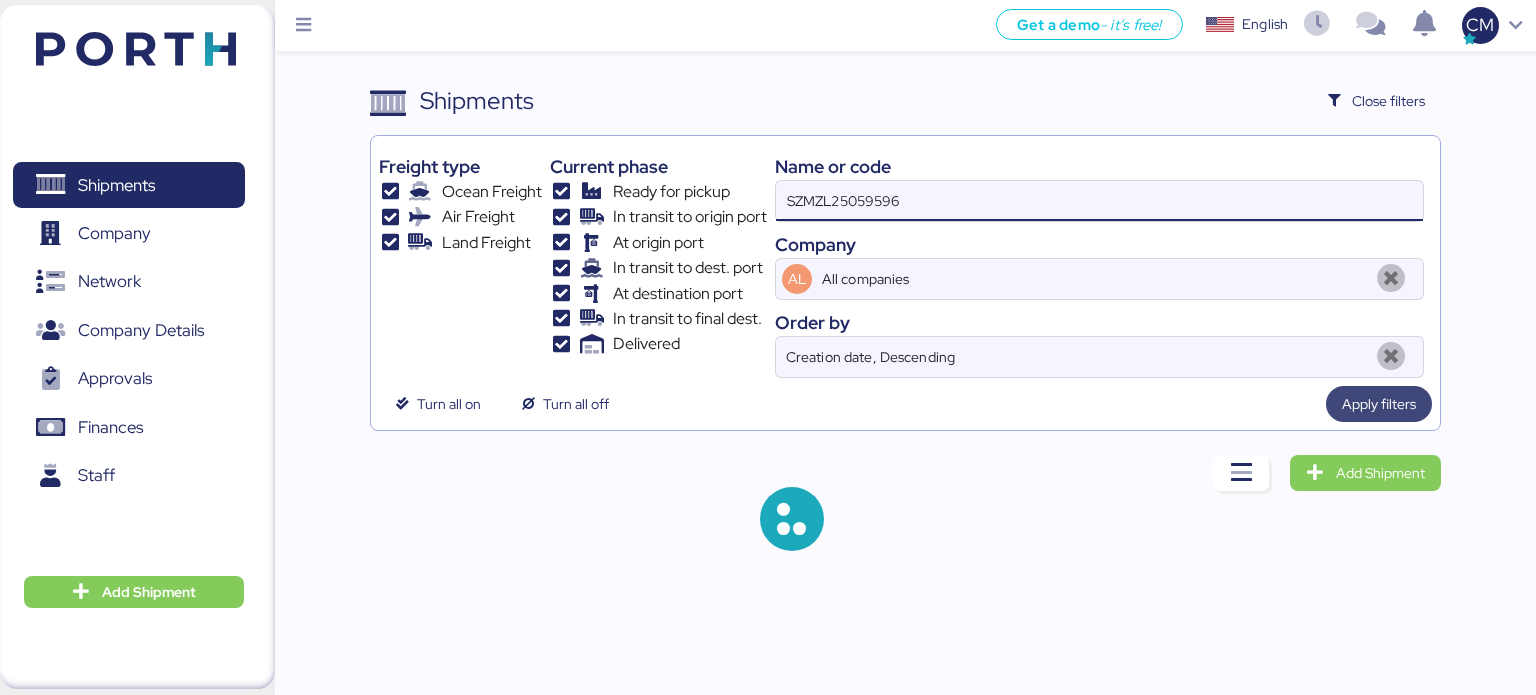 click on "Apply filters" at bounding box center [1379, 404] 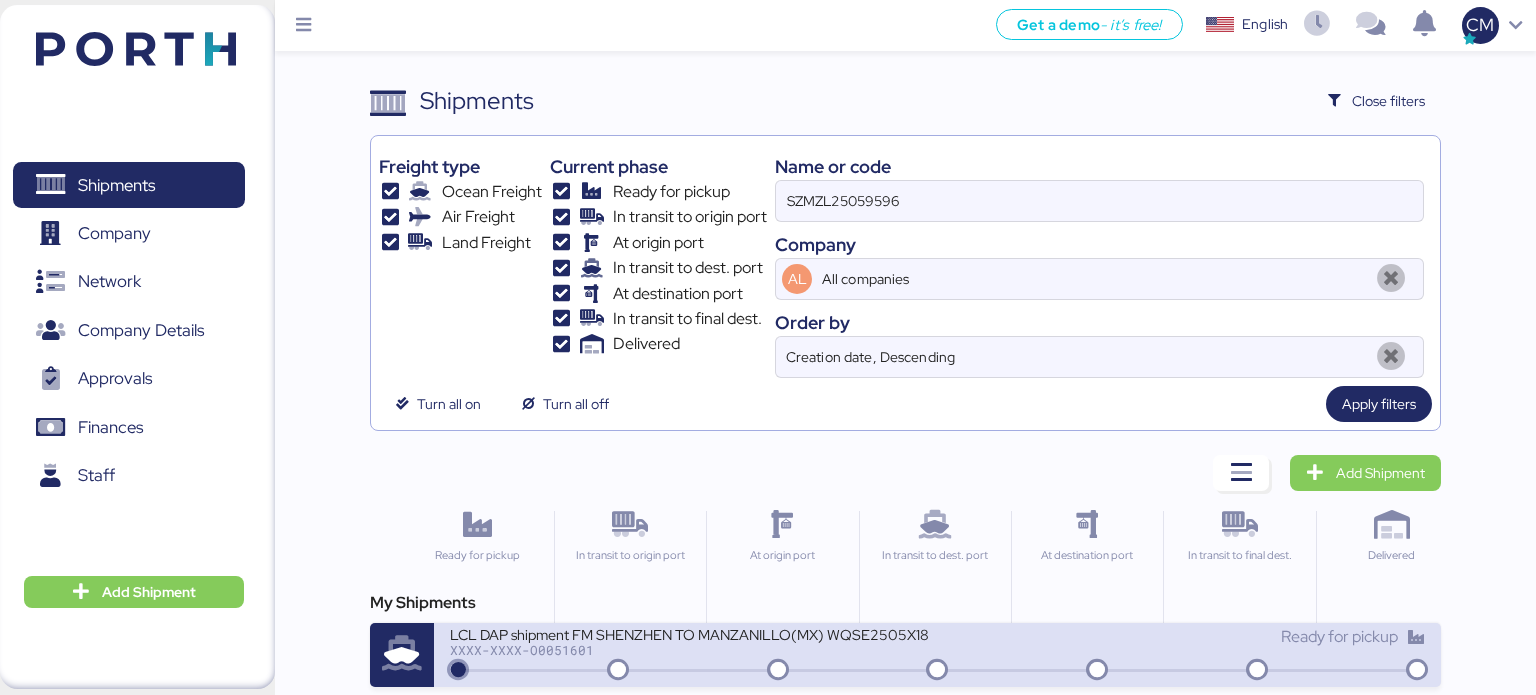 click on "XXXX-XXXX-O0051601" at bounding box center (690, 650) 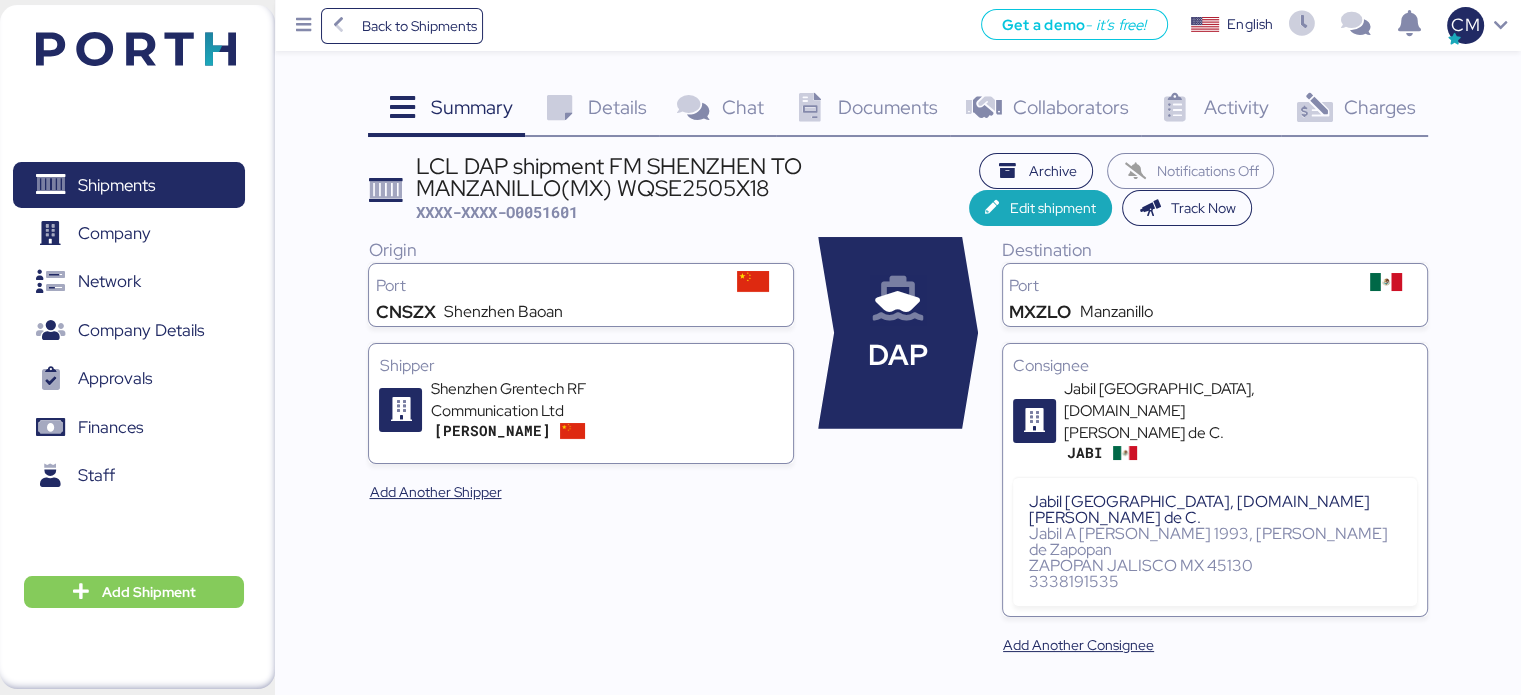 click on "Documents" at bounding box center [888, 107] 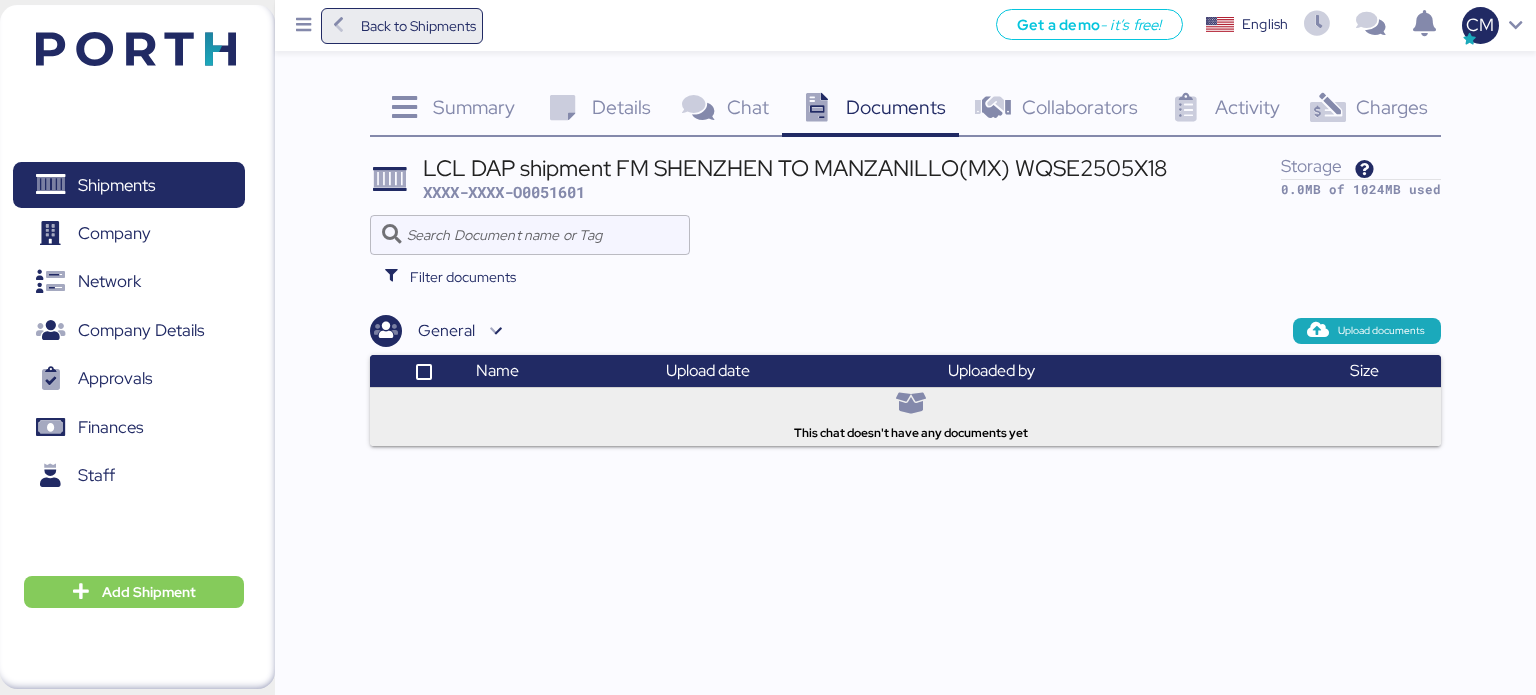 click on "Back to Shipments" at bounding box center (402, 26) 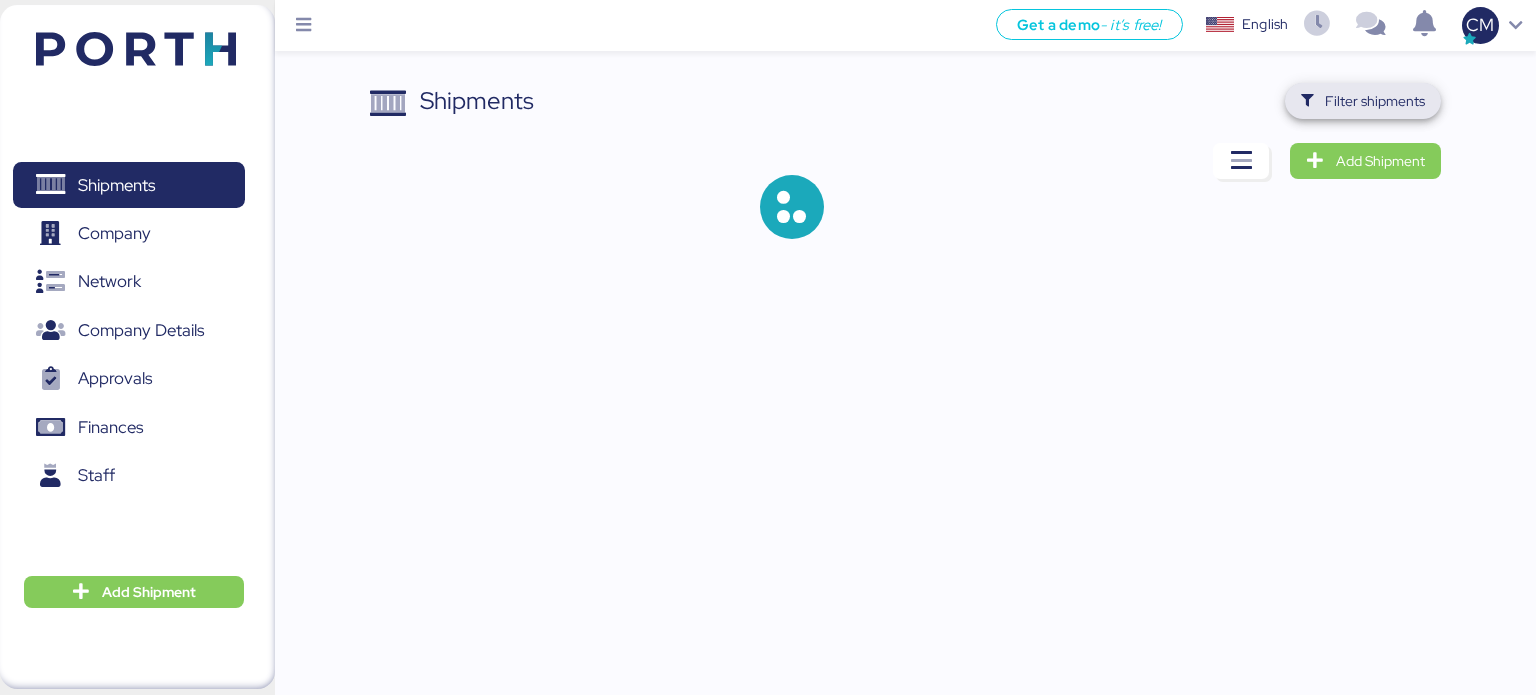 click on "Filter shipments" at bounding box center (1375, 101) 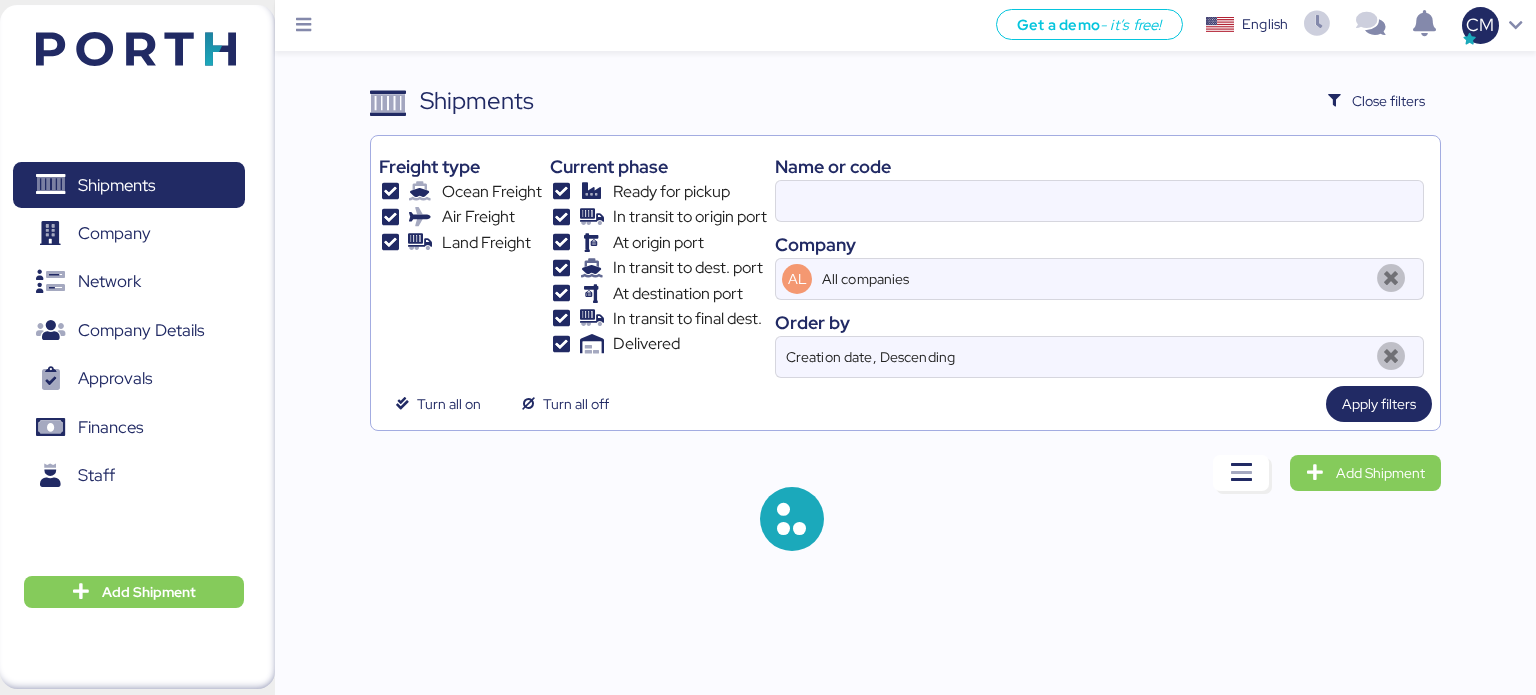 type on "SZMZL25059596" 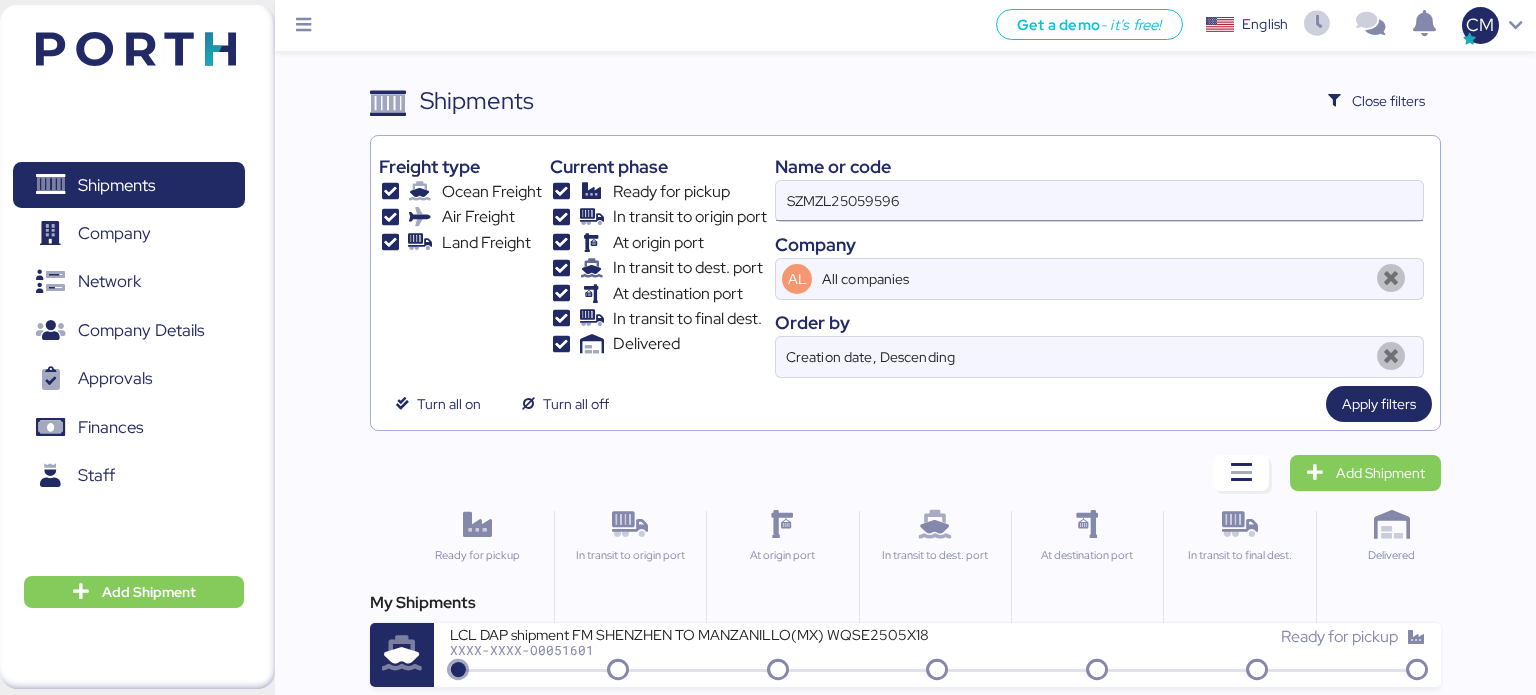 click on "SZMZL25059596" at bounding box center [1099, 201] 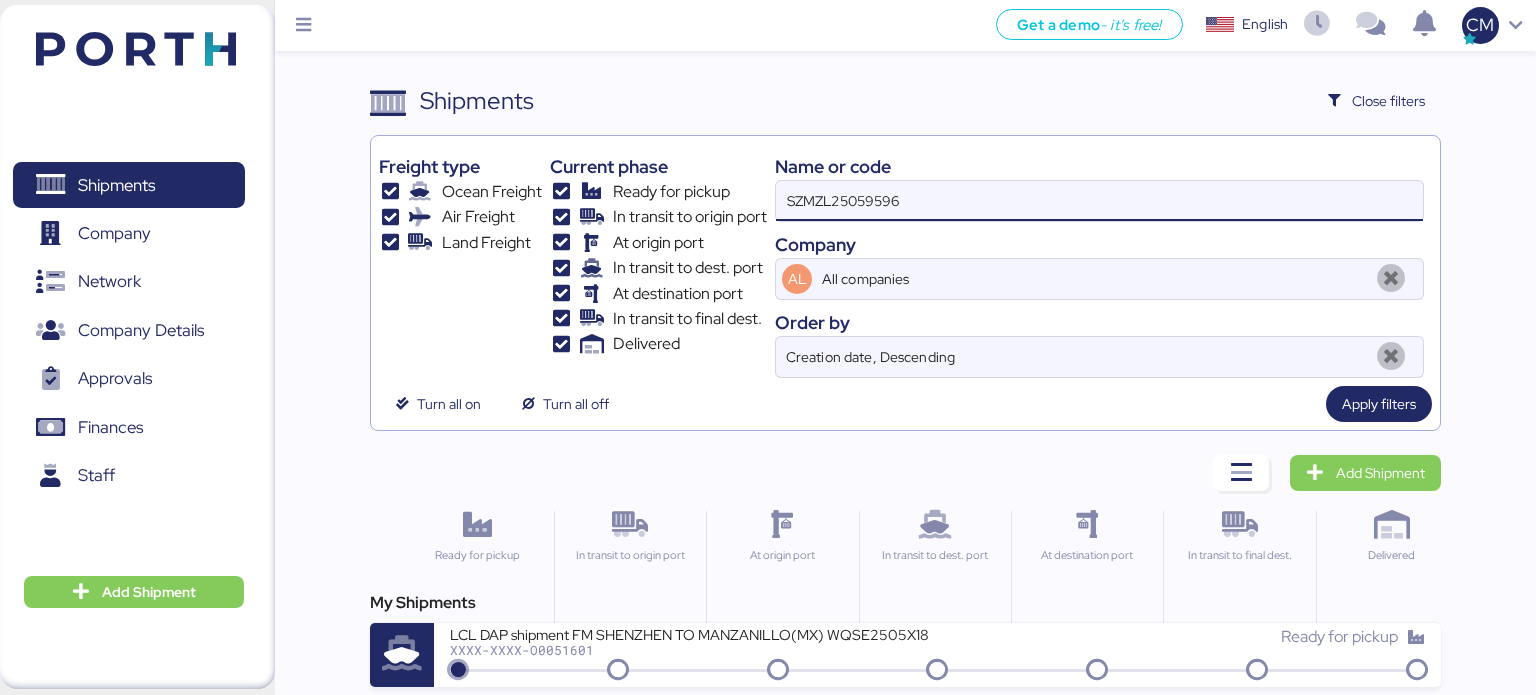 click on "SZMZL25059596" at bounding box center [1099, 201] 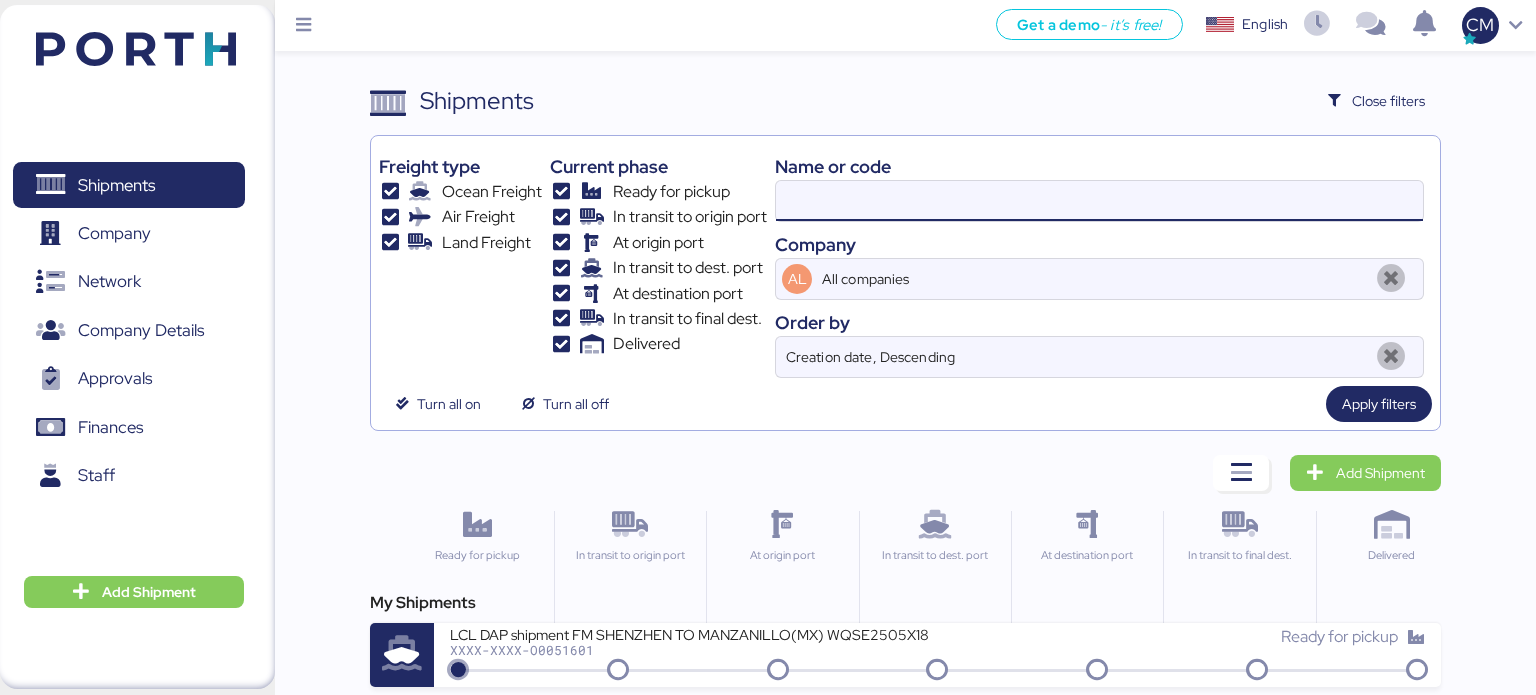 type on "V" 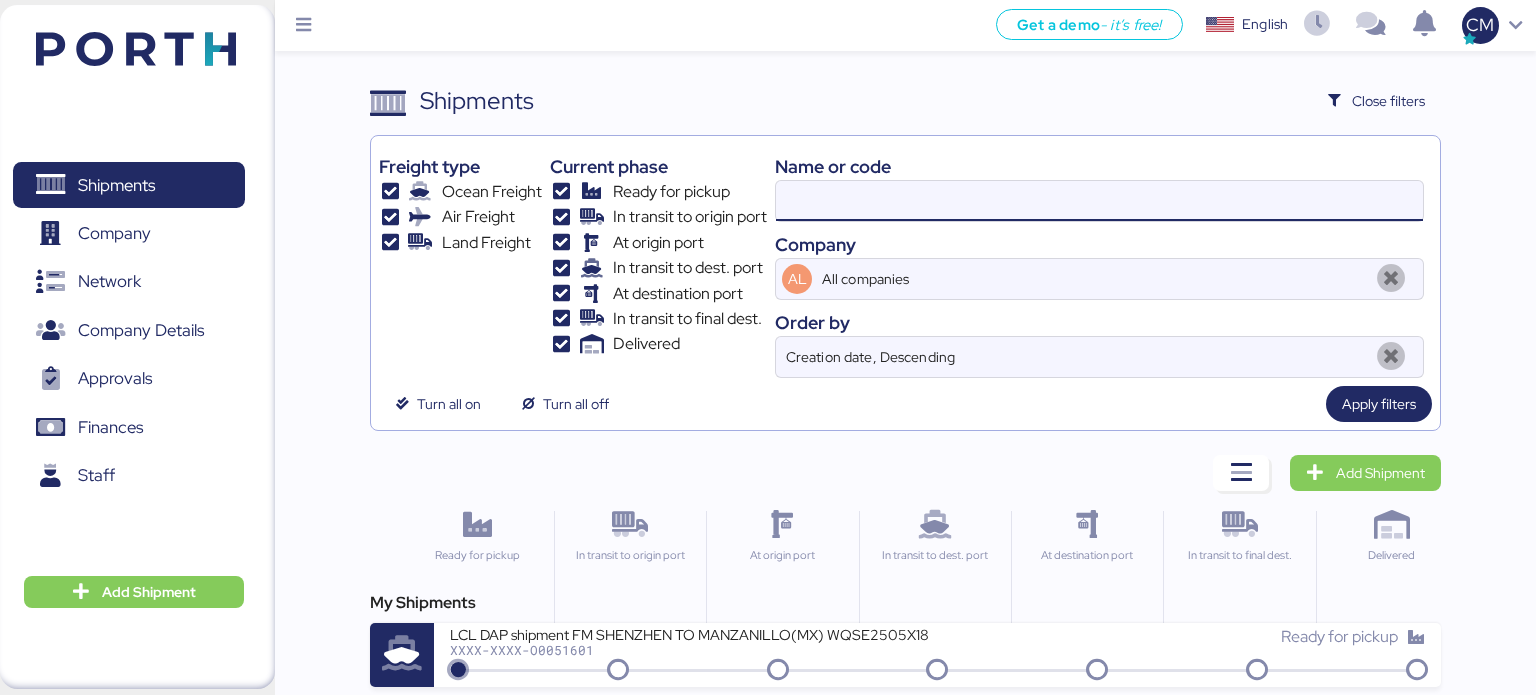 type on "V" 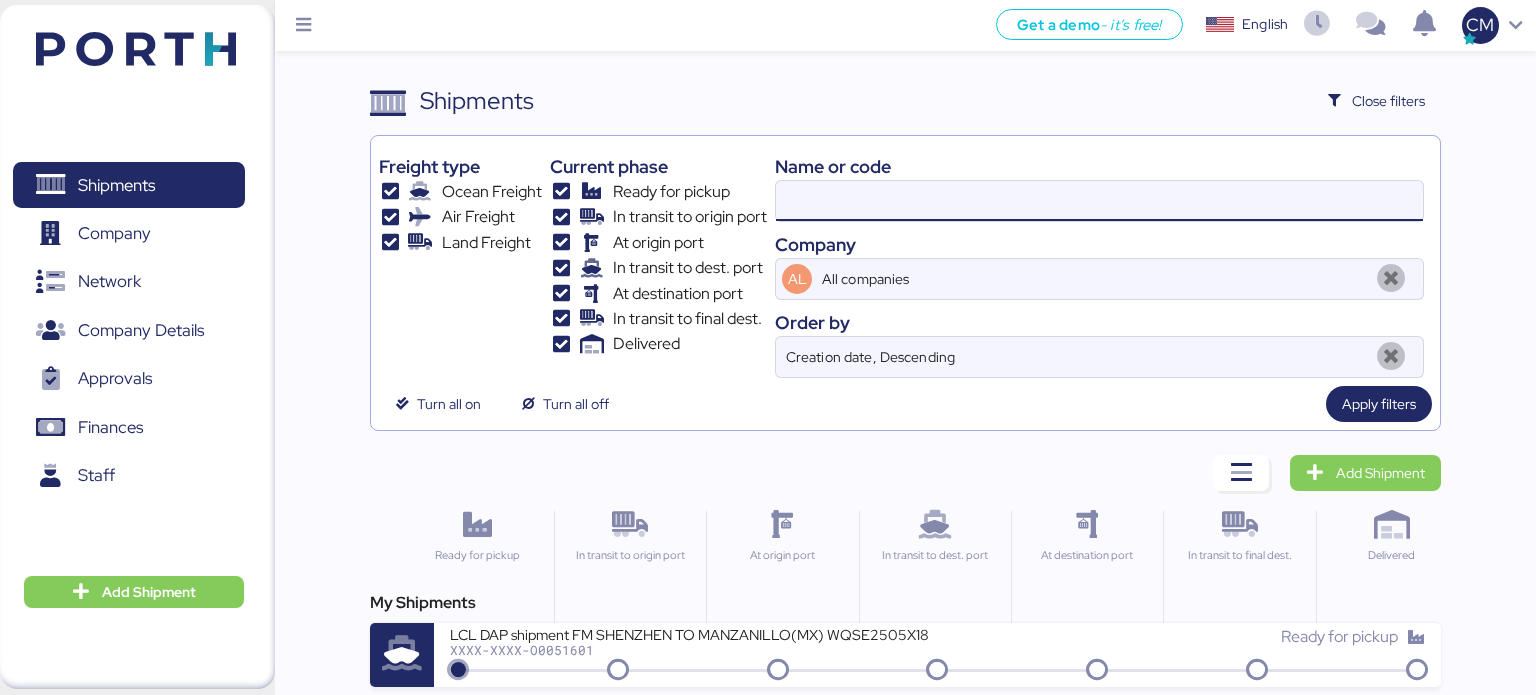 paste on "SZMZL25059608" 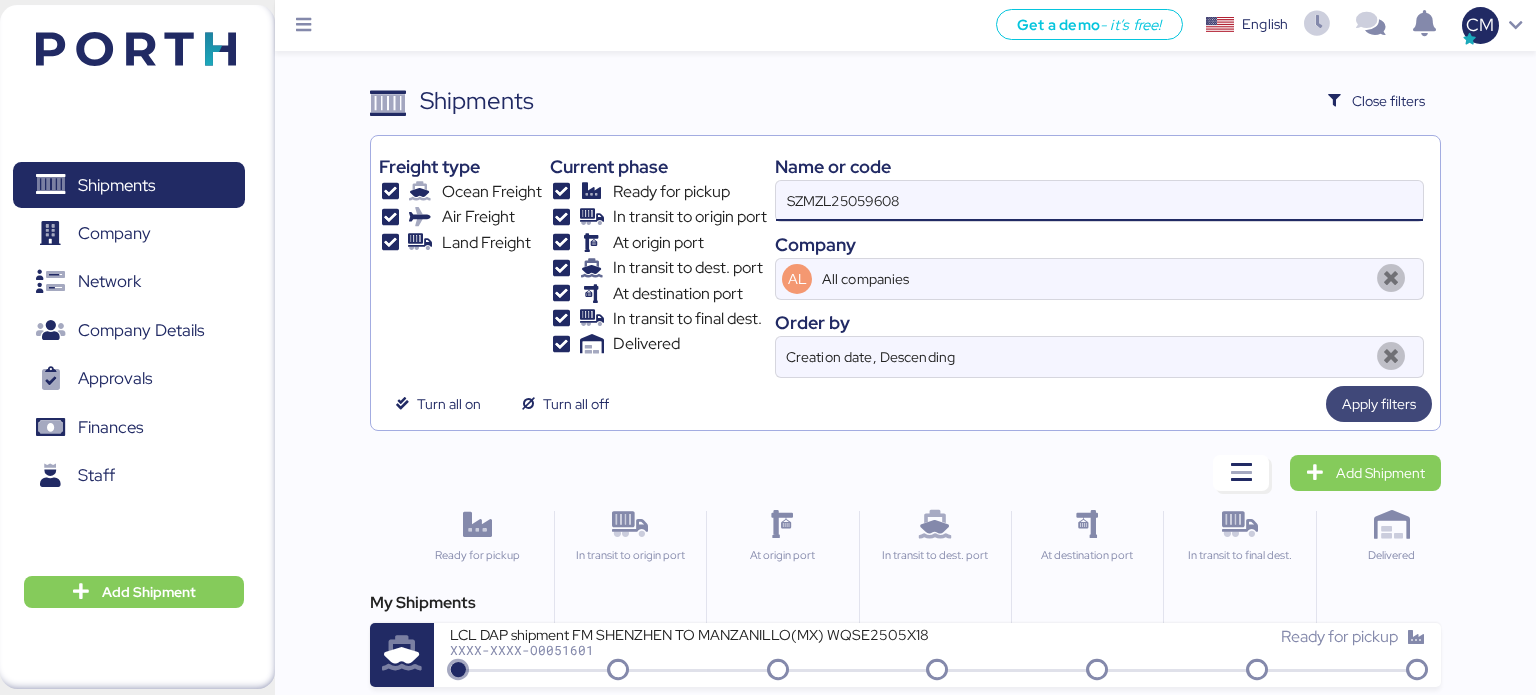 type on "SZMZL25059608" 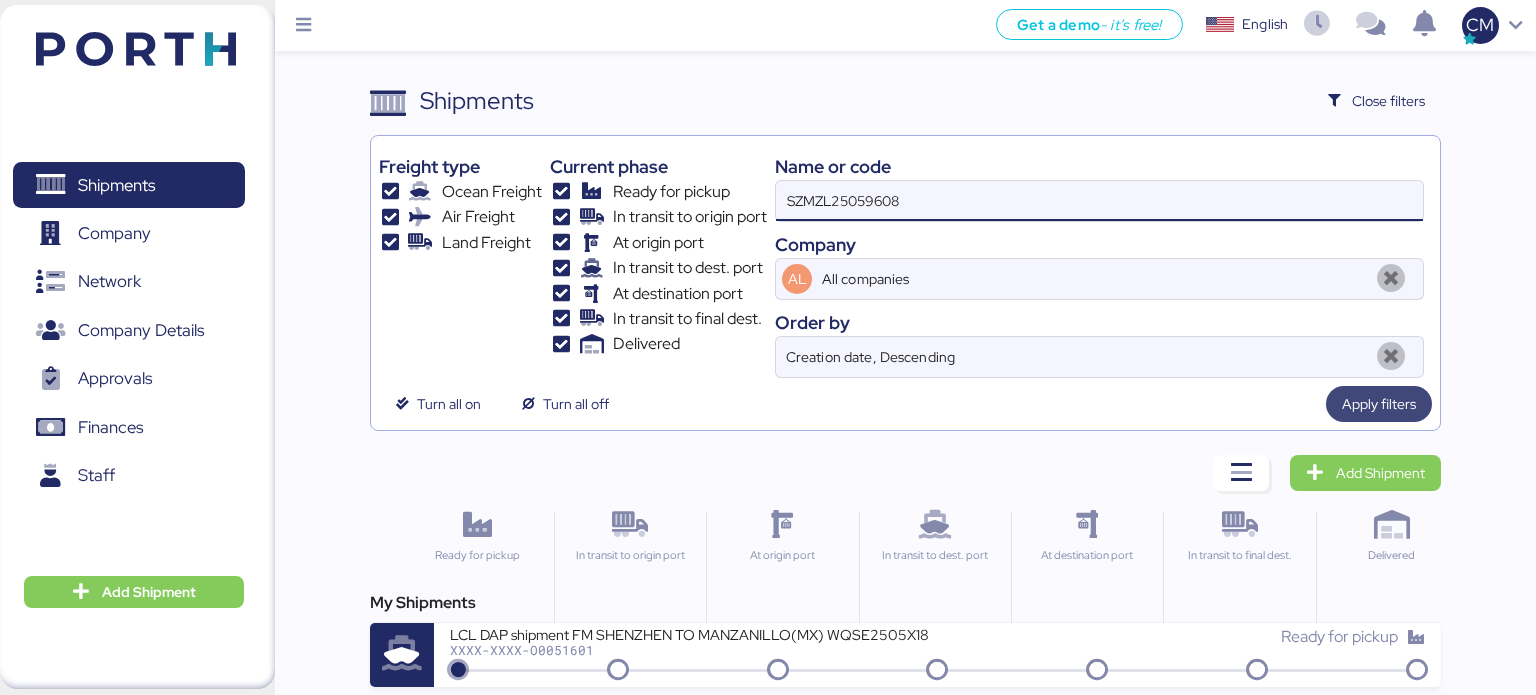 click on "Apply filters" at bounding box center [1379, 404] 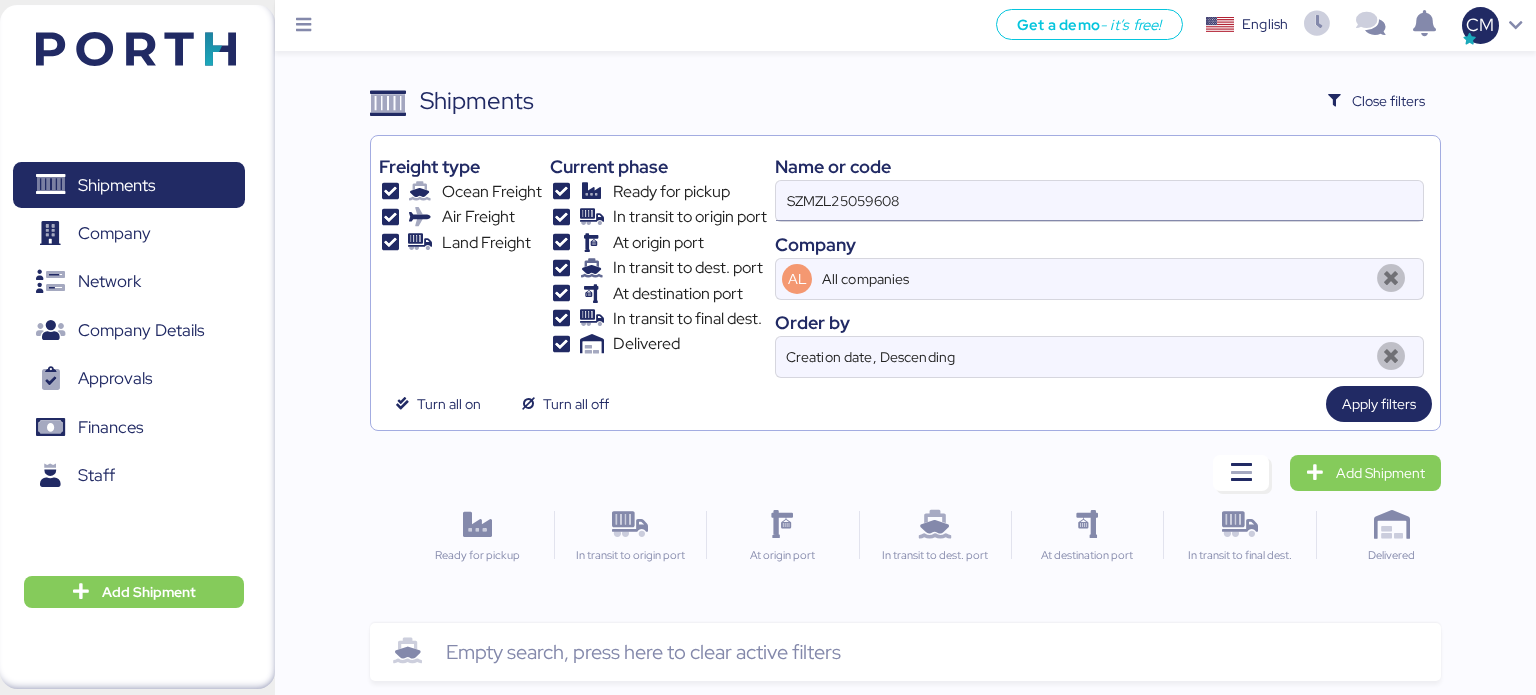 click on "SZMZL25059608" at bounding box center (1099, 201) 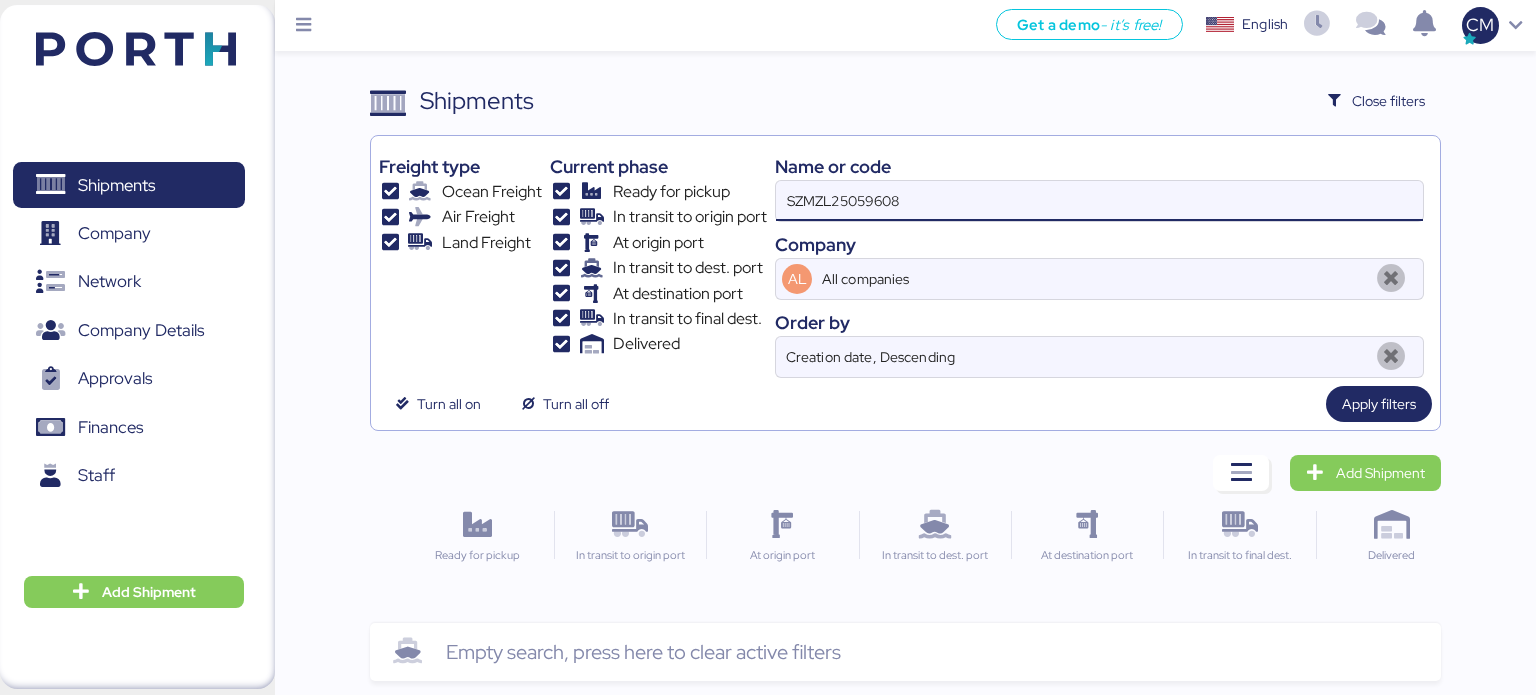 click on "SZMZL25059608" at bounding box center [1099, 201] 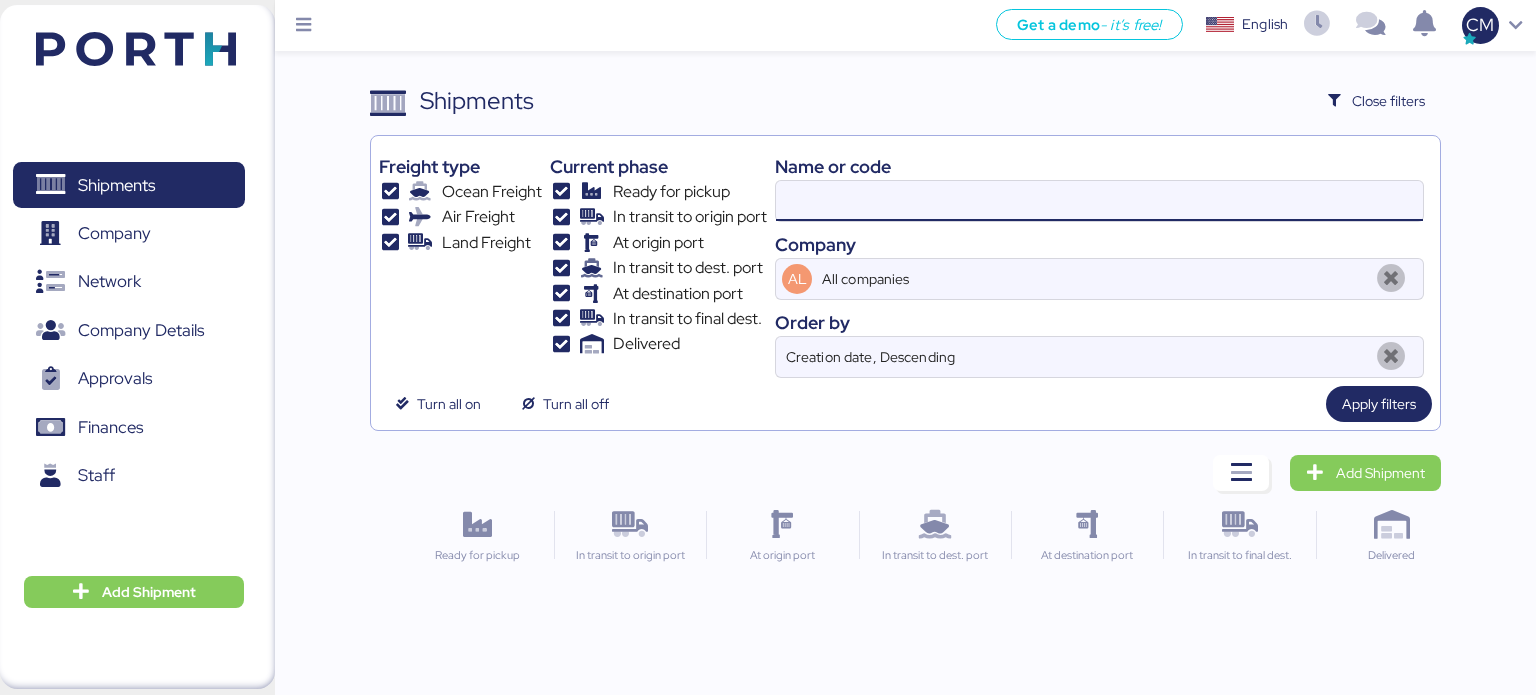 paste on "SZMZL25059608" 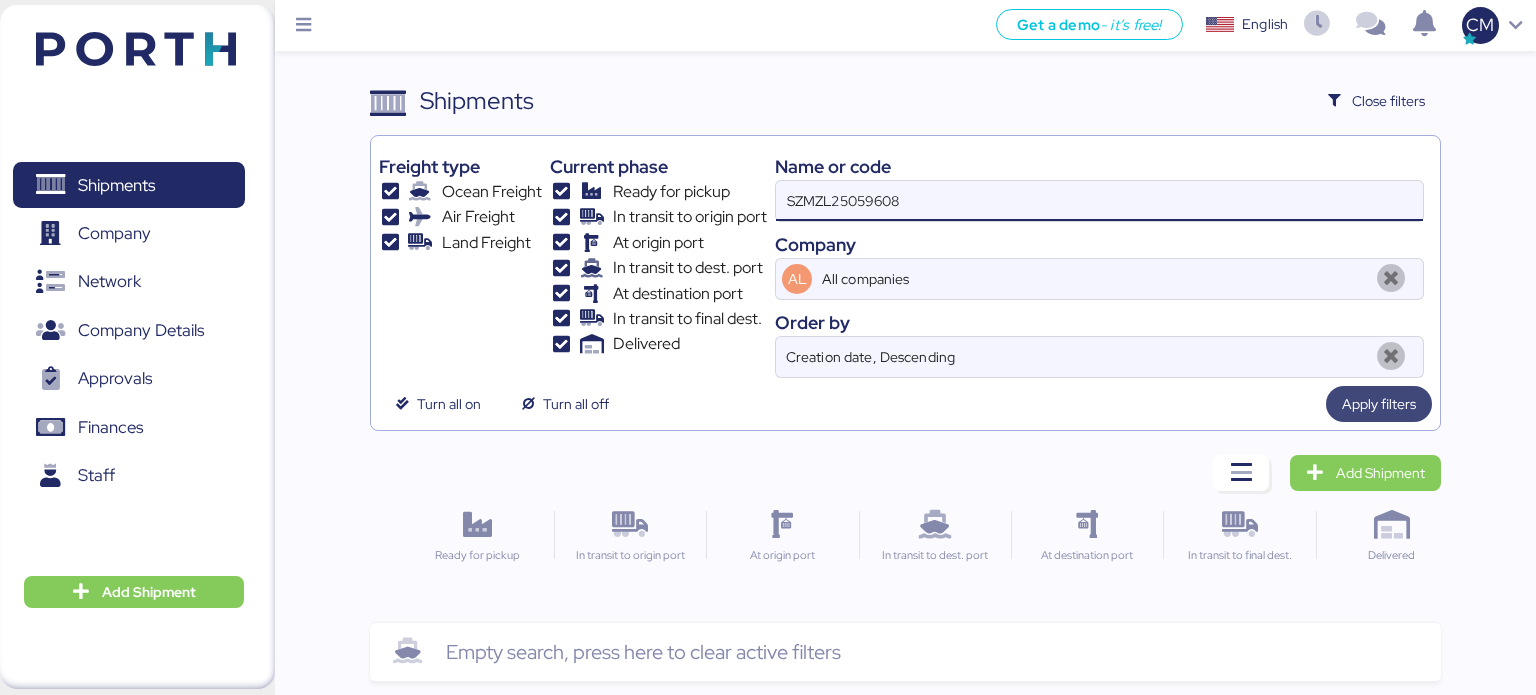 type on "SZMZL25059608" 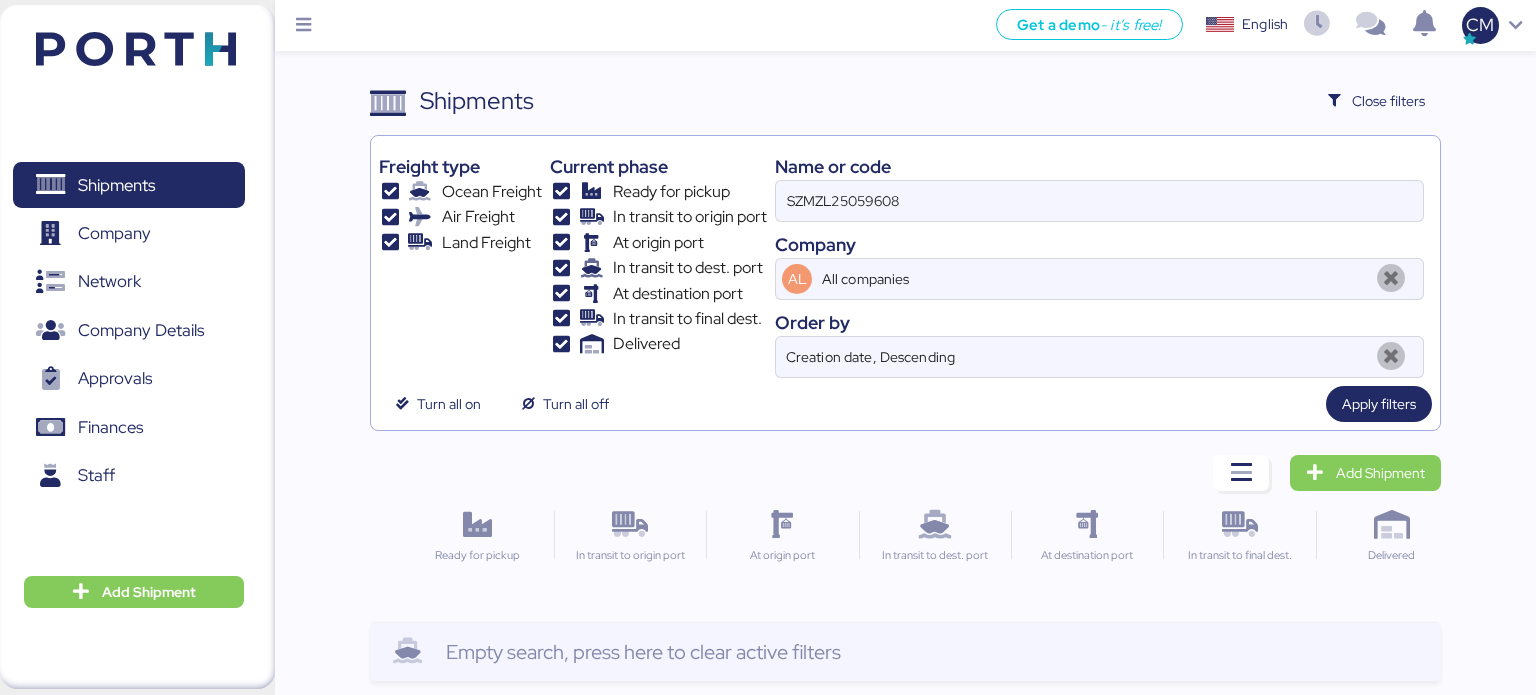 click on "Empty search, press here to clear active filters" at bounding box center (643, 652) 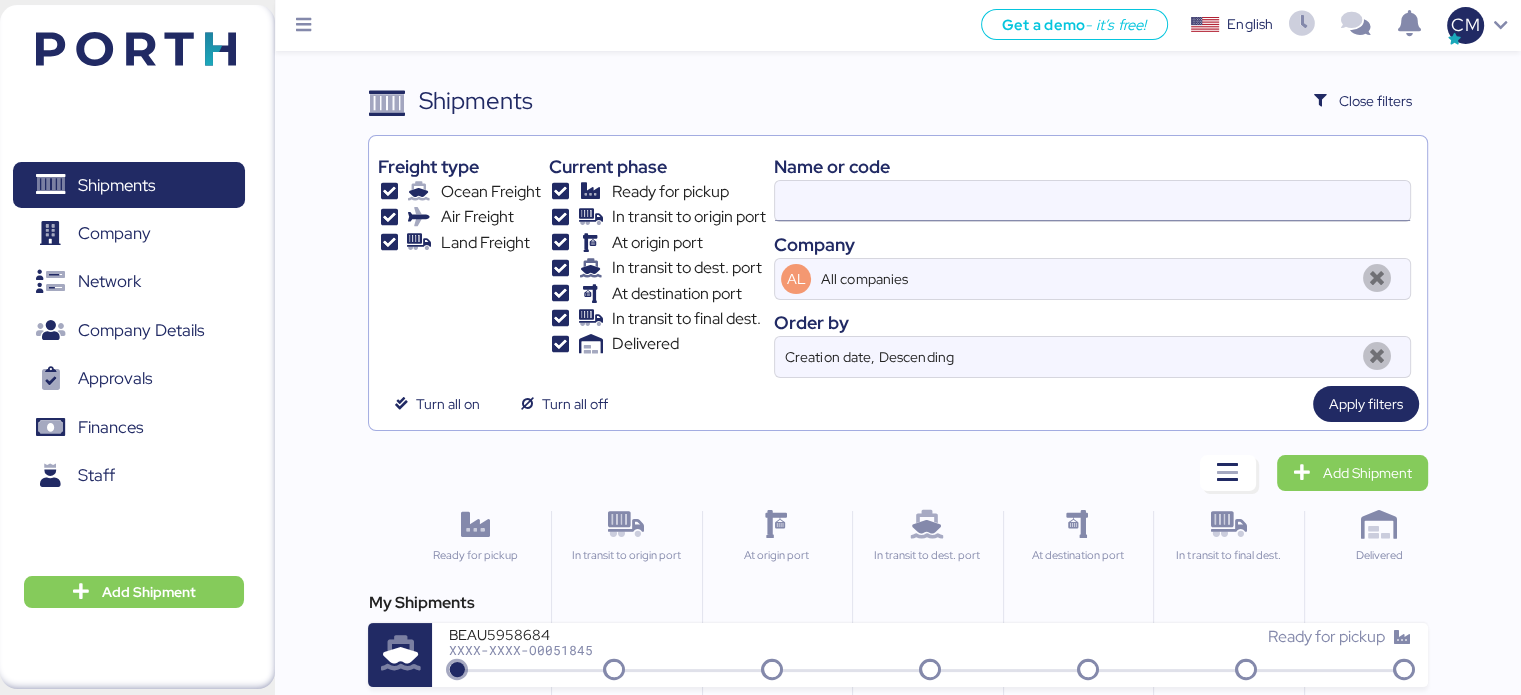 click at bounding box center (1092, 201) 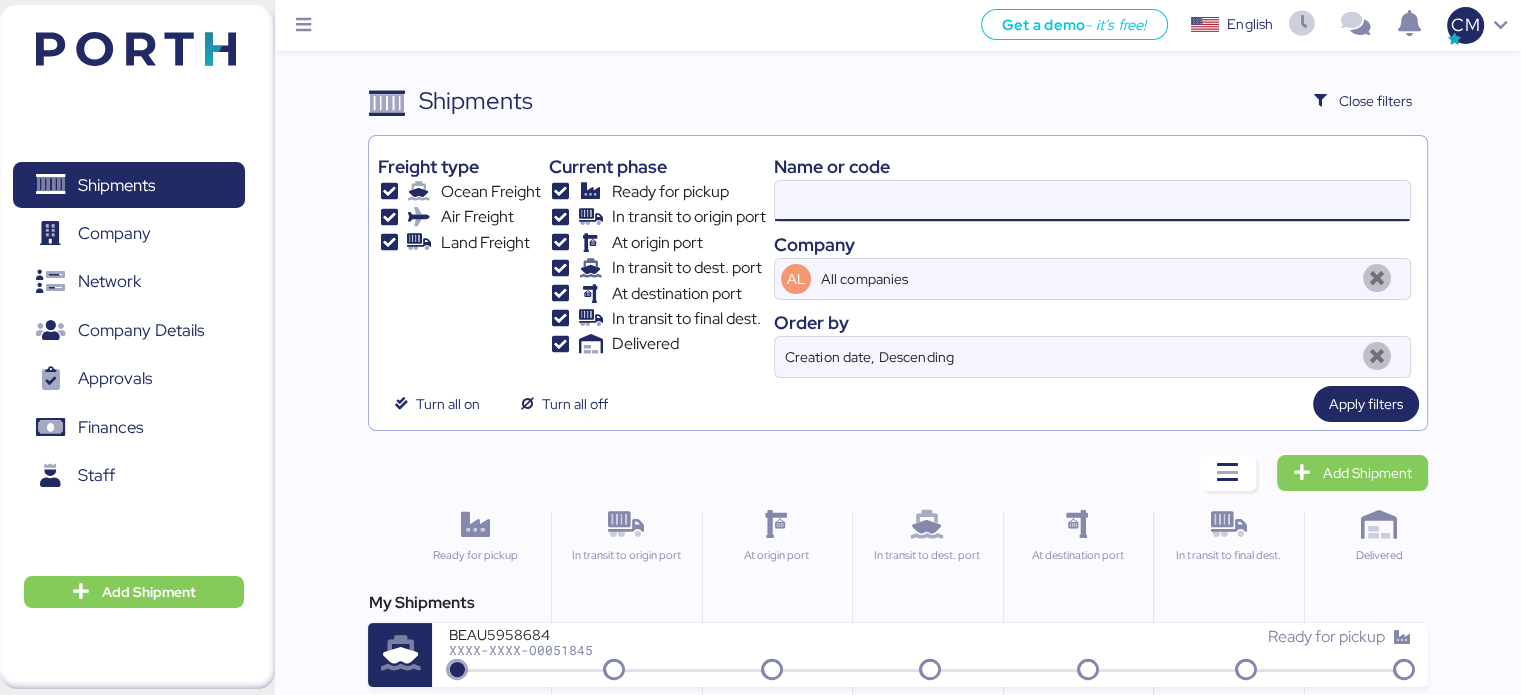 paste on "SZMZL25059608" 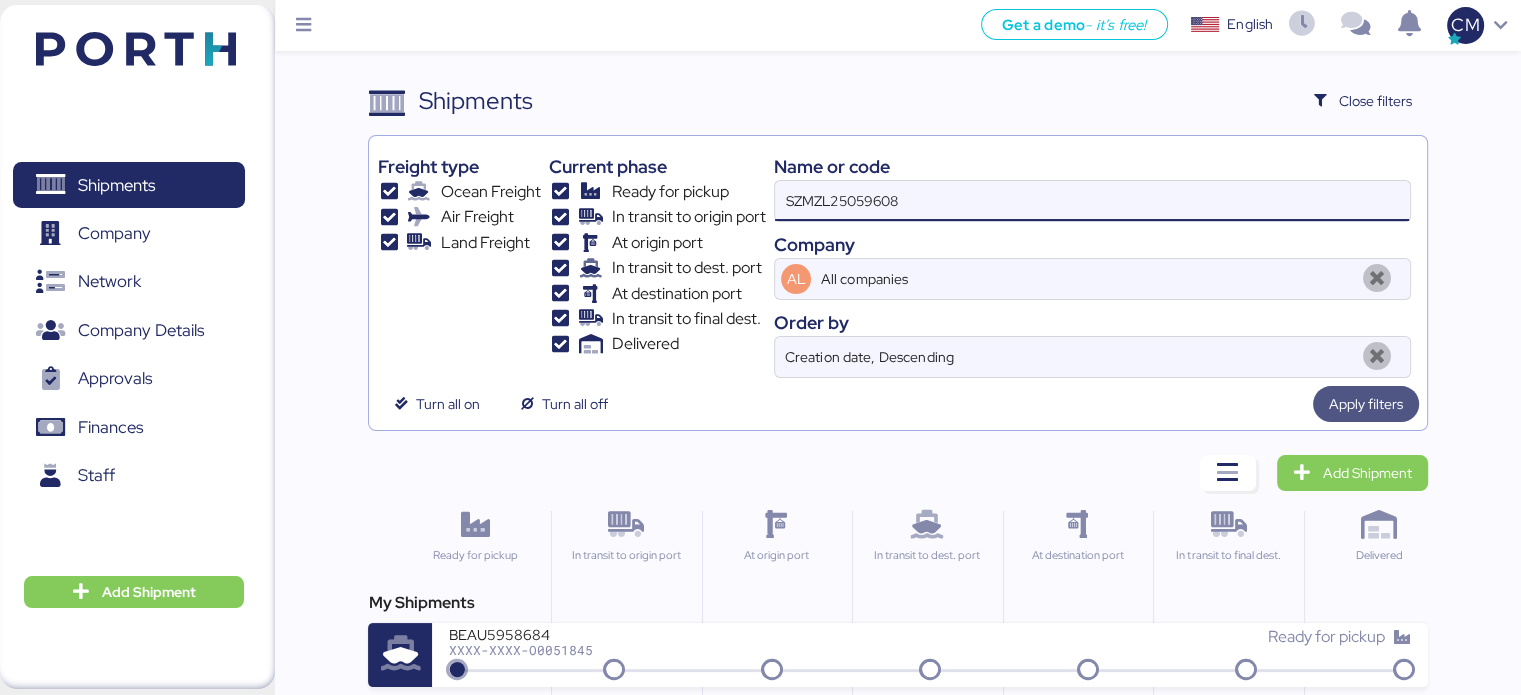 click on "Apply filters" at bounding box center (1366, 404) 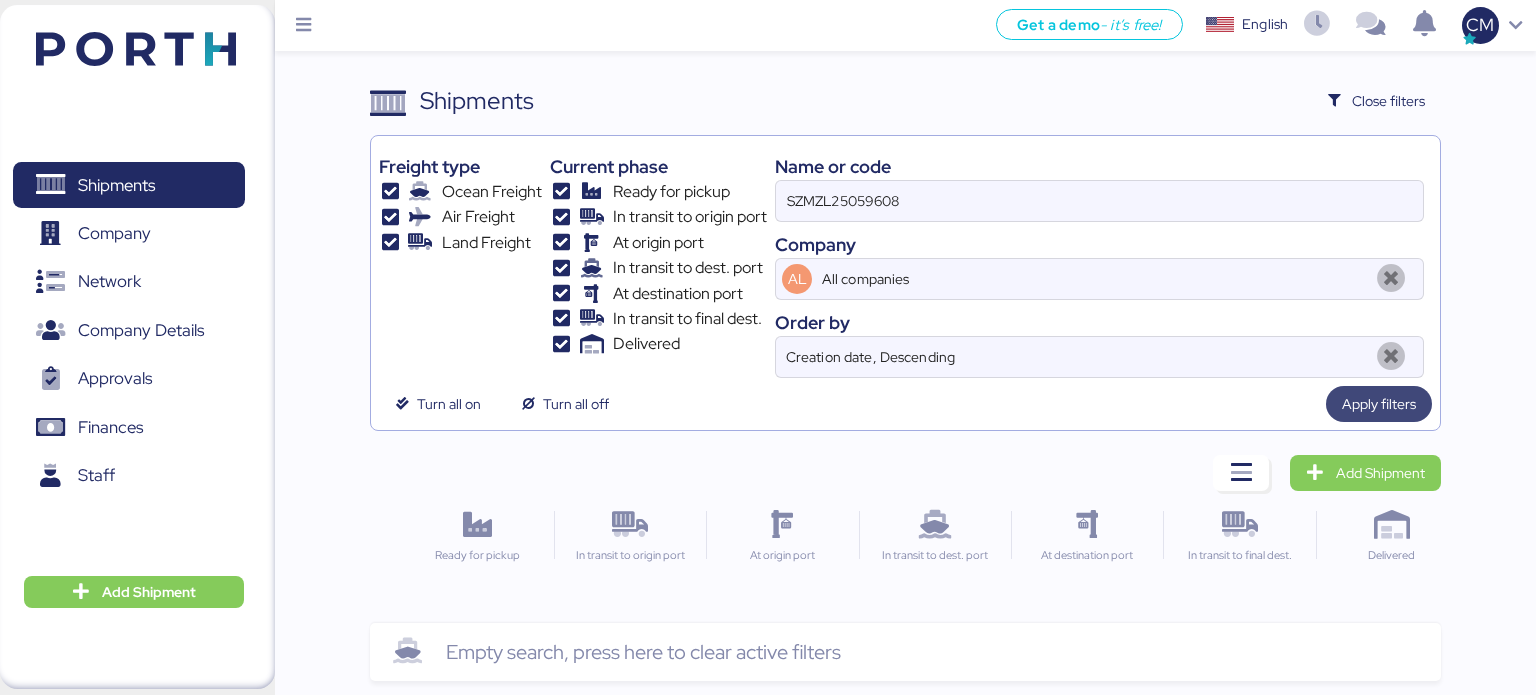 click on "Apply filters" at bounding box center [1379, 404] 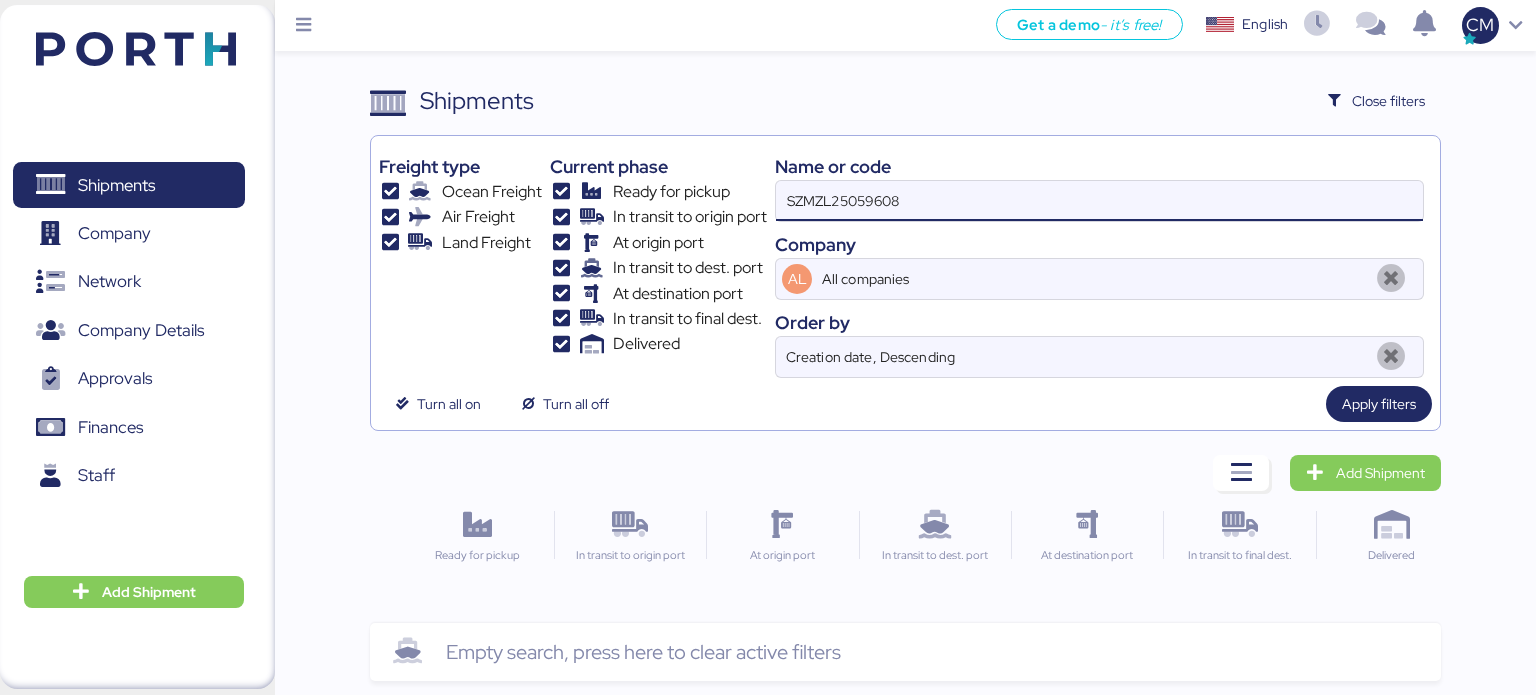 click on "SZMZL25059608" at bounding box center [1099, 201] 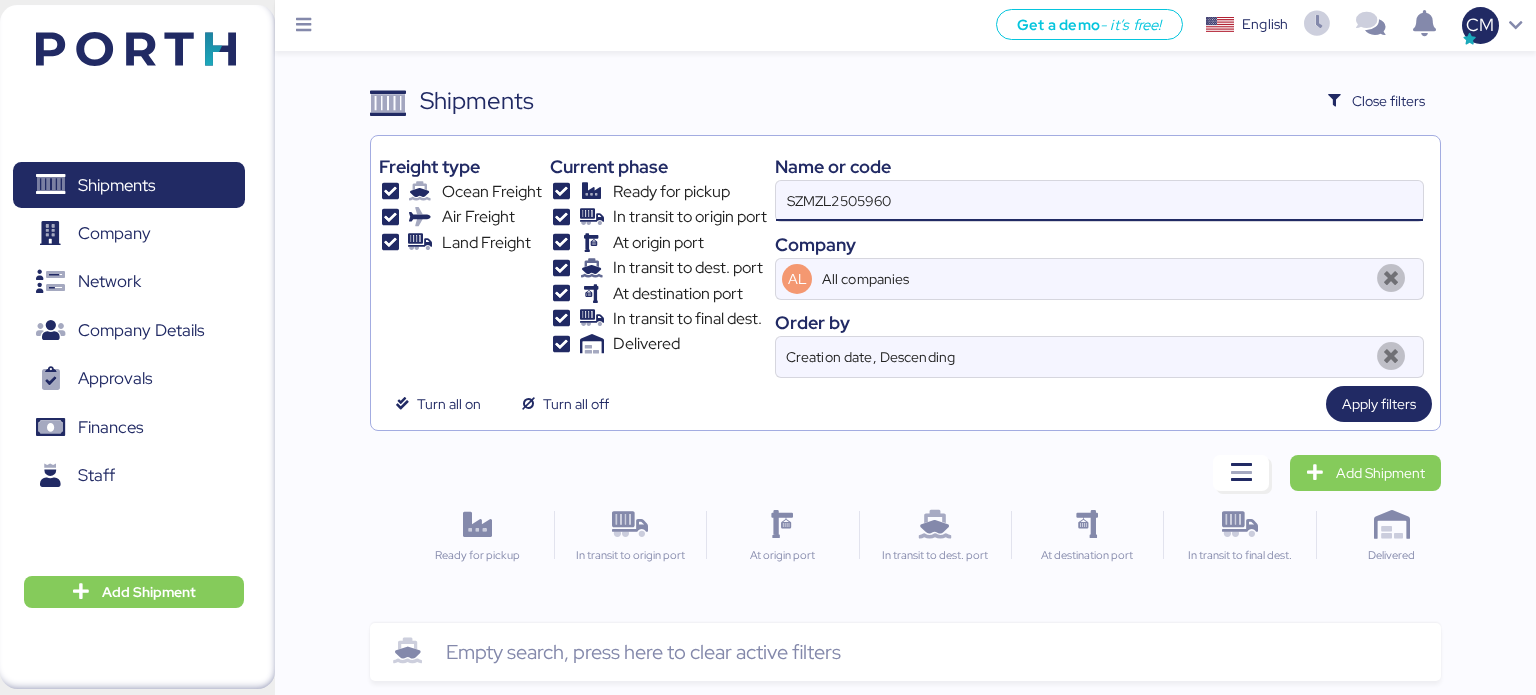 type on "SZMZL25059608" 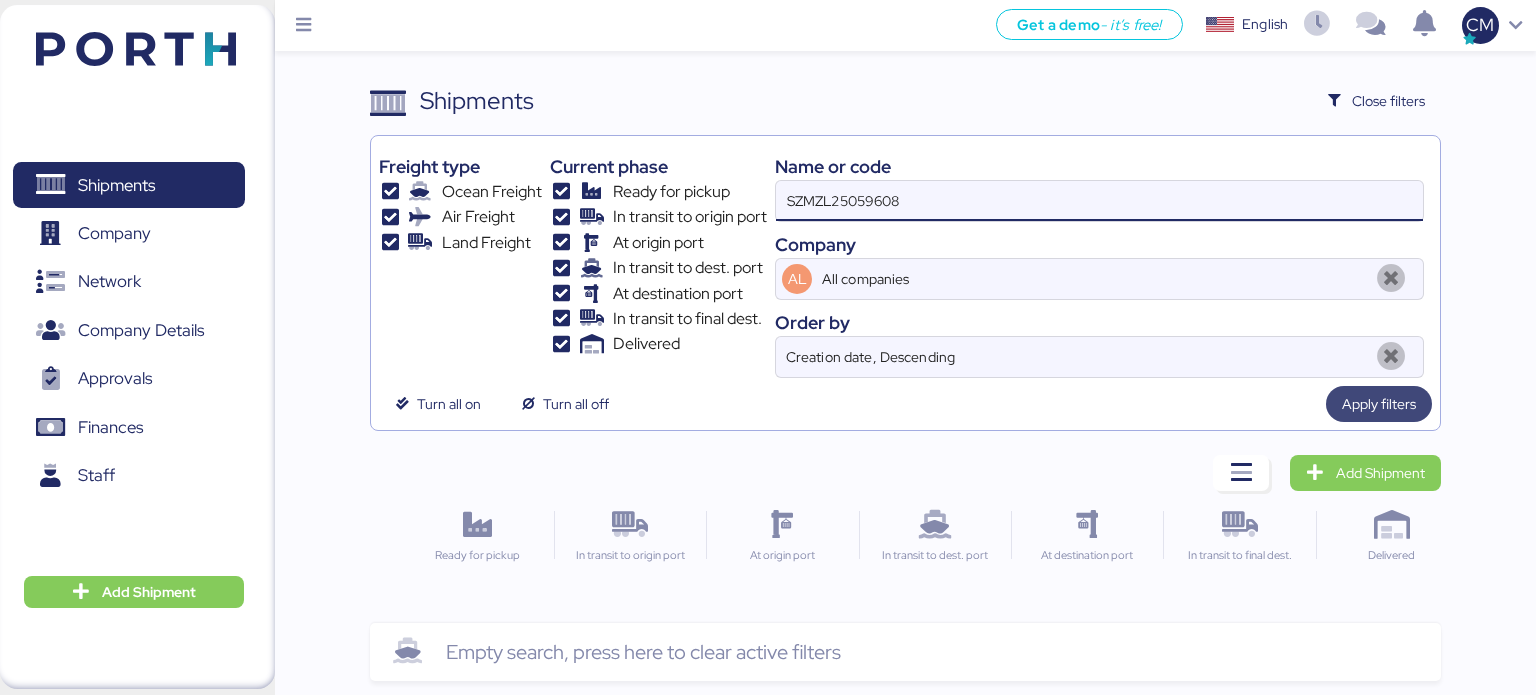 click on "Apply filters" at bounding box center (1379, 404) 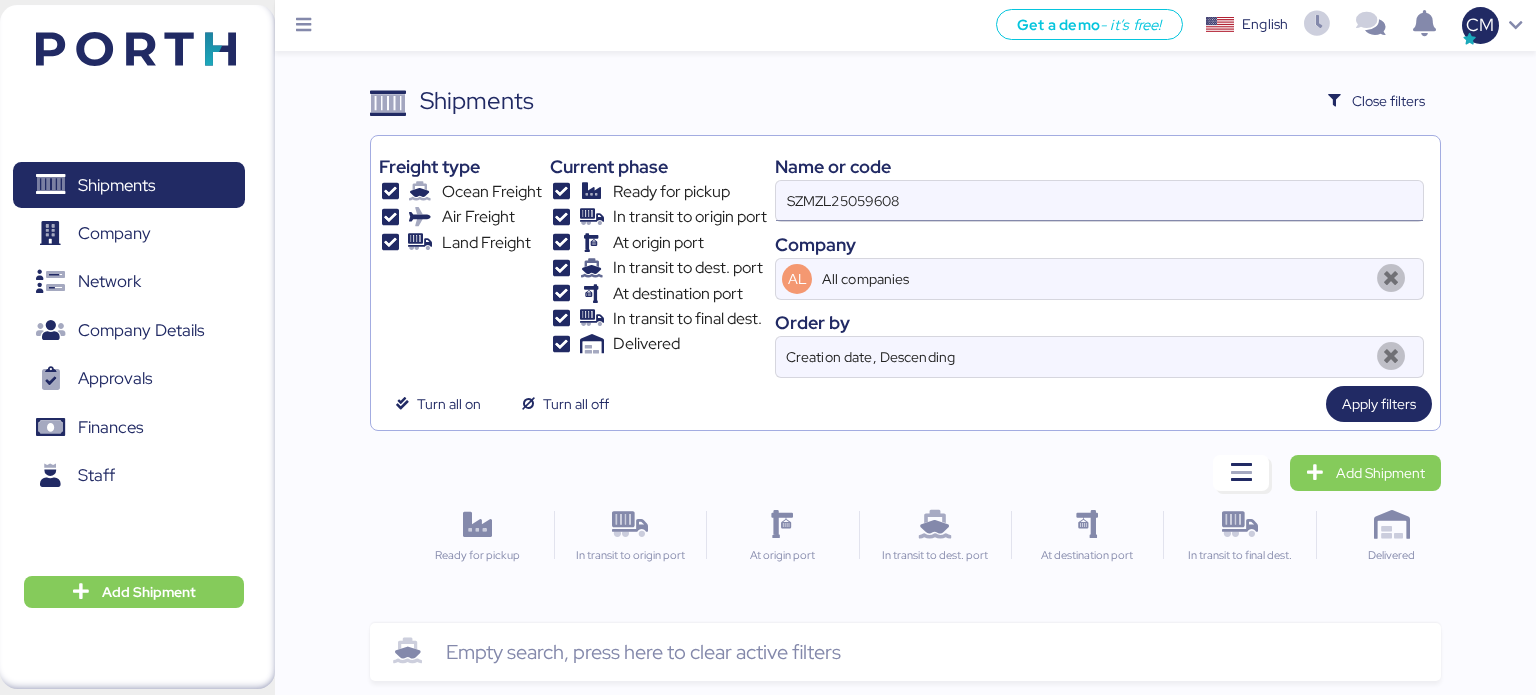 click on "SZMZL25059608" at bounding box center (1099, 201) 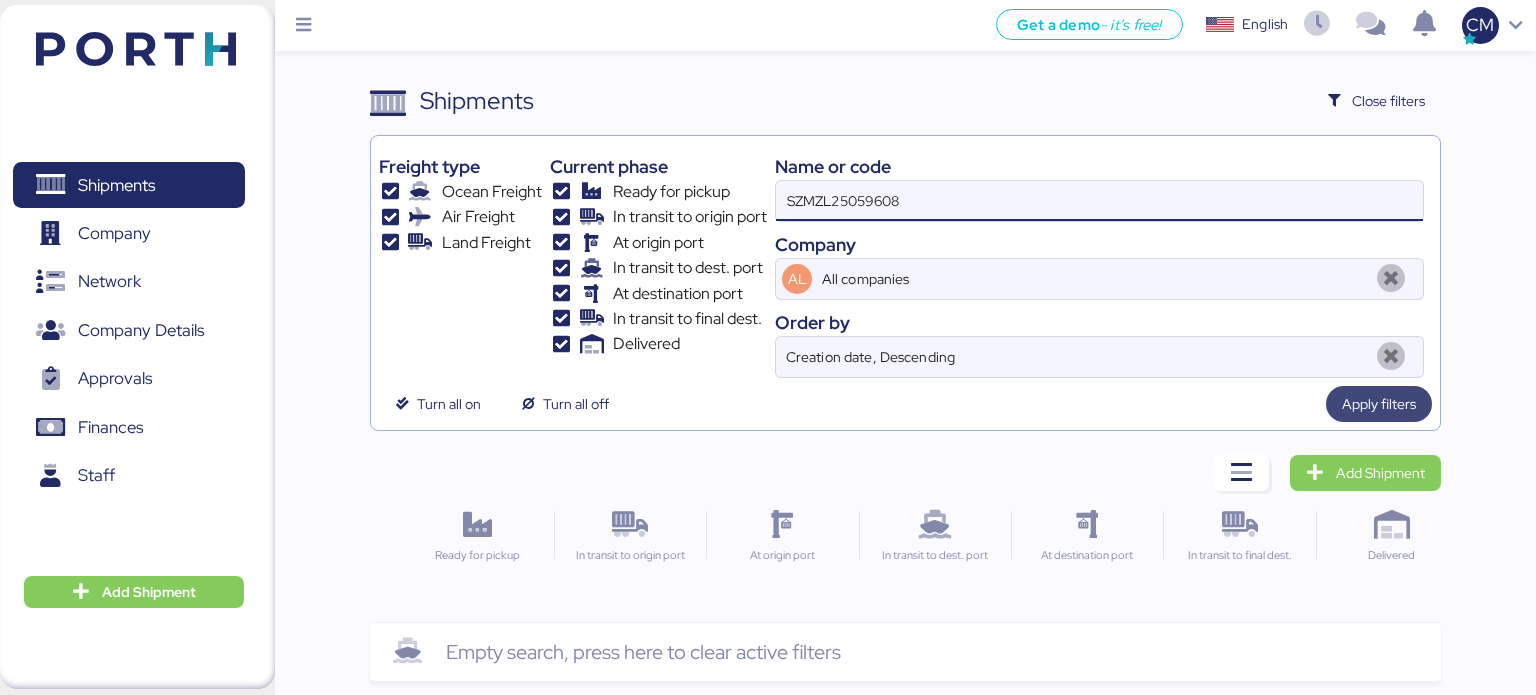click on "Apply filters" at bounding box center [1379, 404] 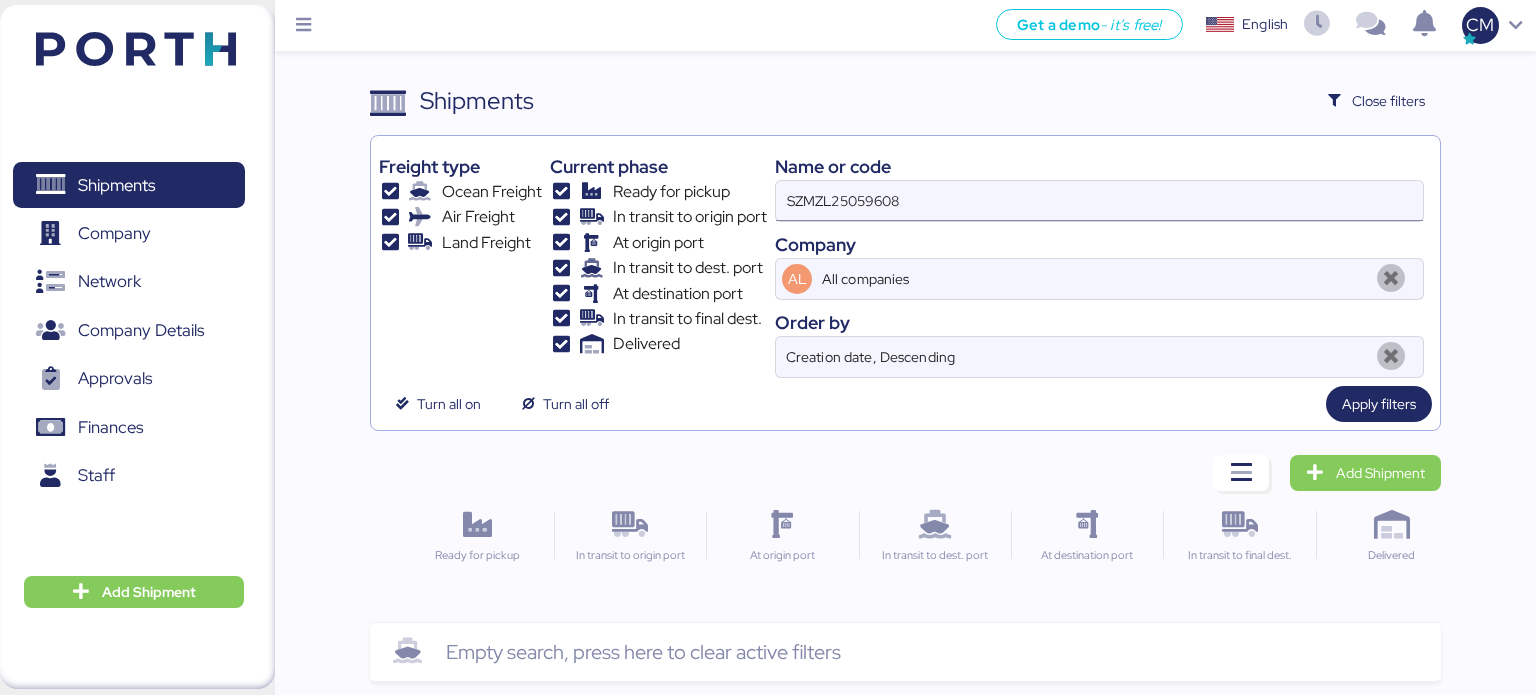 click on "SZMZL25059608" at bounding box center [1099, 201] 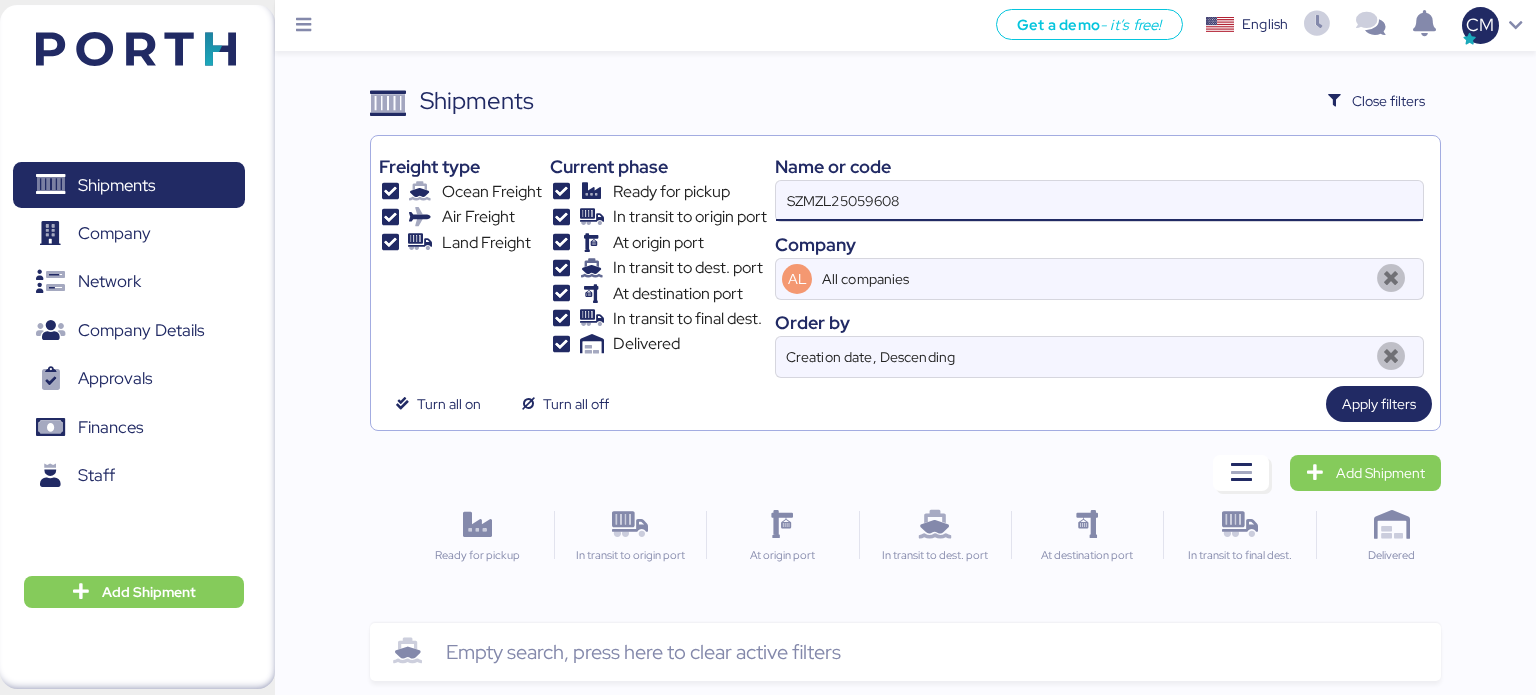 click on "SZMZL25059608" at bounding box center [1099, 201] 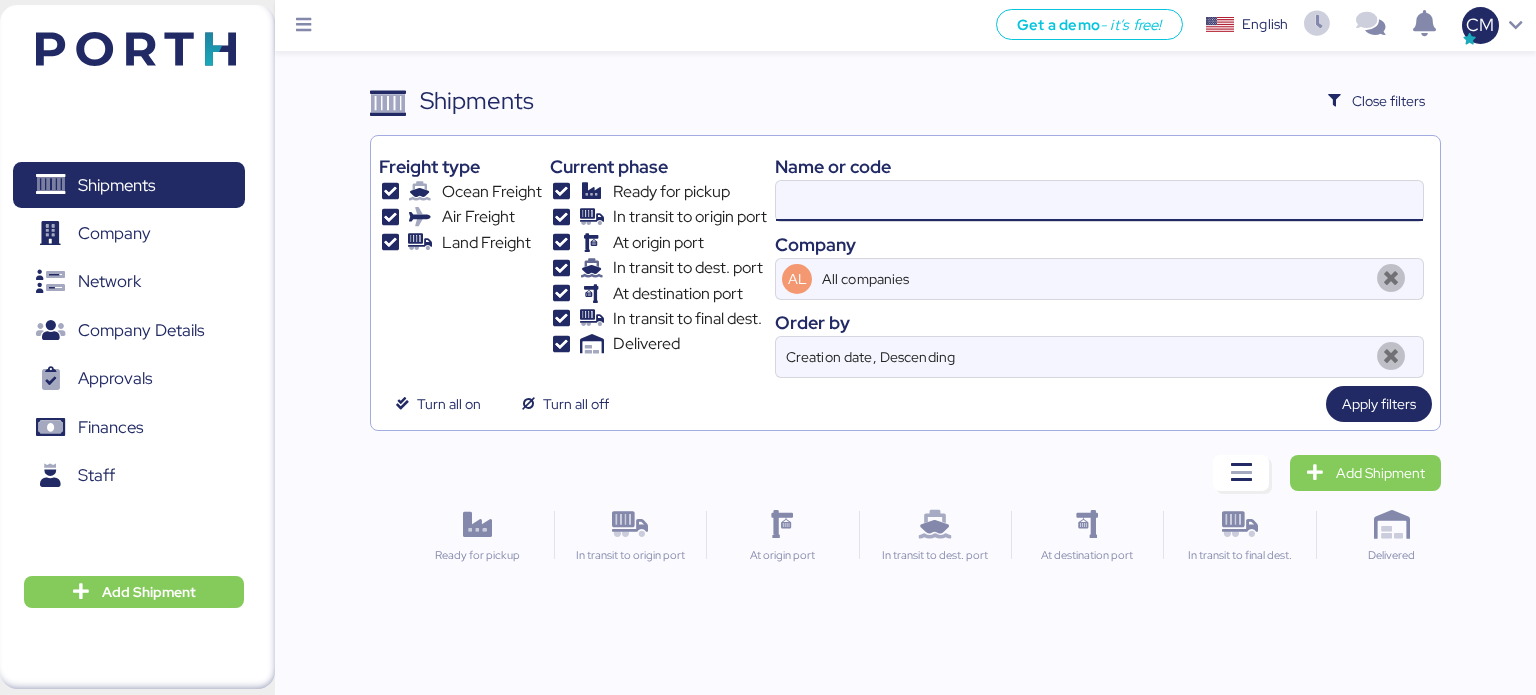 paste on "O0051599" 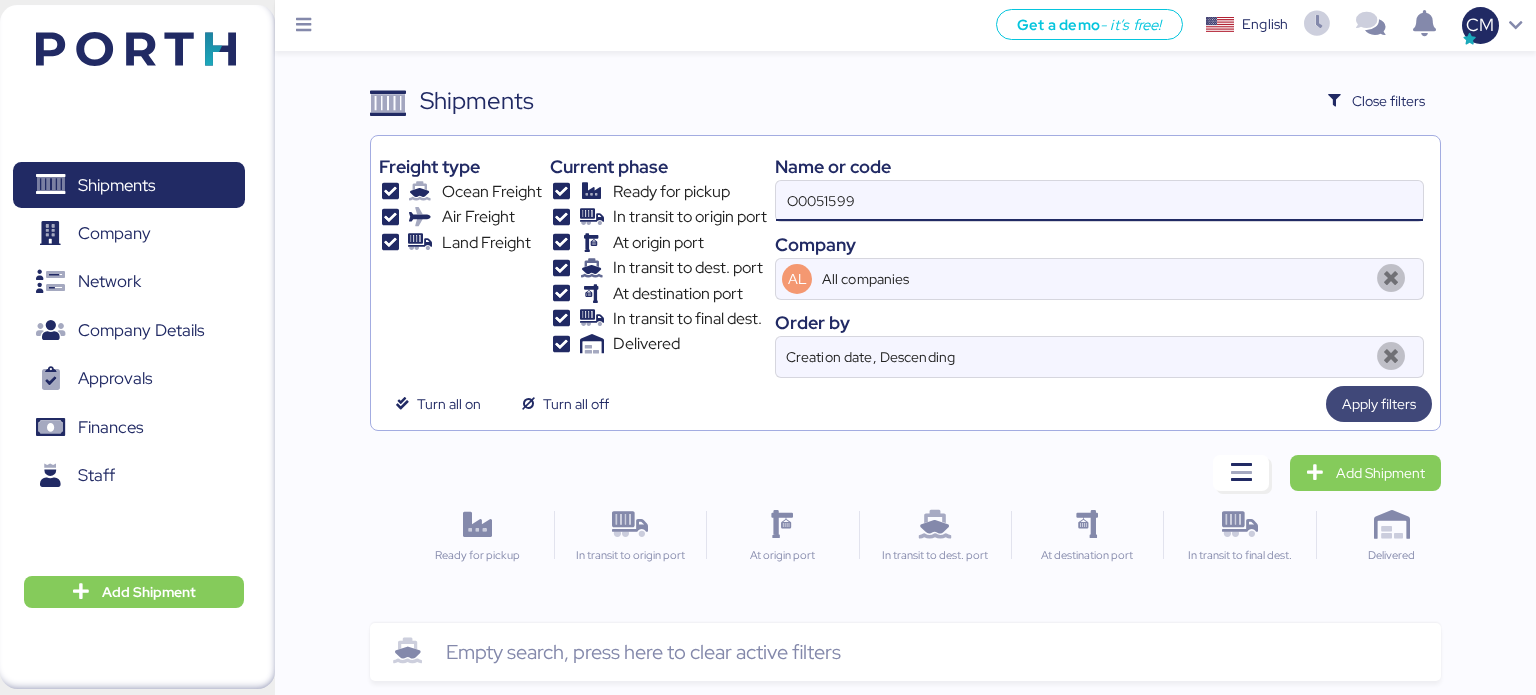 type on "O0051599" 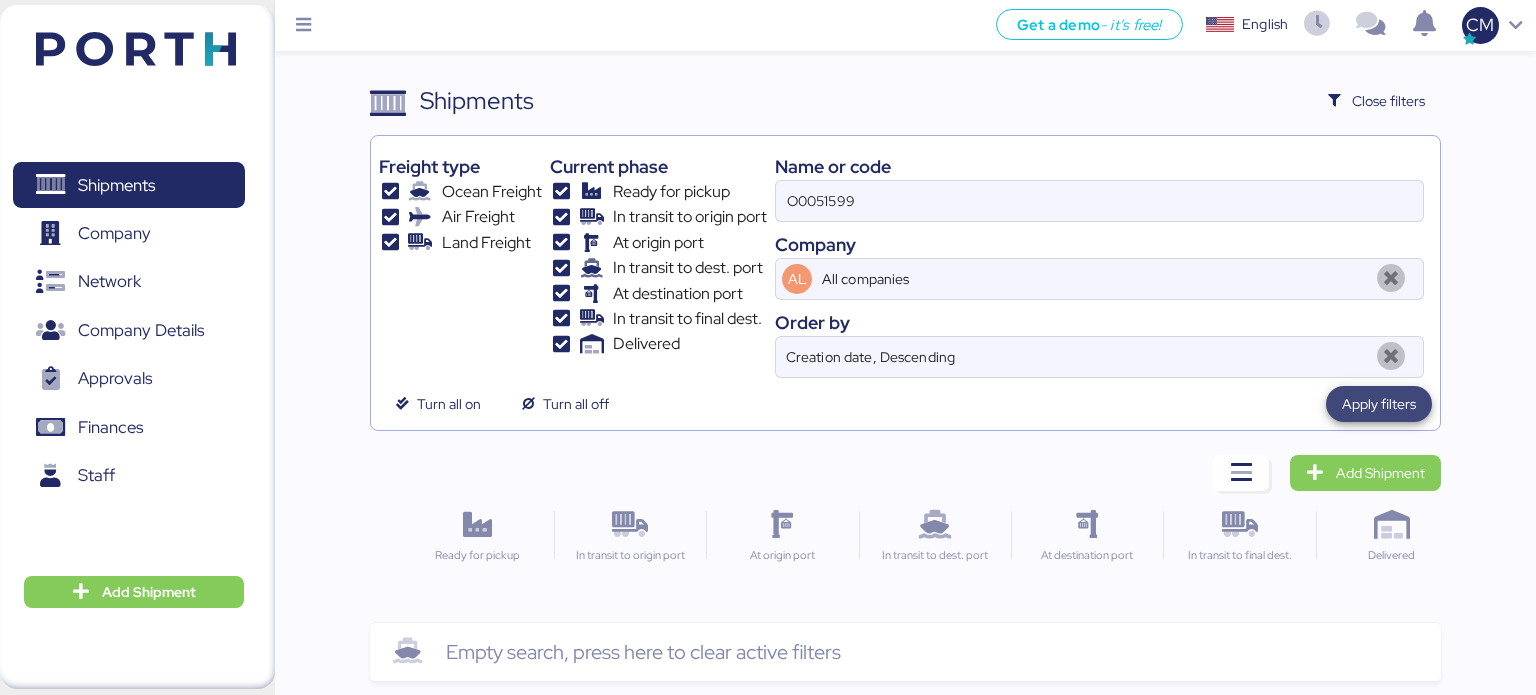 click on "Apply filters" at bounding box center [1379, 404] 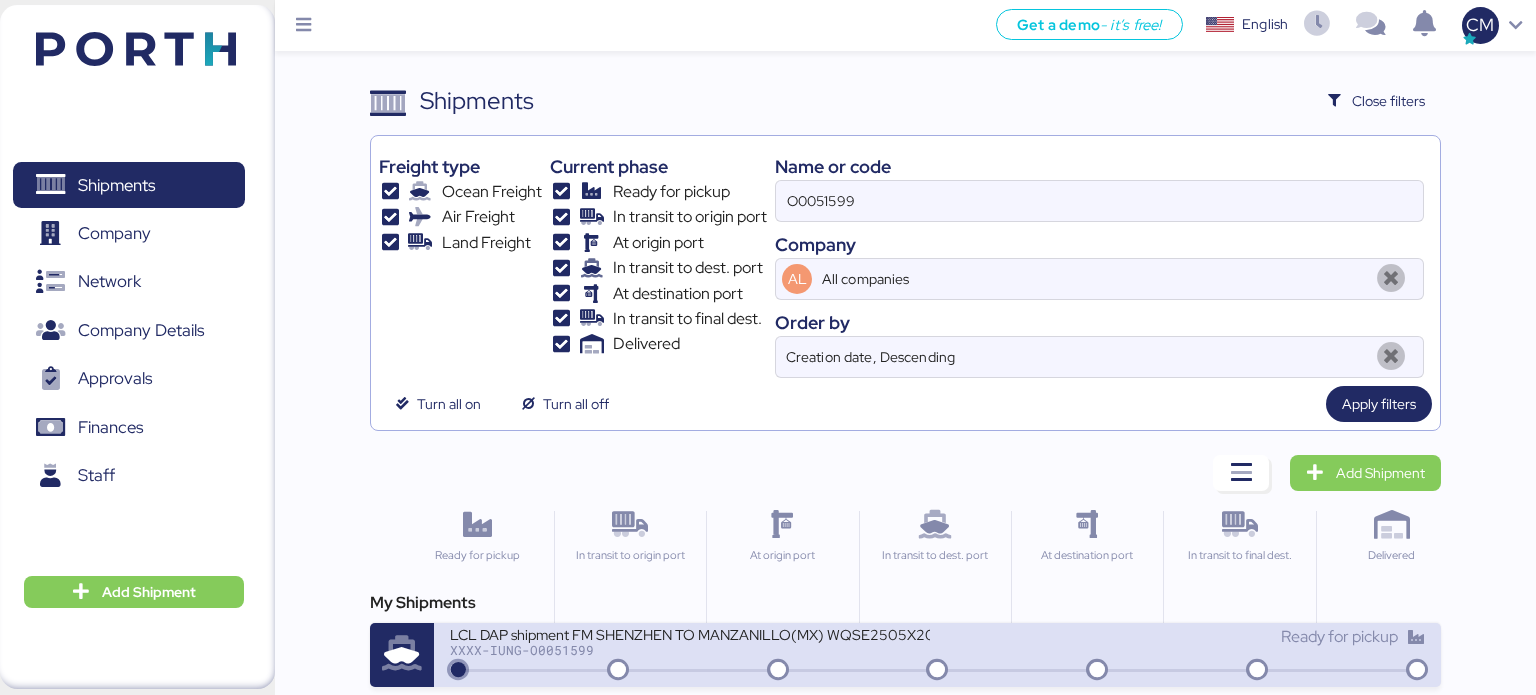 click on "LCL DAP shipment FM SHENZHEN TO MANZANILLO(MX) WQSE2505X20" at bounding box center [690, 633] 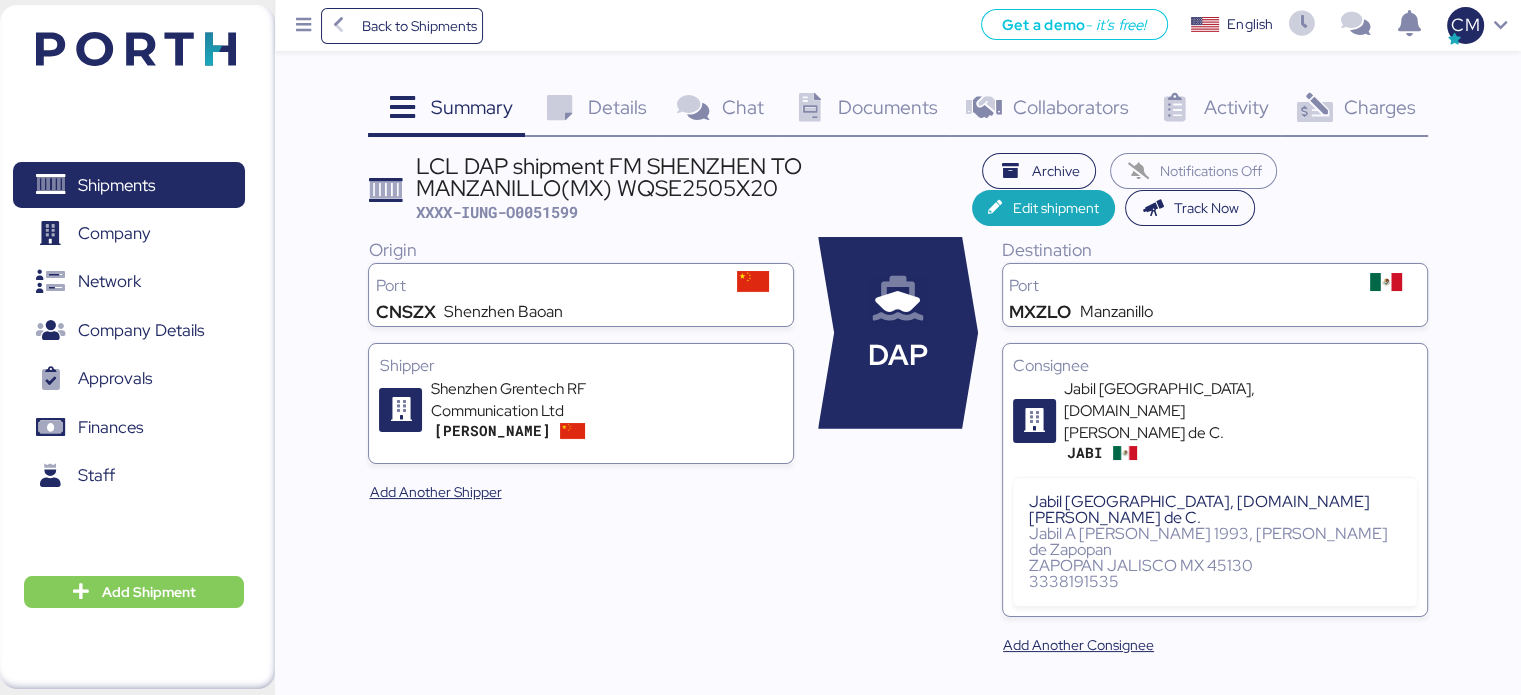 click on "Documents" at bounding box center (888, 107) 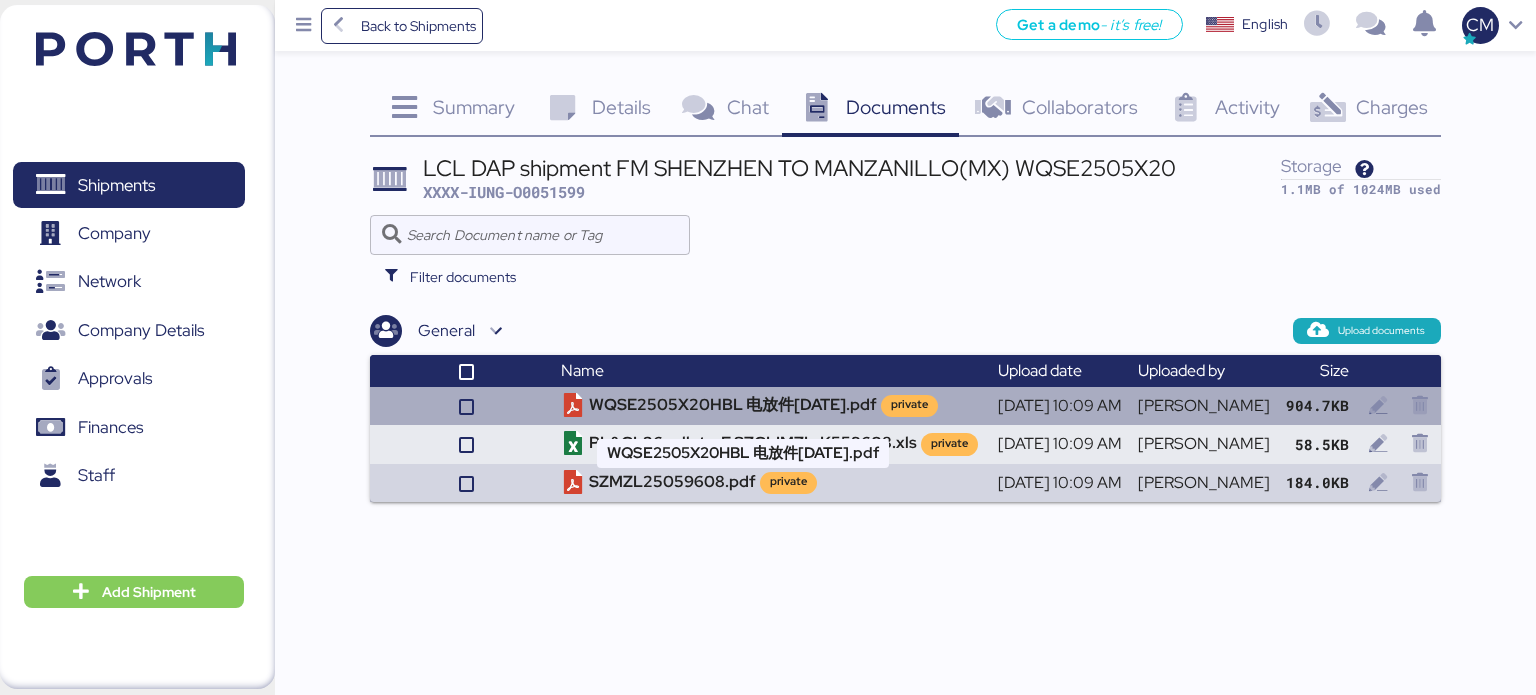 click on "WQSE2505X20HBL 电放件[DATE].pdf
private" at bounding box center [771, 406] 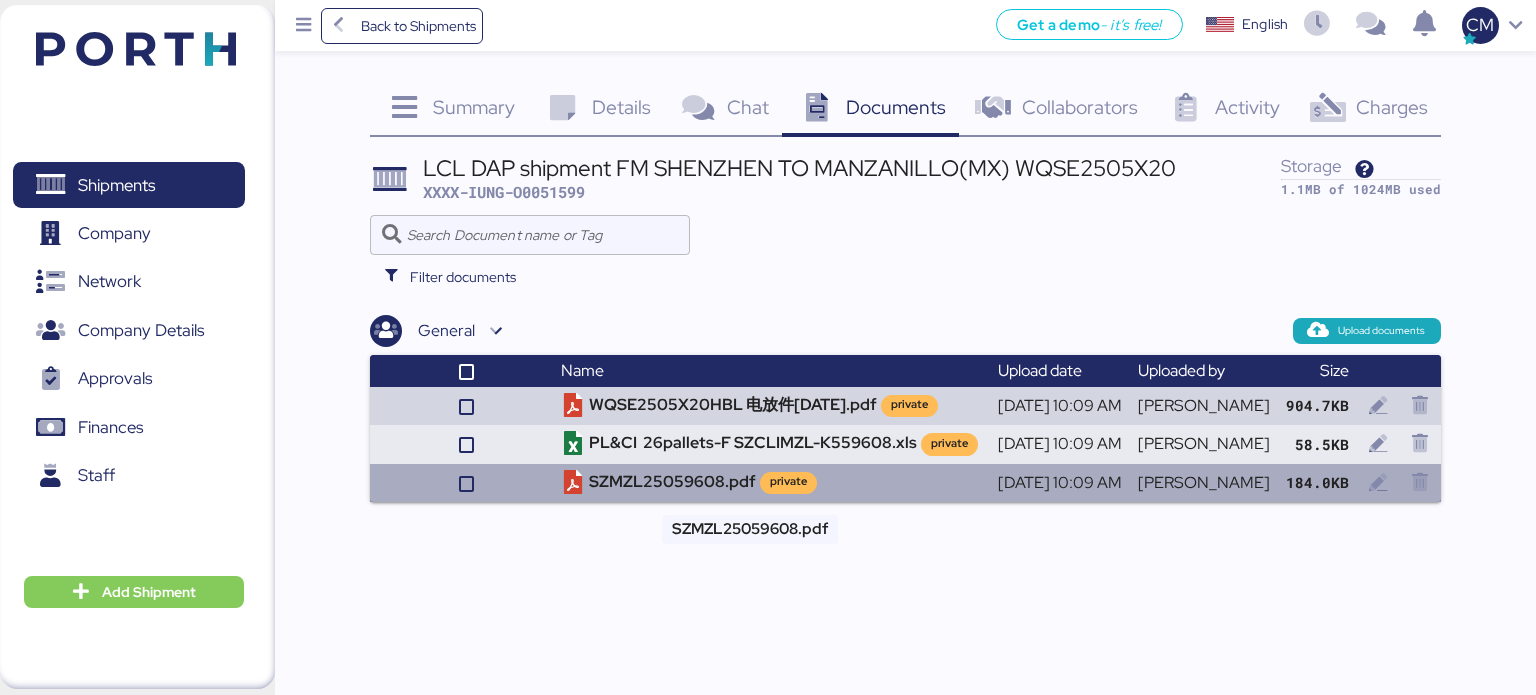 click on "SZMZL25059608.pdf
private" at bounding box center (771, 483) 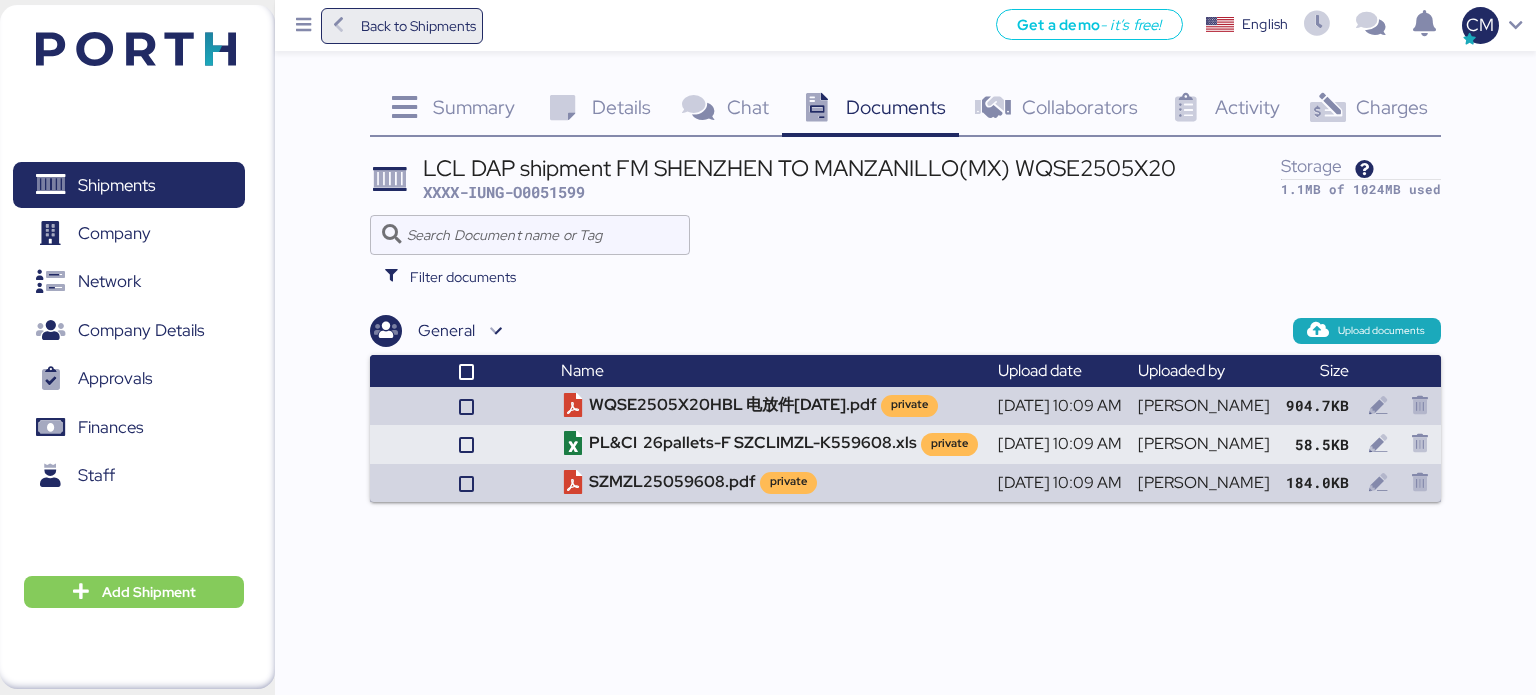 click on "Back to Shipments" at bounding box center (418, 26) 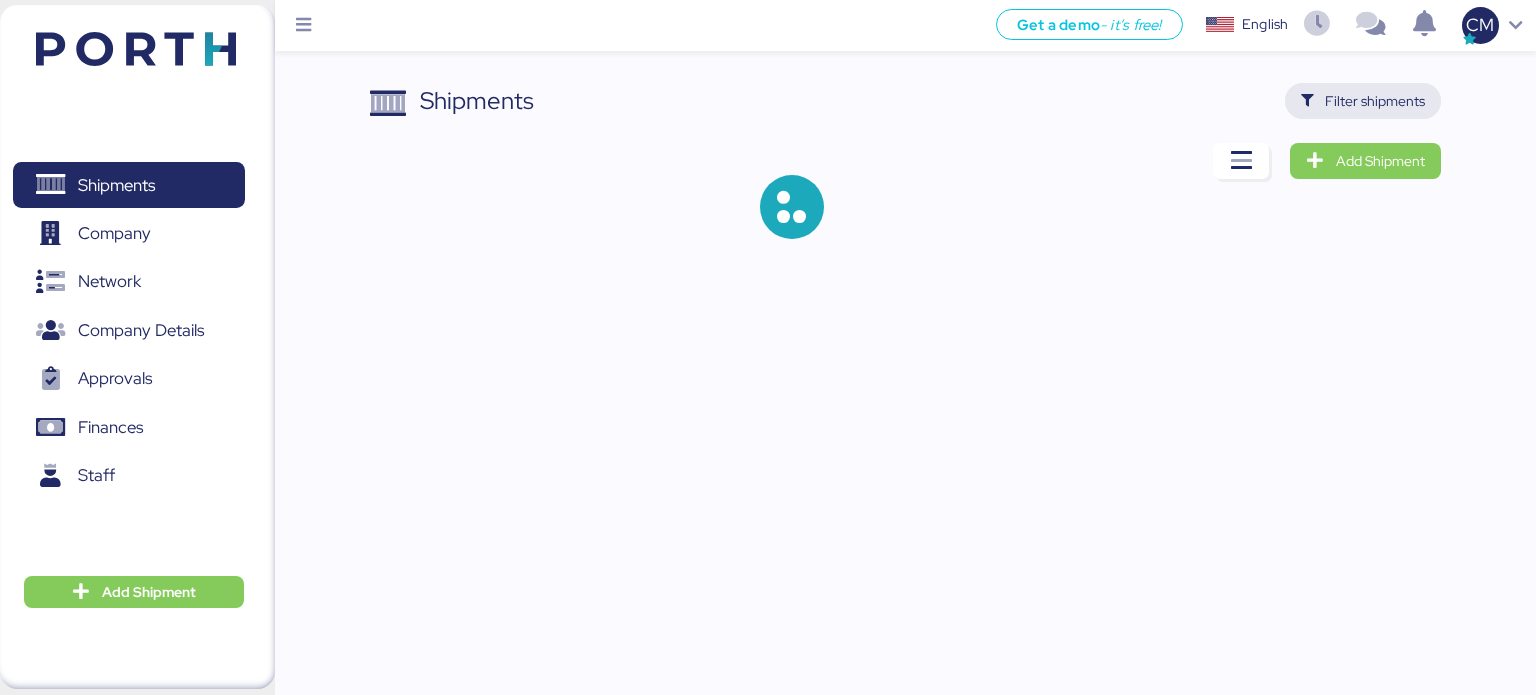 click on "Filter shipments" at bounding box center [1375, 101] 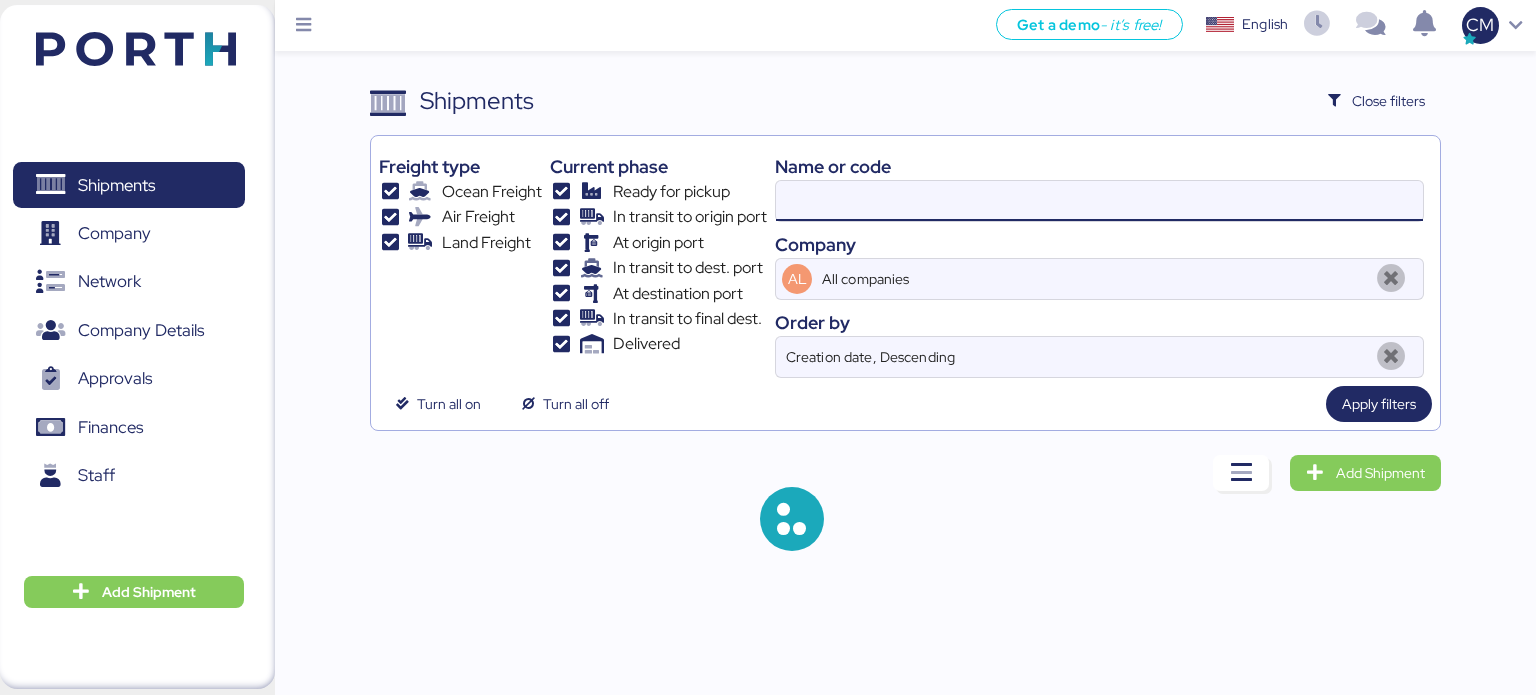 click at bounding box center (1099, 201) 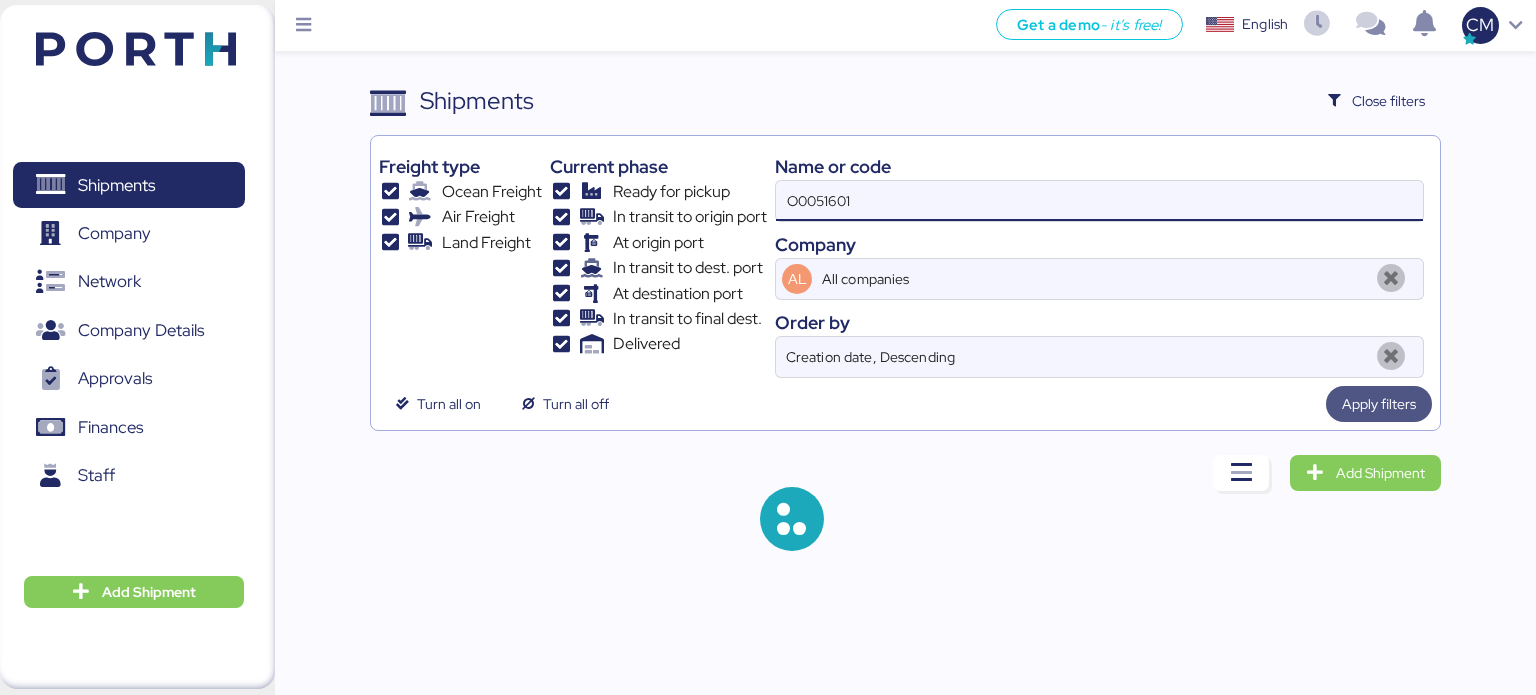 type on "O0051599" 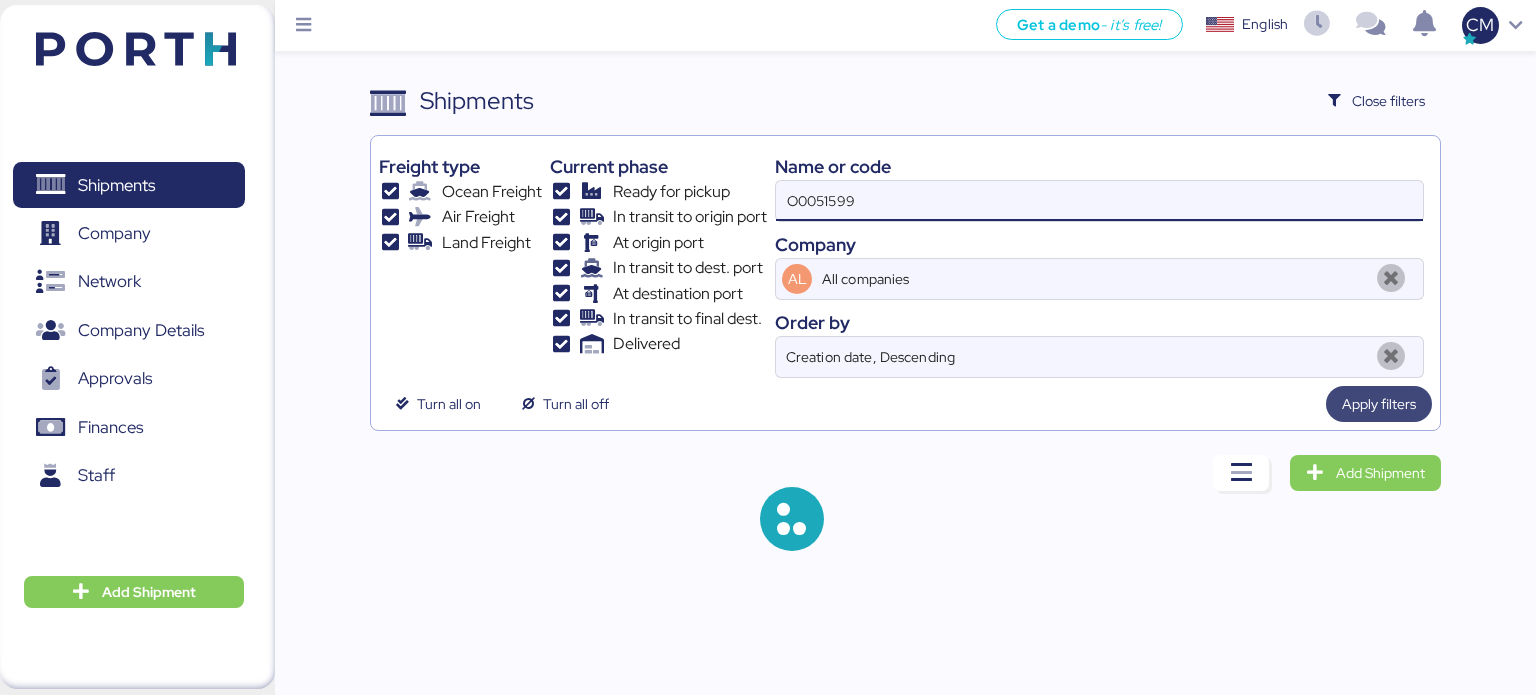 click on "Apply filters" at bounding box center (1379, 404) 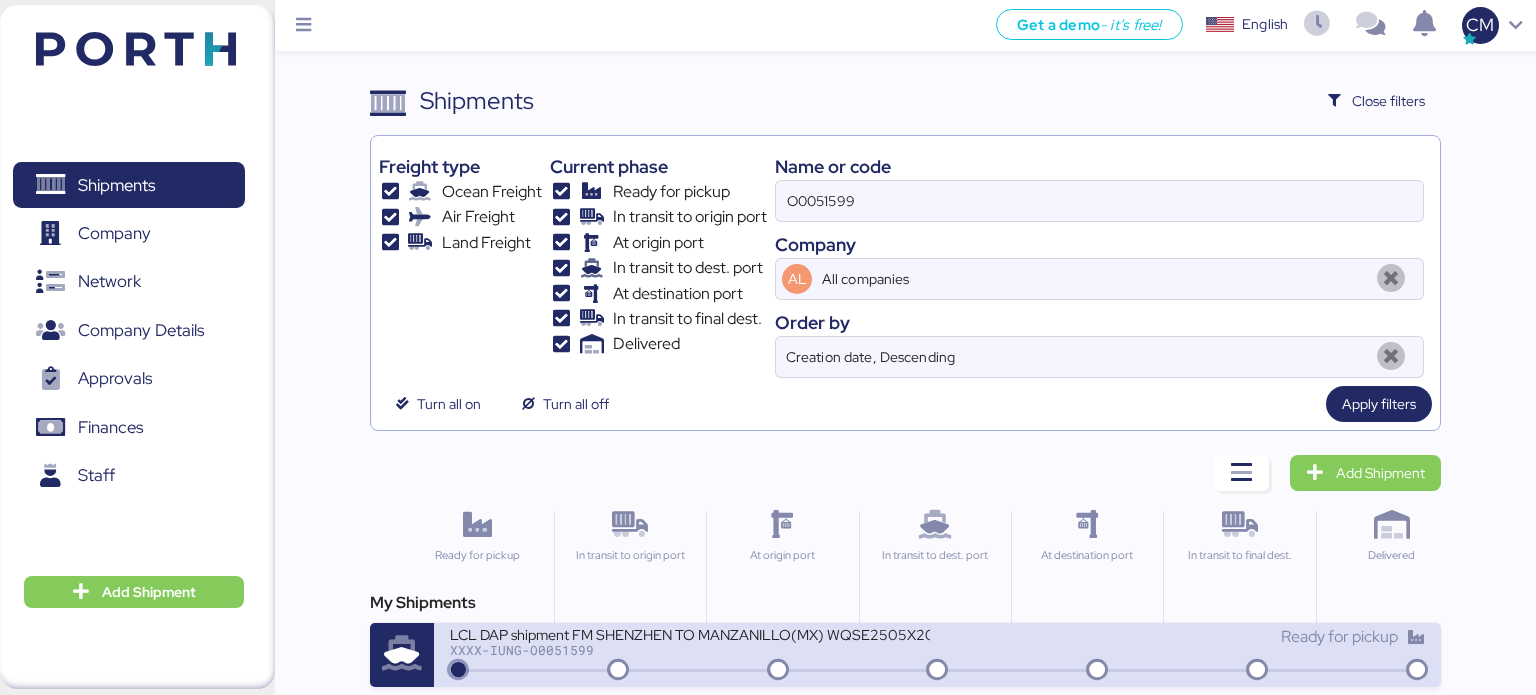 click on "XXXX-IUNG-O0051599" at bounding box center [690, 650] 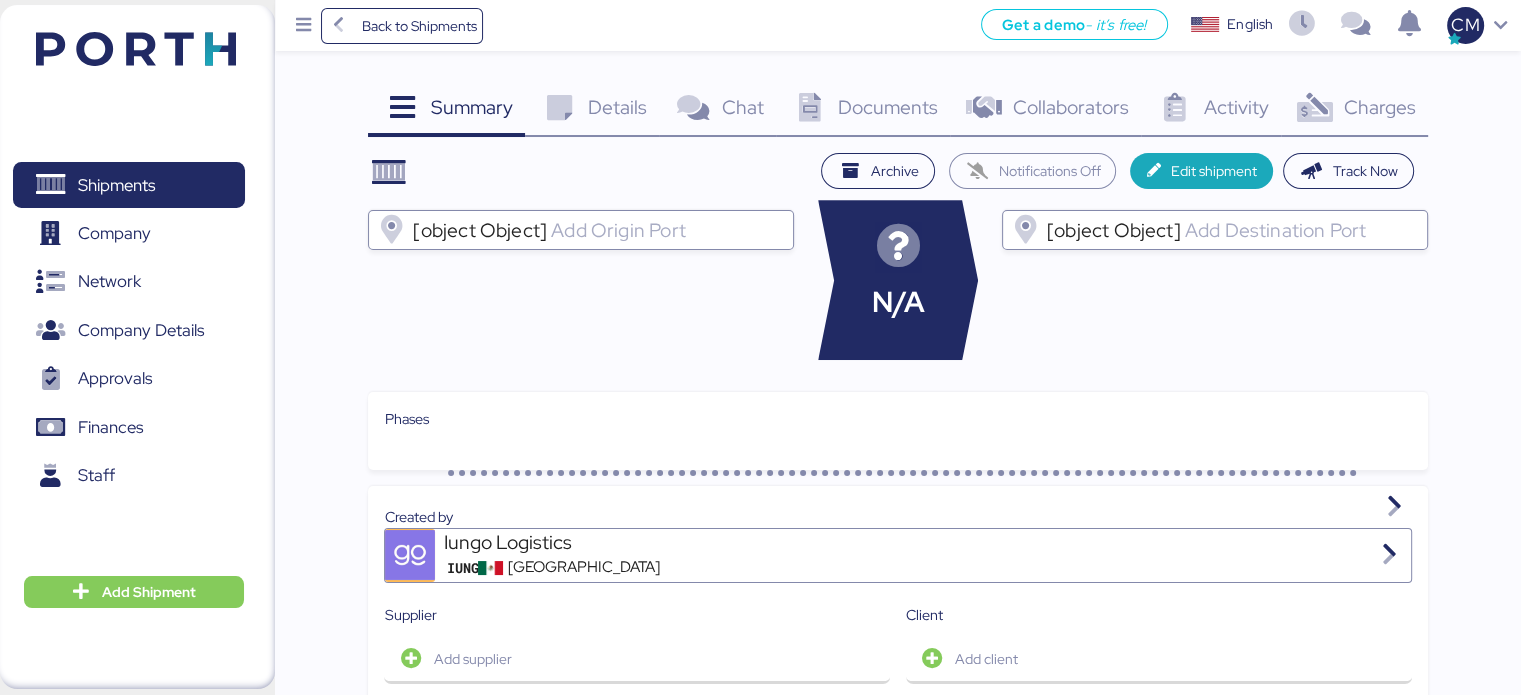 click on "Documents" at bounding box center (888, 107) 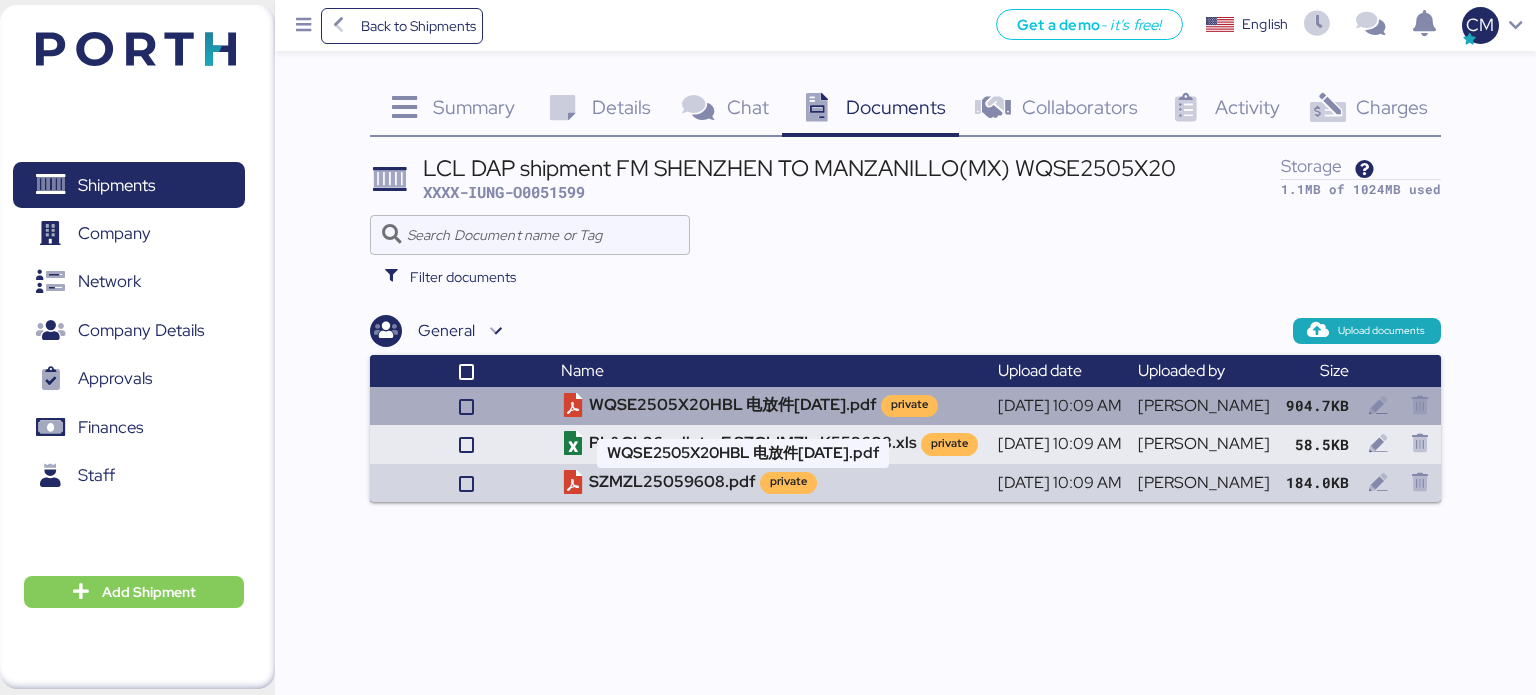 click on "WQSE2505X20HBL 电放件[DATE].pdf
private" at bounding box center (771, 406) 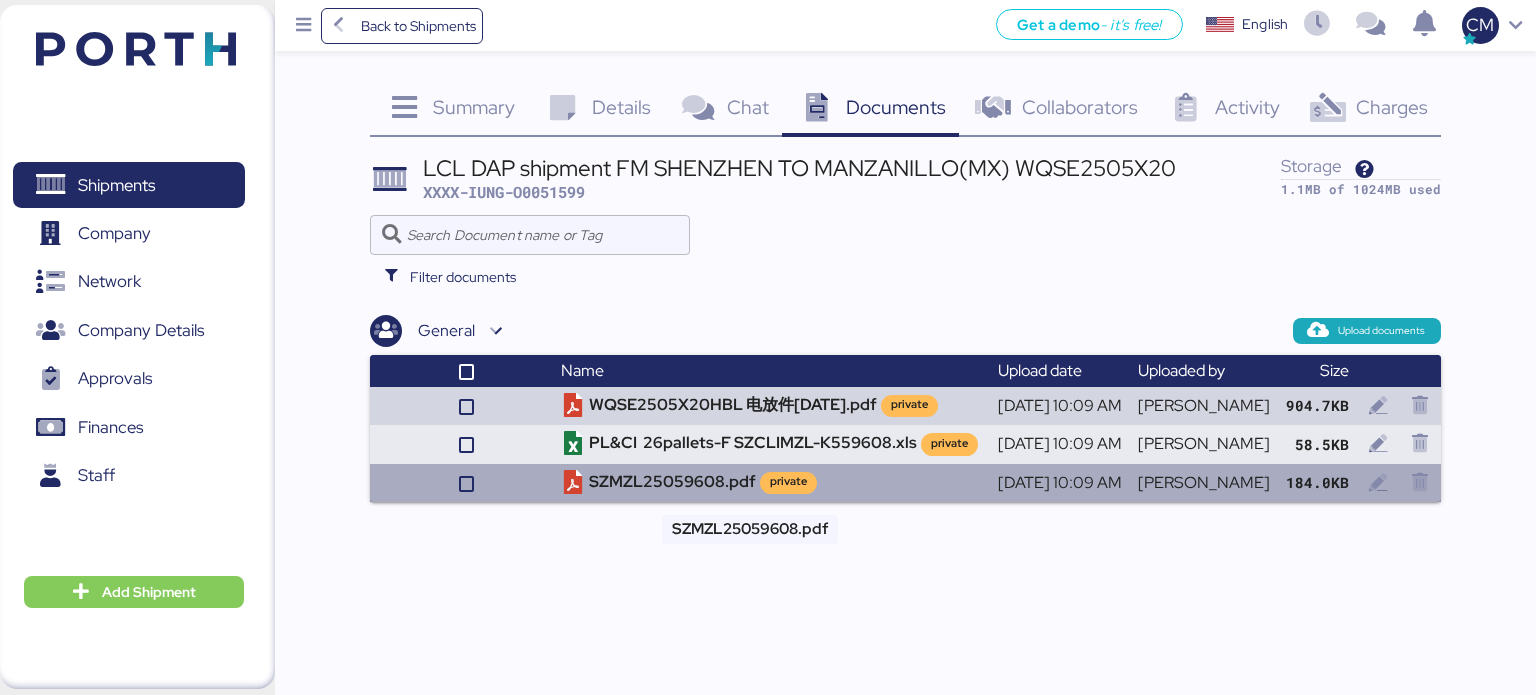 click on "SZMZL25059608.pdf
private" at bounding box center (771, 483) 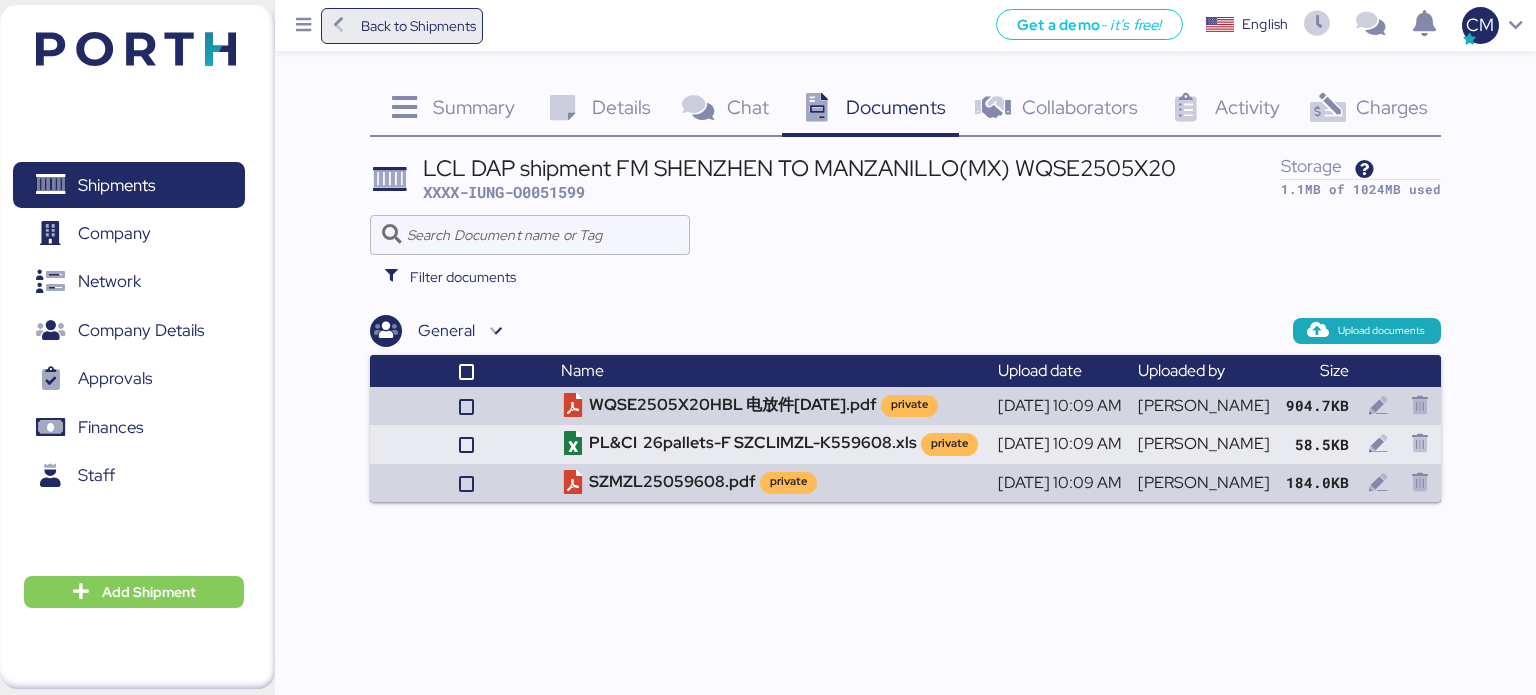click on "Back to Shipments" at bounding box center (418, 26) 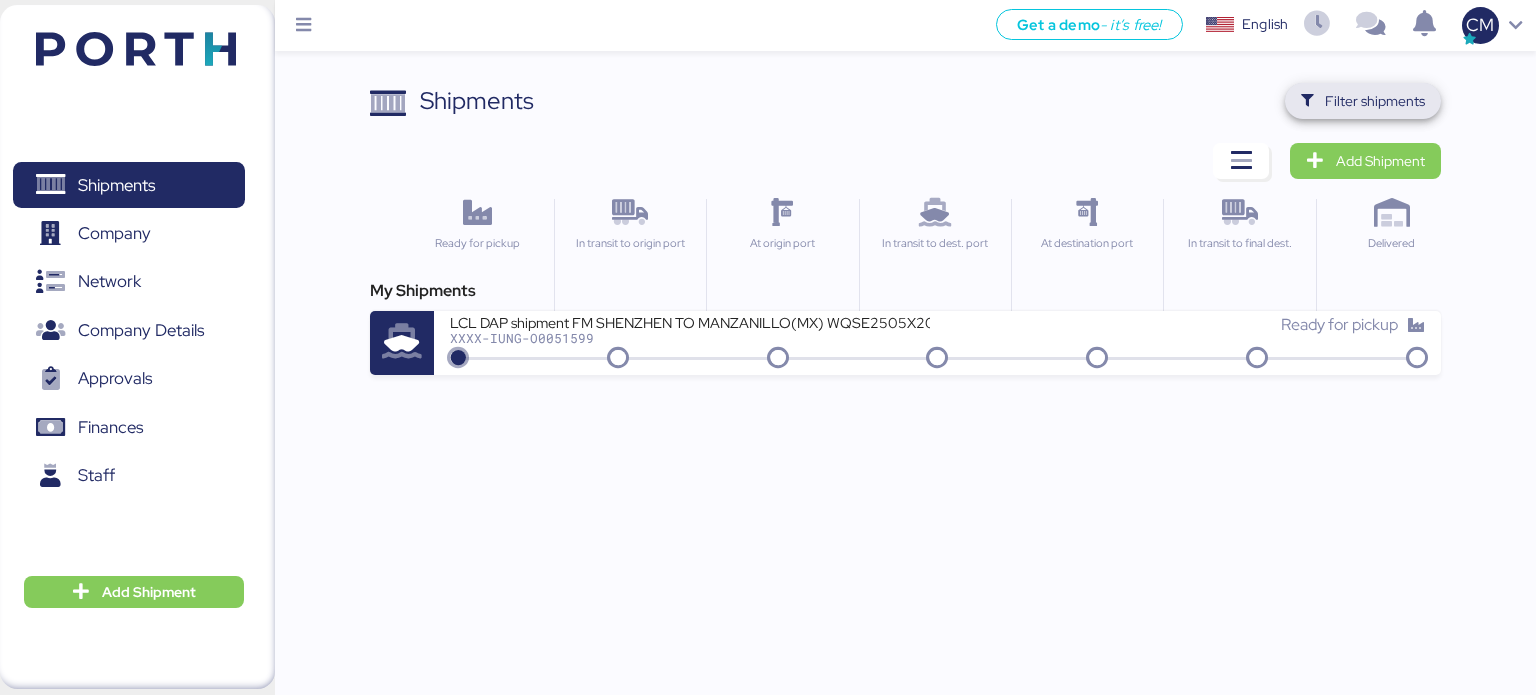 click on "Filter shipments" at bounding box center (1375, 101) 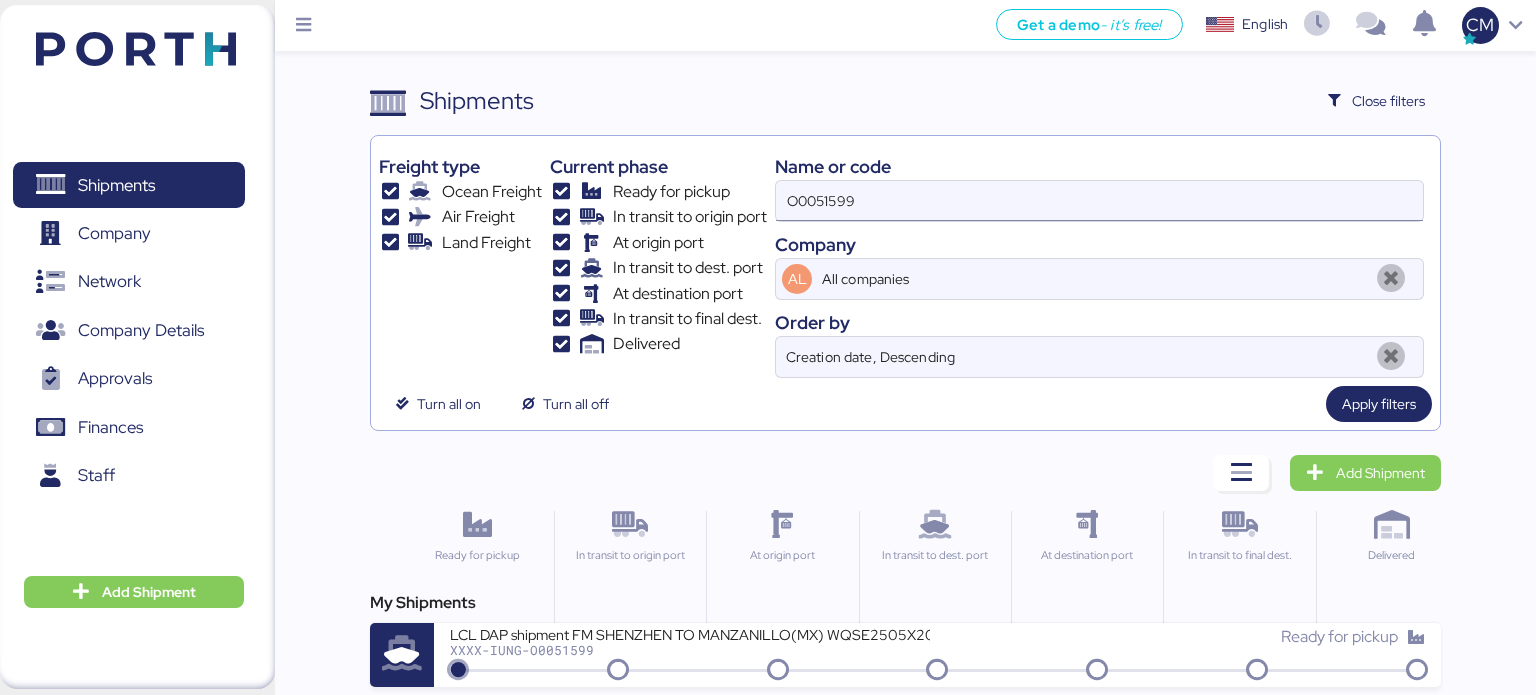 click on "O0051599" at bounding box center [1099, 201] 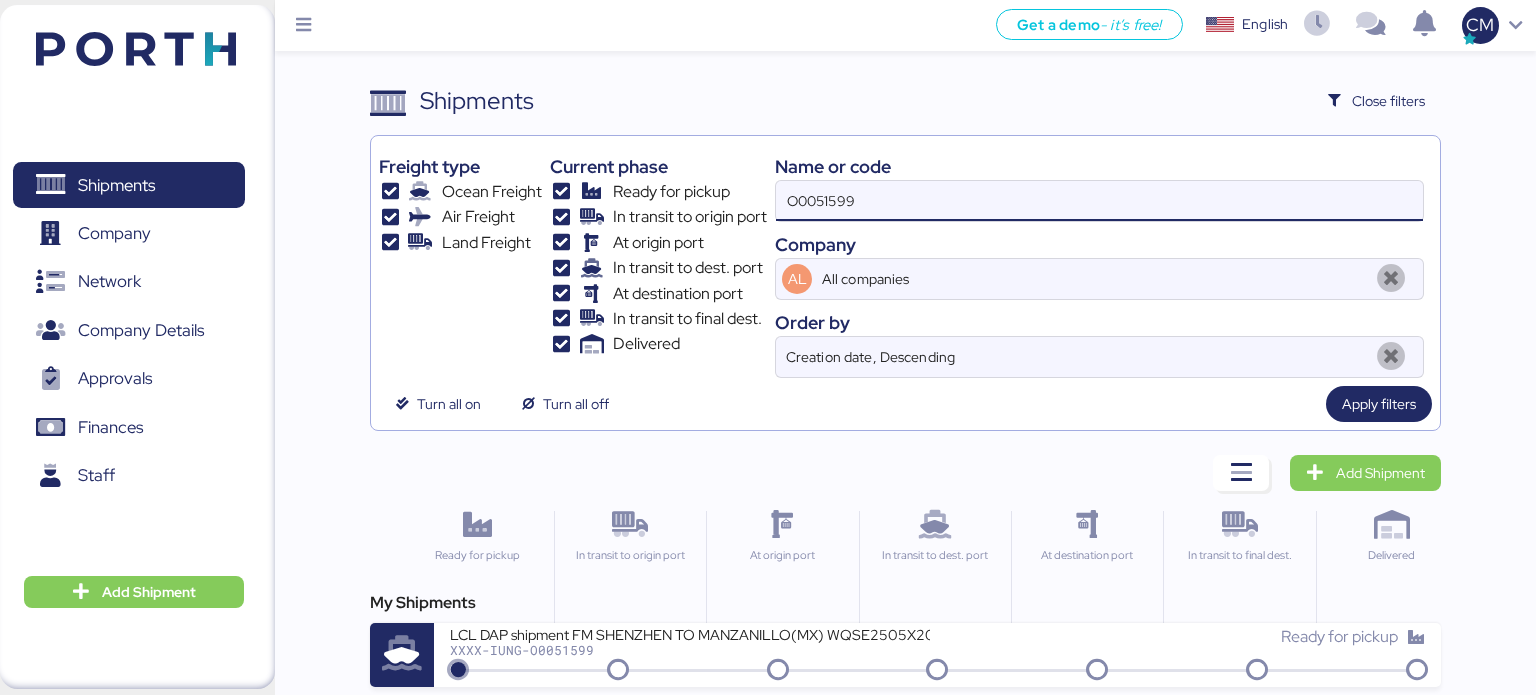 click on "O0051599" at bounding box center [1099, 201] 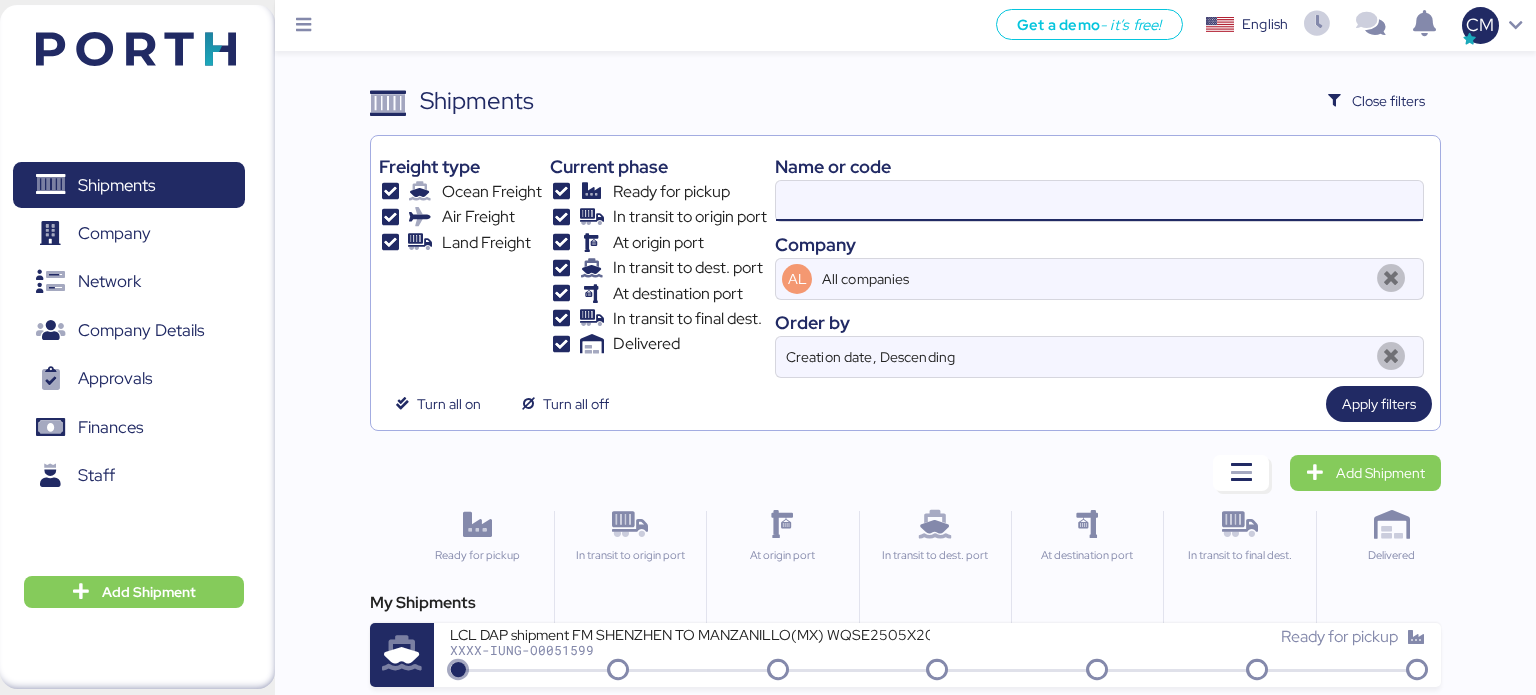 paste on "O0051601" 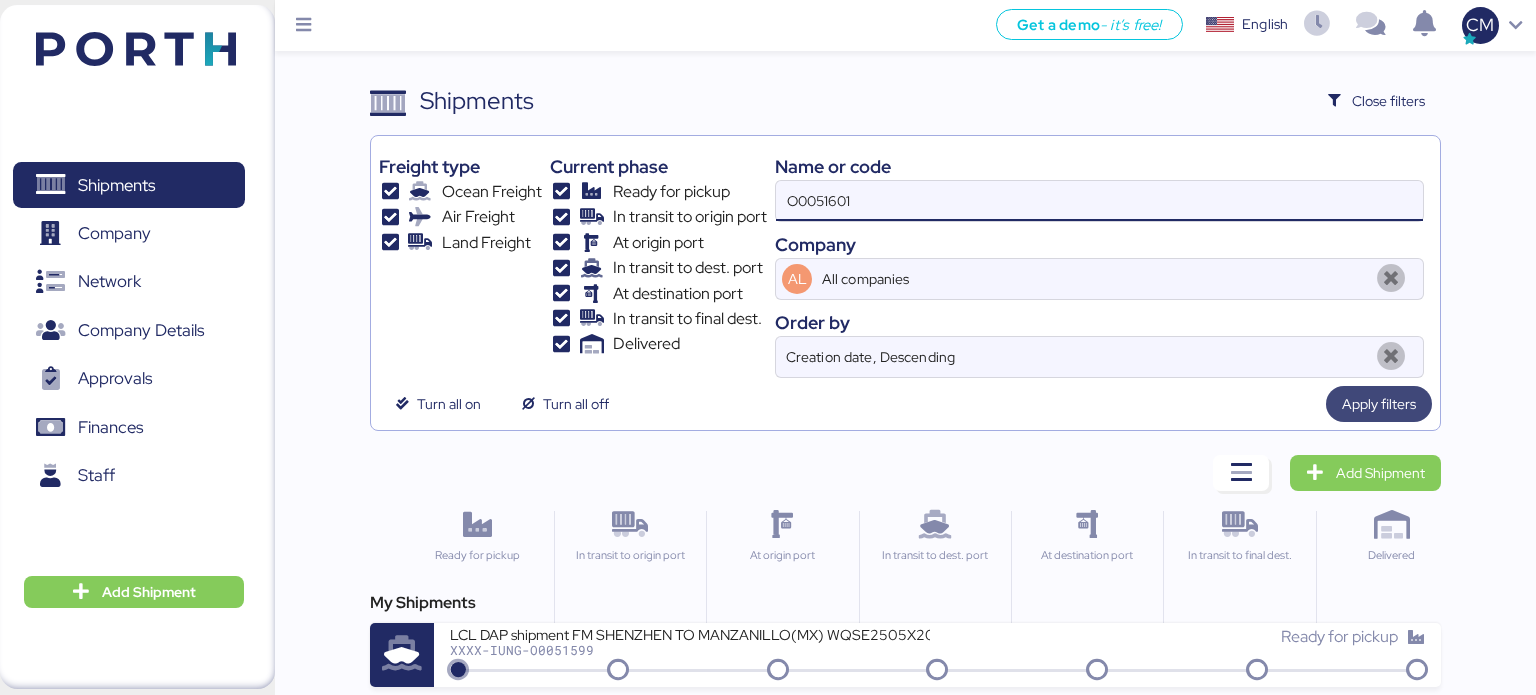 type on "O0051601" 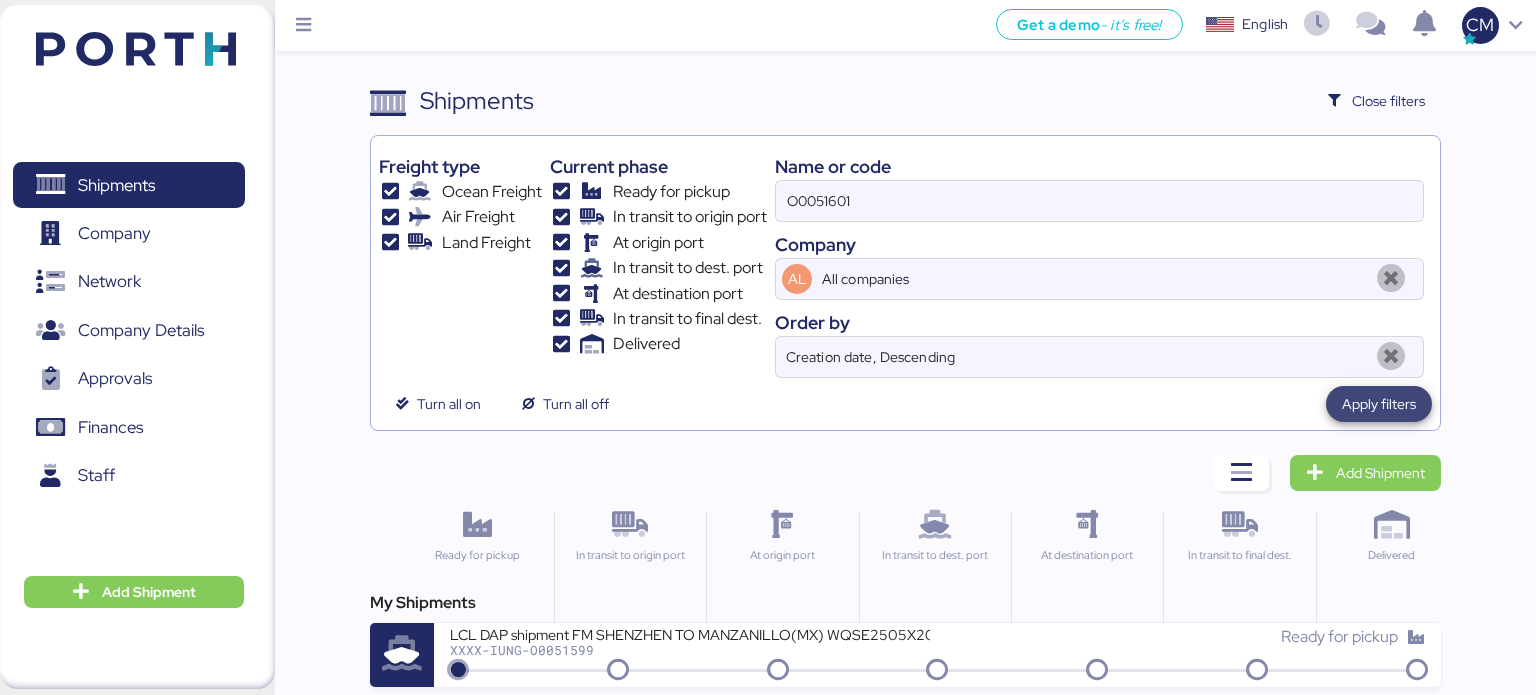 click on "Apply filters" at bounding box center [1379, 404] 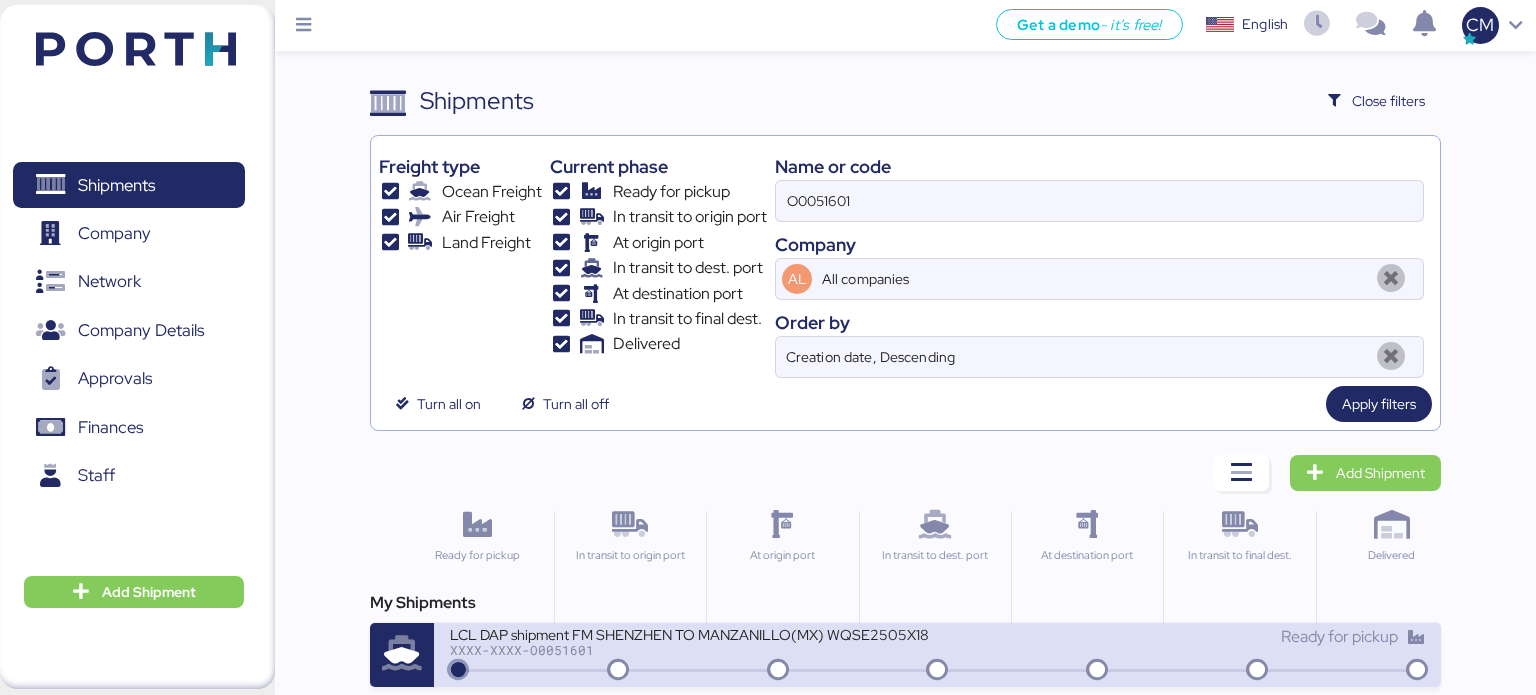 click on "XXXX-XXXX-O0051601" at bounding box center (690, 650) 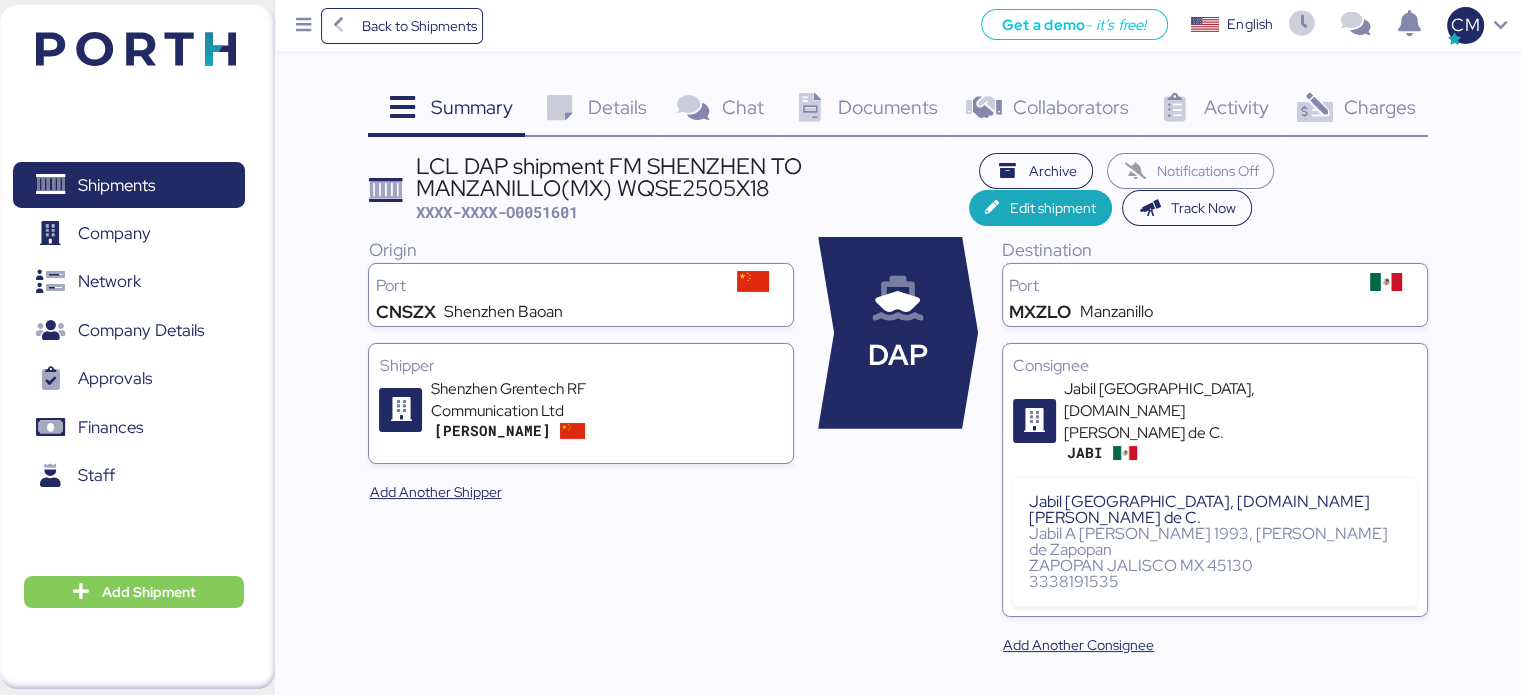 click on "Charges" at bounding box center (1379, 107) 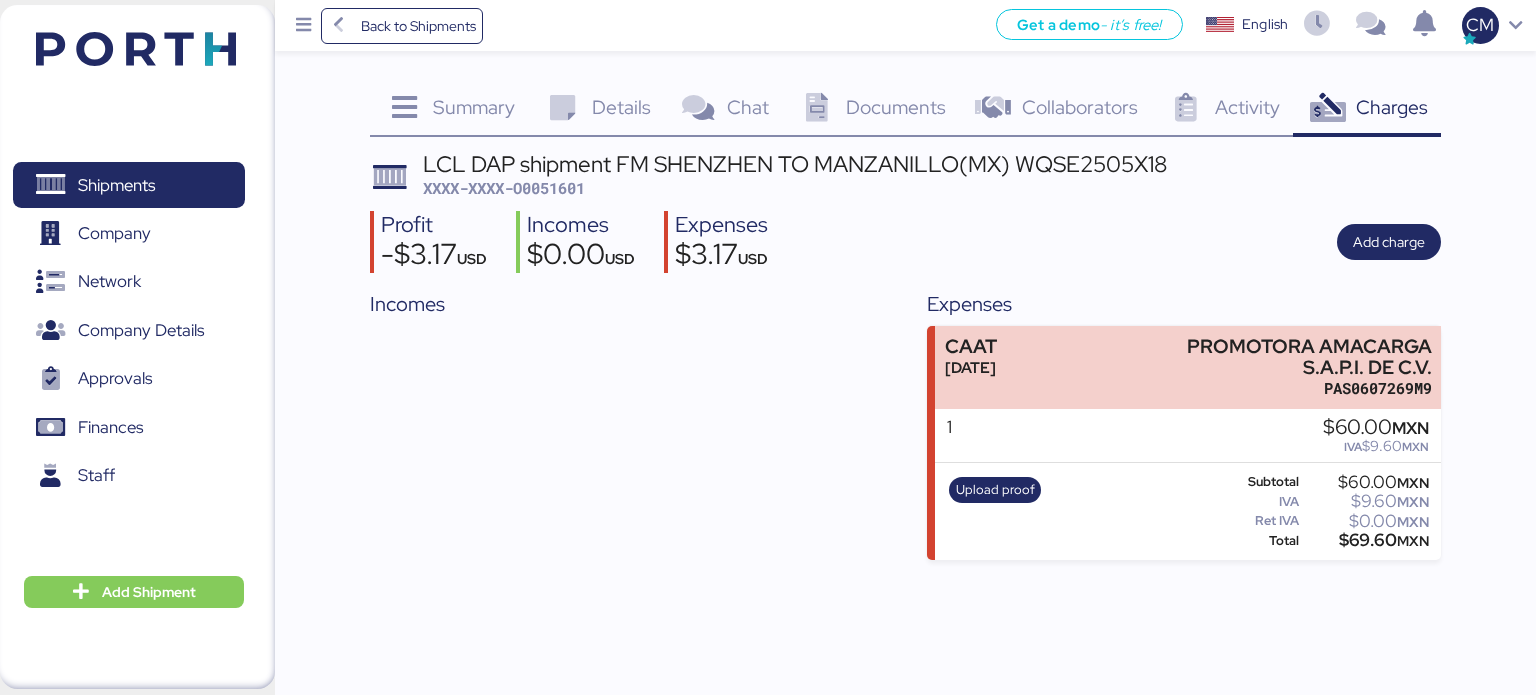 click on "Documents" at bounding box center (896, 107) 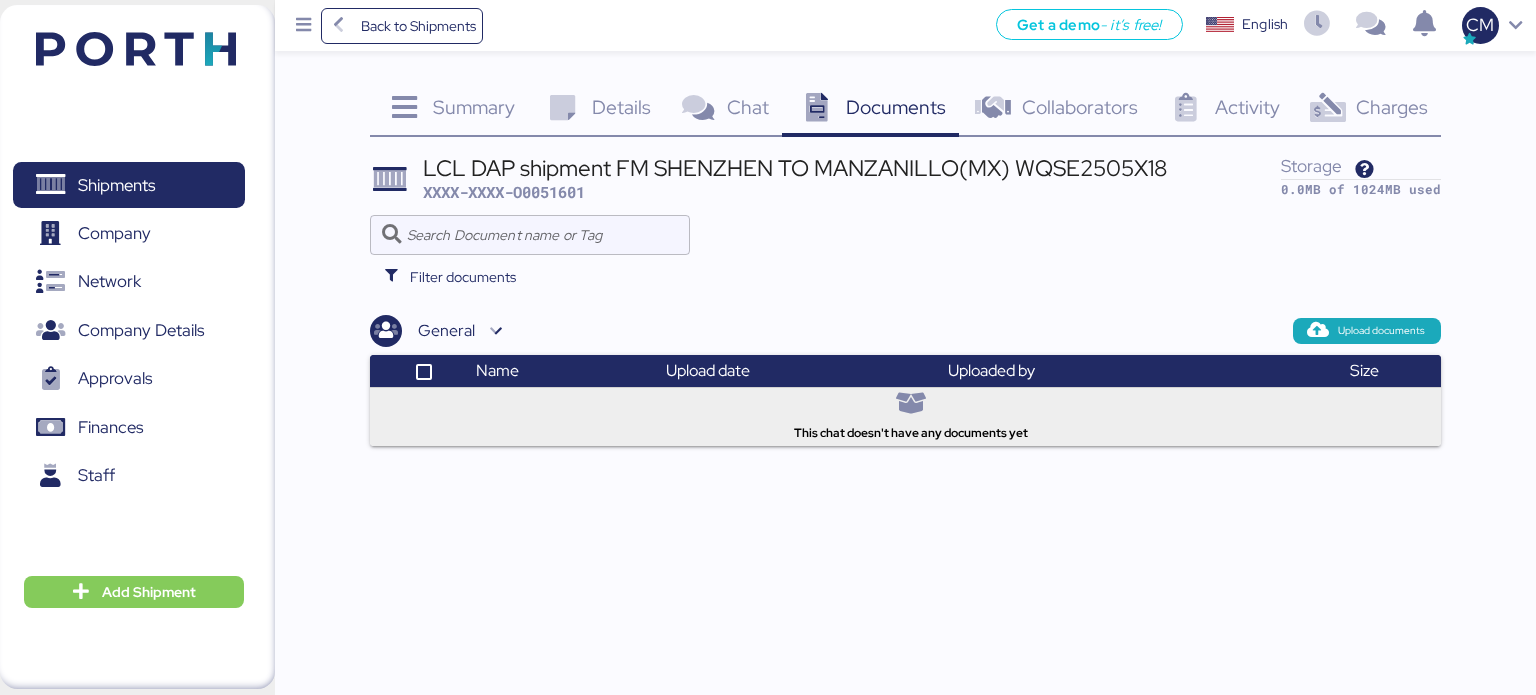 click on "Back to Shipments Get a demo  - it’s free! Get a demo  English Inglés English         CM" at bounding box center [905, 25] 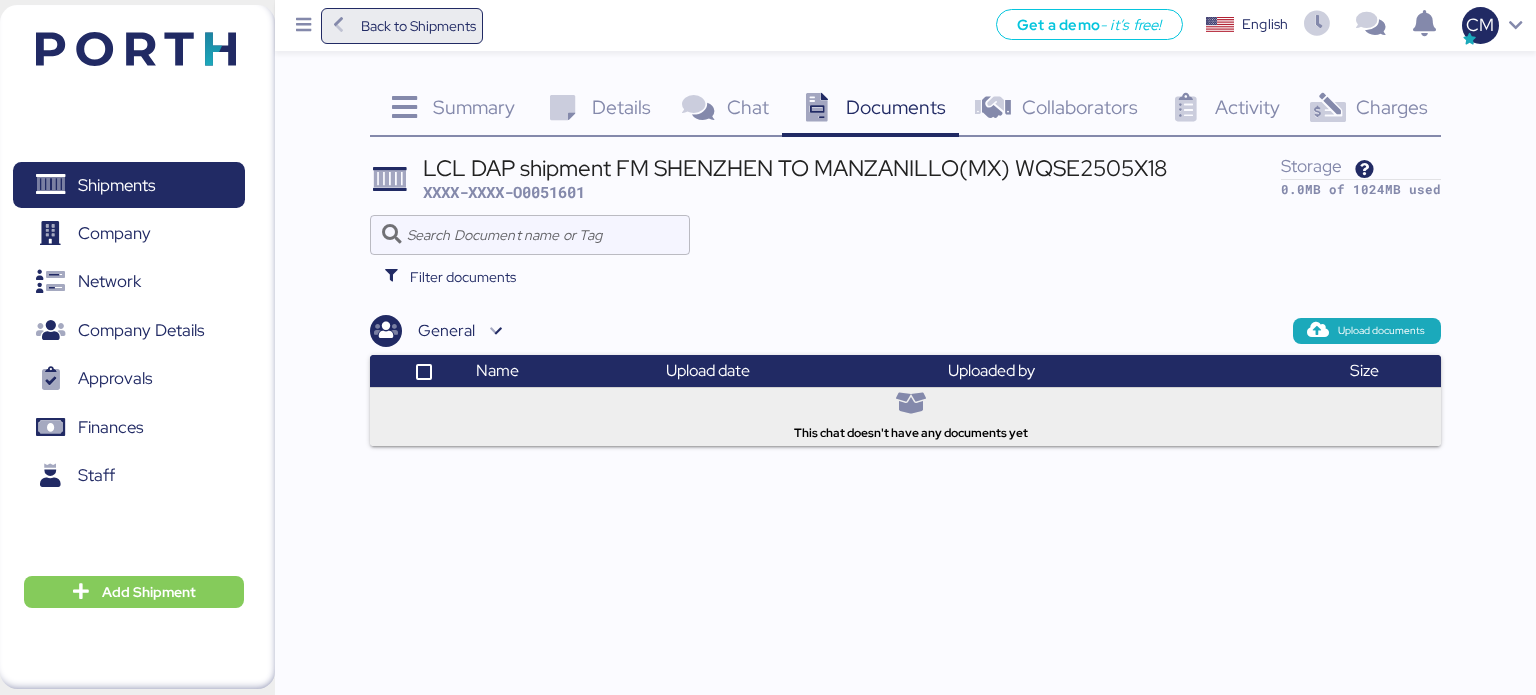 click on "Back to Shipments" at bounding box center [418, 26] 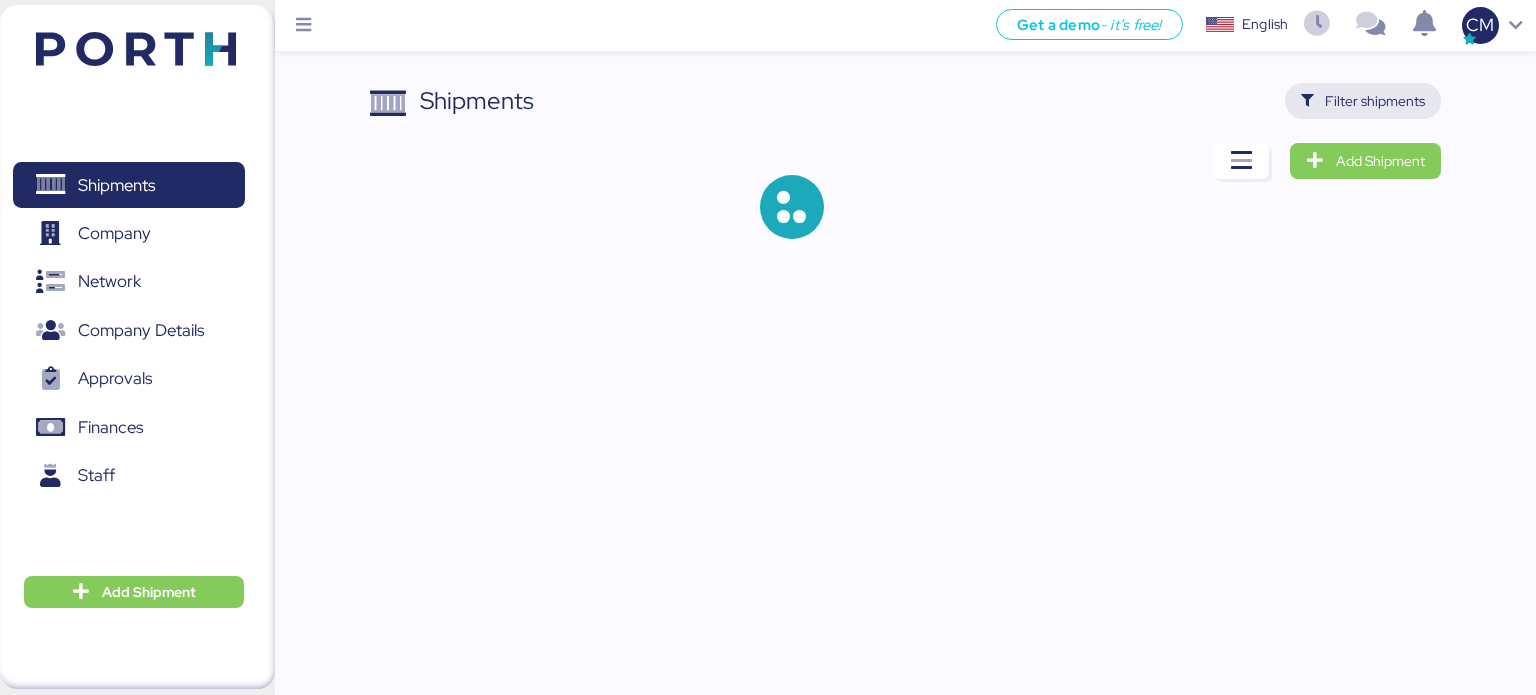 click on "Filter shipments" at bounding box center (1363, 101) 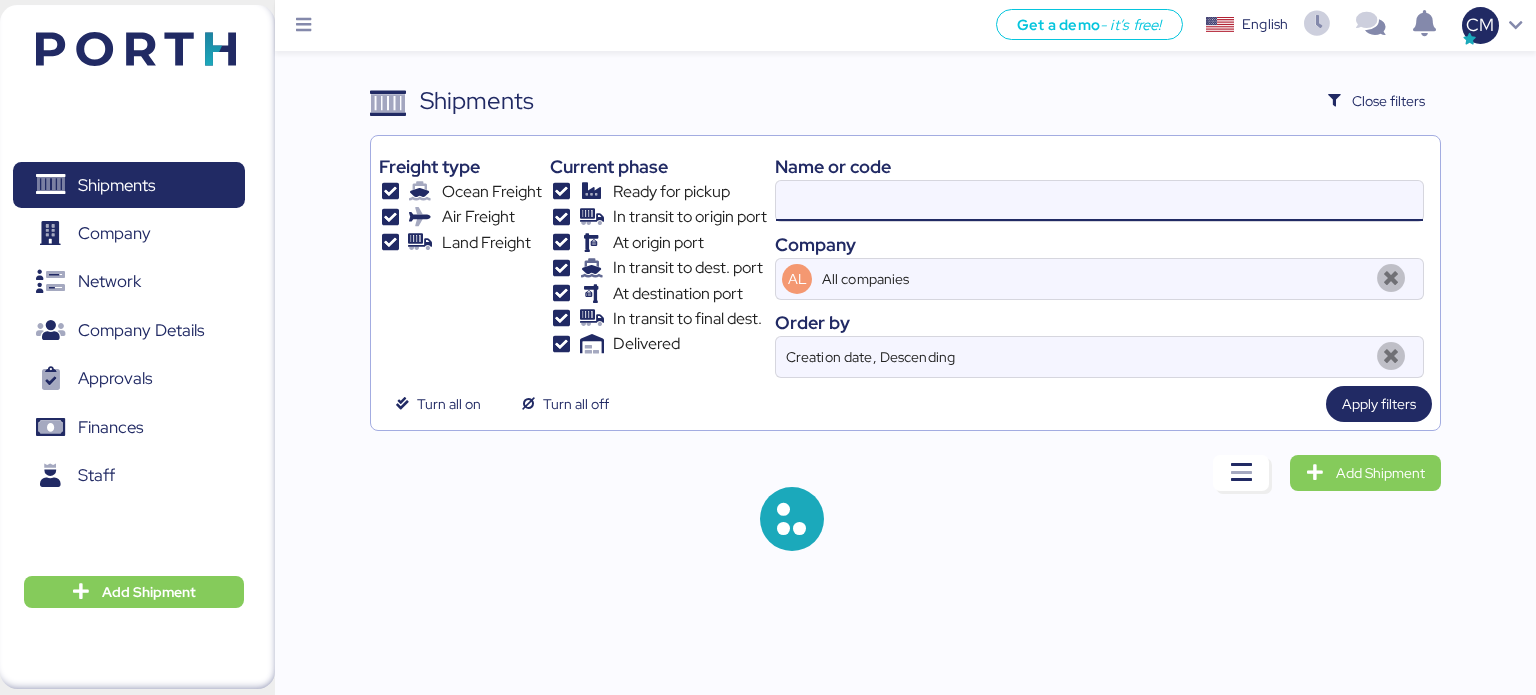 click at bounding box center [1099, 201] 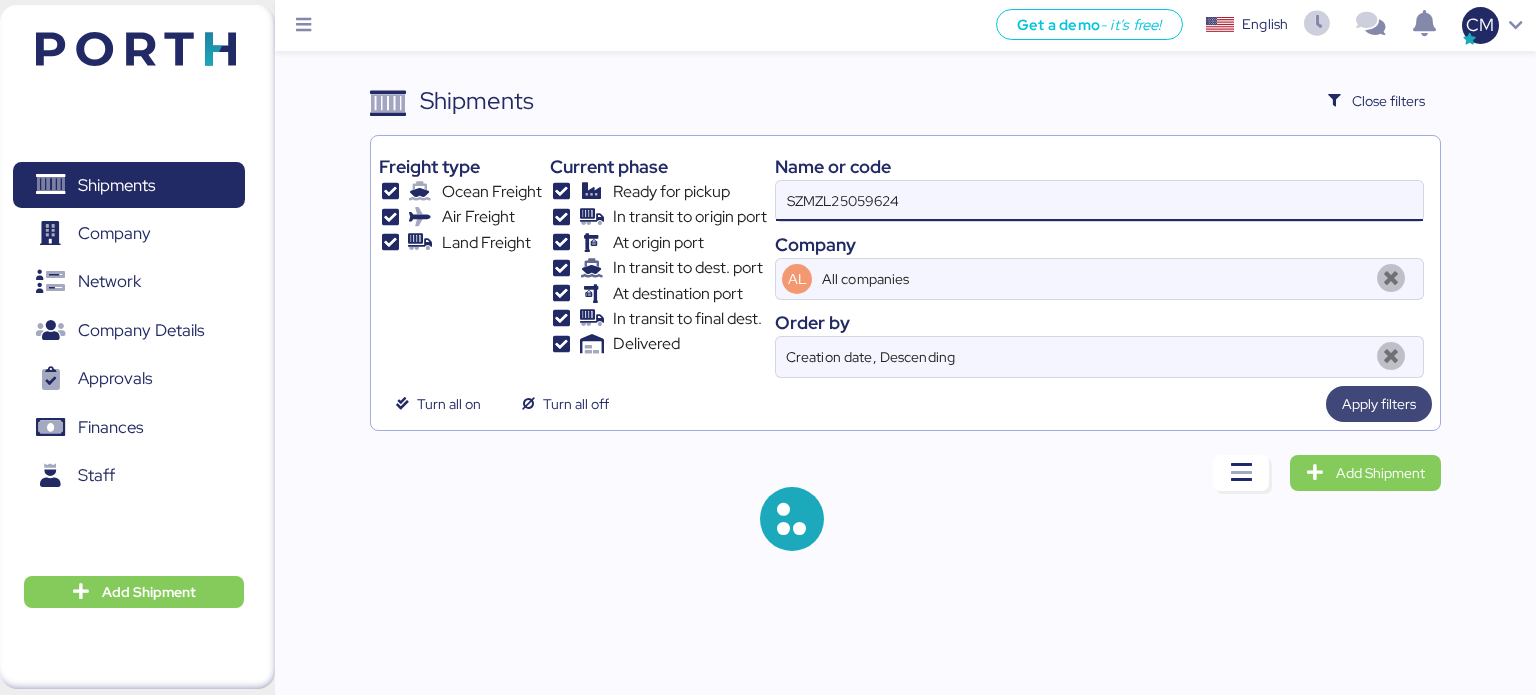 type on "SZMZL25059624" 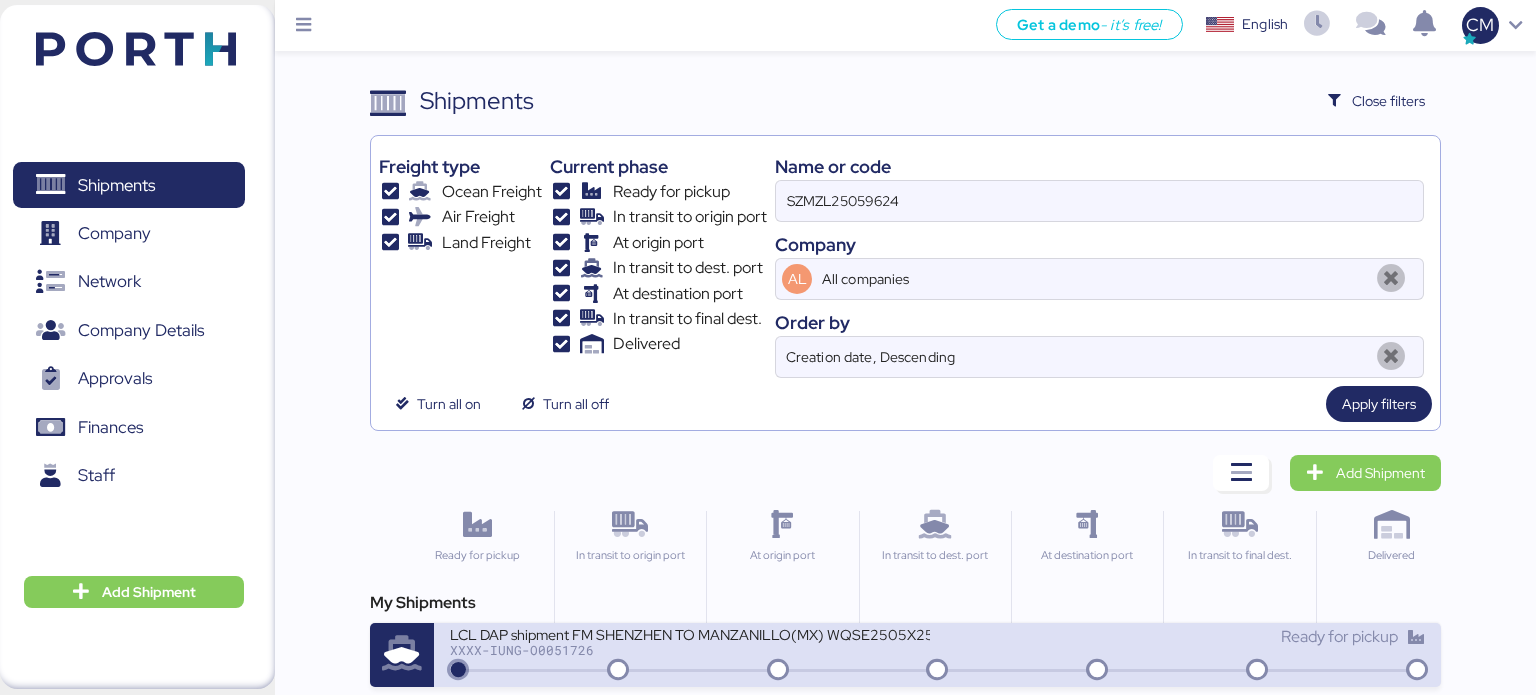 click on "XXXX-IUNG-O0051726" at bounding box center [690, 650] 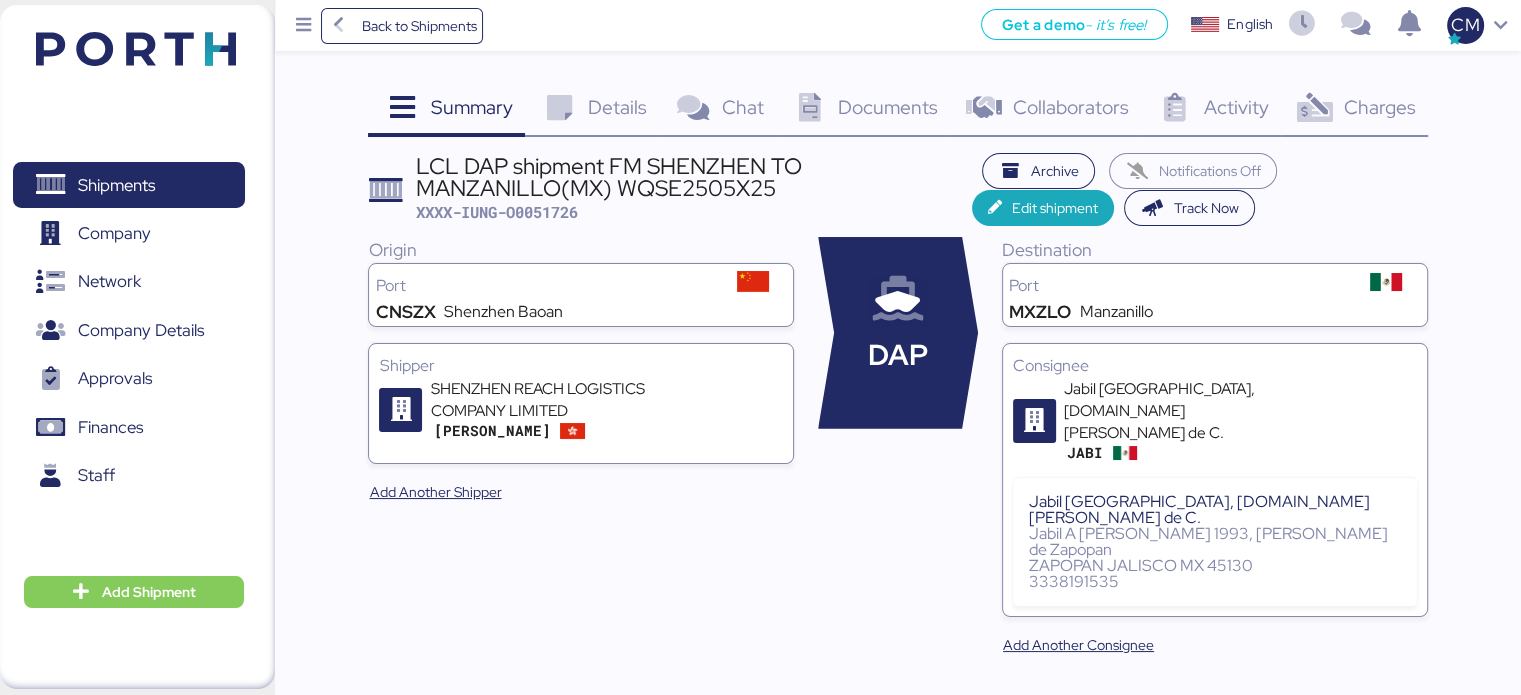 click on "Documents 0" at bounding box center (863, 110) 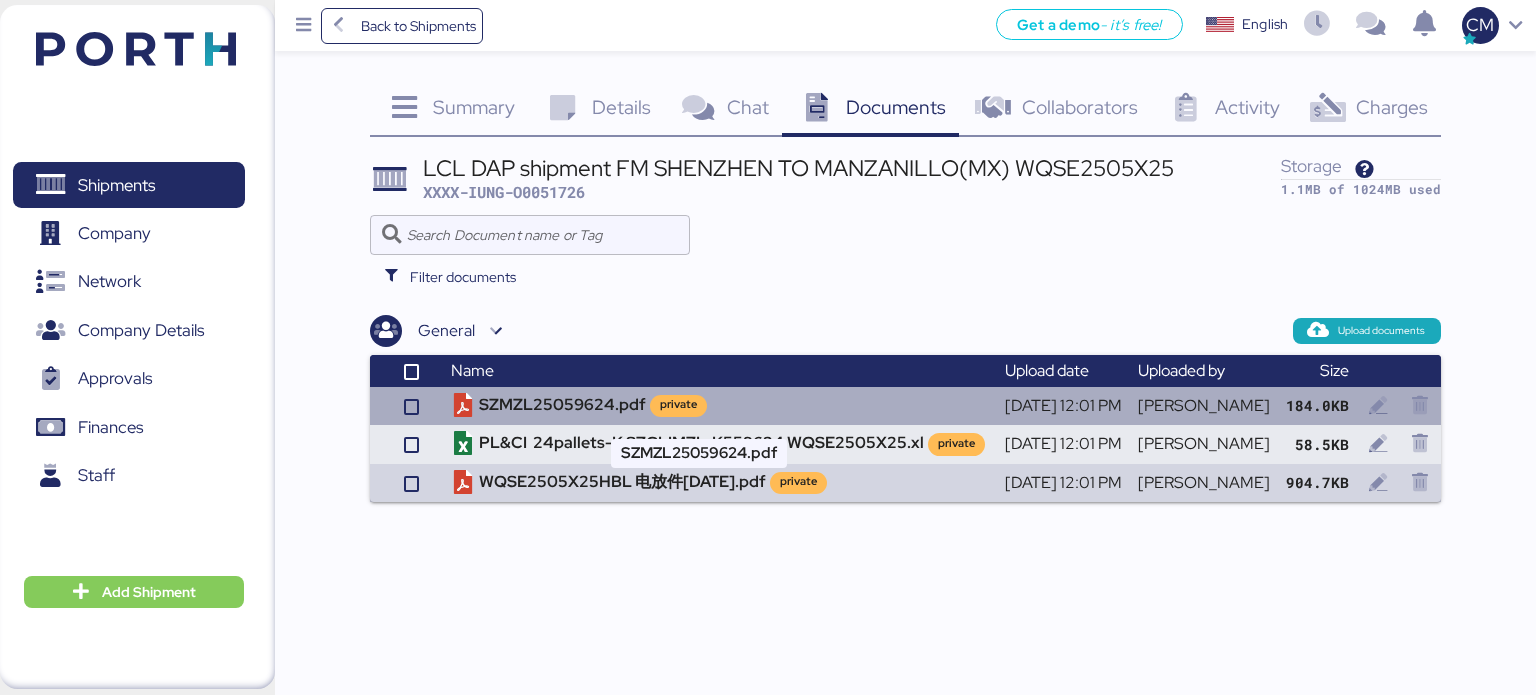 click on "SZMZL25059624.pdf
private" at bounding box center (720, 406) 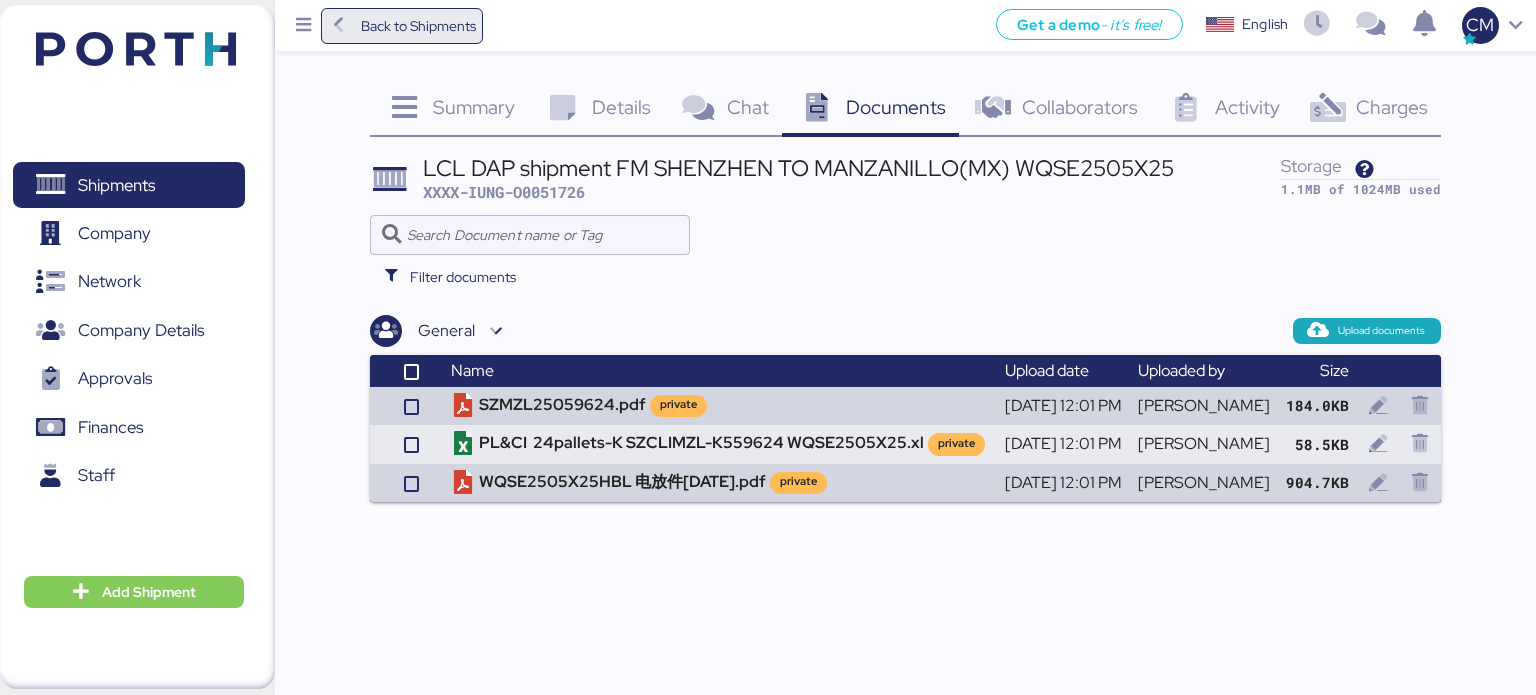 click on "Back to Shipments" at bounding box center [418, 26] 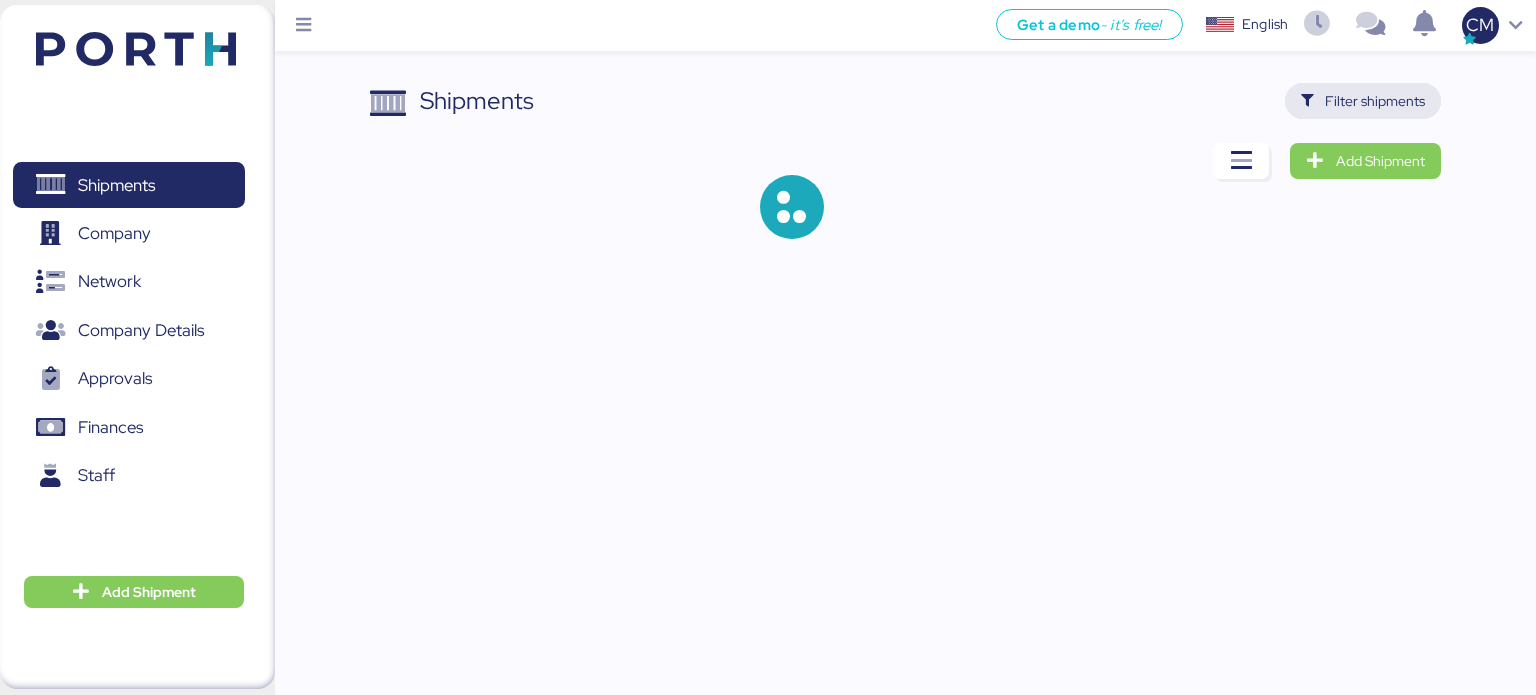 click on "Filter shipments" at bounding box center (1375, 101) 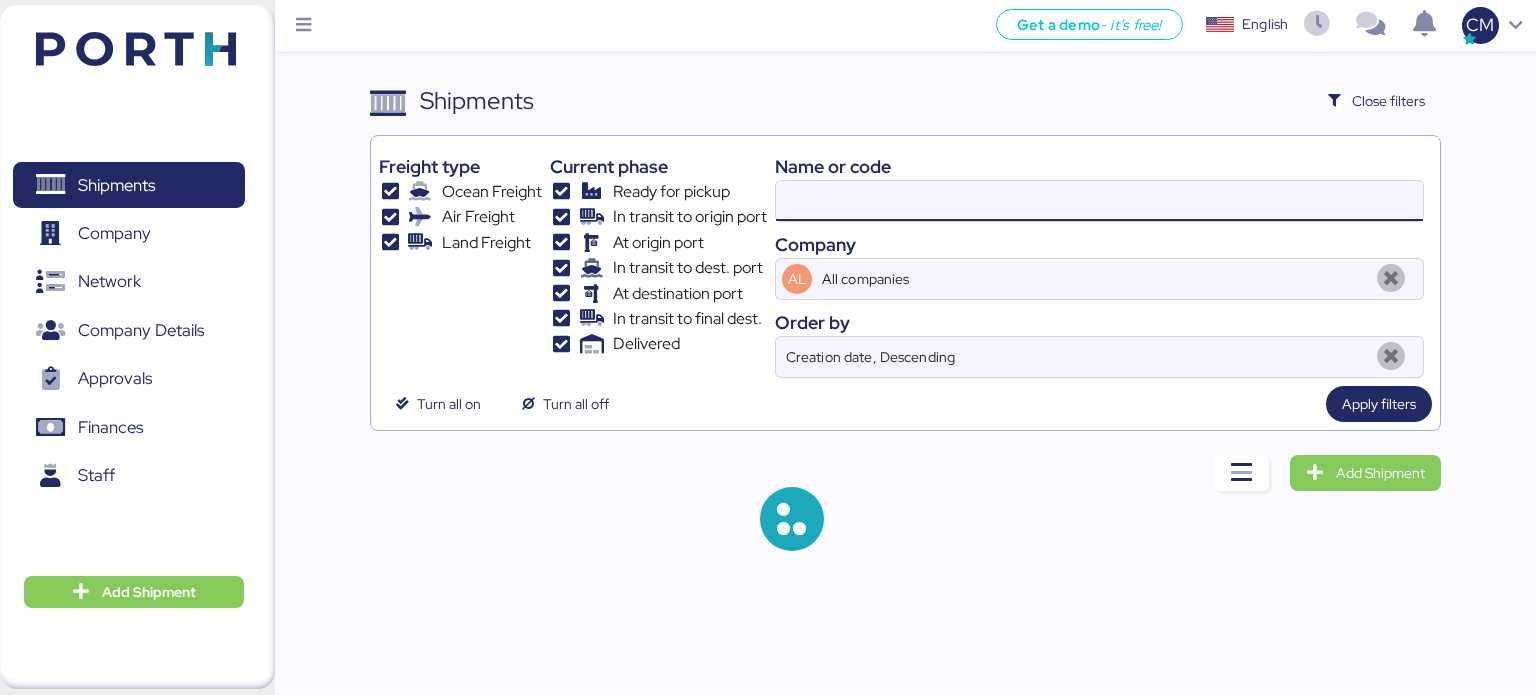 click at bounding box center (1099, 201) 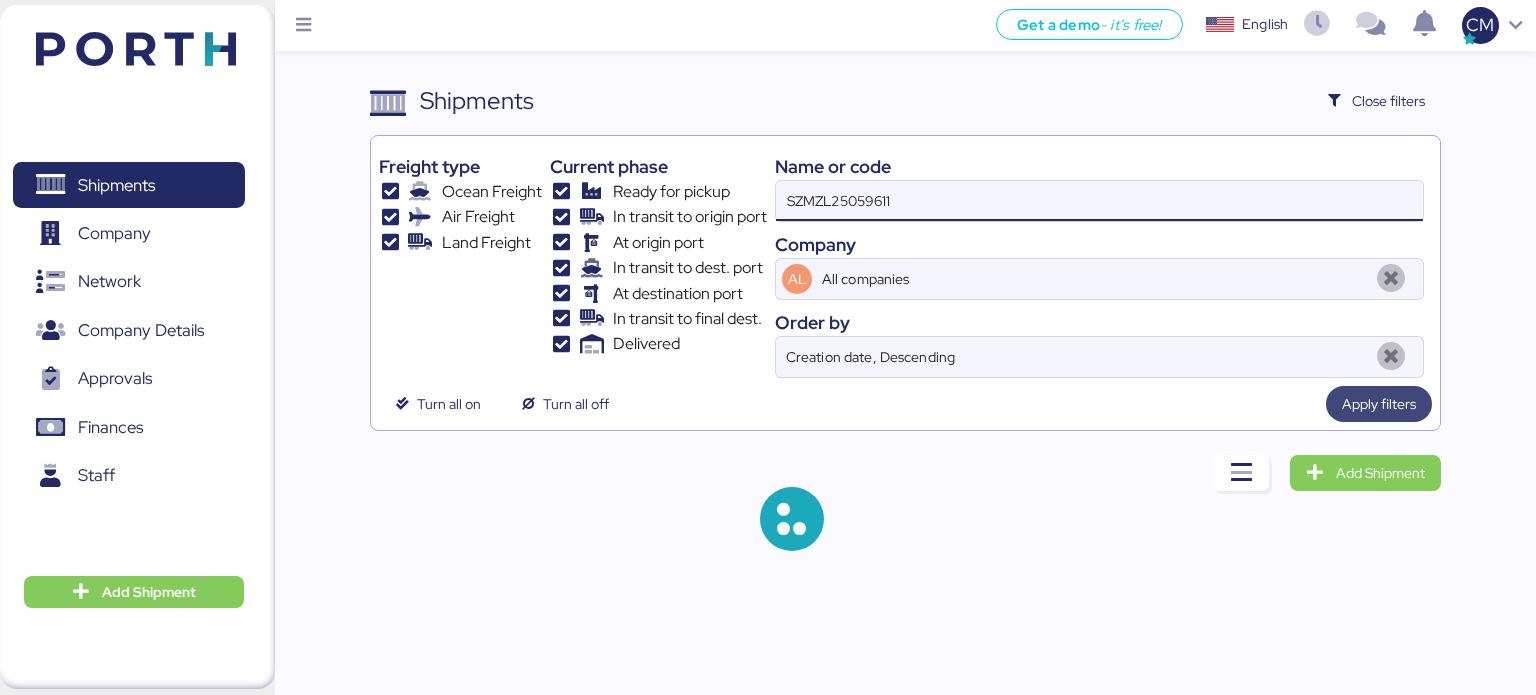 type on "SZMZL25059611" 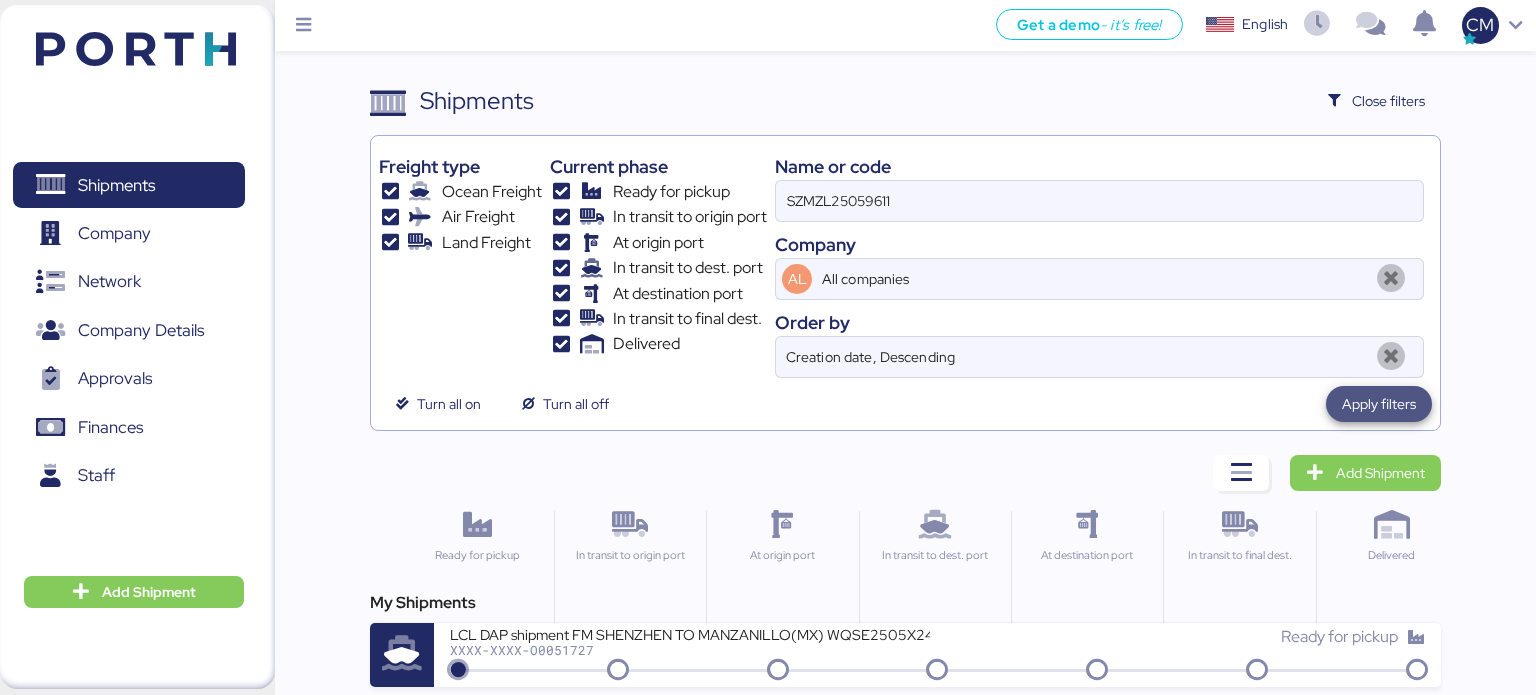 click on "Apply filters" at bounding box center [1379, 404] 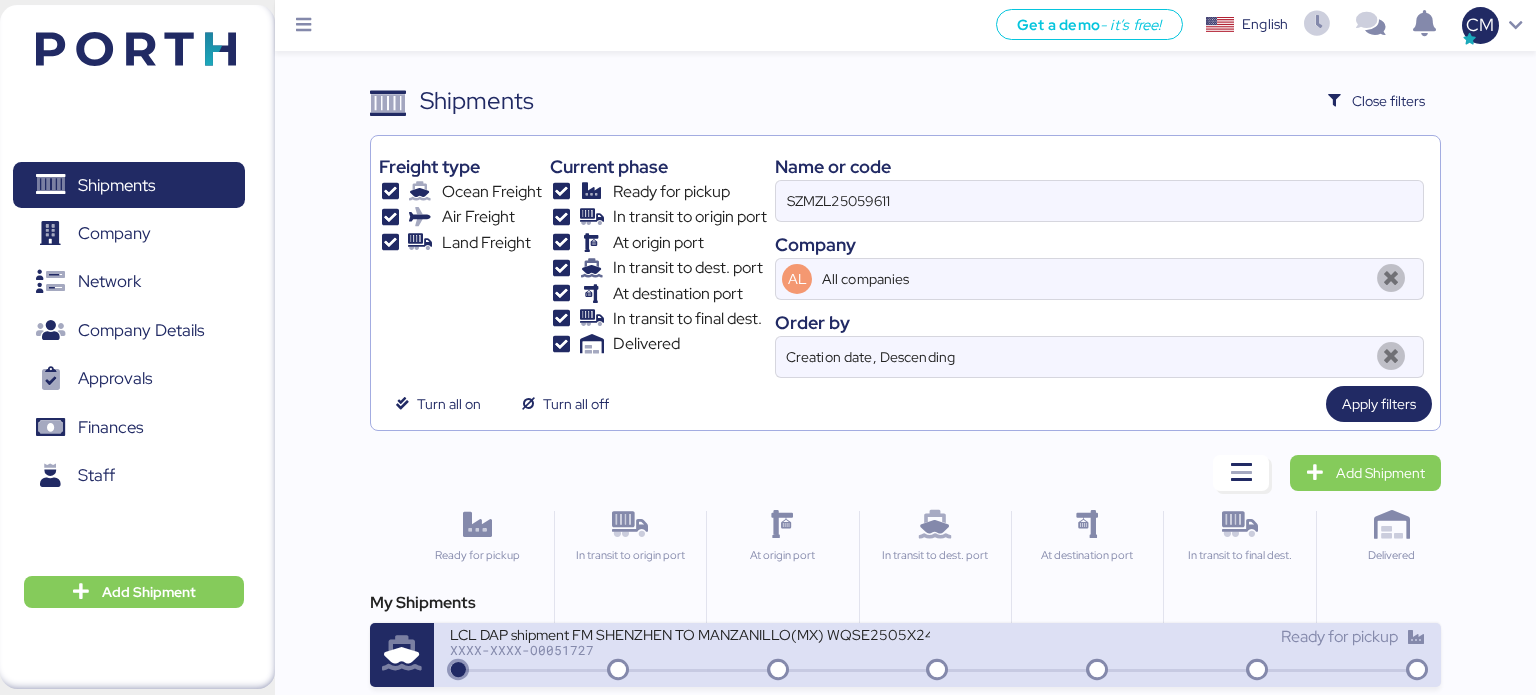click on "LCL DAP shipment FM SHENZHEN TO MANZANILLO(MX) WQSE2505X24" at bounding box center [690, 633] 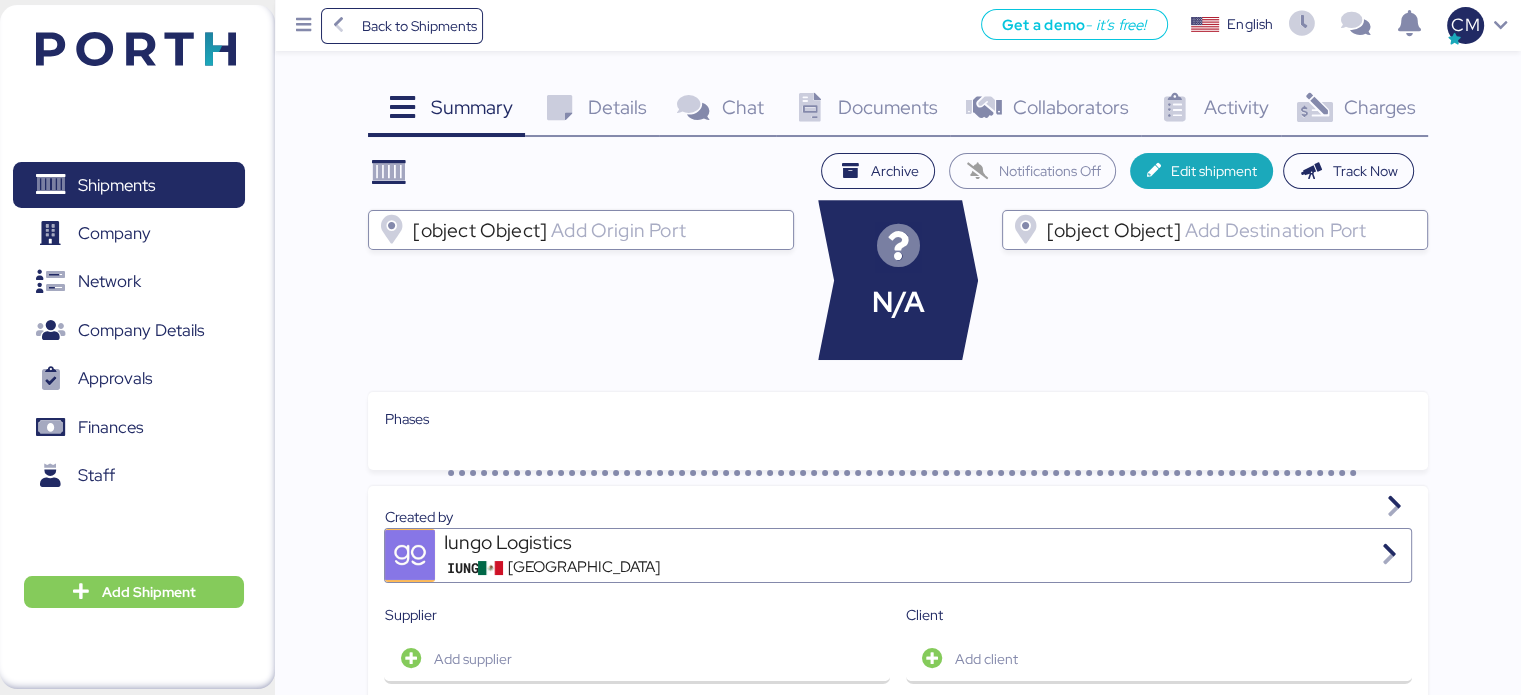 click on "Documents" at bounding box center [888, 107] 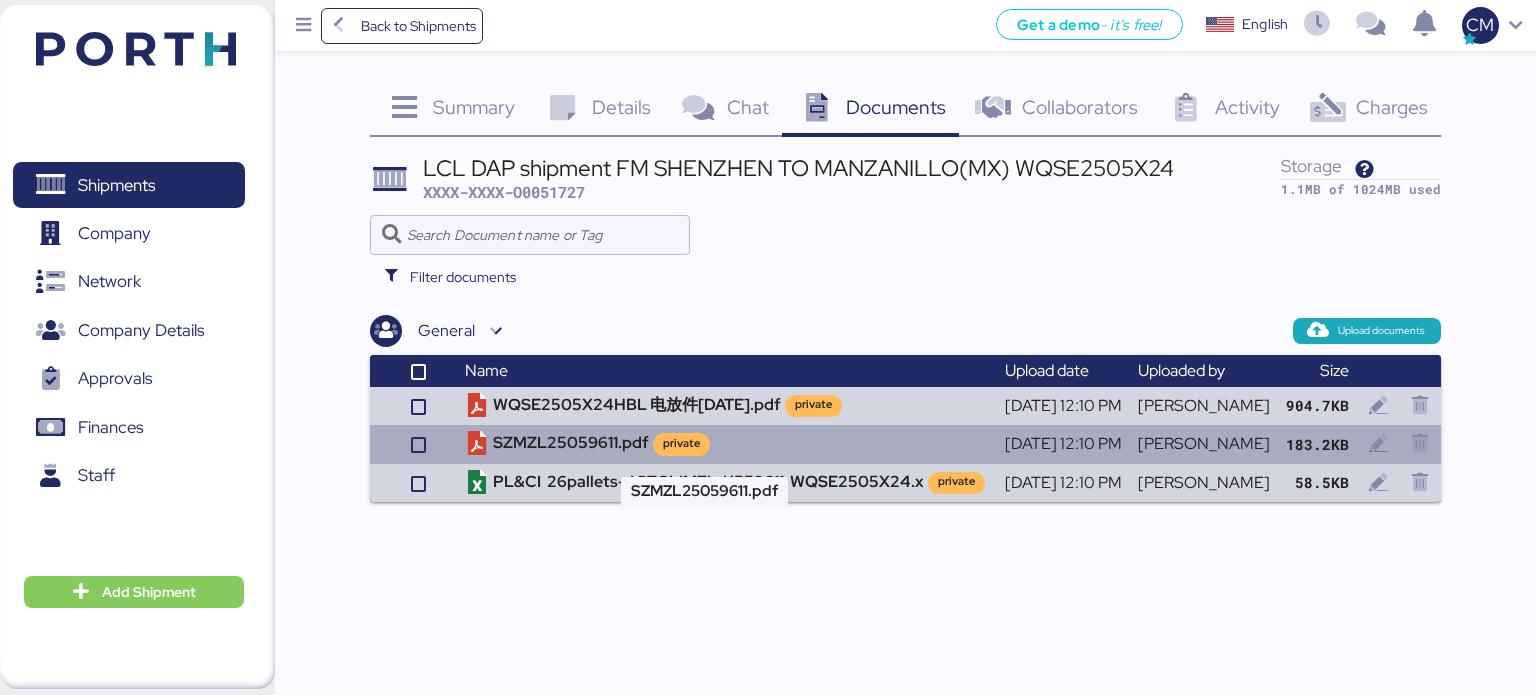 click on "SZMZL25059611.pdf
private" at bounding box center [727, 444] 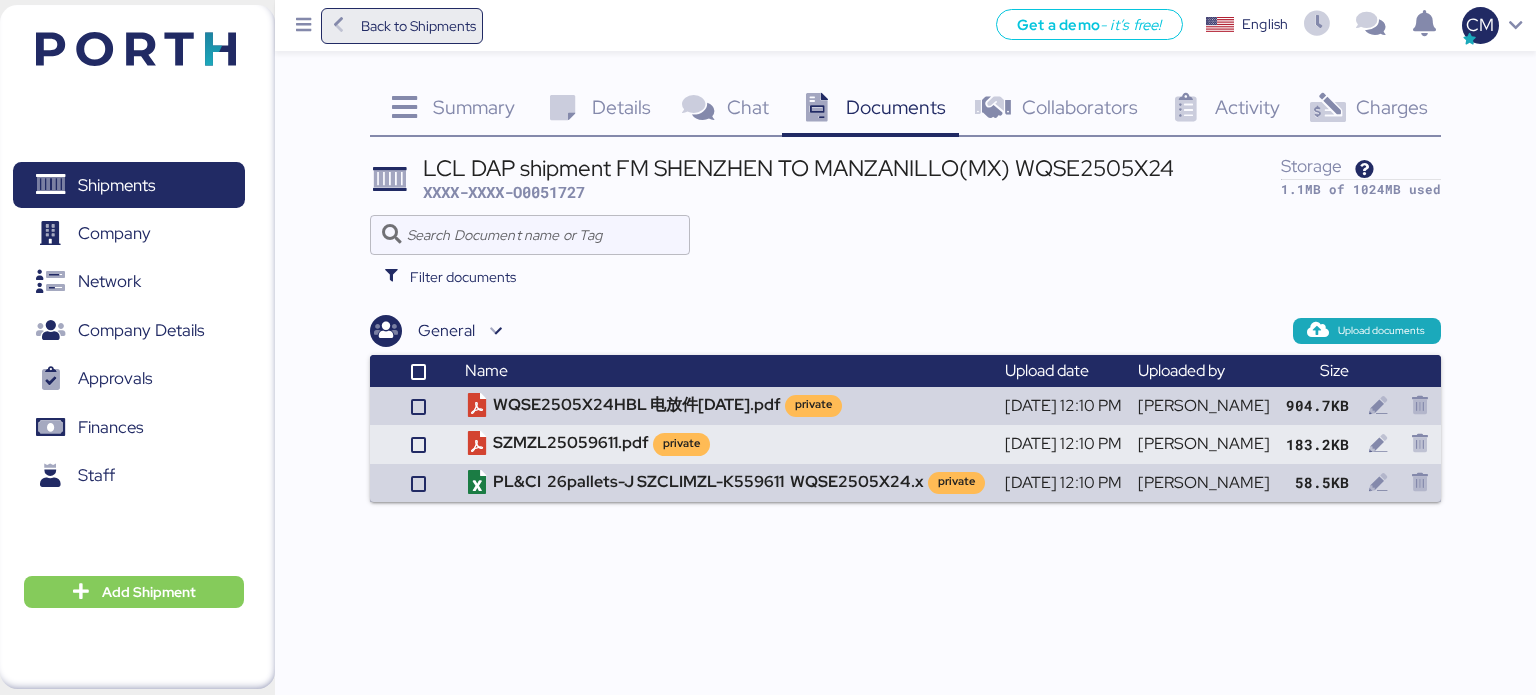 click on "Back to Shipments" at bounding box center [418, 26] 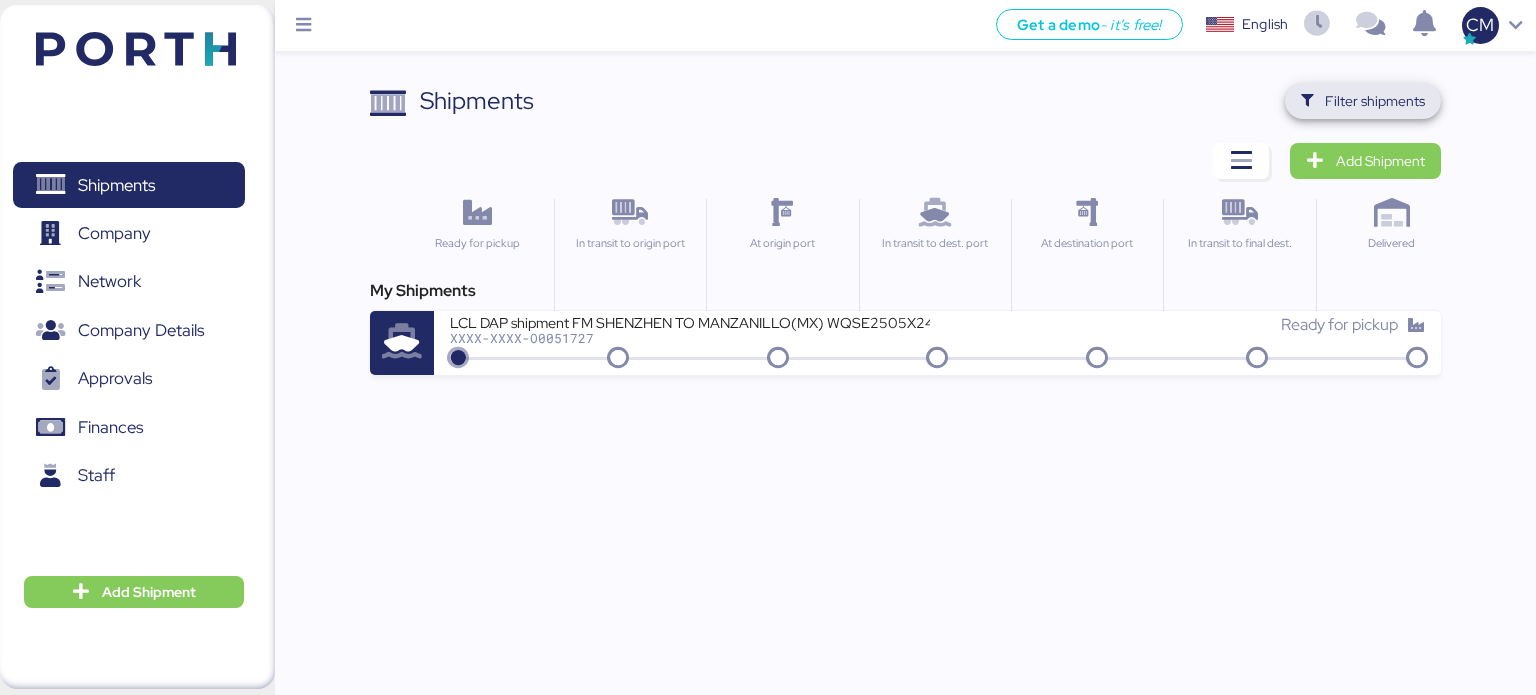click on "Filter shipments" at bounding box center [1375, 101] 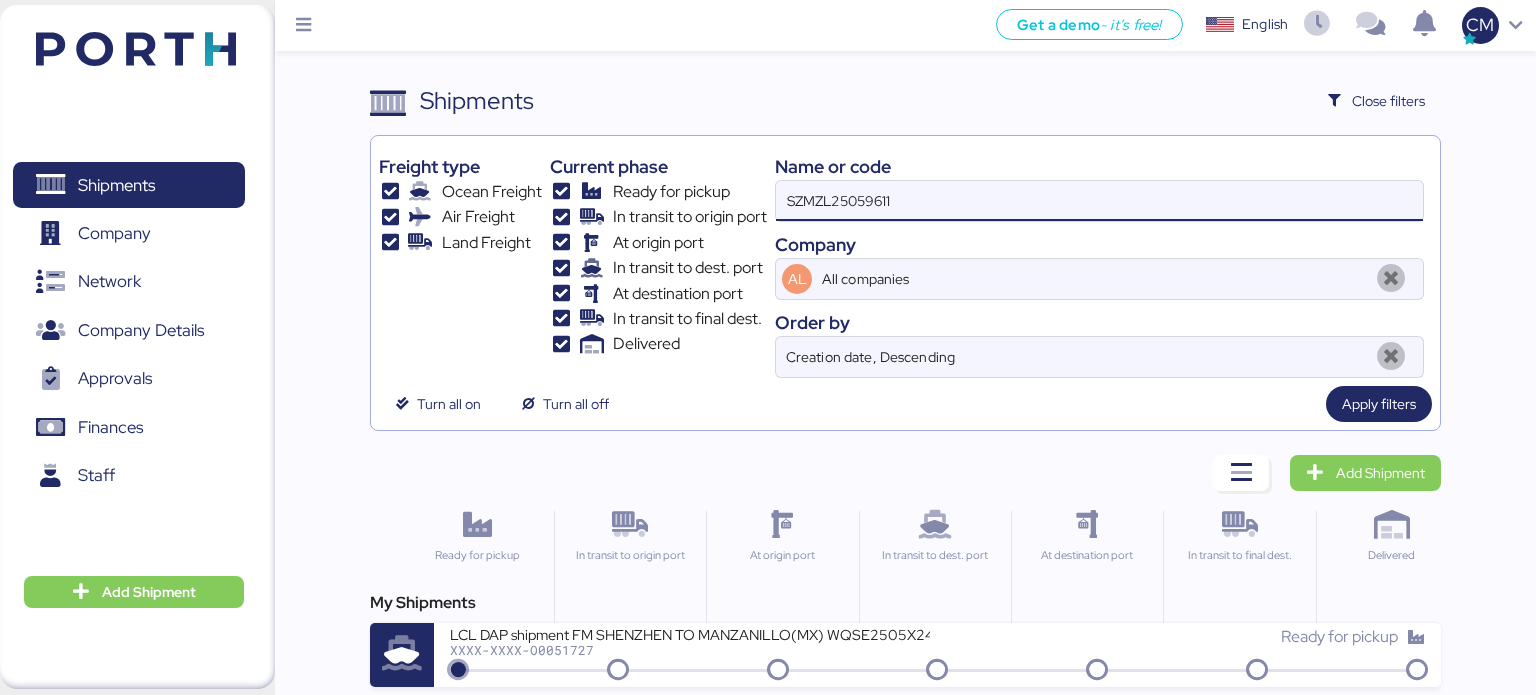 click on "SZMZL25059611" at bounding box center (1099, 201) 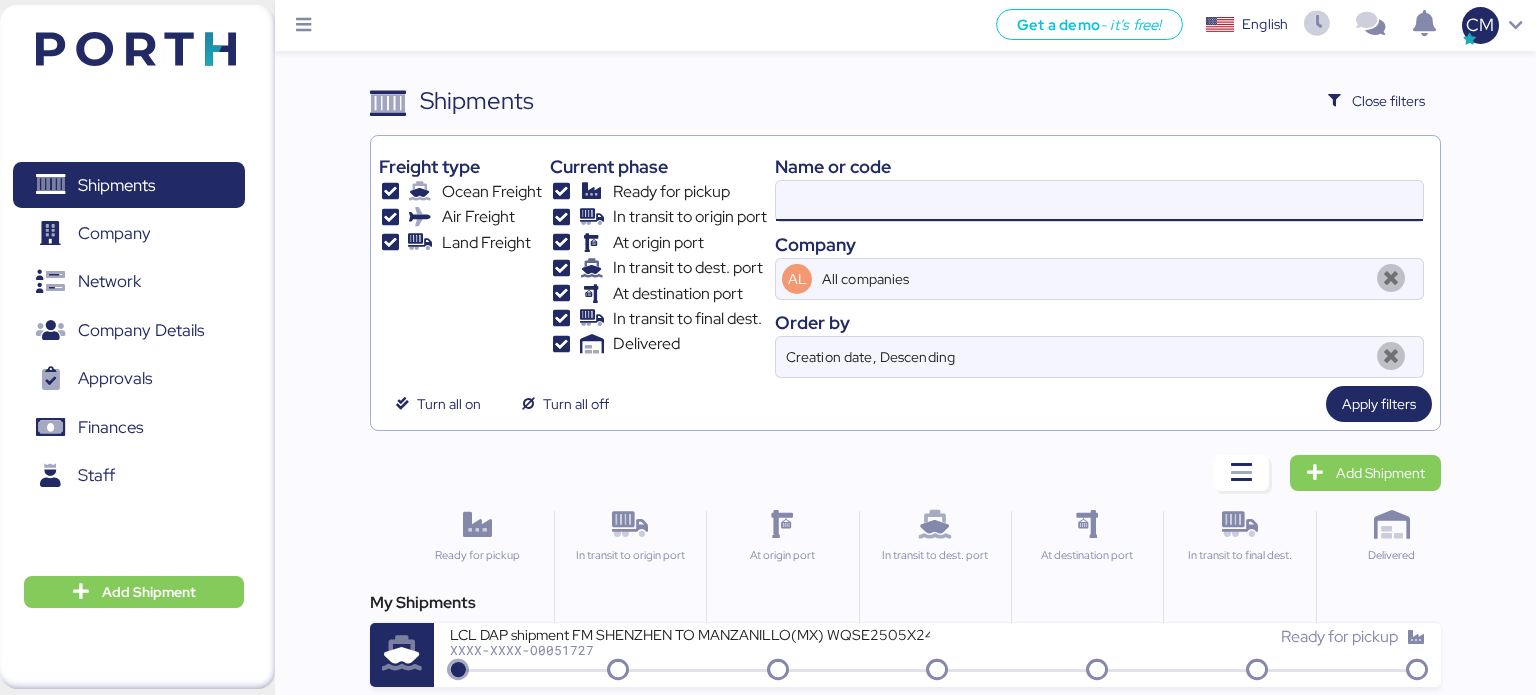 paste on "SZMZL25059617" 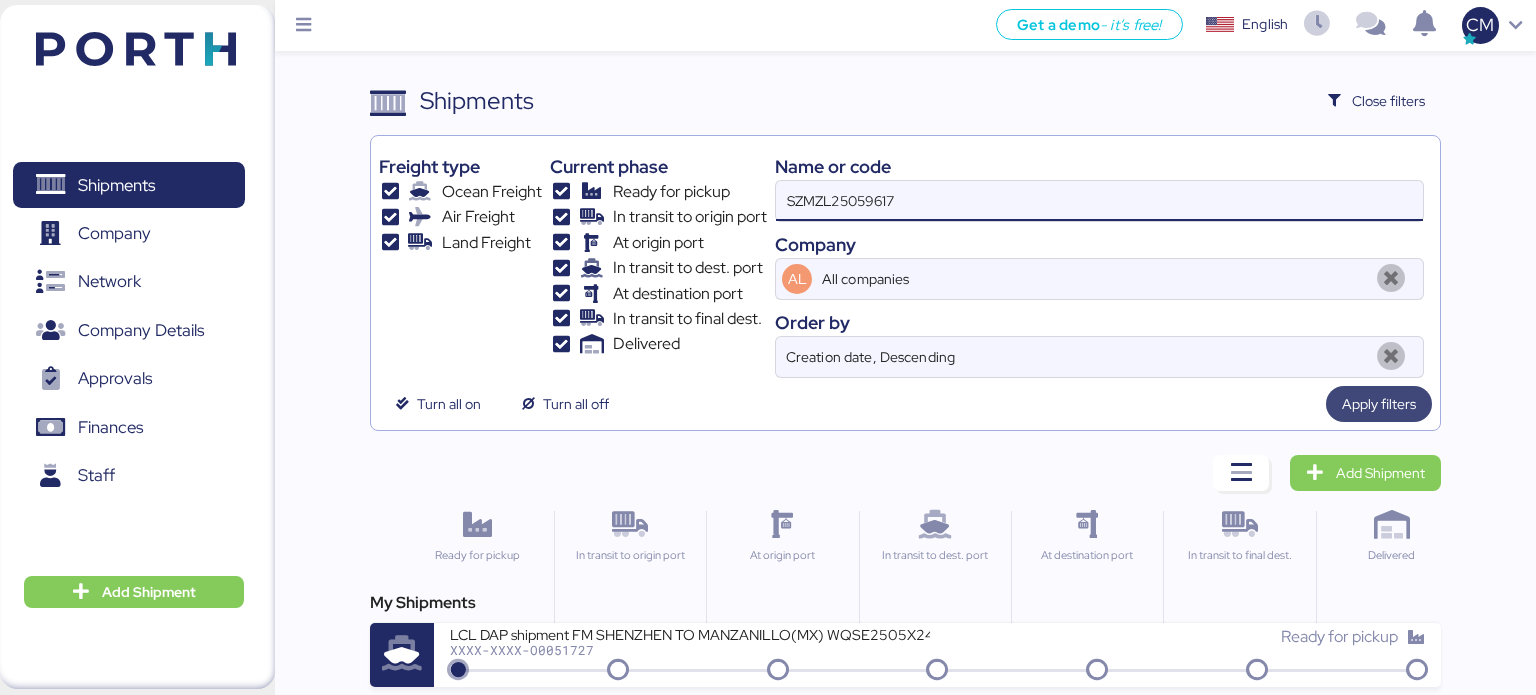 type on "SZMZL25059617" 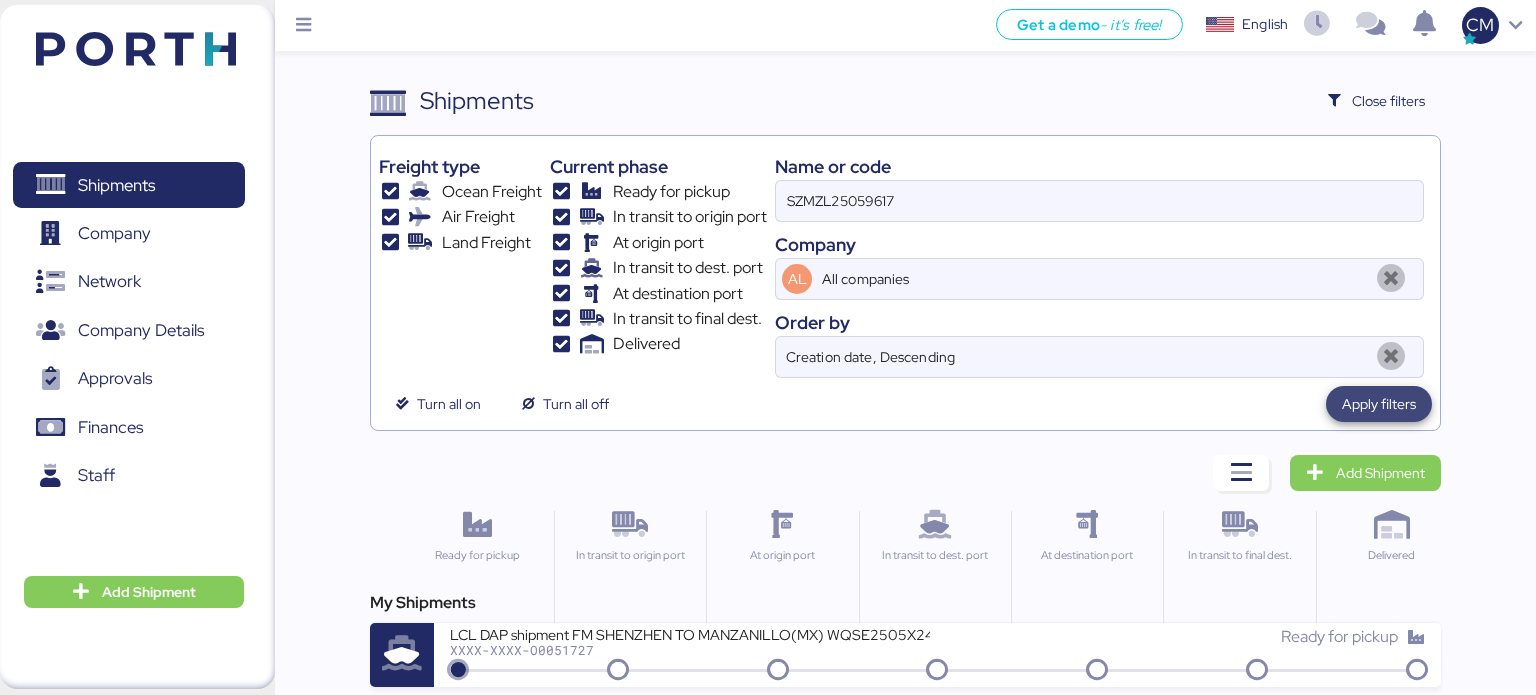 click on "Apply filters" at bounding box center (1379, 404) 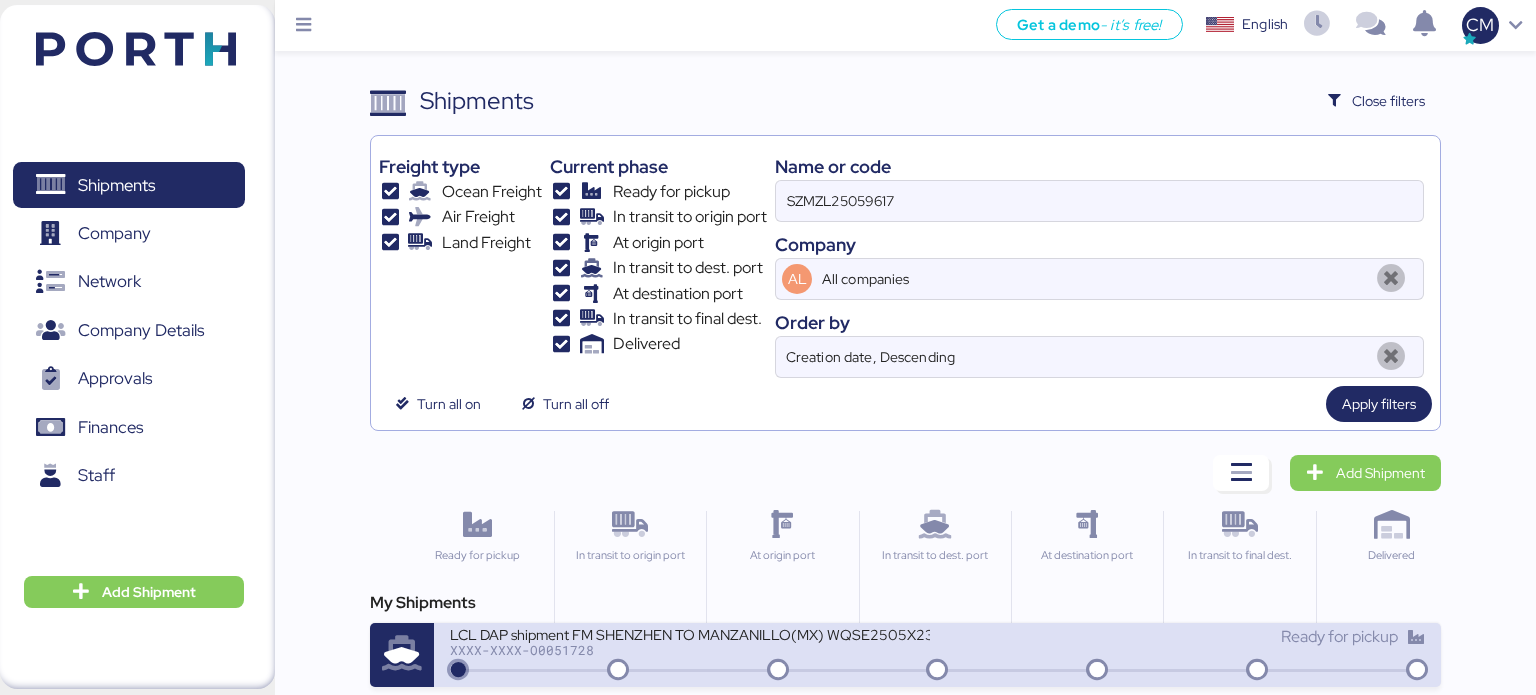 click on "LCL DAP shipment FM SHENZHEN TO MANZANILLO(MX) WQSE2505X23" at bounding box center (690, 633) 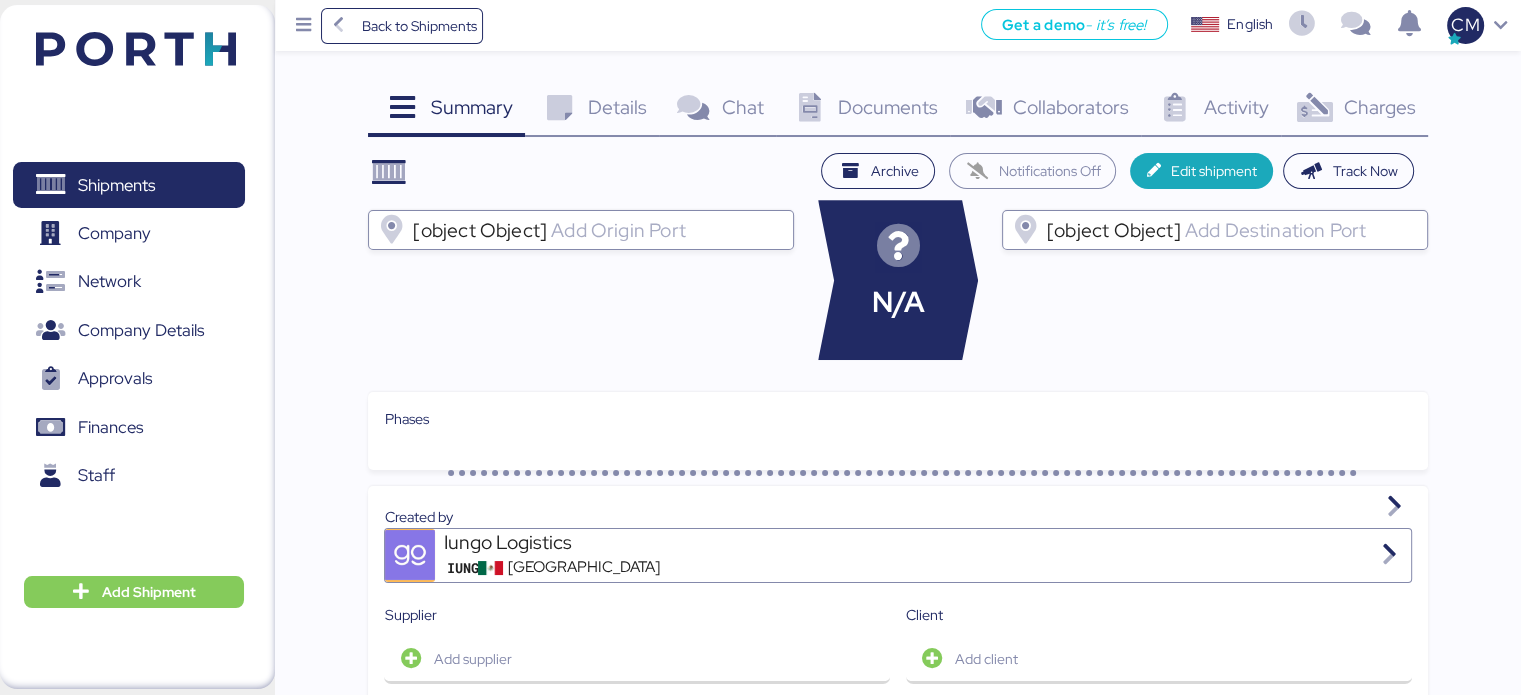 click on "Documents" at bounding box center (888, 107) 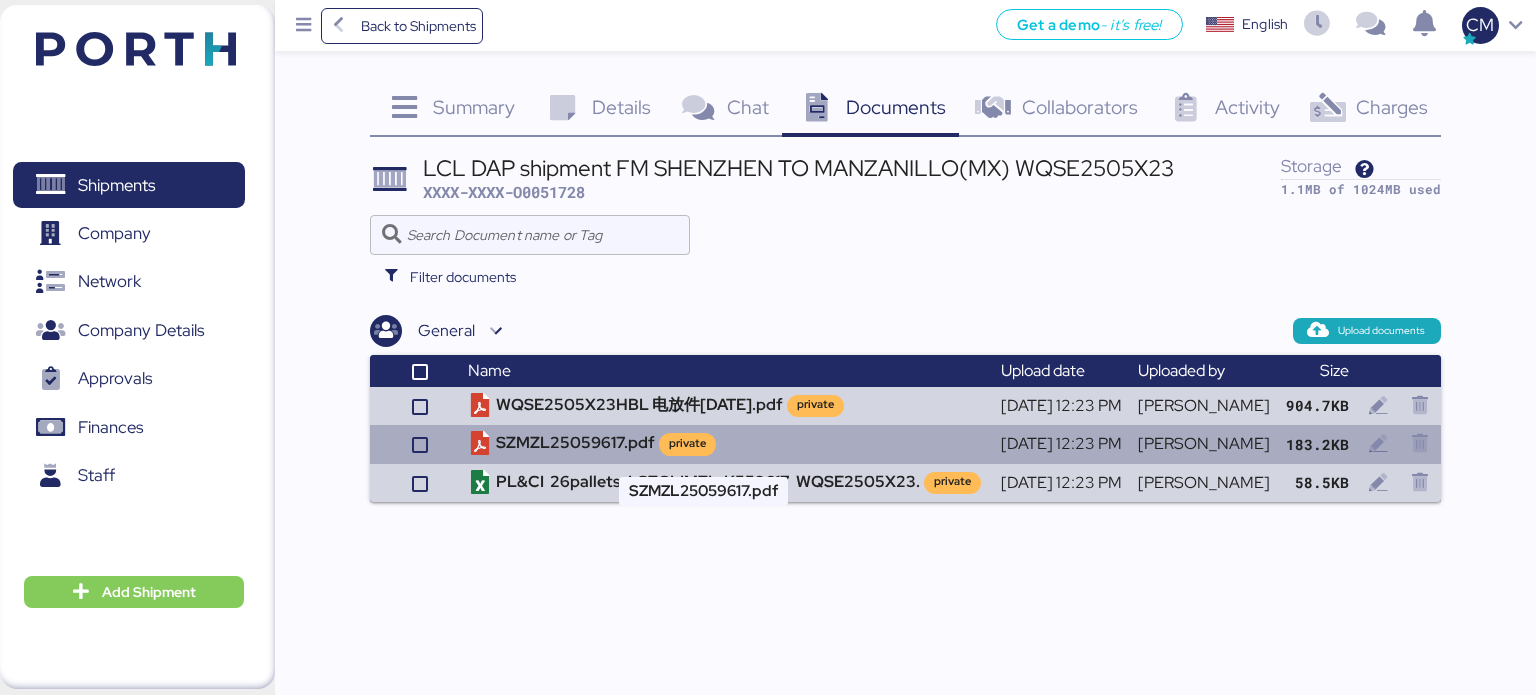 click on "SZMZL25059617.pdf
private" at bounding box center [726, 444] 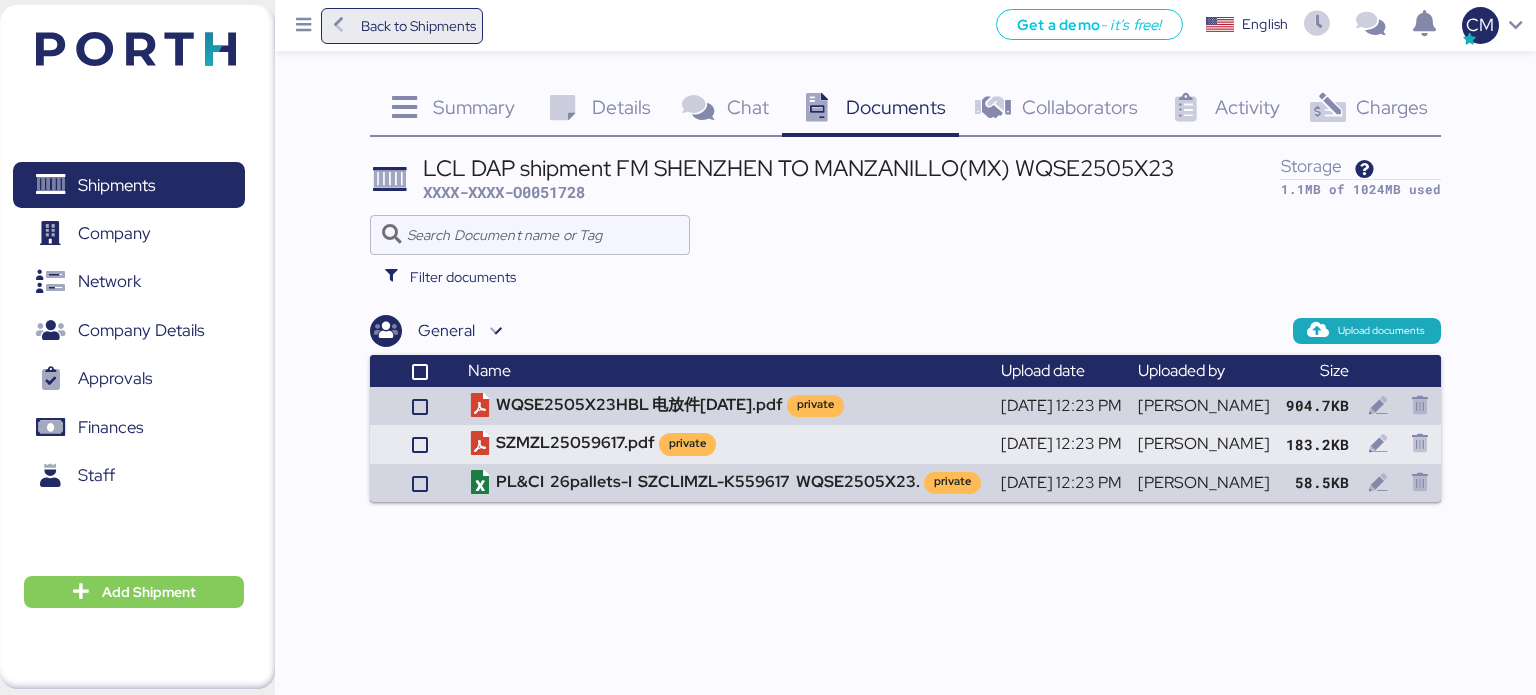 click on "Back to Shipments" at bounding box center (418, 26) 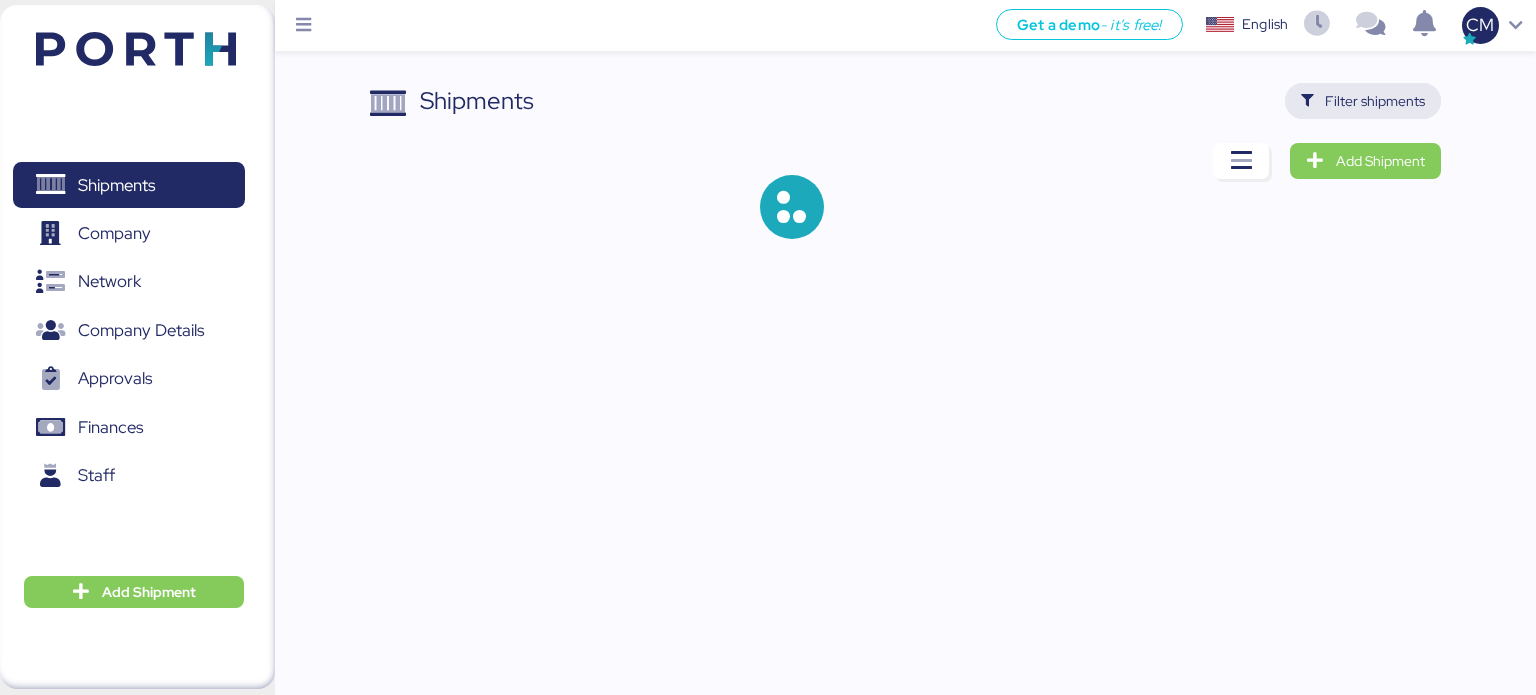 click at bounding box center [1307, 101] 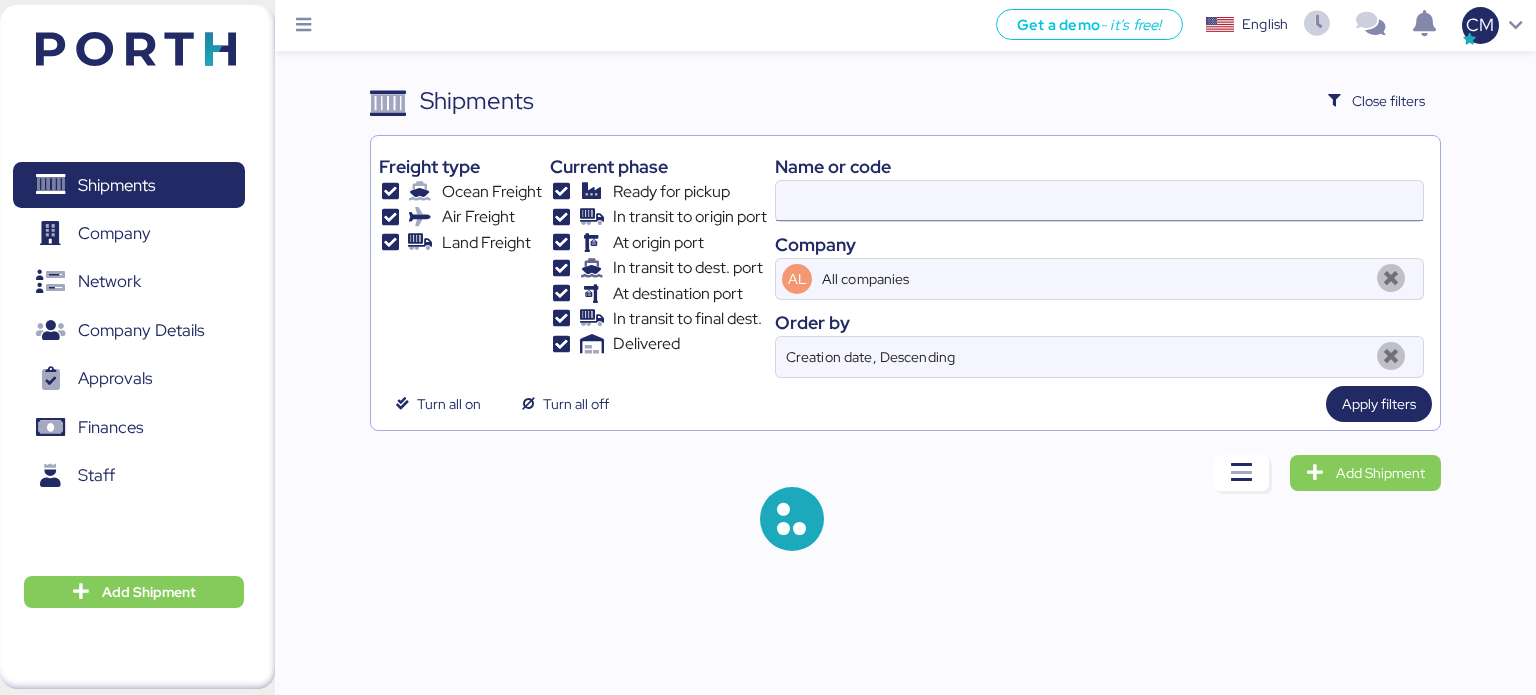 type on "SZMZL25059617" 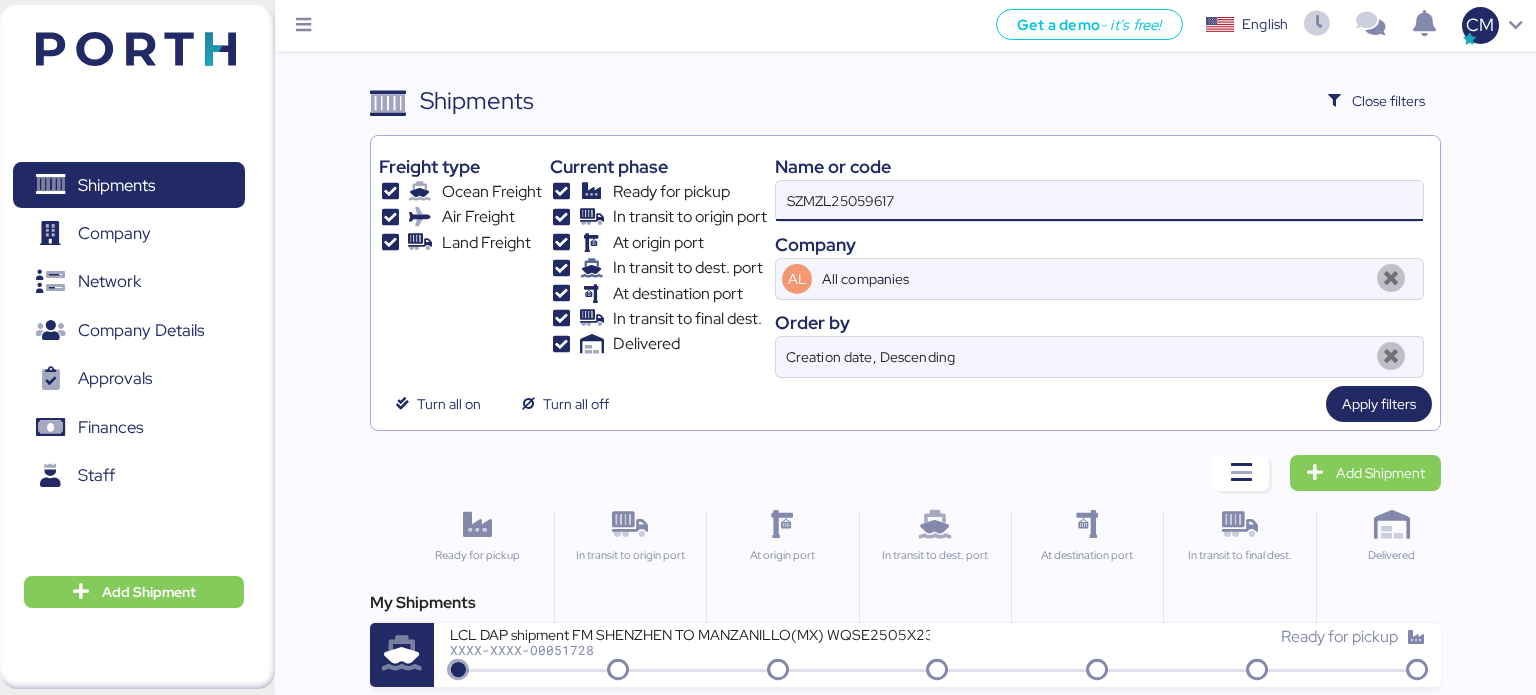 click on "SZMZL25059617" at bounding box center [1099, 201] 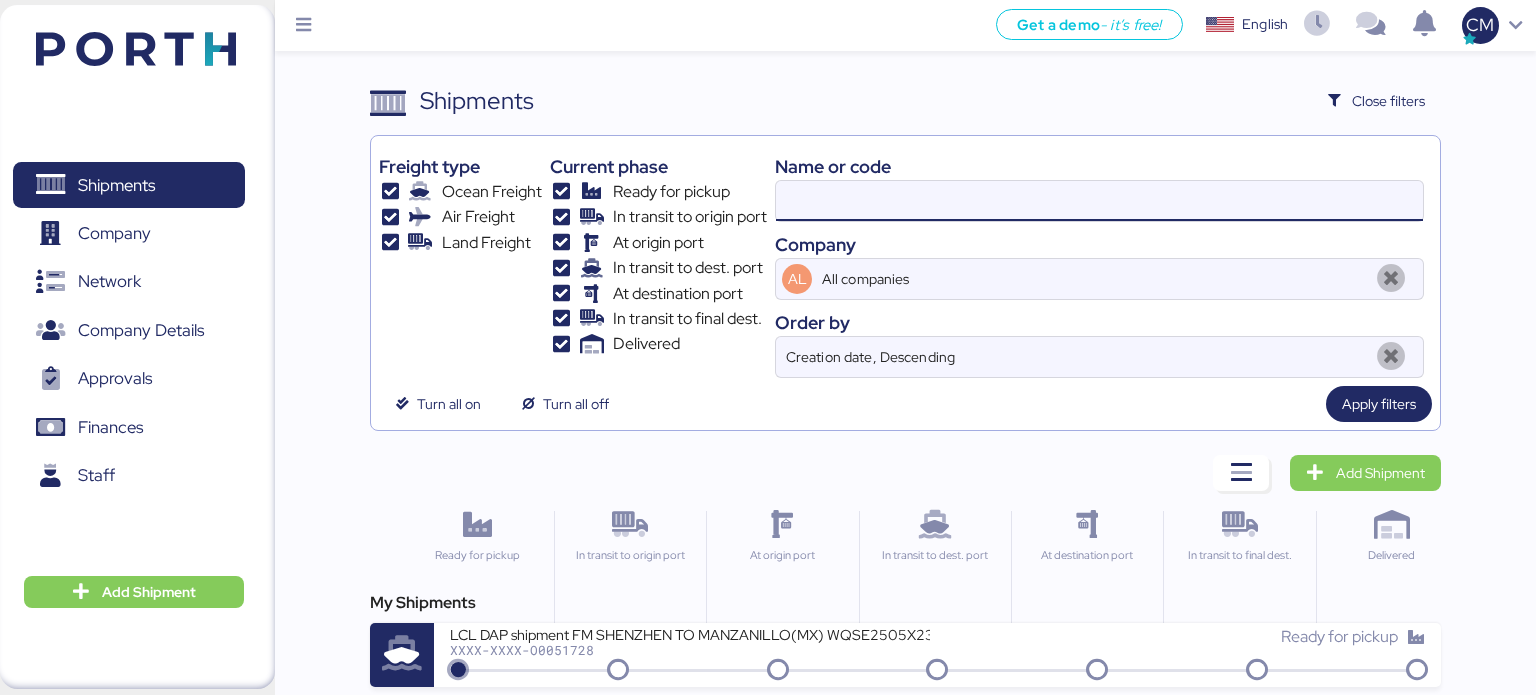paste on "SZMZL25059606" 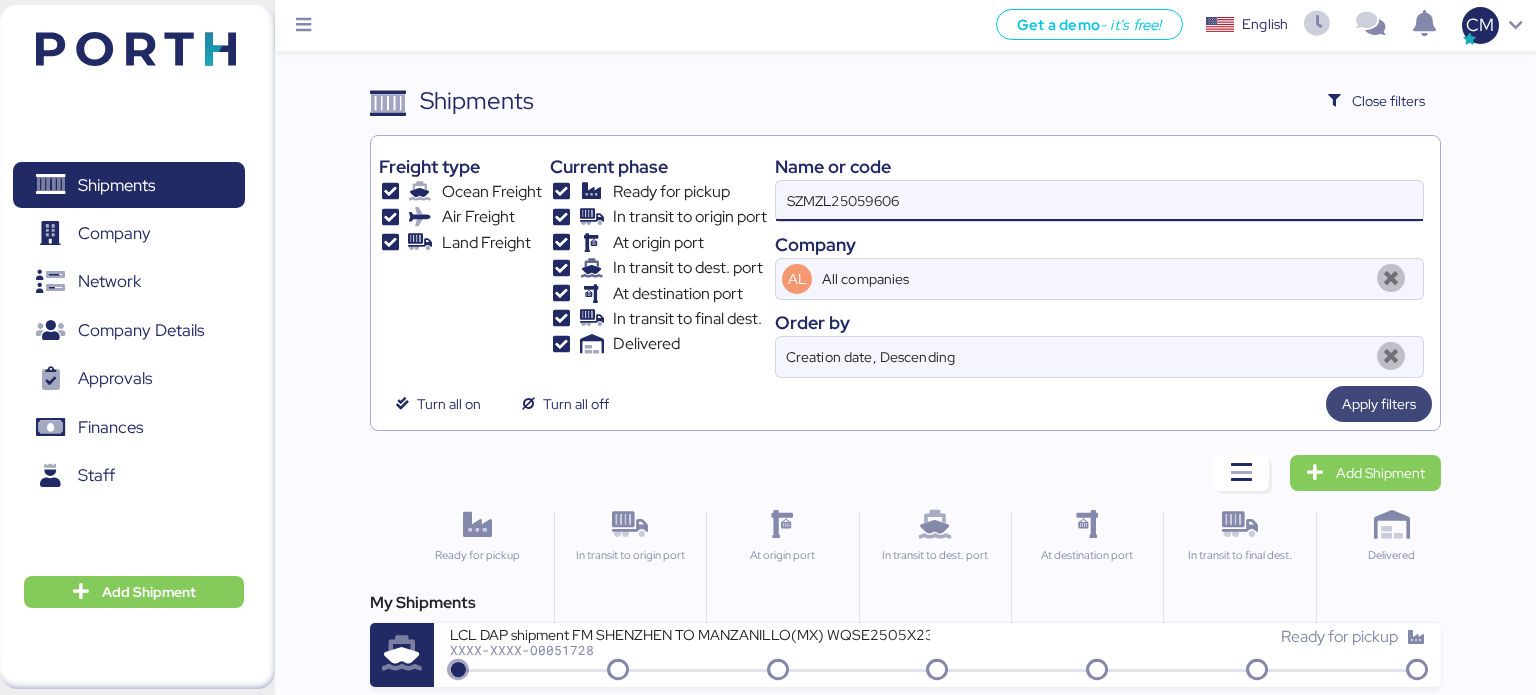 type on "SZMZL25059606" 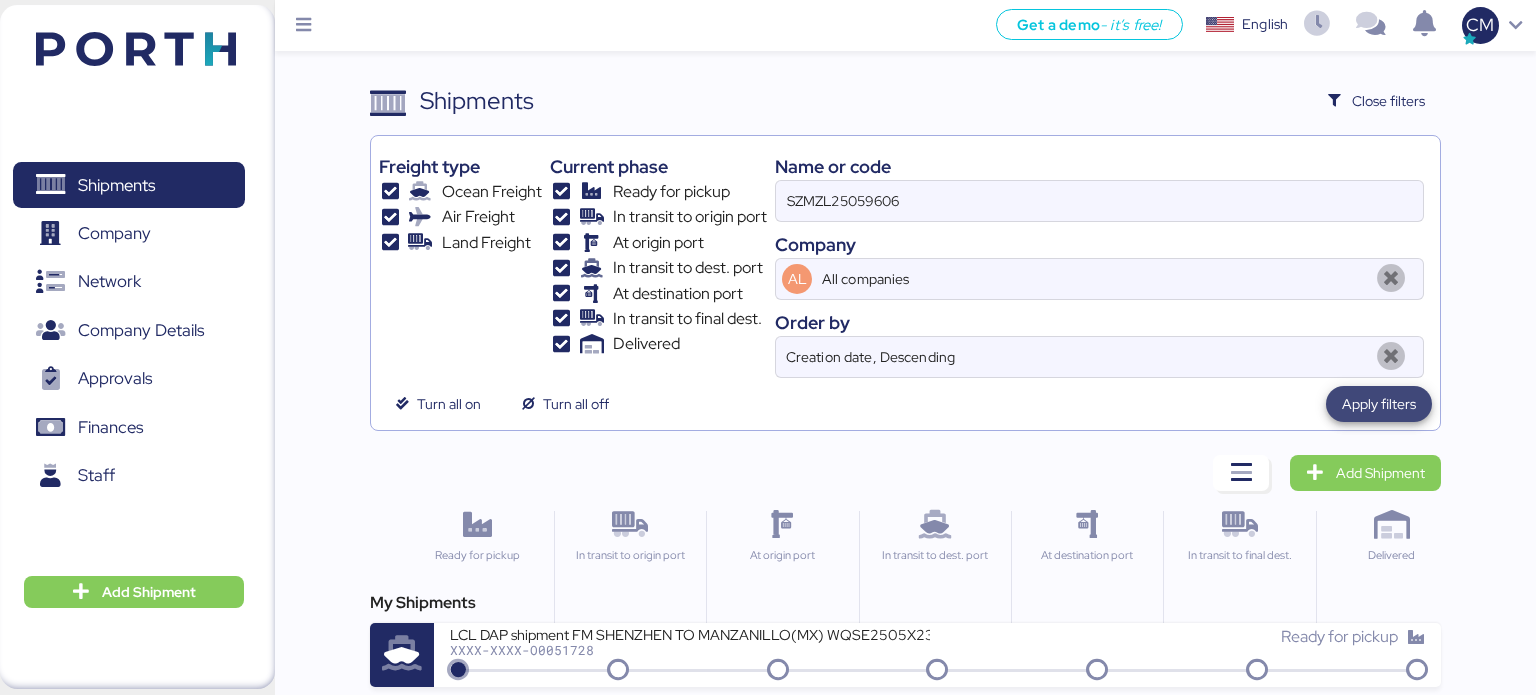 click on "Apply filters" at bounding box center [1379, 404] 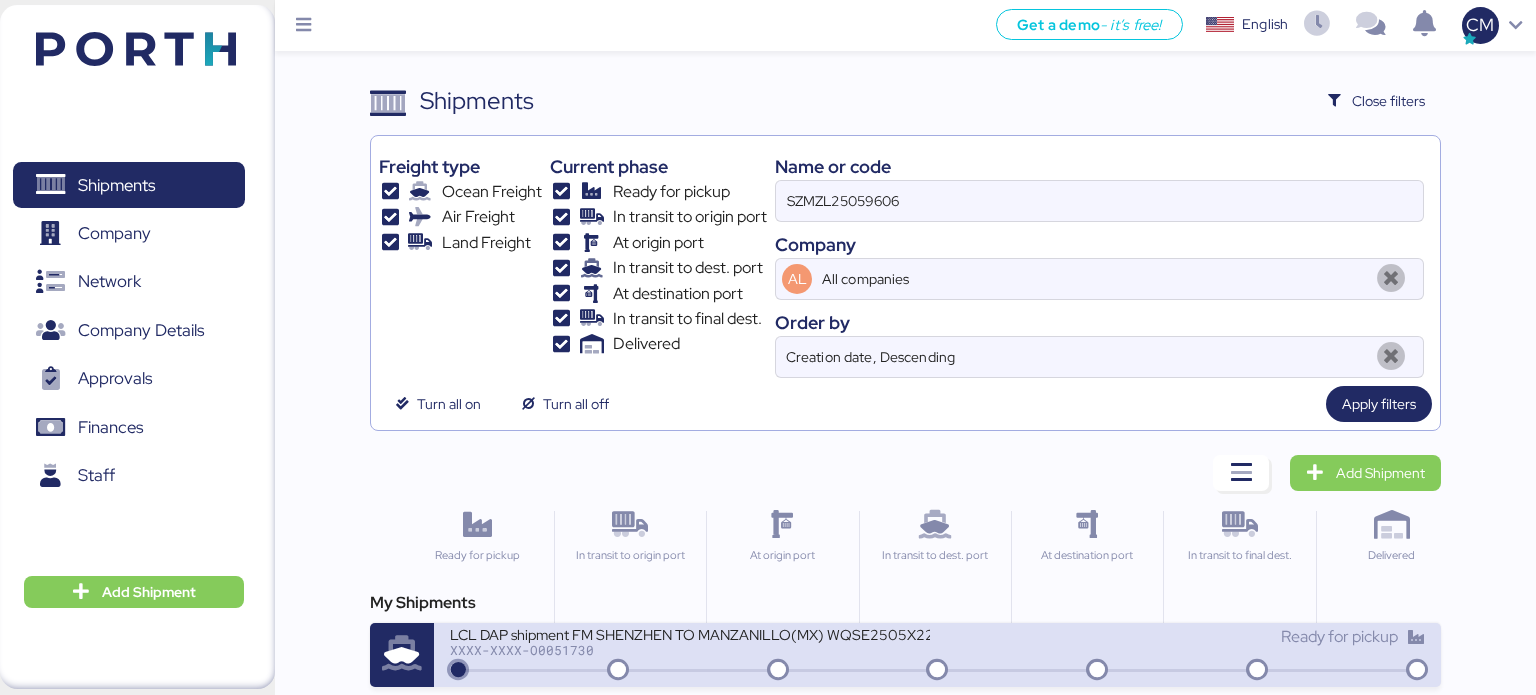 click on "LCL DAP shipment FM SHENZHEN TO MANZANILLO(MX) WQSE2505X22" at bounding box center [690, 633] 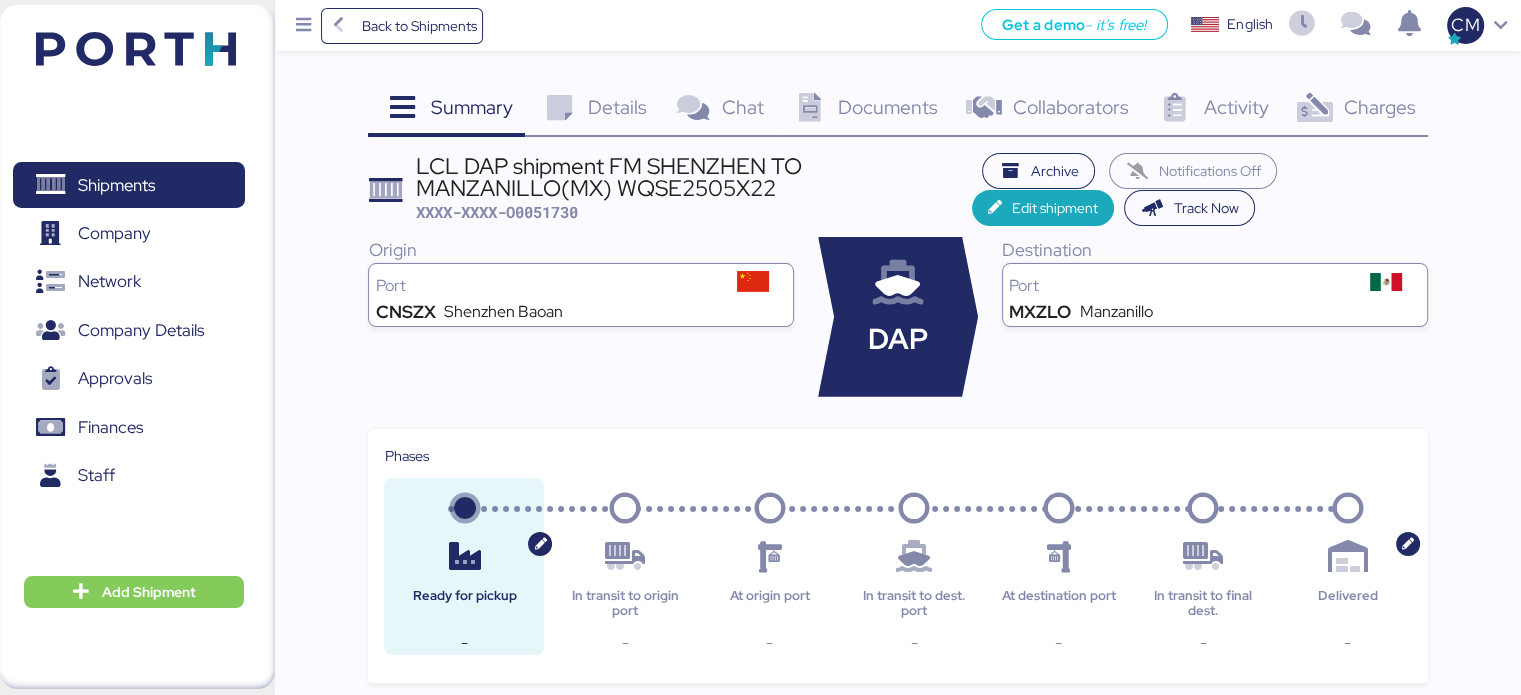 click on "Documents" at bounding box center (888, 107) 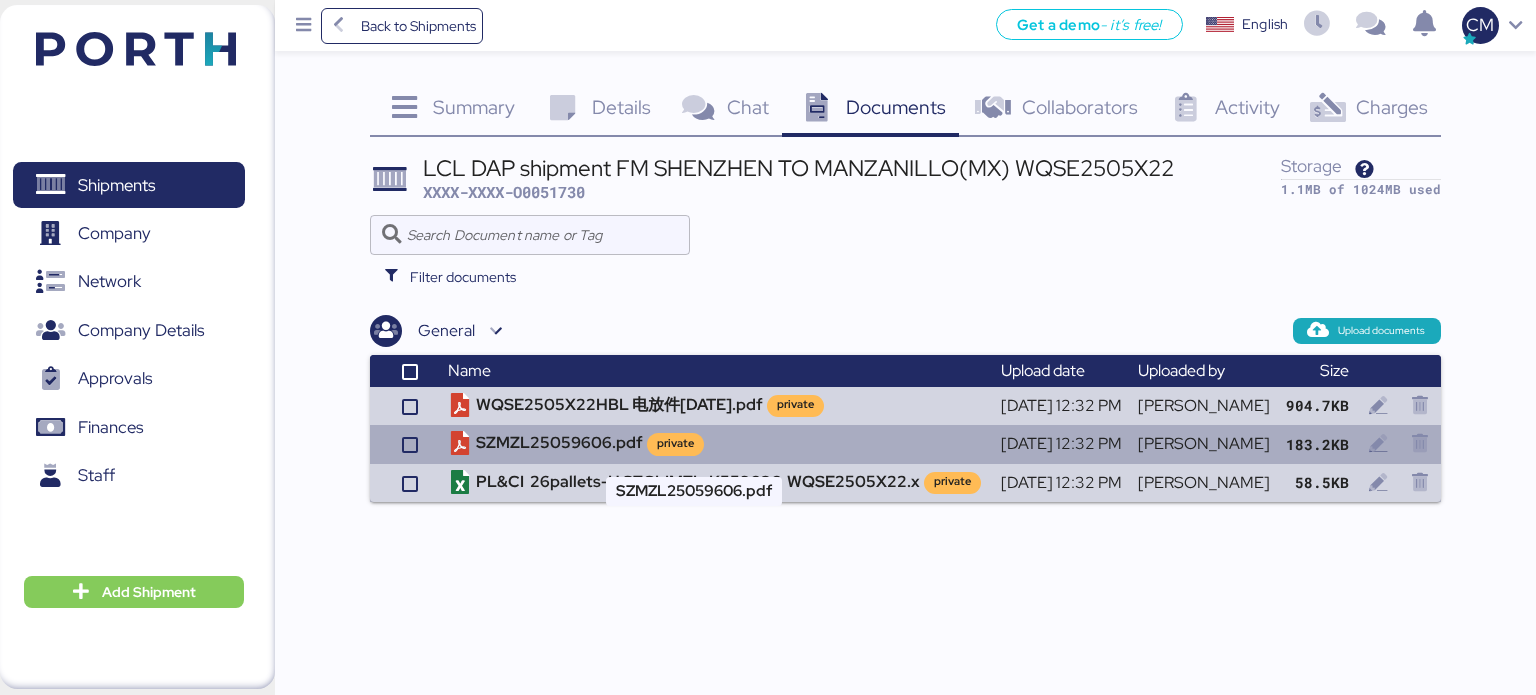 click on "SZMZL25059606.pdf
private" at bounding box center (716, 444) 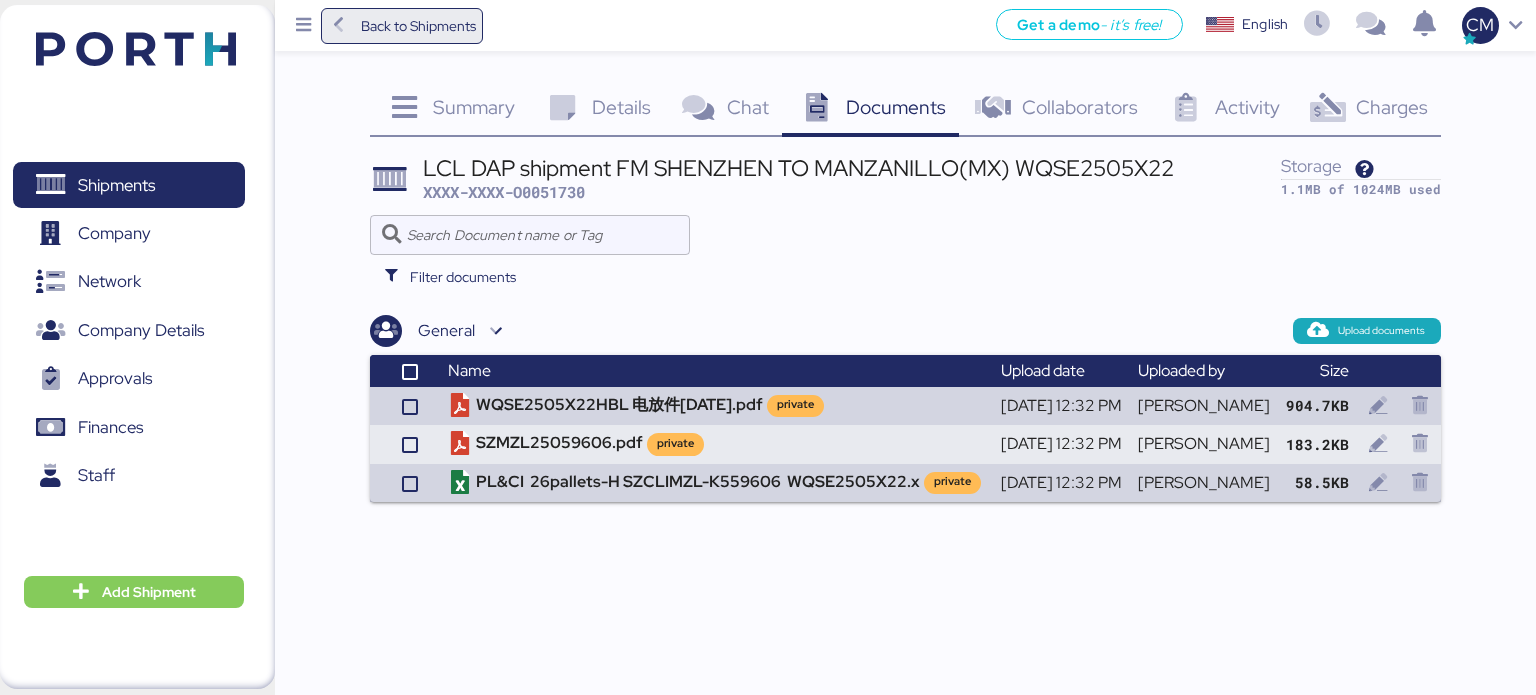 click on "Back to Shipments" at bounding box center [418, 26] 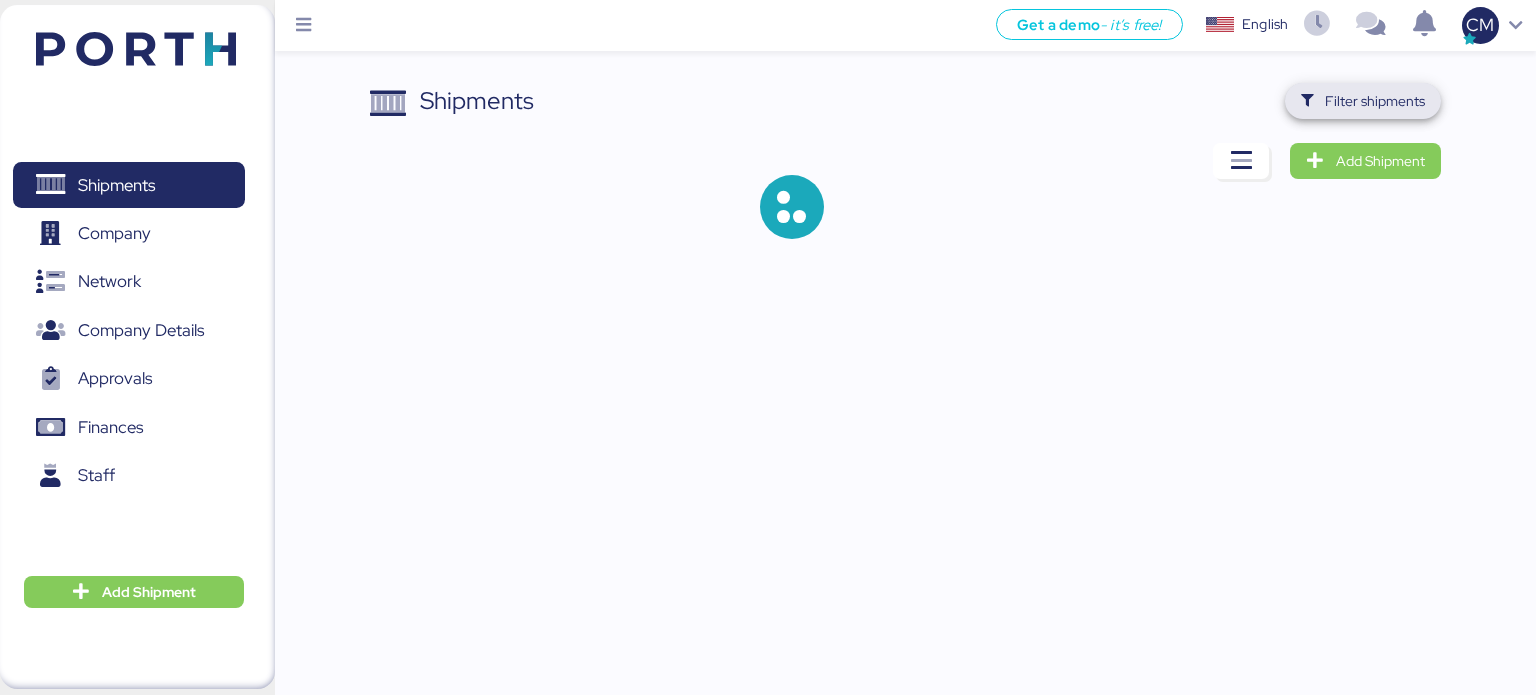 click at bounding box center [1307, 101] 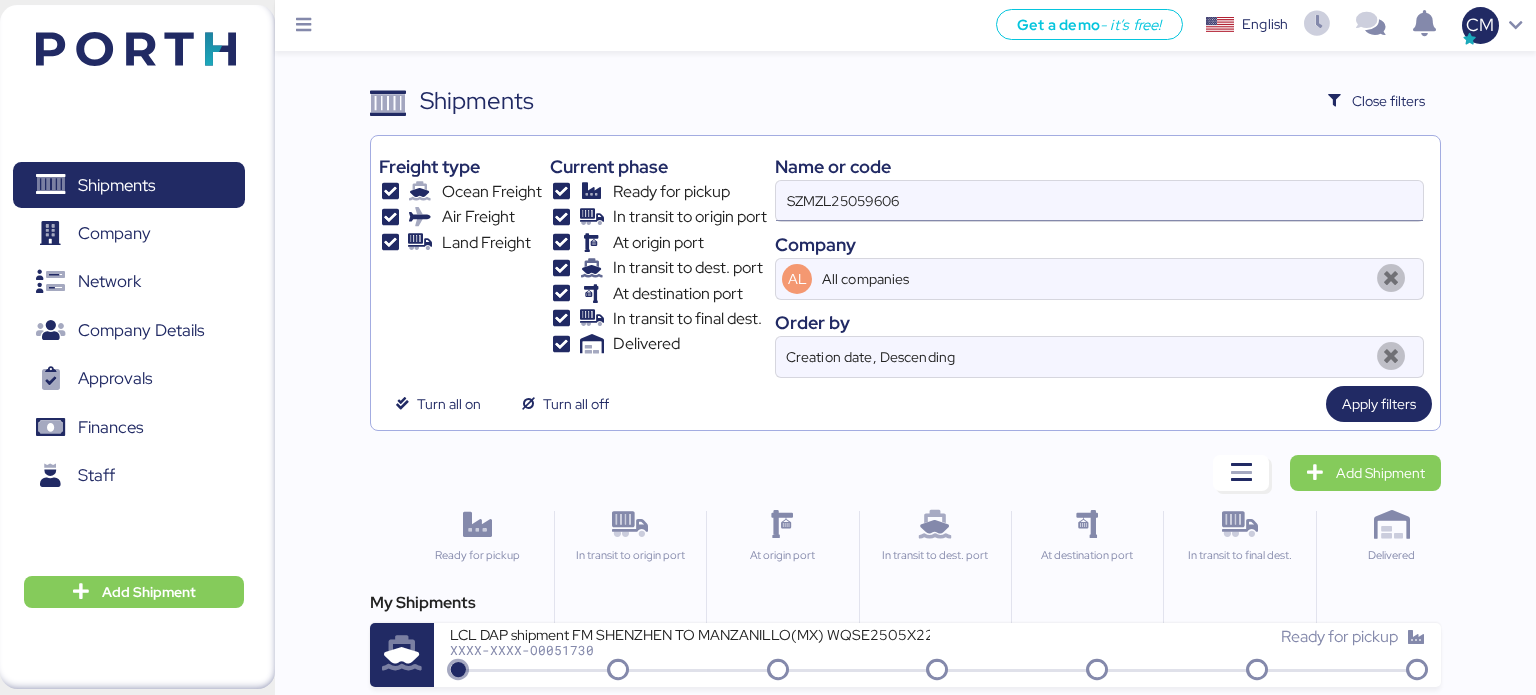 click on "SZMZL25059606" at bounding box center [1099, 201] 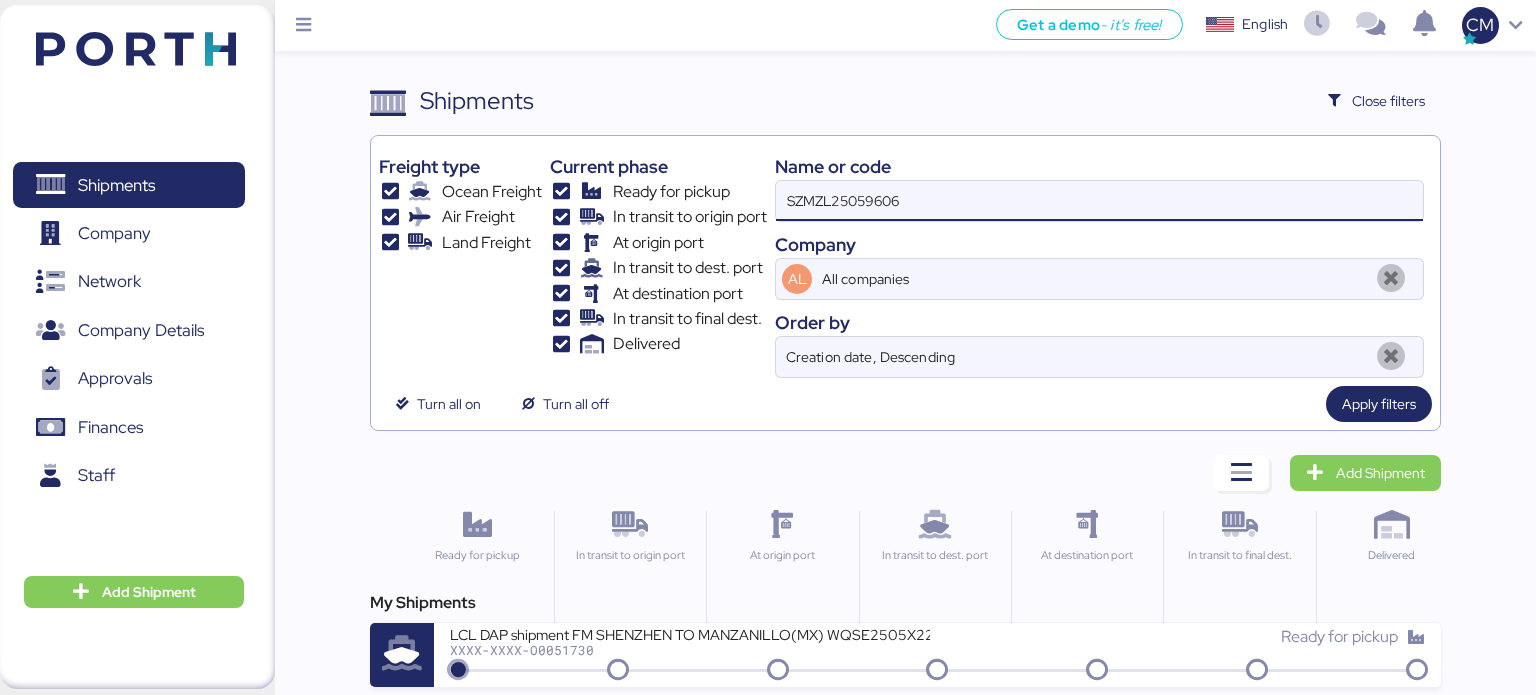 click on "SZMZL25059606" at bounding box center (1099, 201) 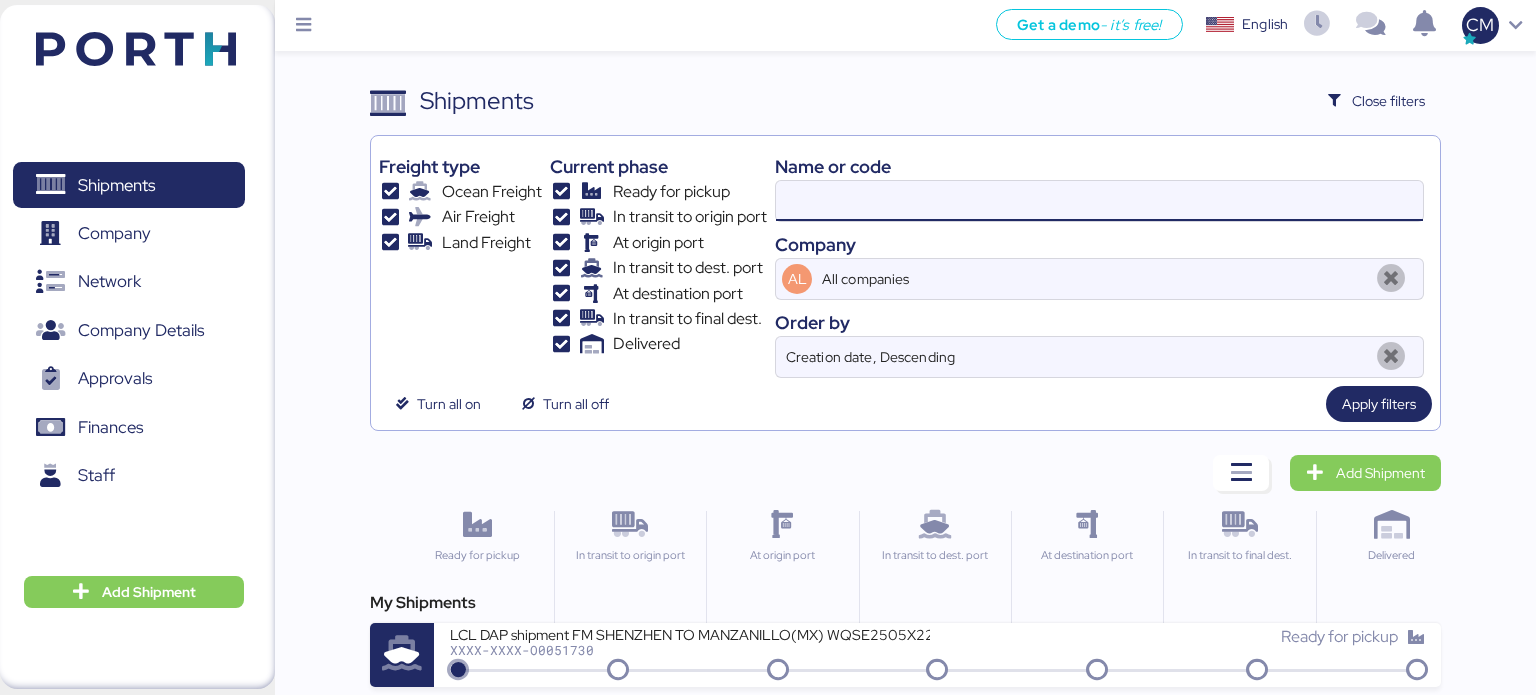 paste on "SZMZL25059618" 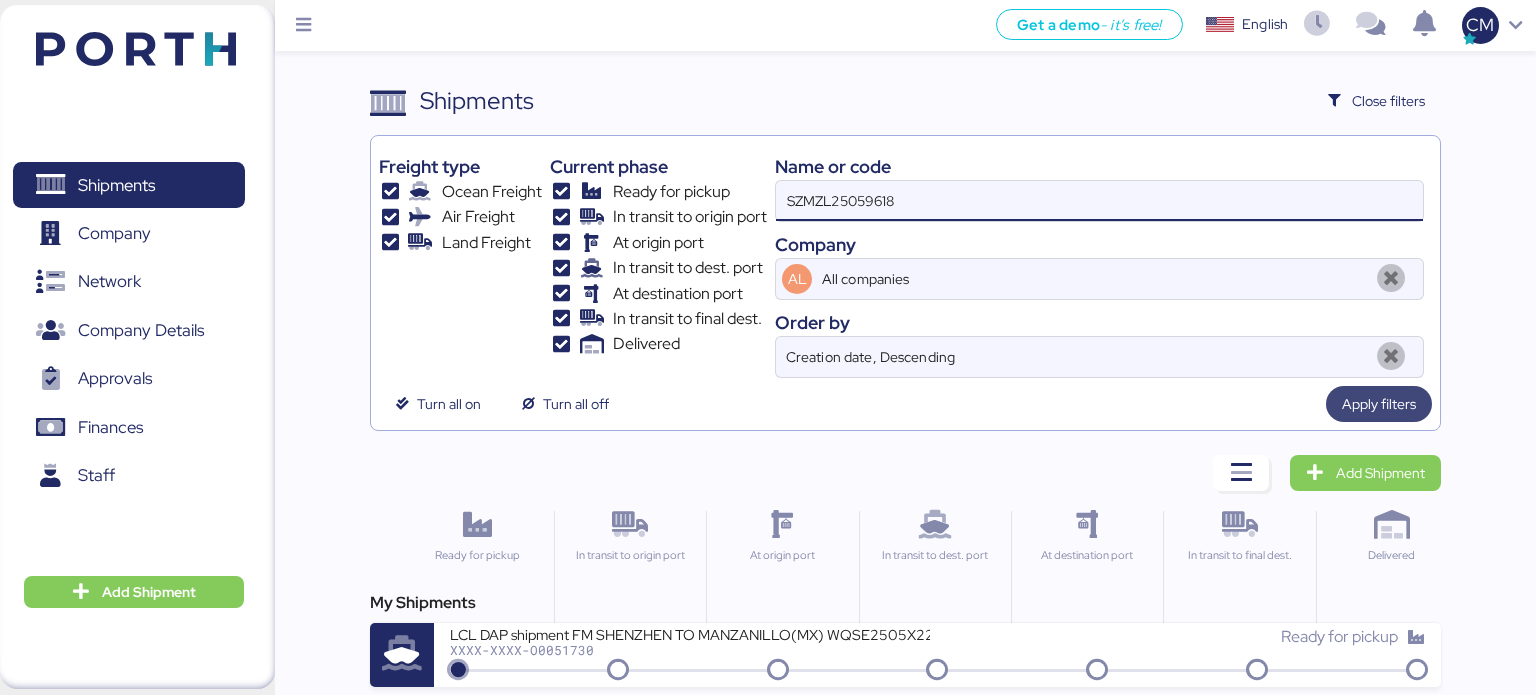 type on "SZMZL25059618" 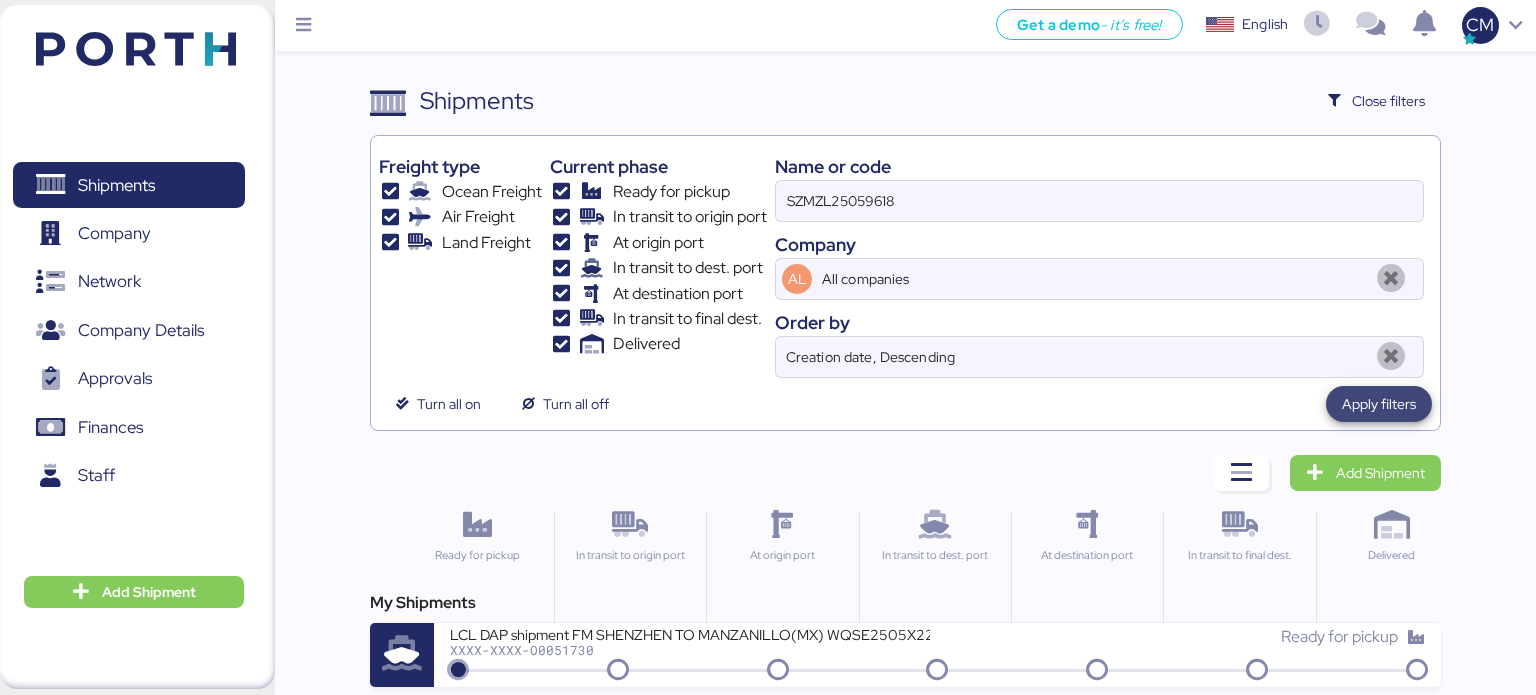 click on "Apply filters" at bounding box center [1379, 404] 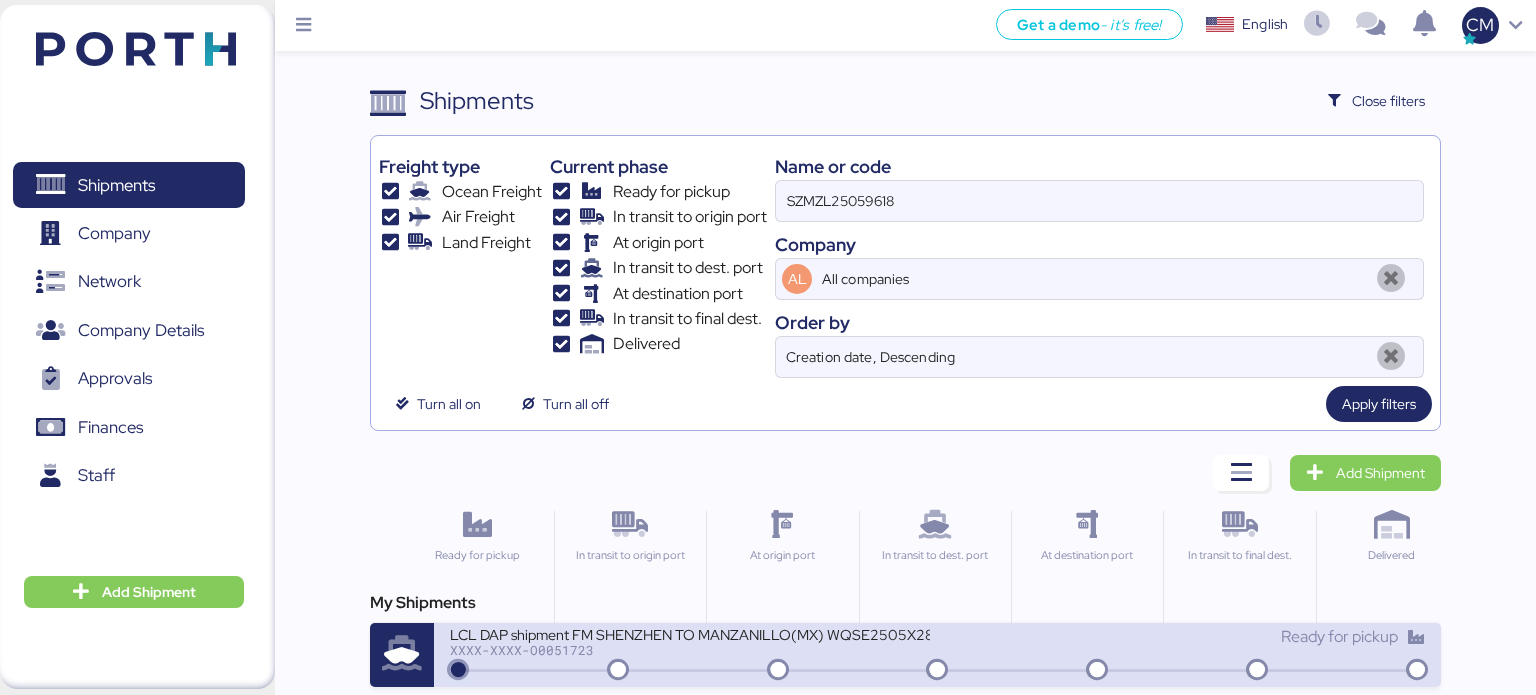 click on "LCL DAP shipment FM SHENZHEN TO MANZANILLO(MX) WQSE2505X28" at bounding box center (690, 633) 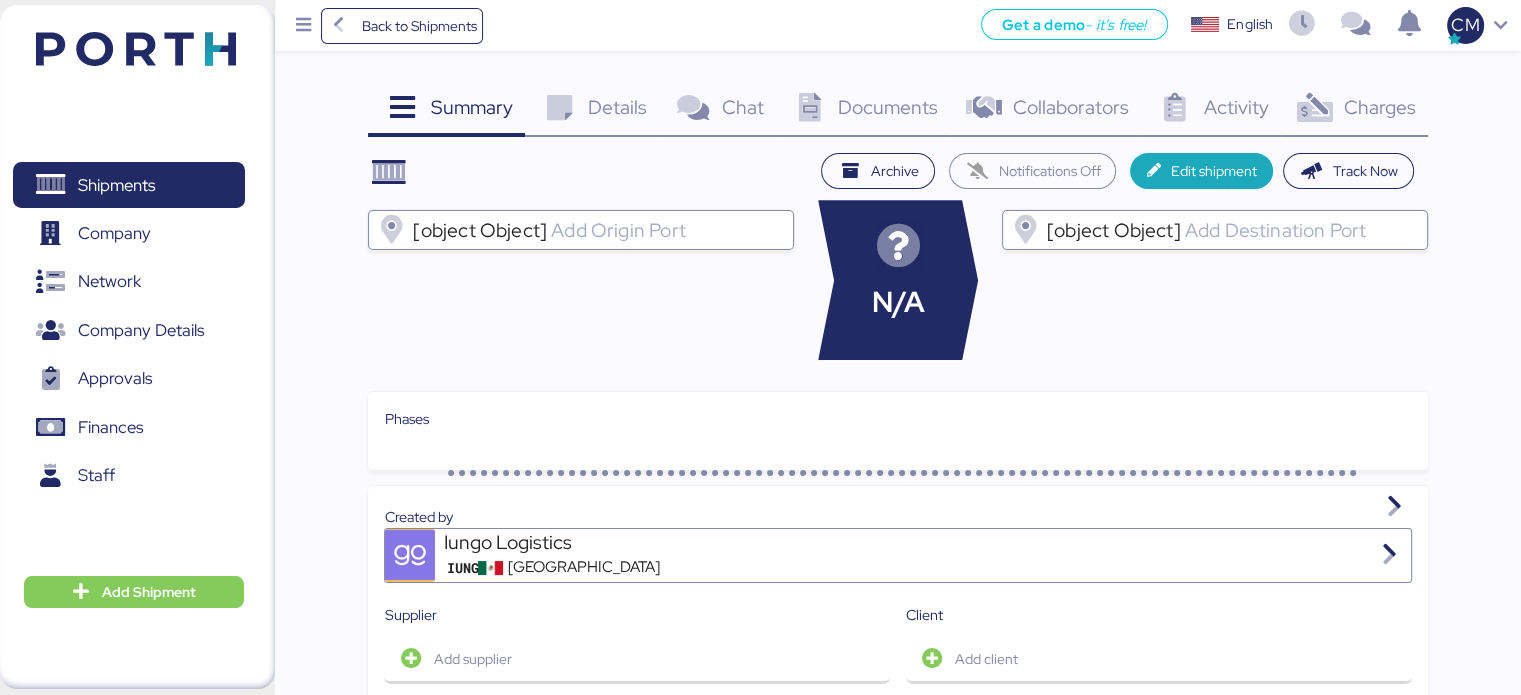 click on "Documents" at bounding box center (888, 107) 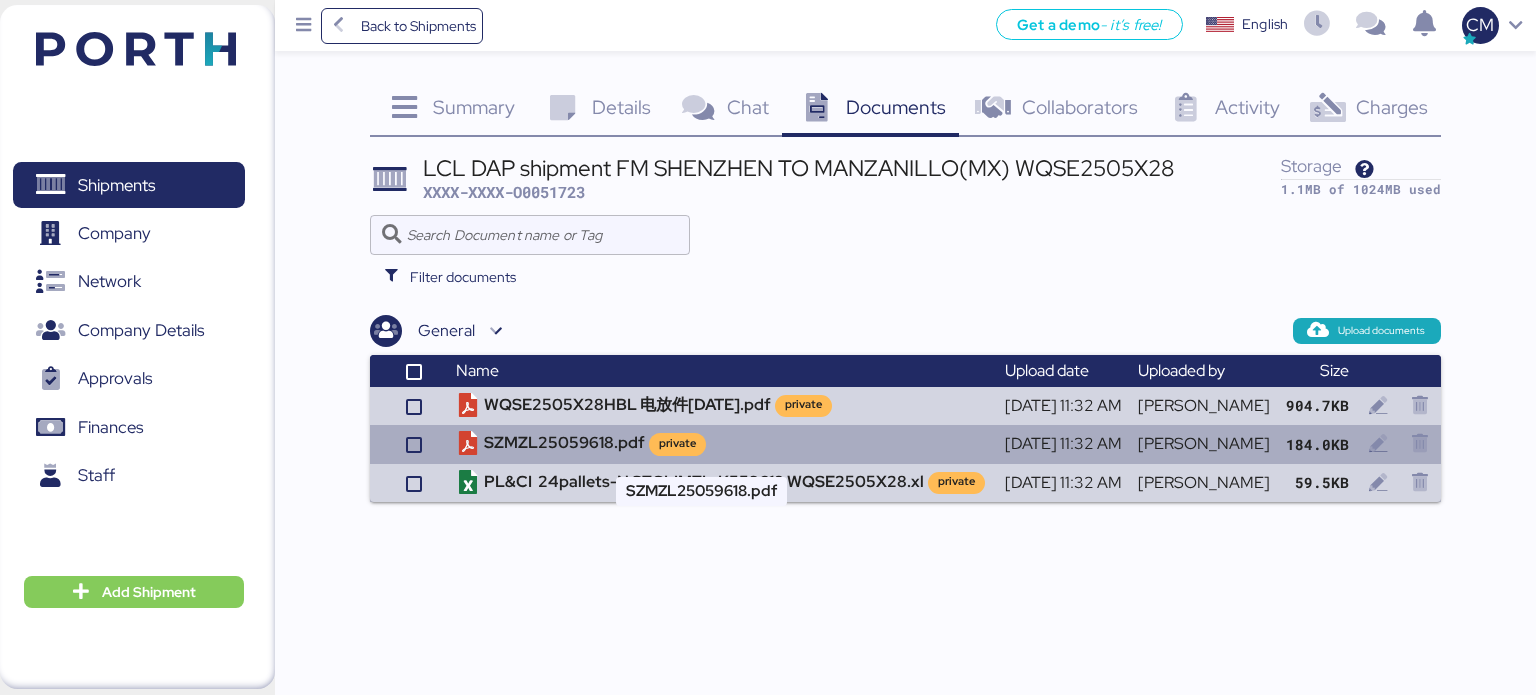 click on "SZMZL25059618.pdf
private" at bounding box center (722, 444) 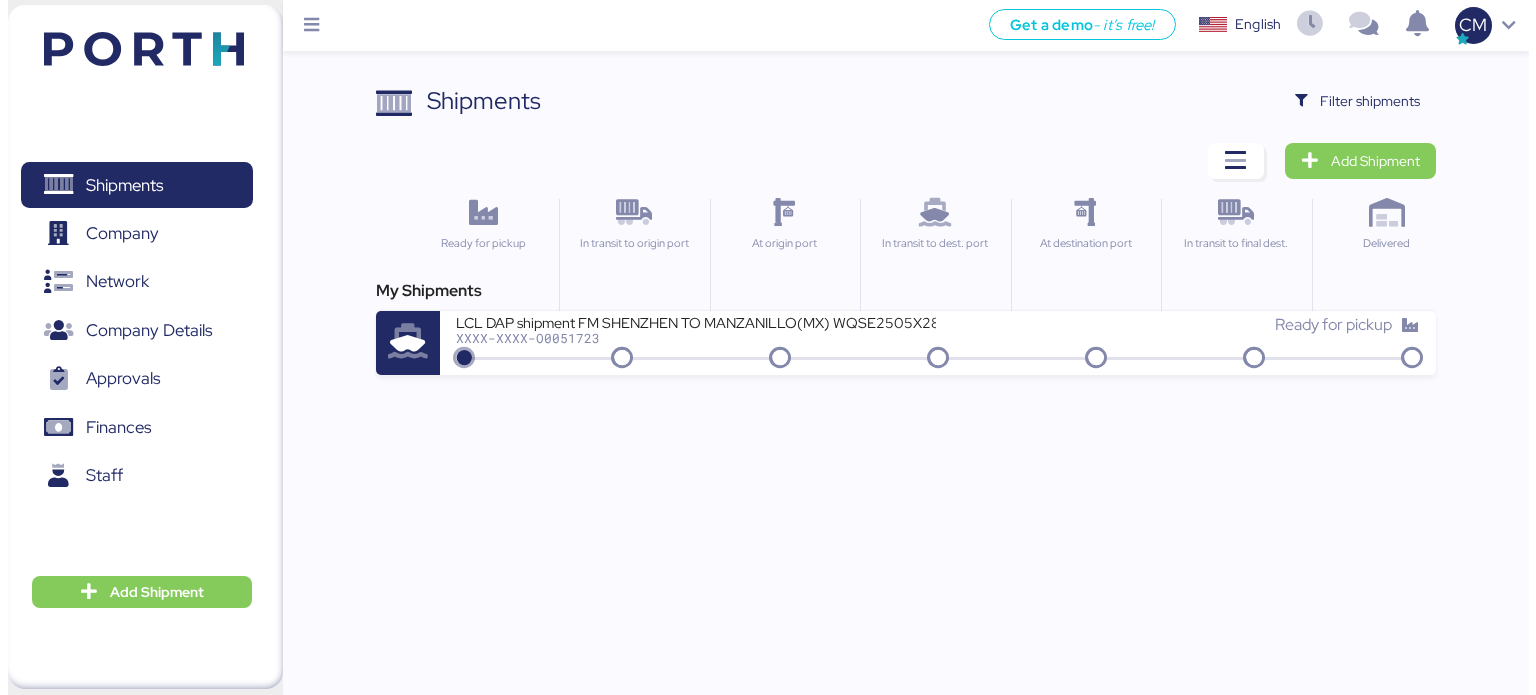 scroll, scrollTop: 0, scrollLeft: 0, axis: both 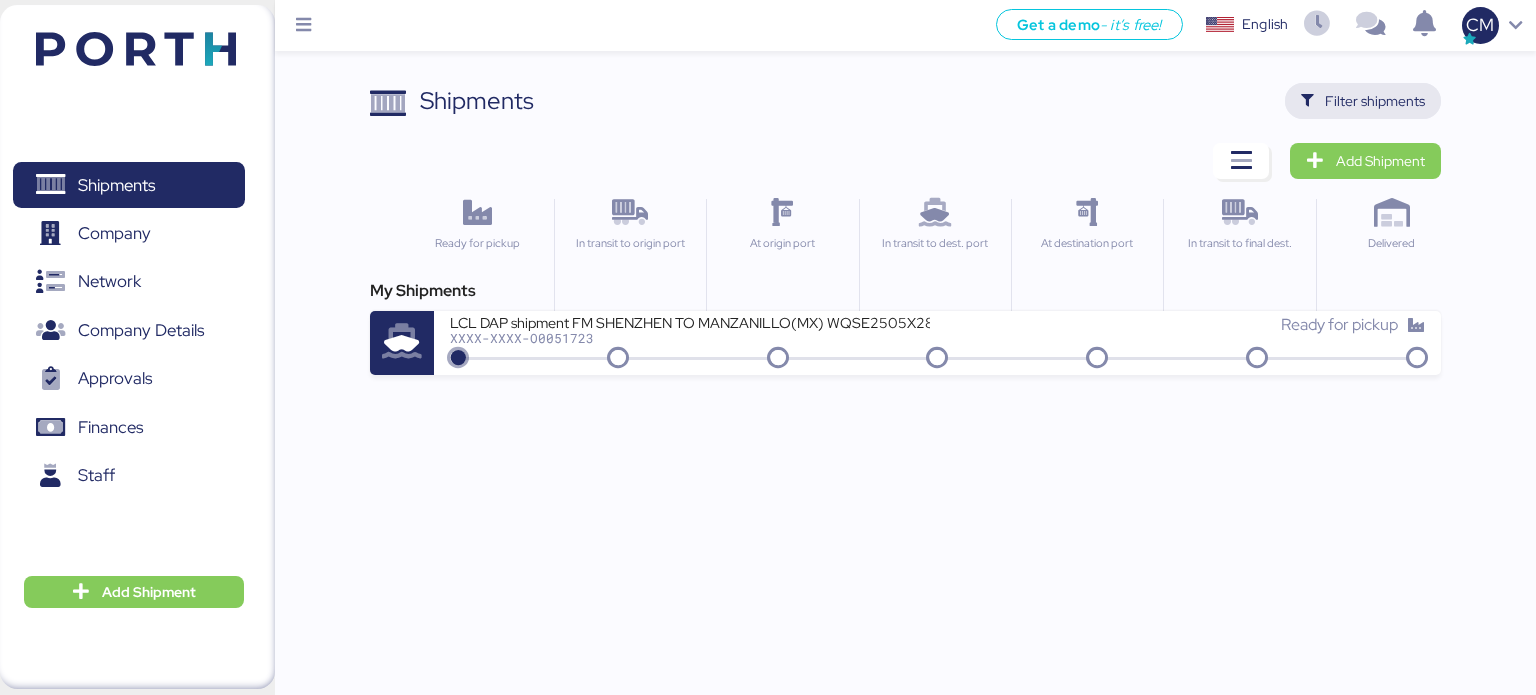 click at bounding box center (1307, 101) 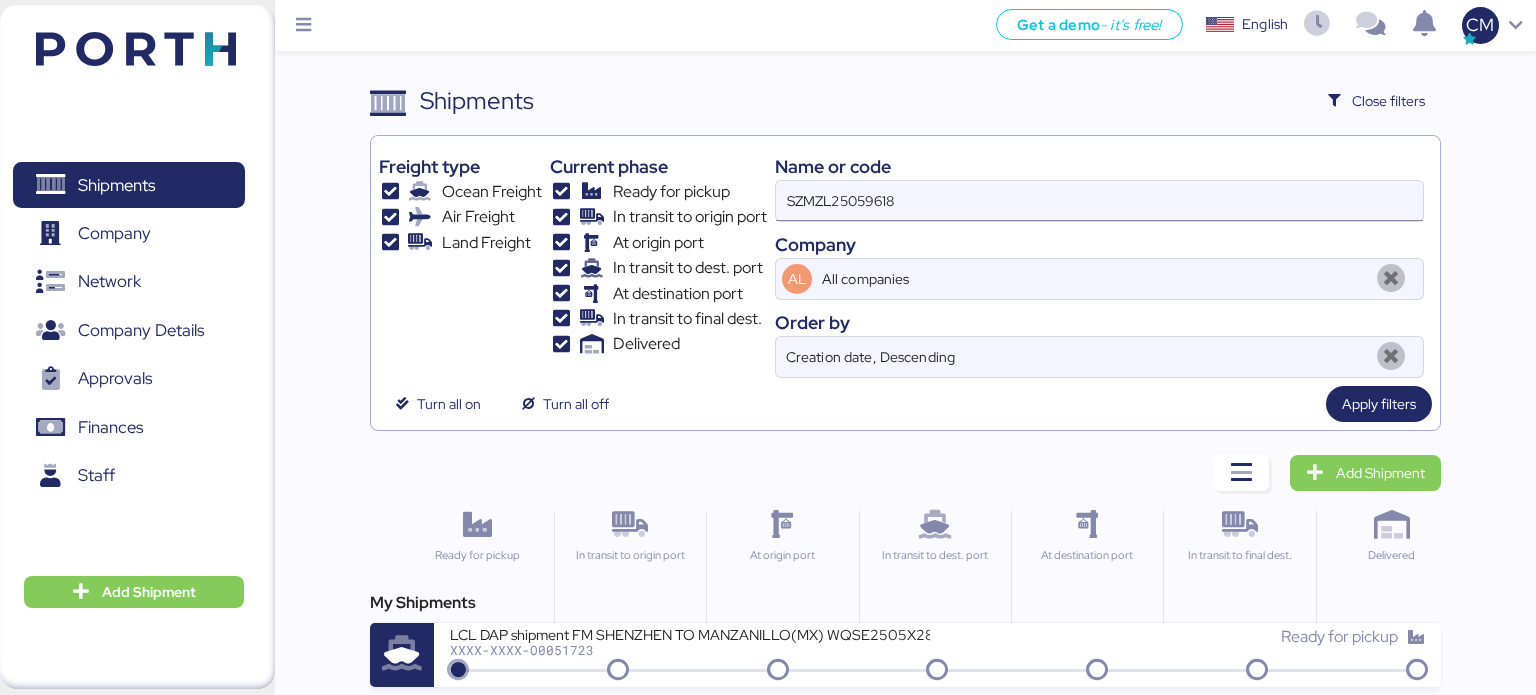 click on "SZMZL25059618" at bounding box center (1099, 201) 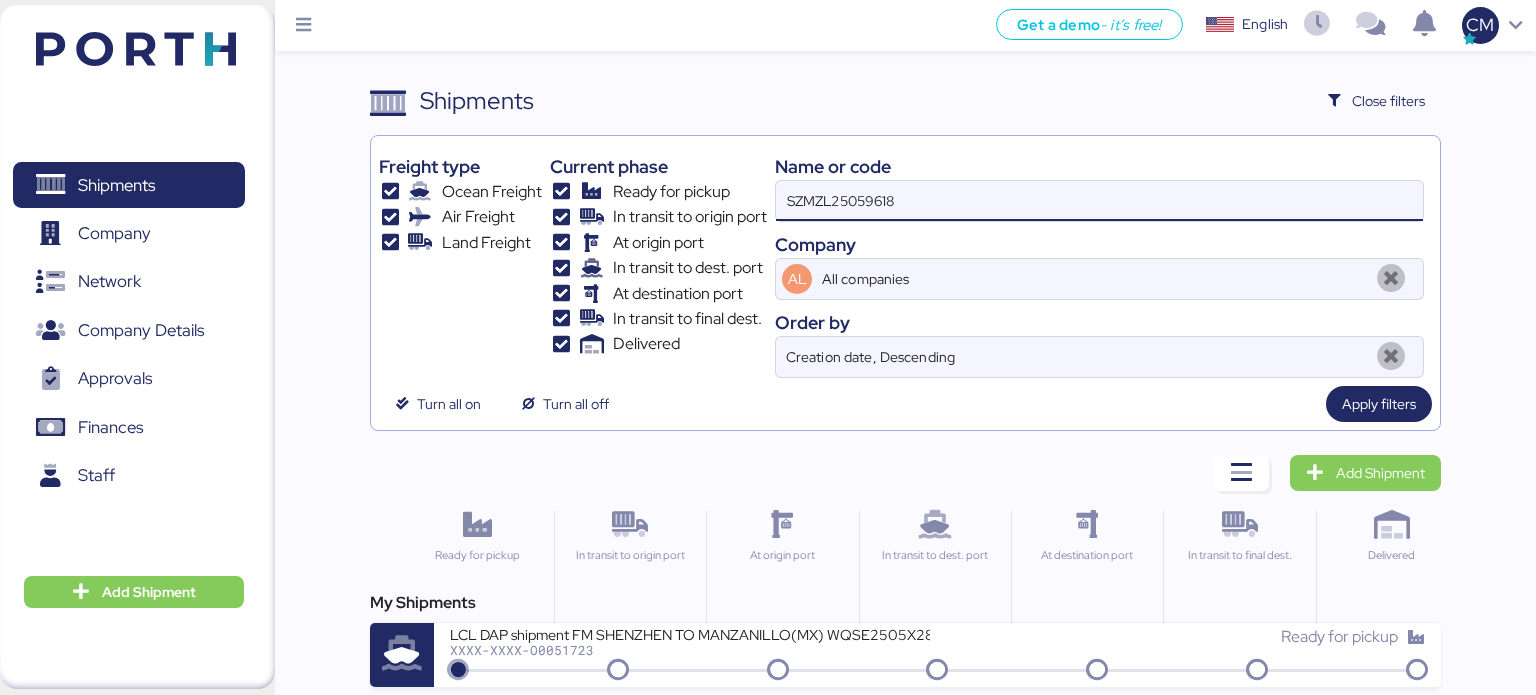 click on "SZMZL25059618" at bounding box center (1099, 201) 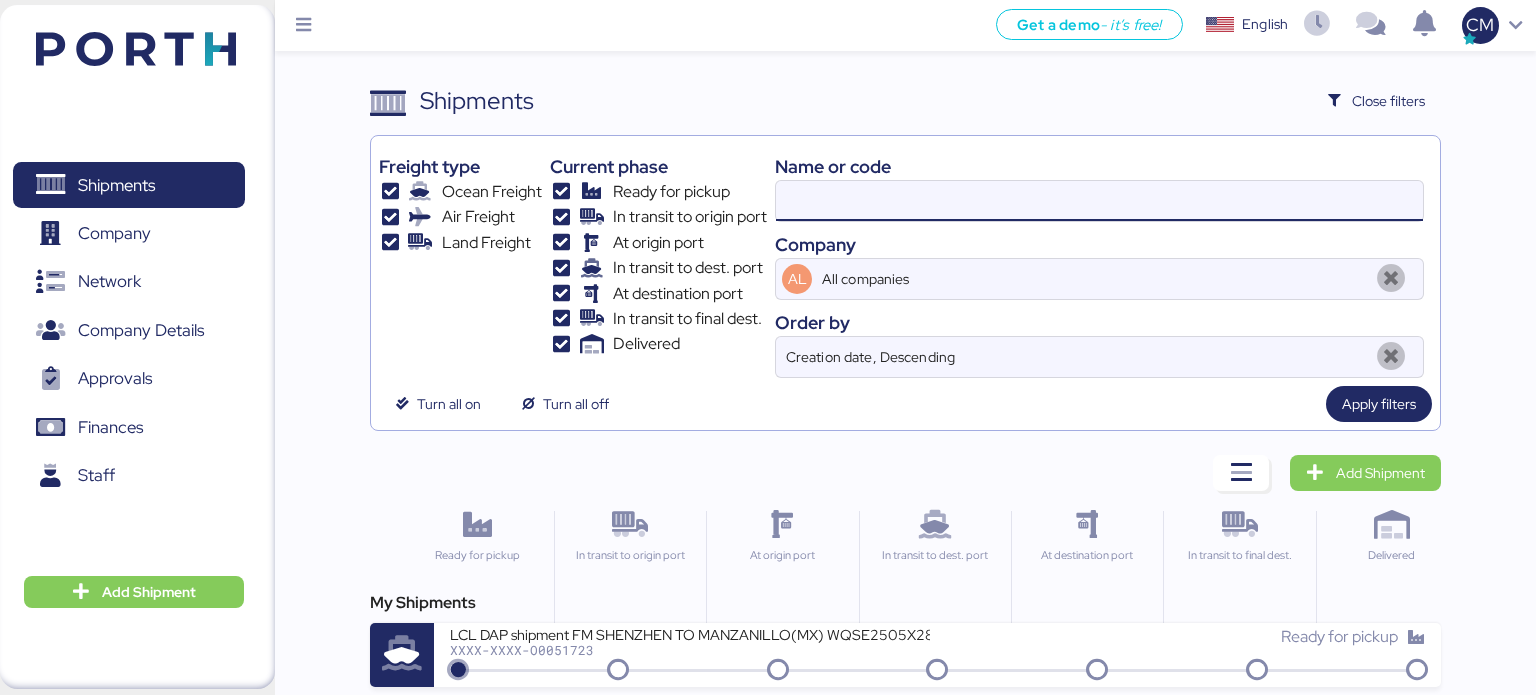 paste on "SZMZL25059605" 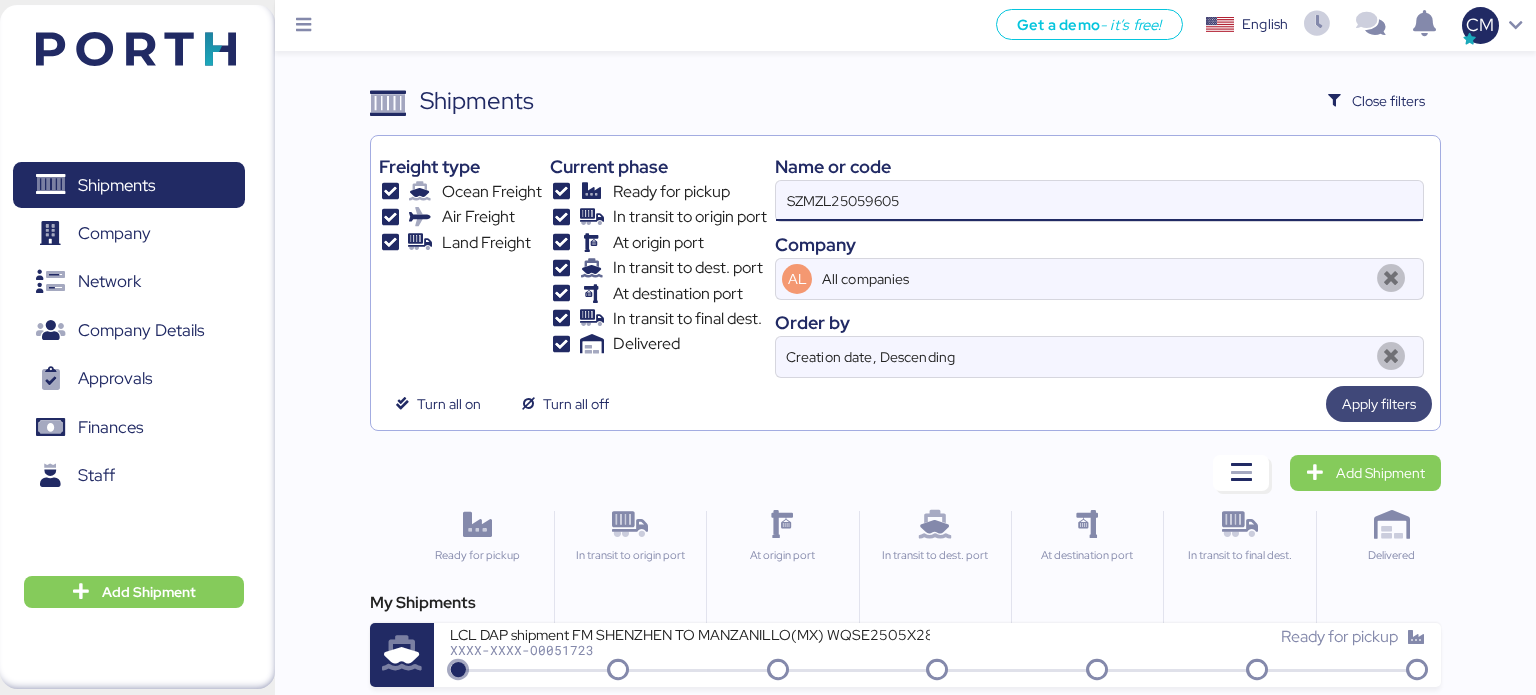 type on "SZMZL25059605" 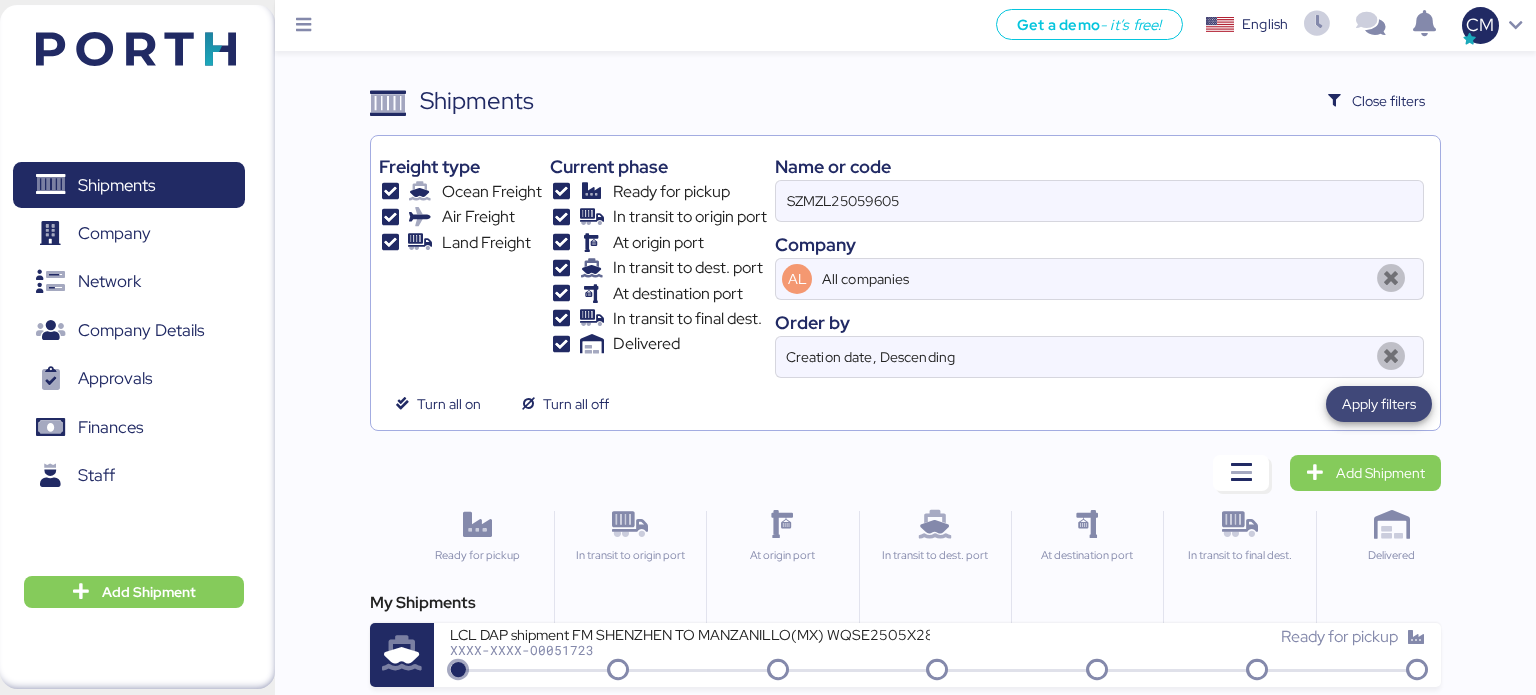 click on "Apply filters" at bounding box center (1379, 404) 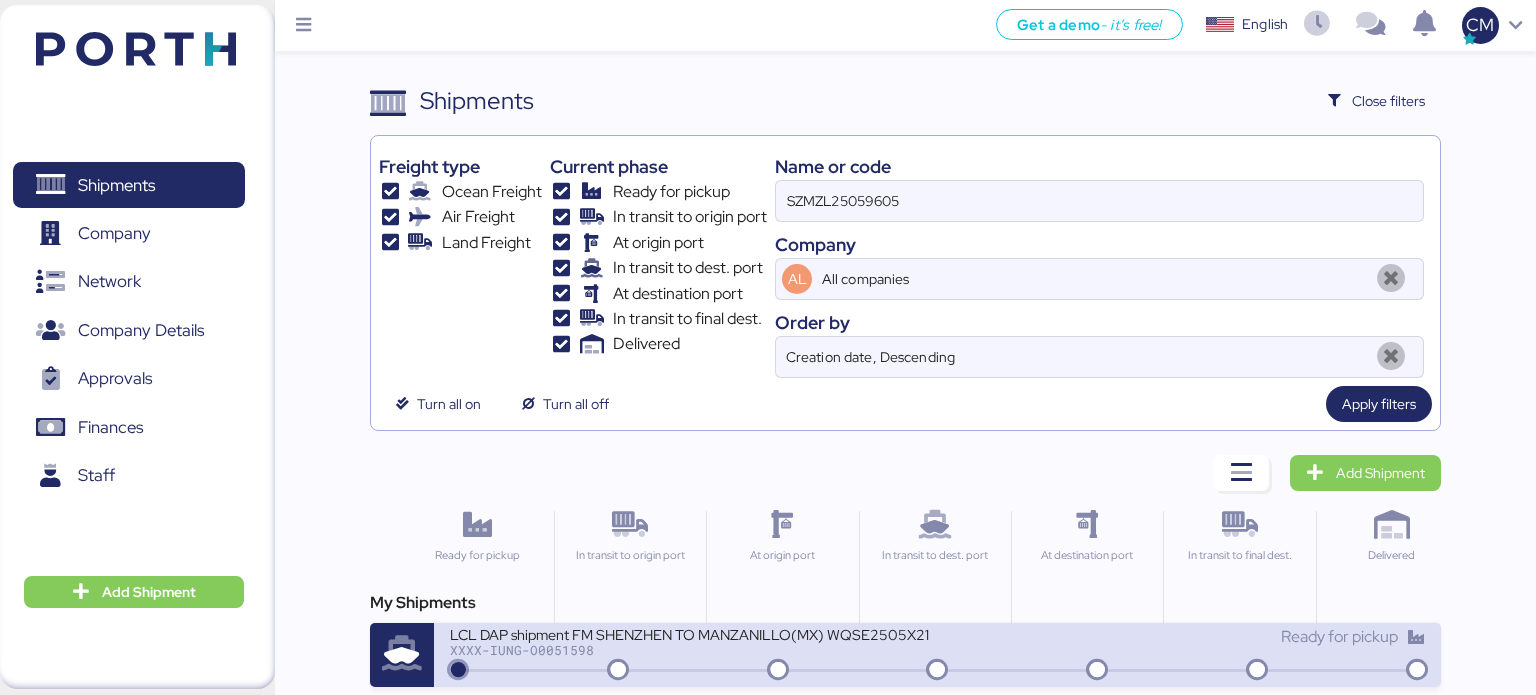 click on "XXXX-IUNG-O0051598" at bounding box center [690, 650] 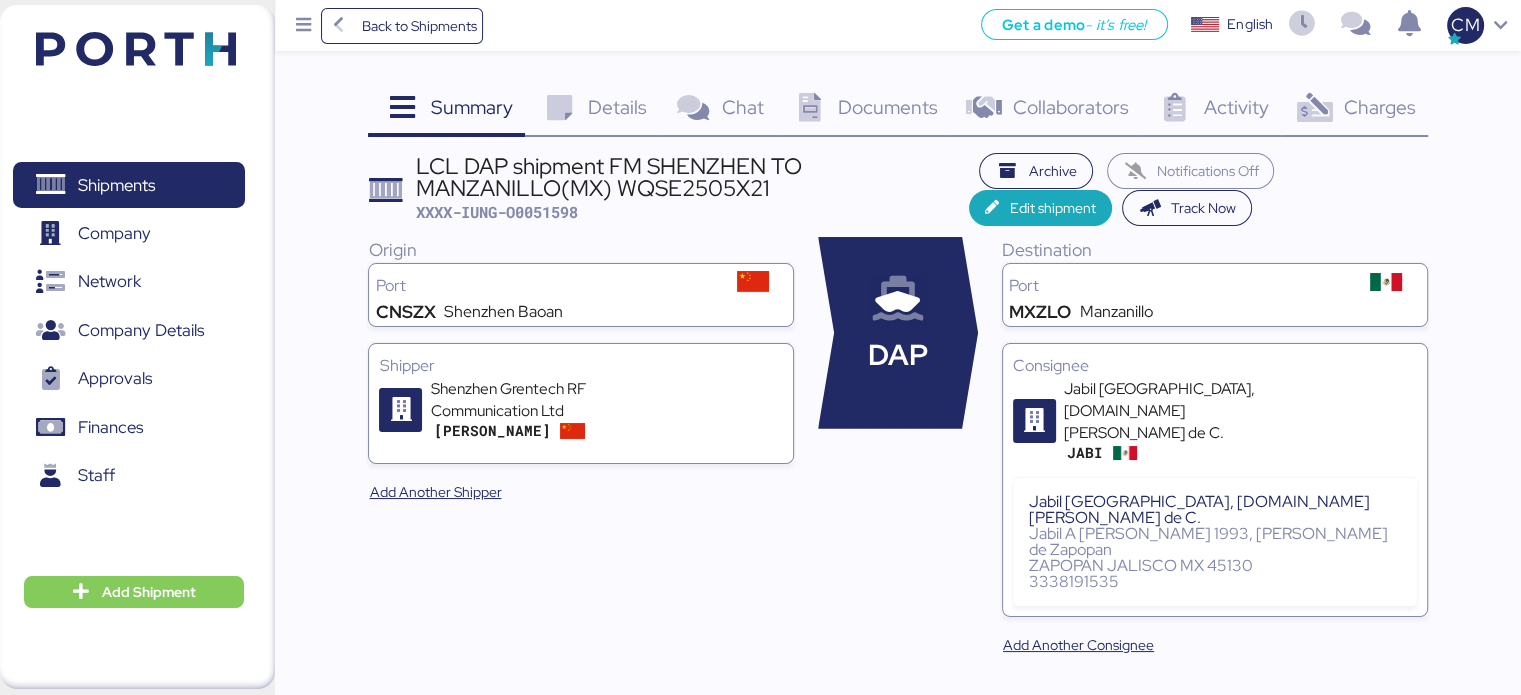 click on "Documents 0" at bounding box center (863, 110) 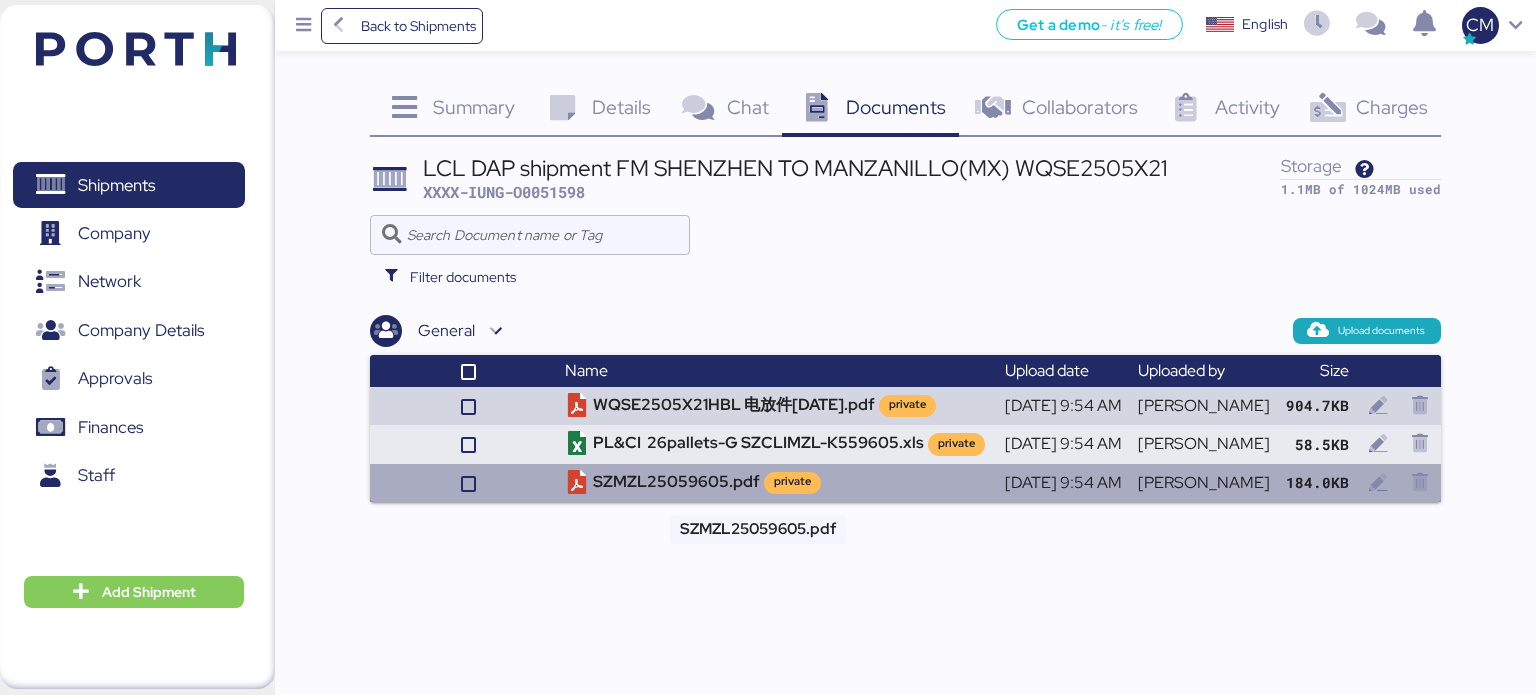 click on "SZMZL25059605.pdf
private" at bounding box center [777, 483] 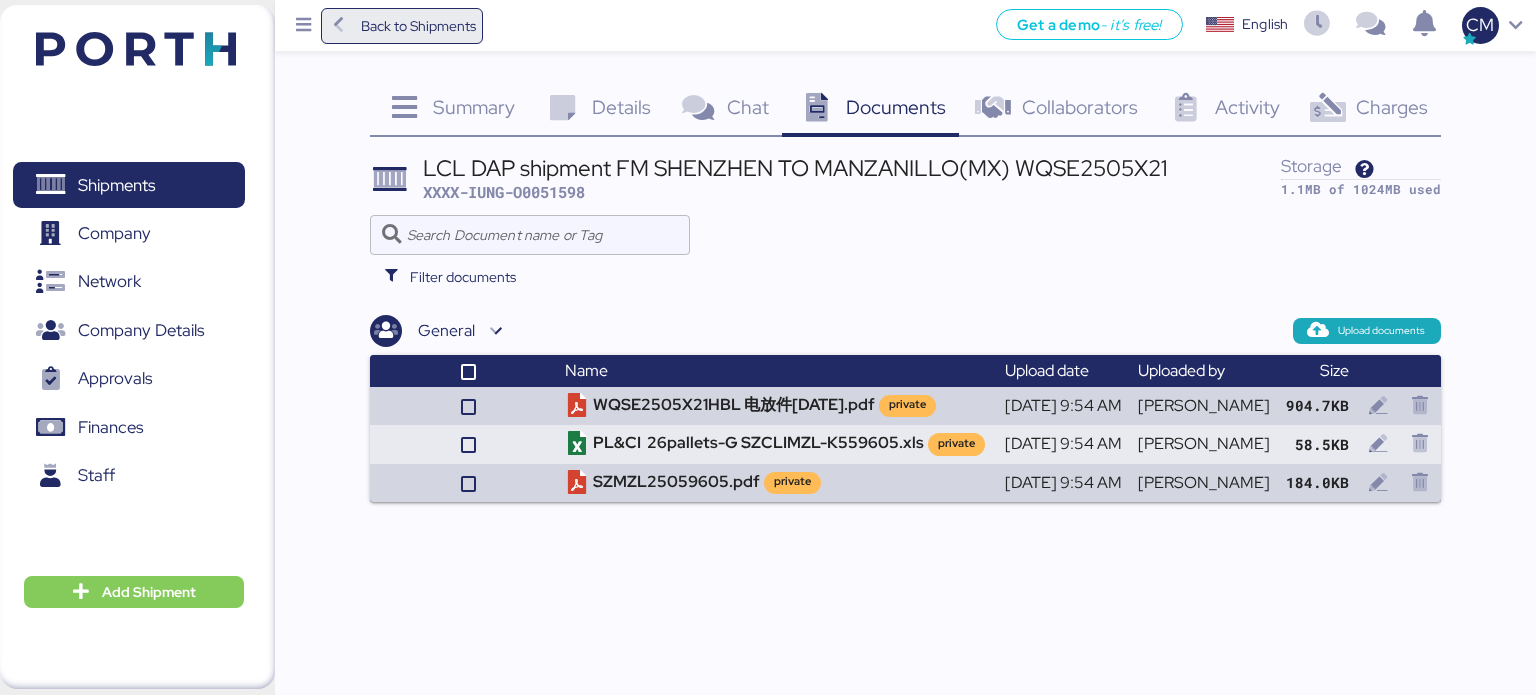 click on "Back to Shipments" at bounding box center [418, 26] 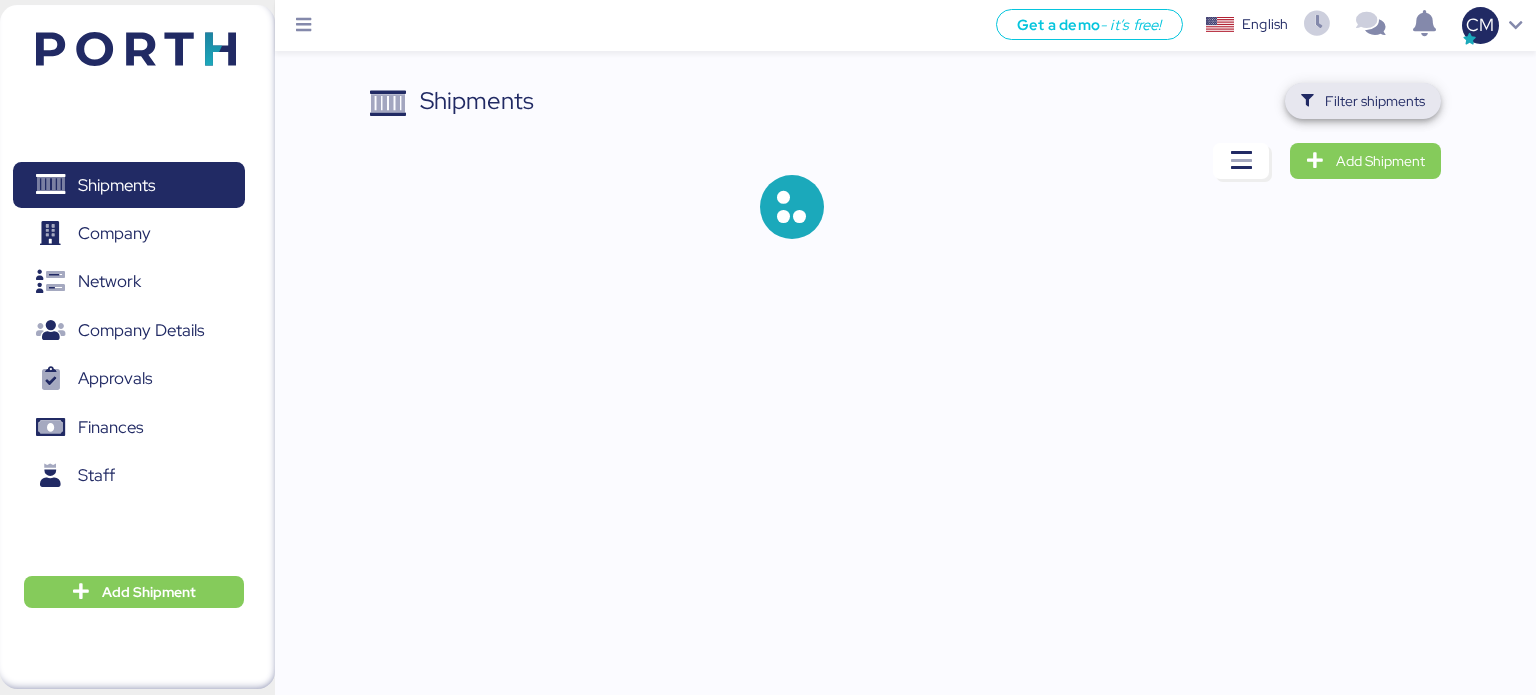 click on "Filter shipments" at bounding box center (1363, 101) 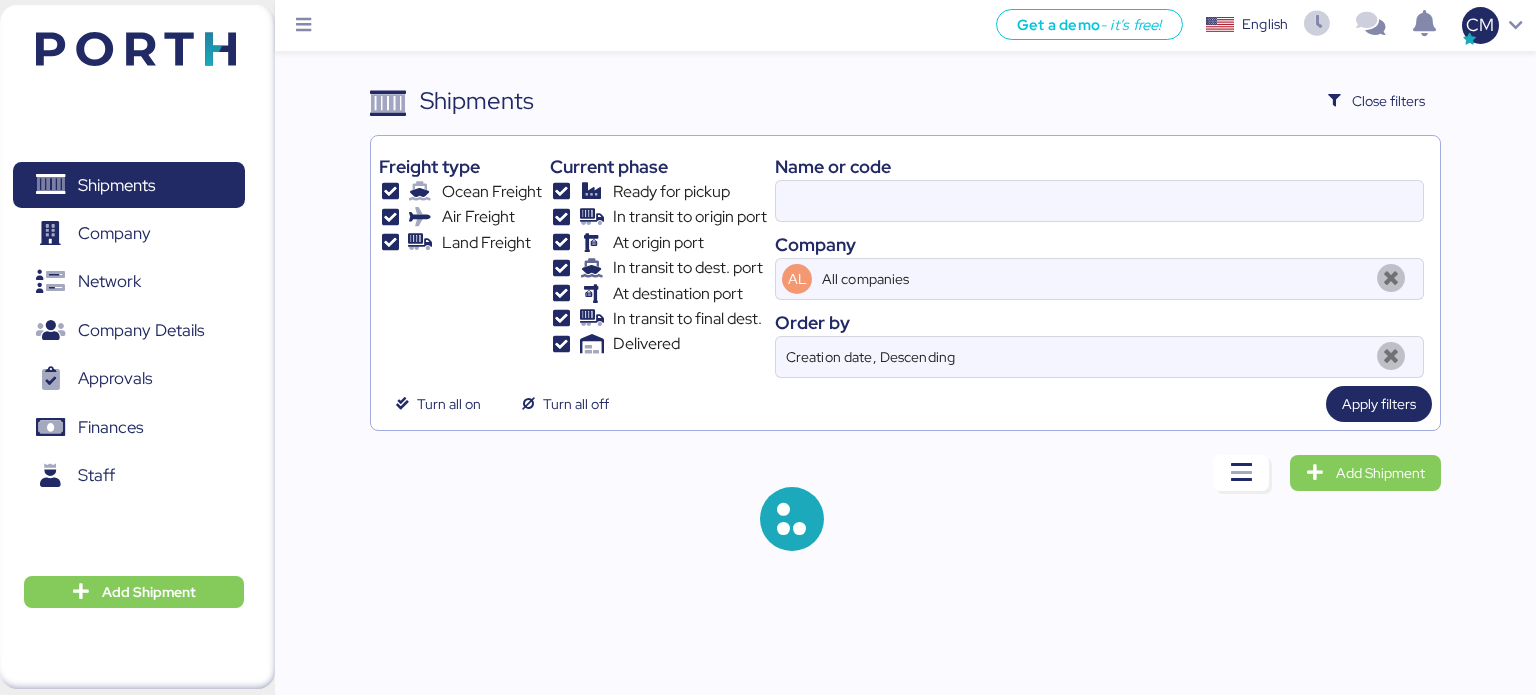 click on "Name or code Company AL All companies   Order by Creation date, Descending" at bounding box center (1099, 261) 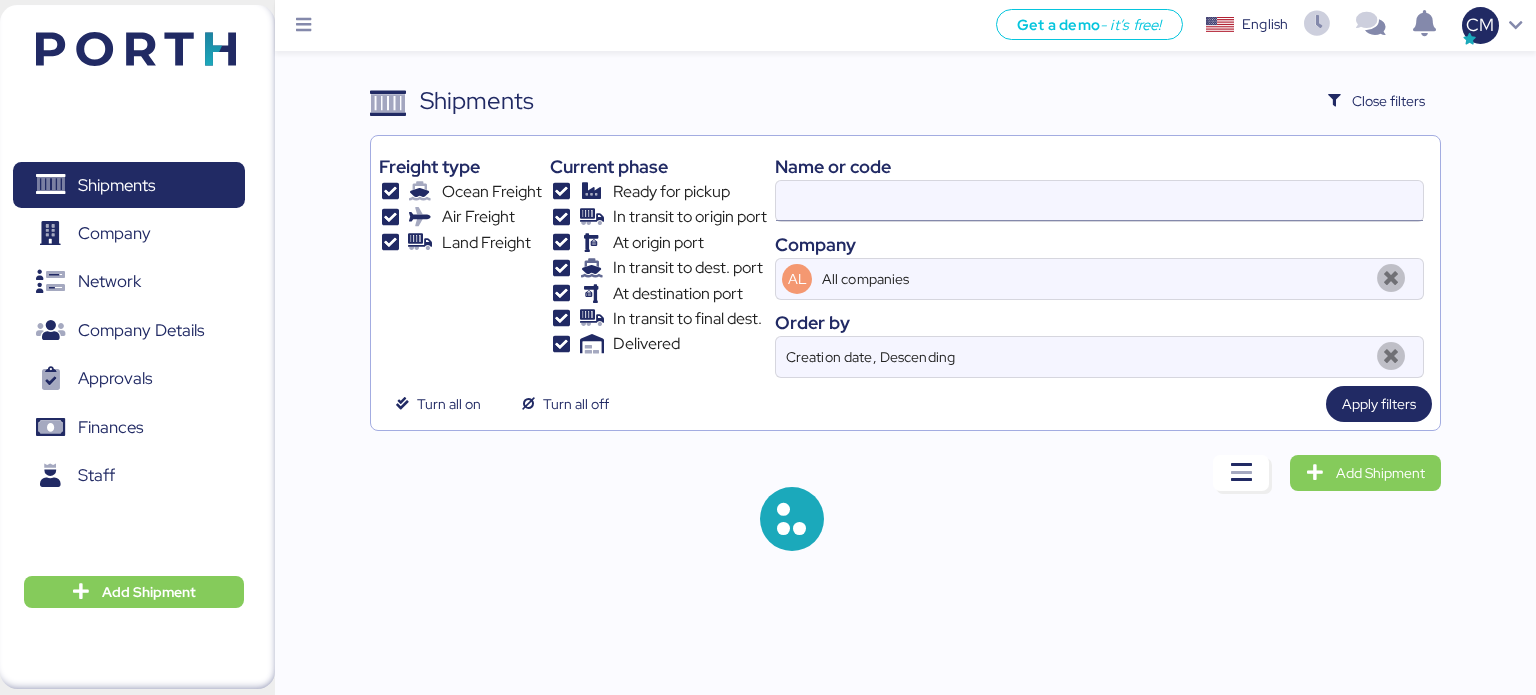 click at bounding box center (1099, 201) 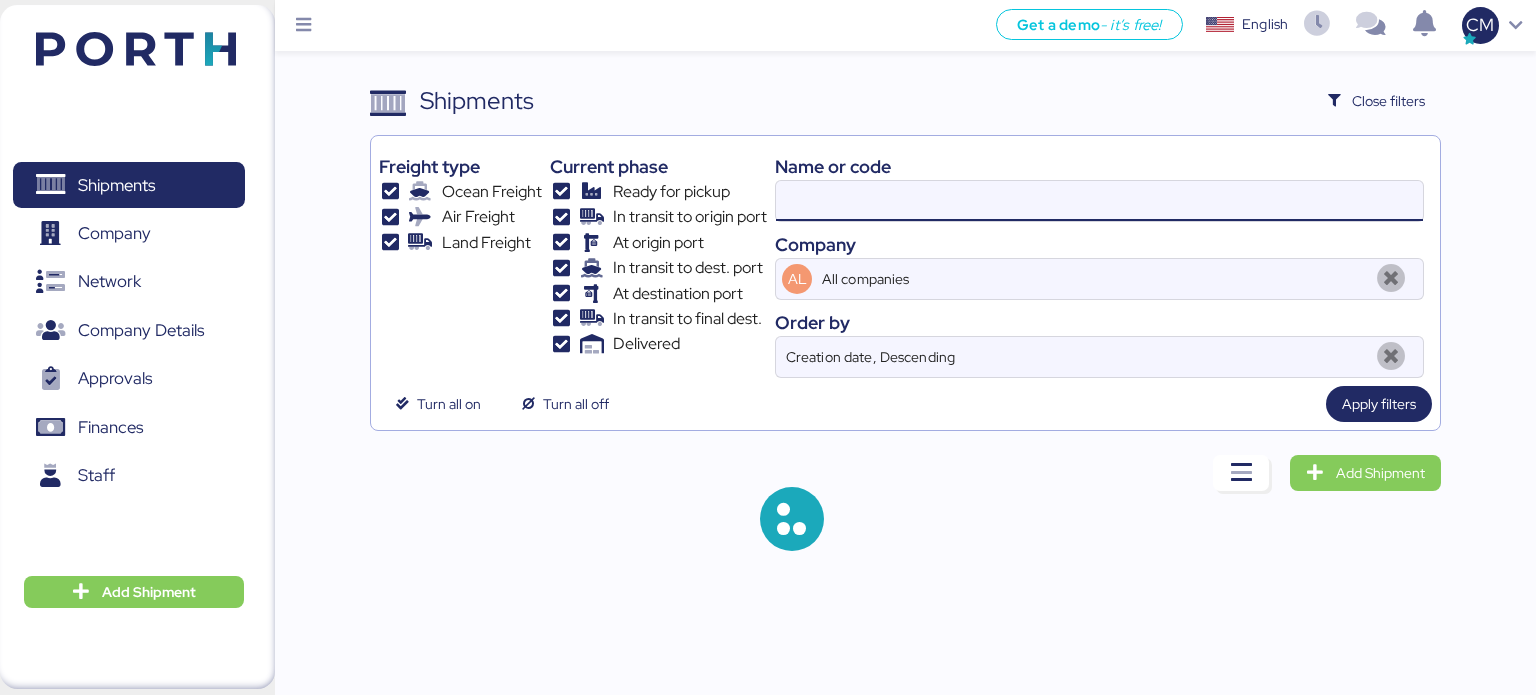 paste on "SZMZL25059610" 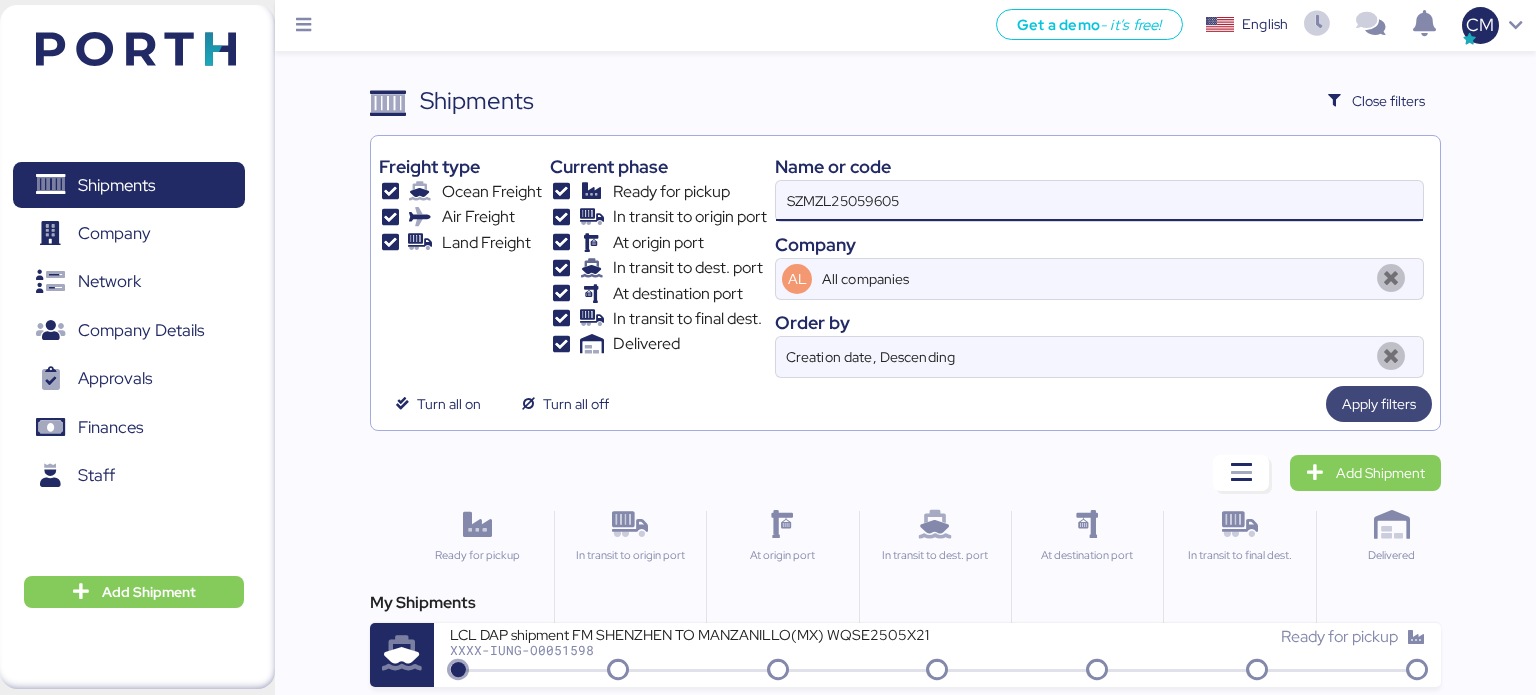 type on "SZMZL25059605" 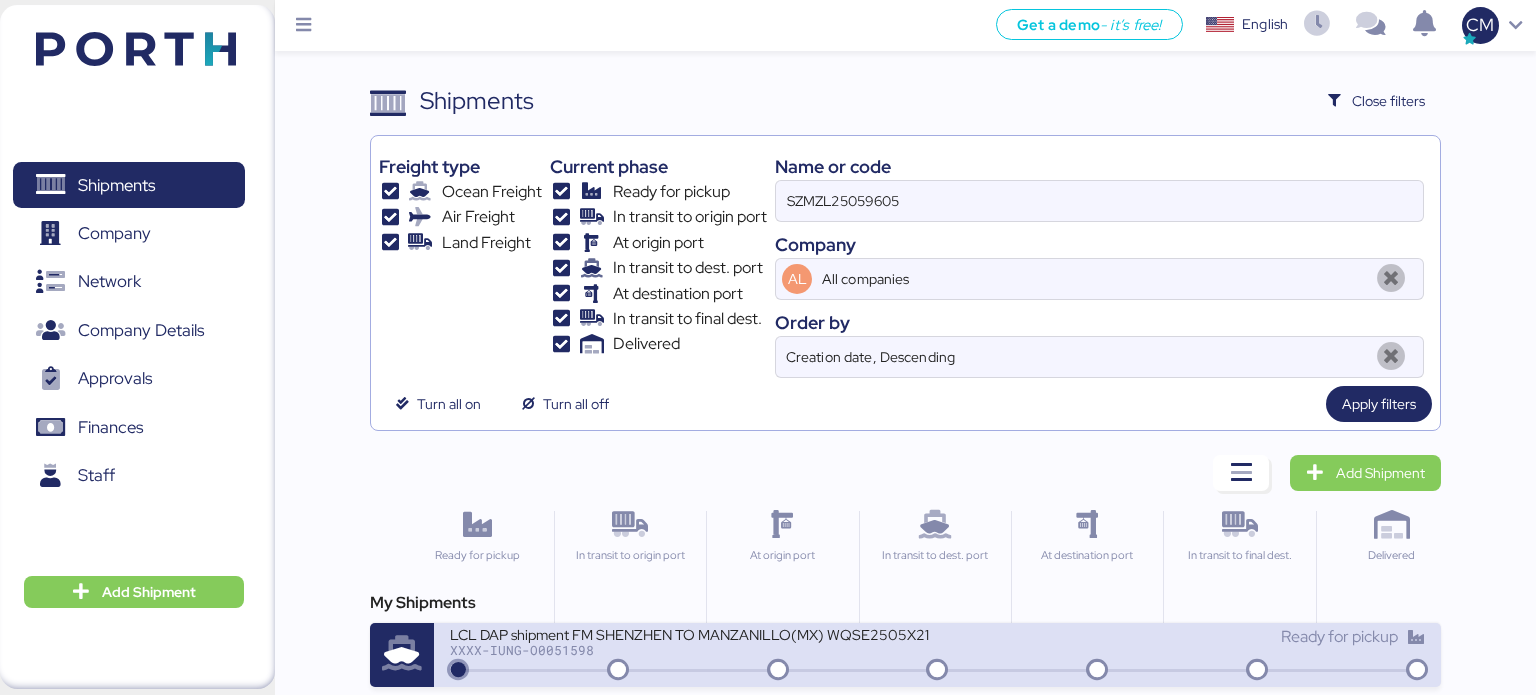 click on "LCL DAP shipment FM SHENZHEN TO MANZANILLO(MX) WQSE2505X21" at bounding box center (690, 633) 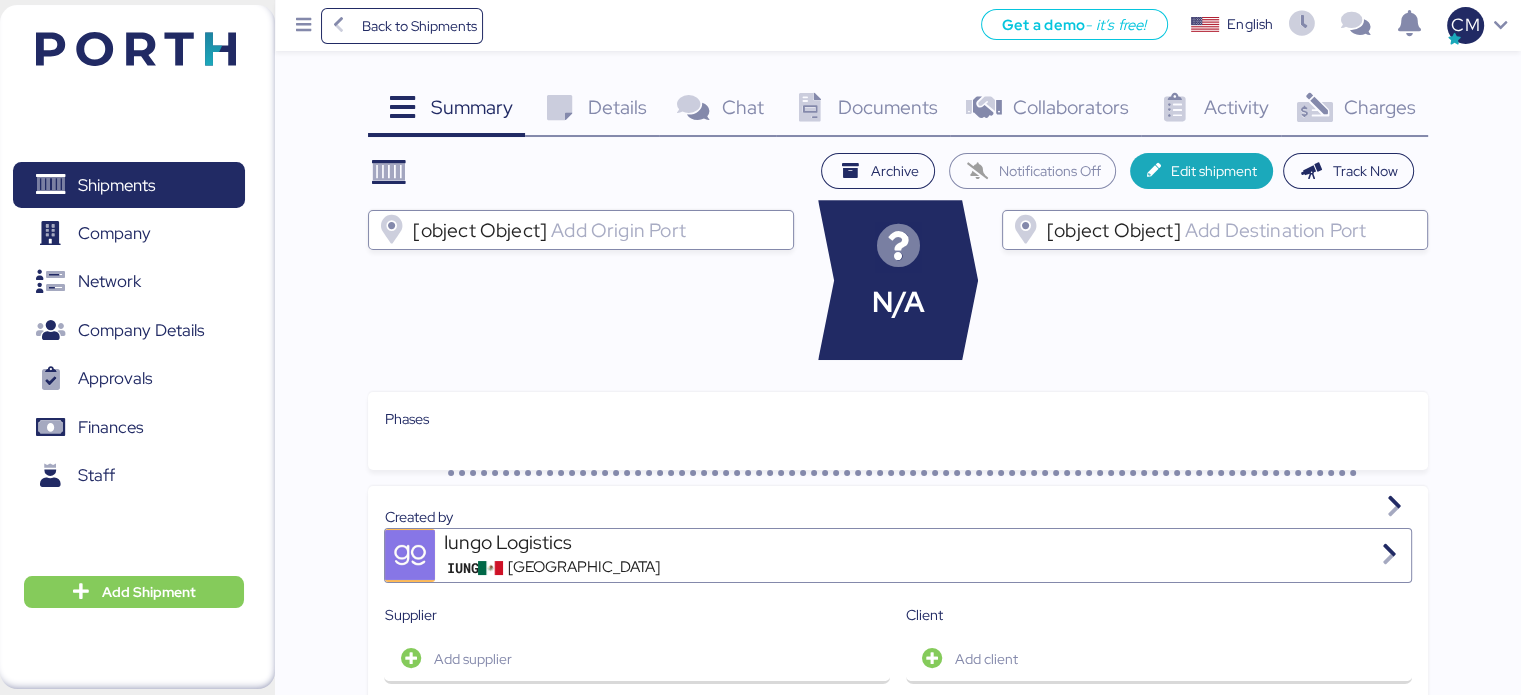 click on "Documents" at bounding box center [888, 107] 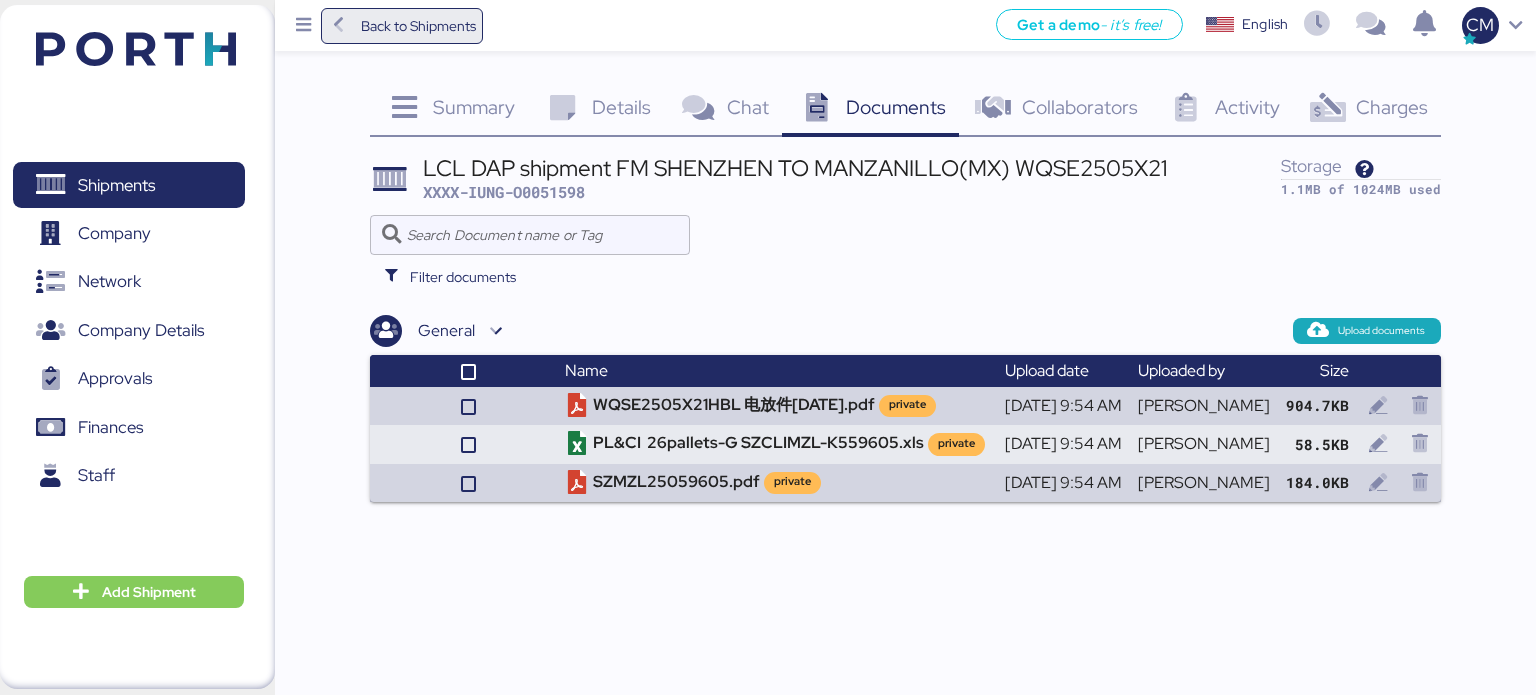 click on "Back to Shipments" at bounding box center (418, 26) 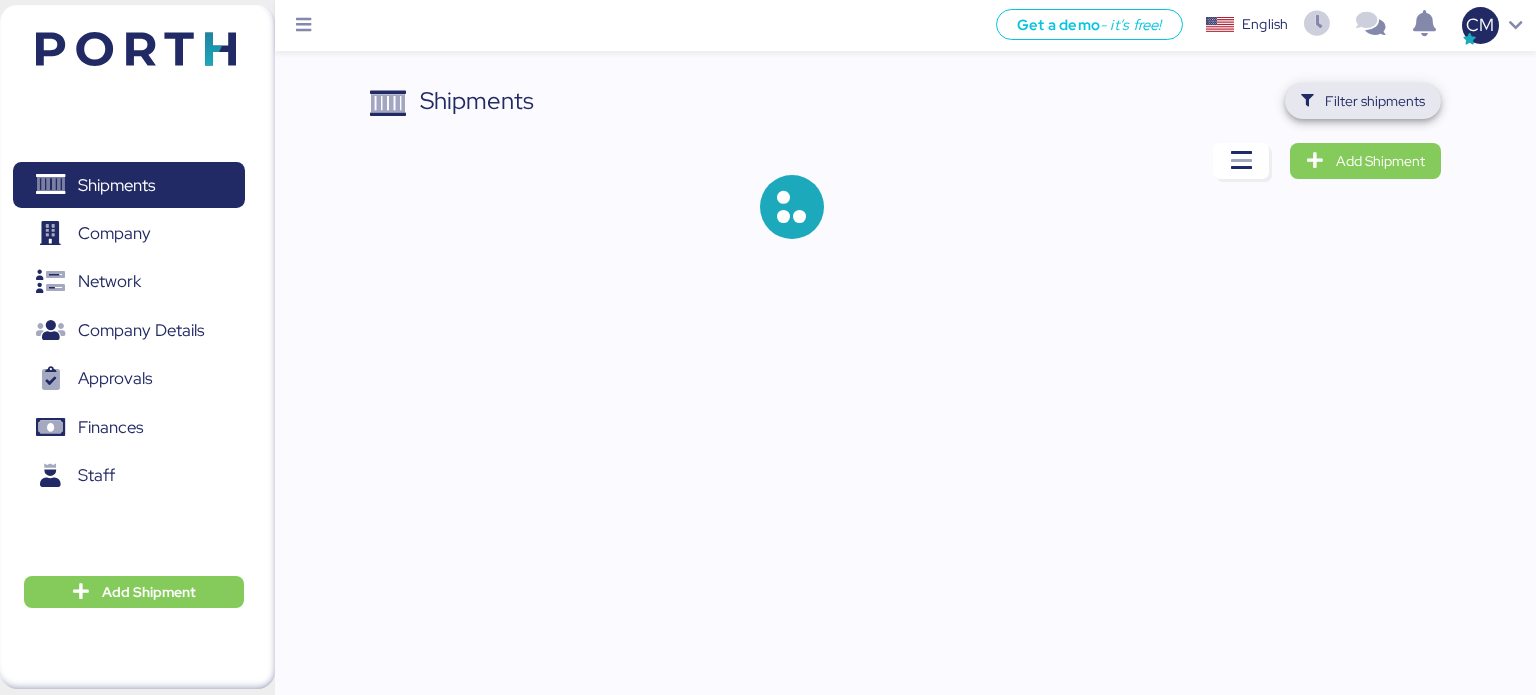 click at bounding box center (1307, 101) 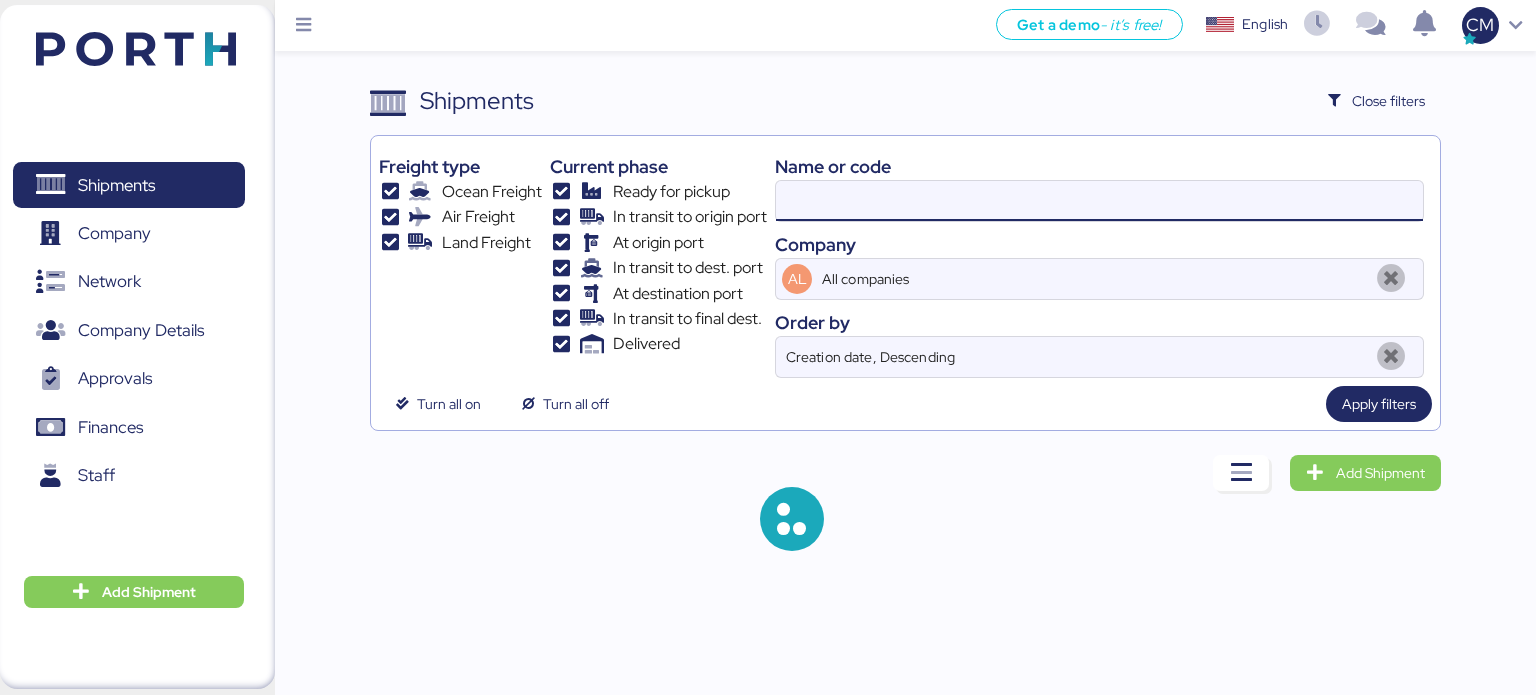 click at bounding box center (1099, 201) 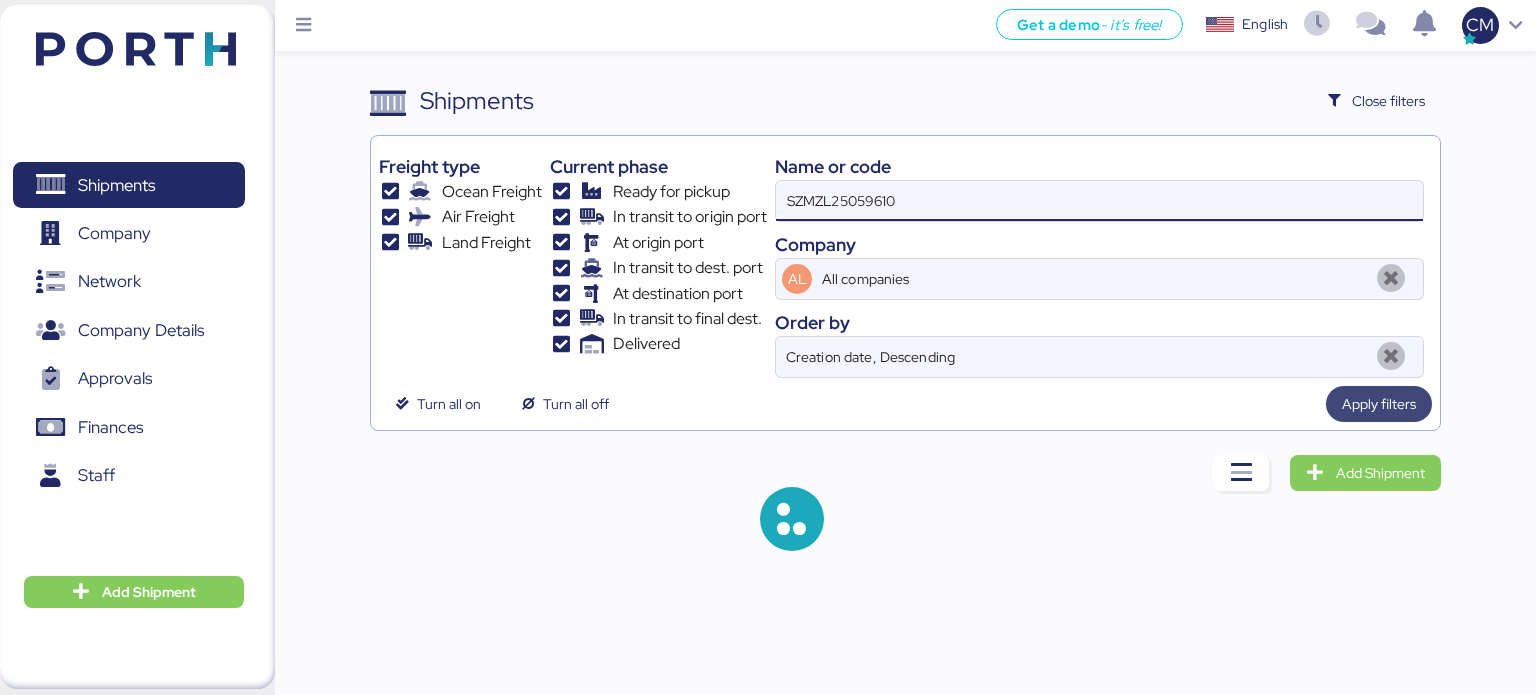type on "SZMZL25059610" 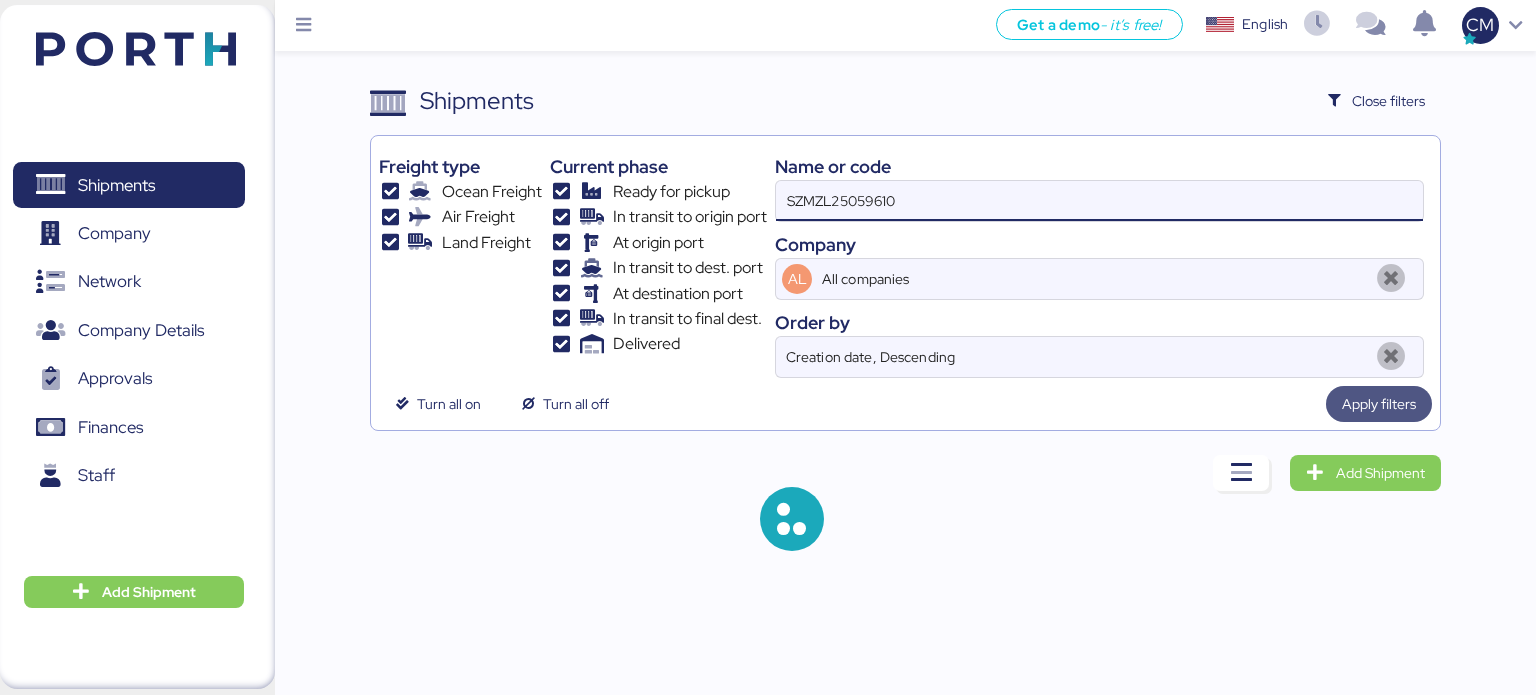 click on "Apply filters" at bounding box center (1379, 404) 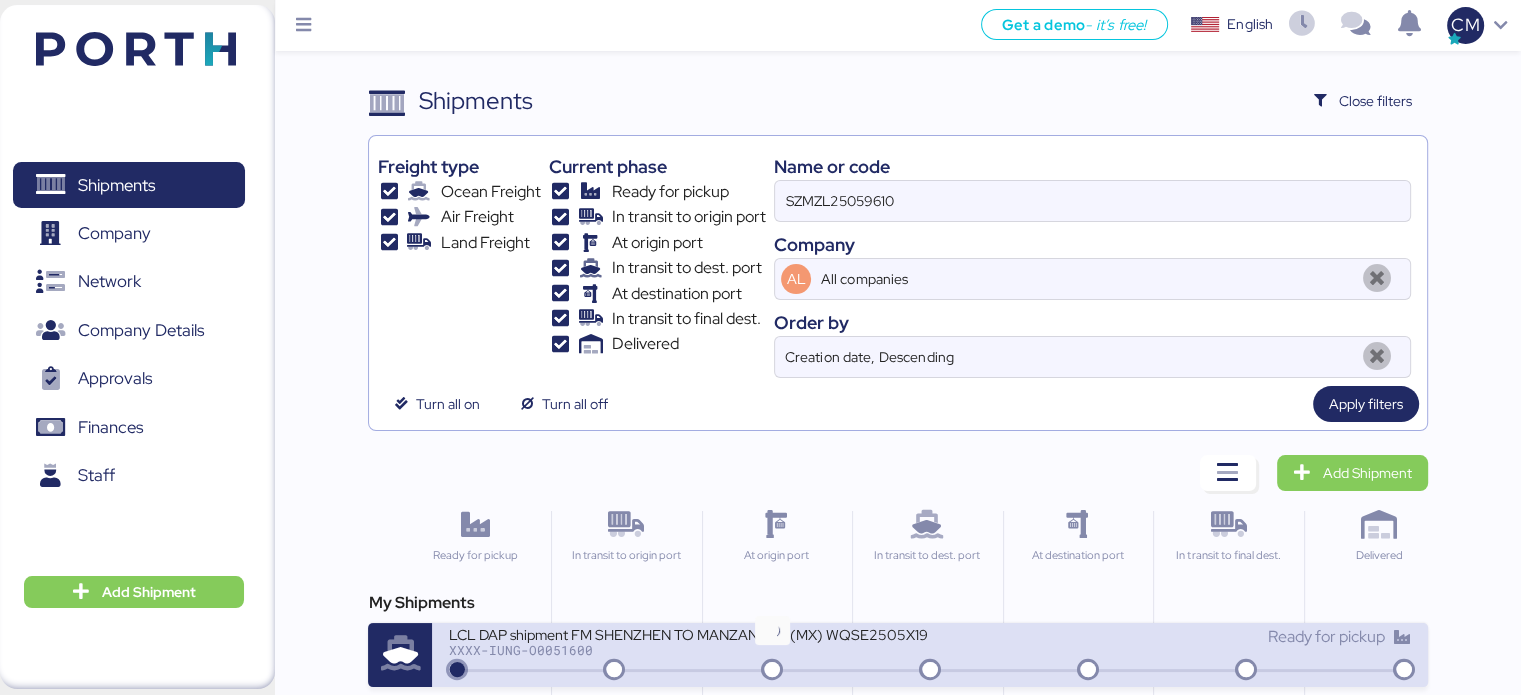 click at bounding box center [772, 671] 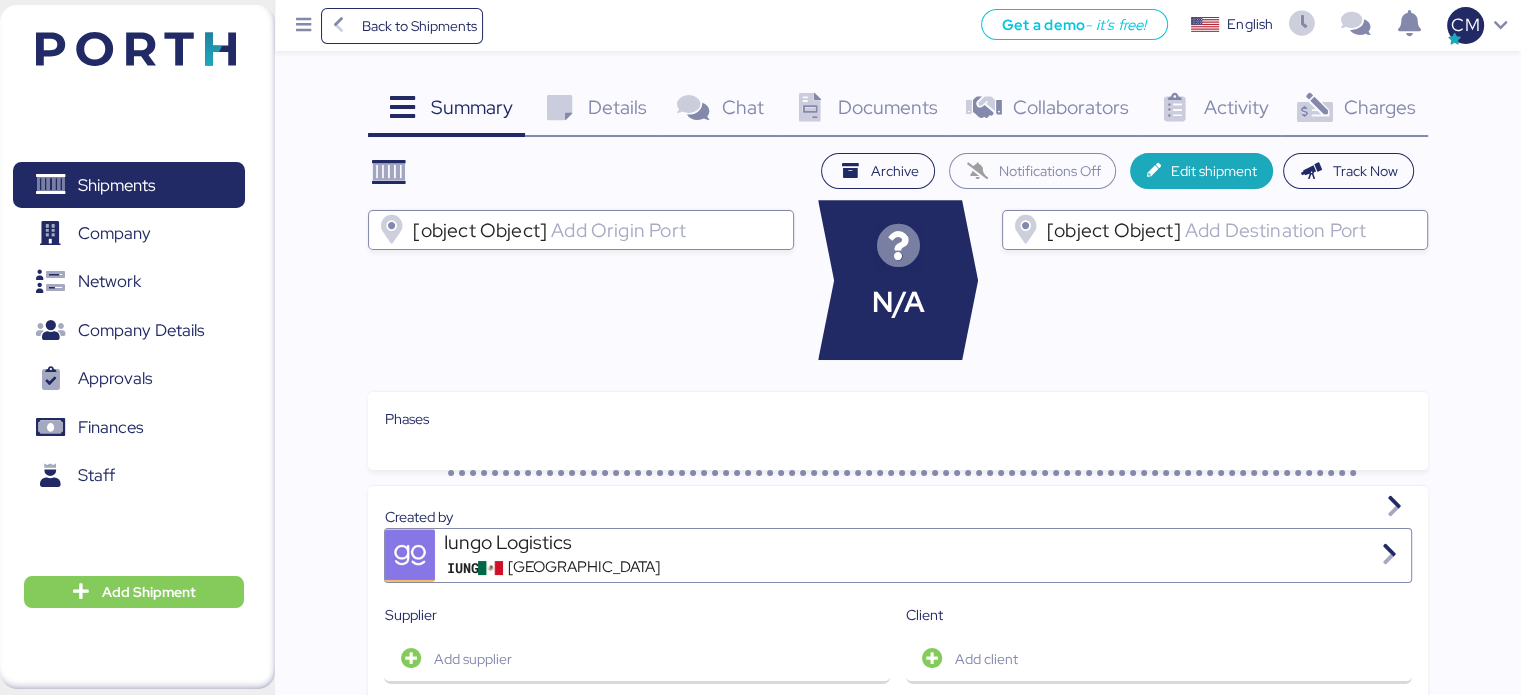click on "Documents" at bounding box center [888, 107] 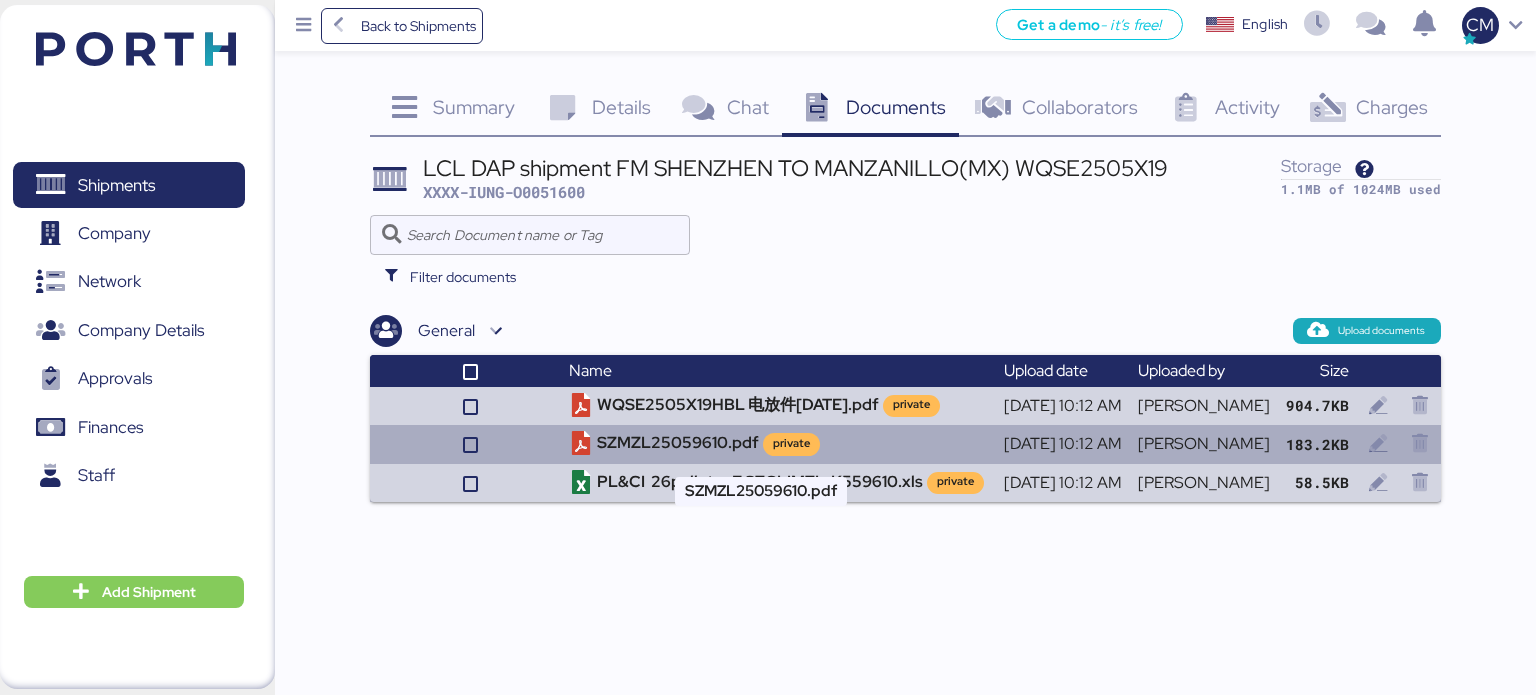 click on "SZMZL25059610.pdf
private" at bounding box center [778, 444] 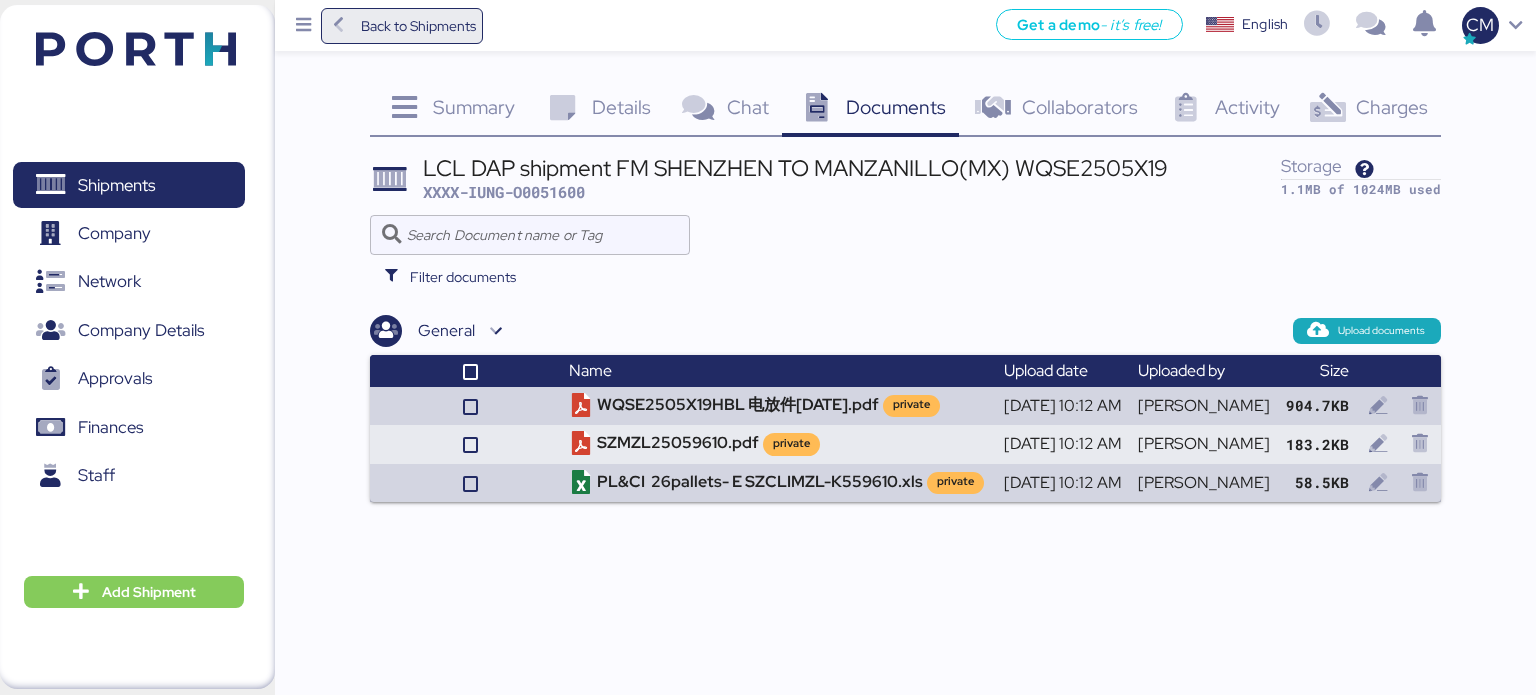 click on "Back to Shipments" at bounding box center [418, 26] 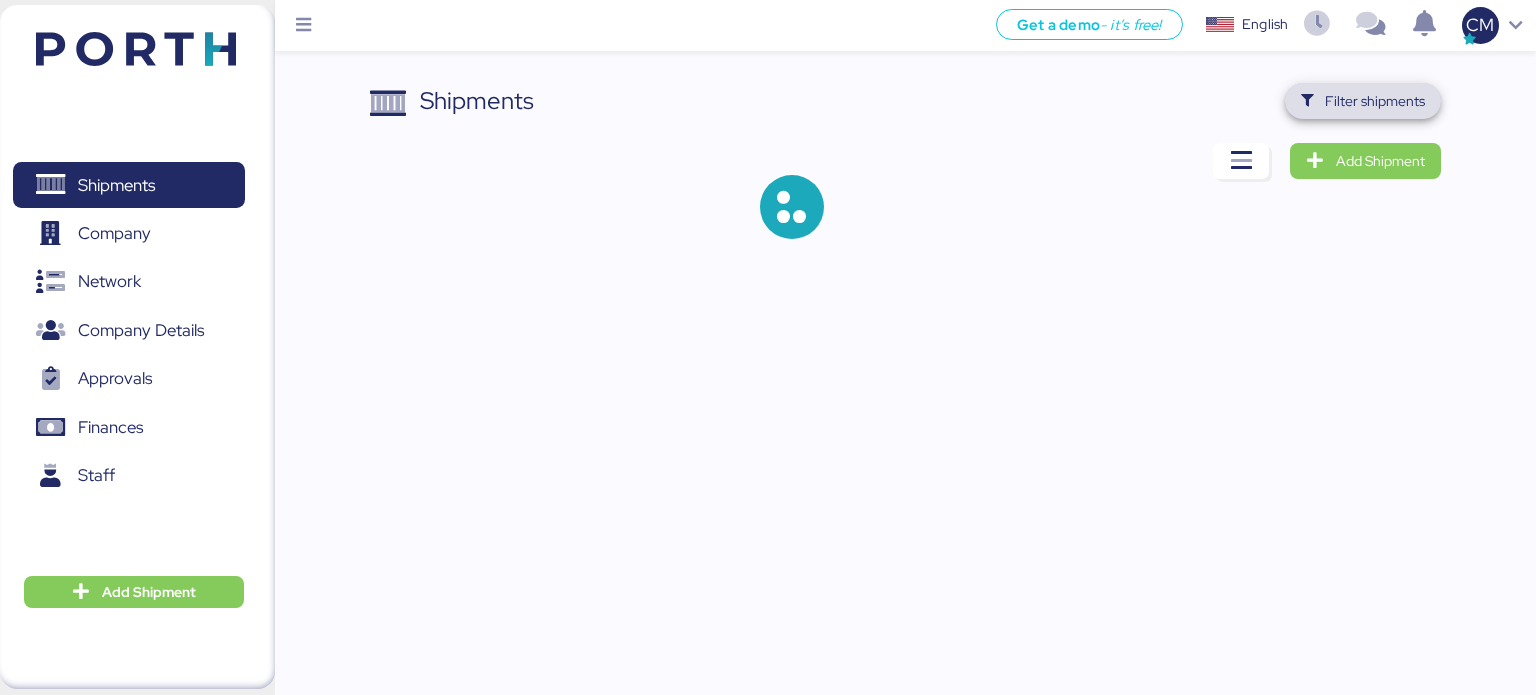 click on "Filter shipments" at bounding box center [1375, 101] 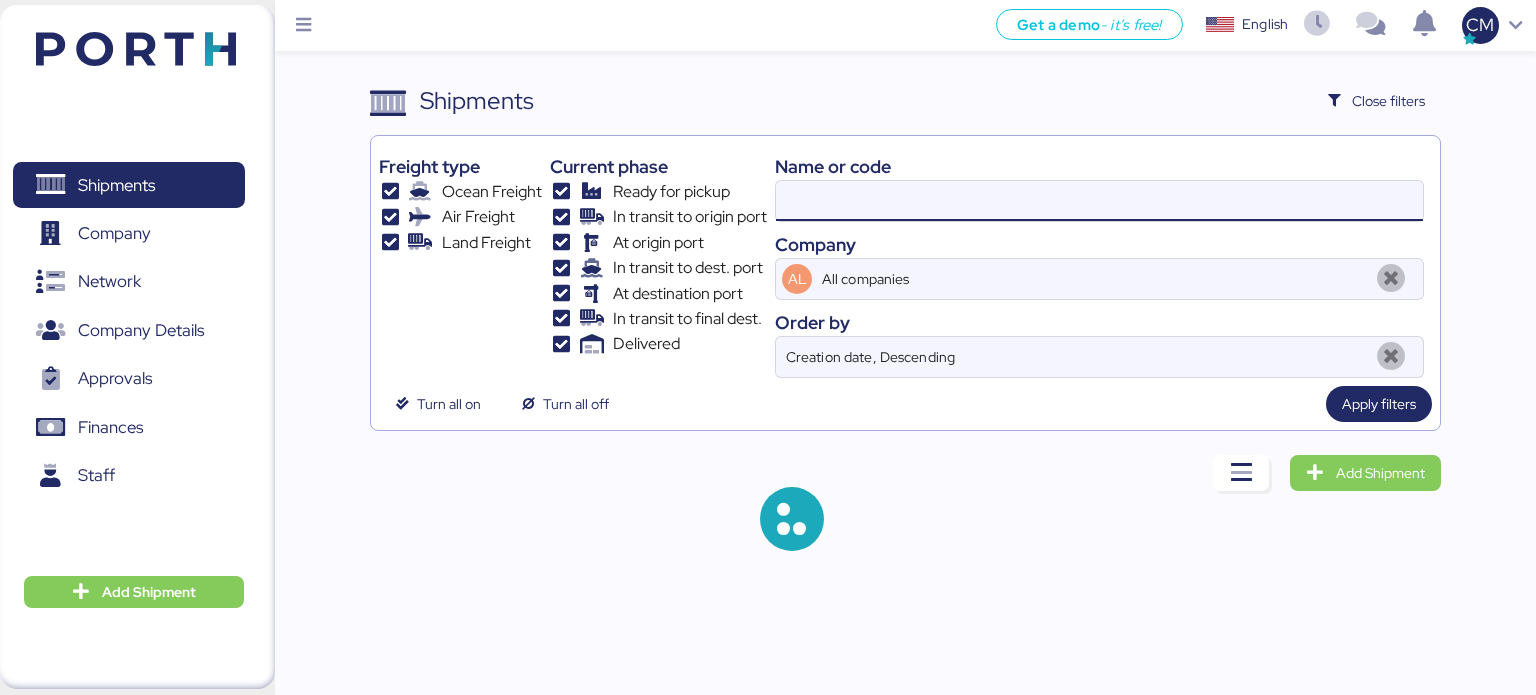 click at bounding box center [1099, 201] 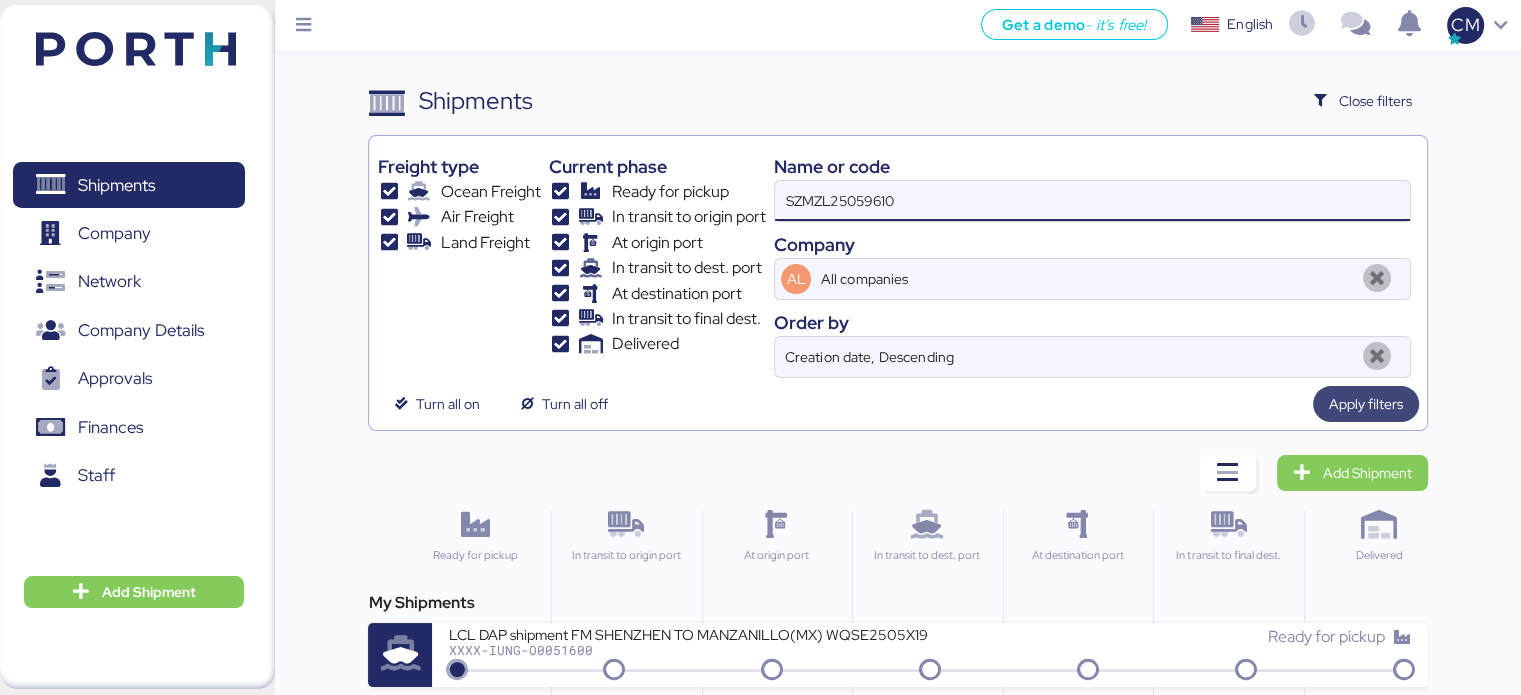 type on "SZMZL25059610" 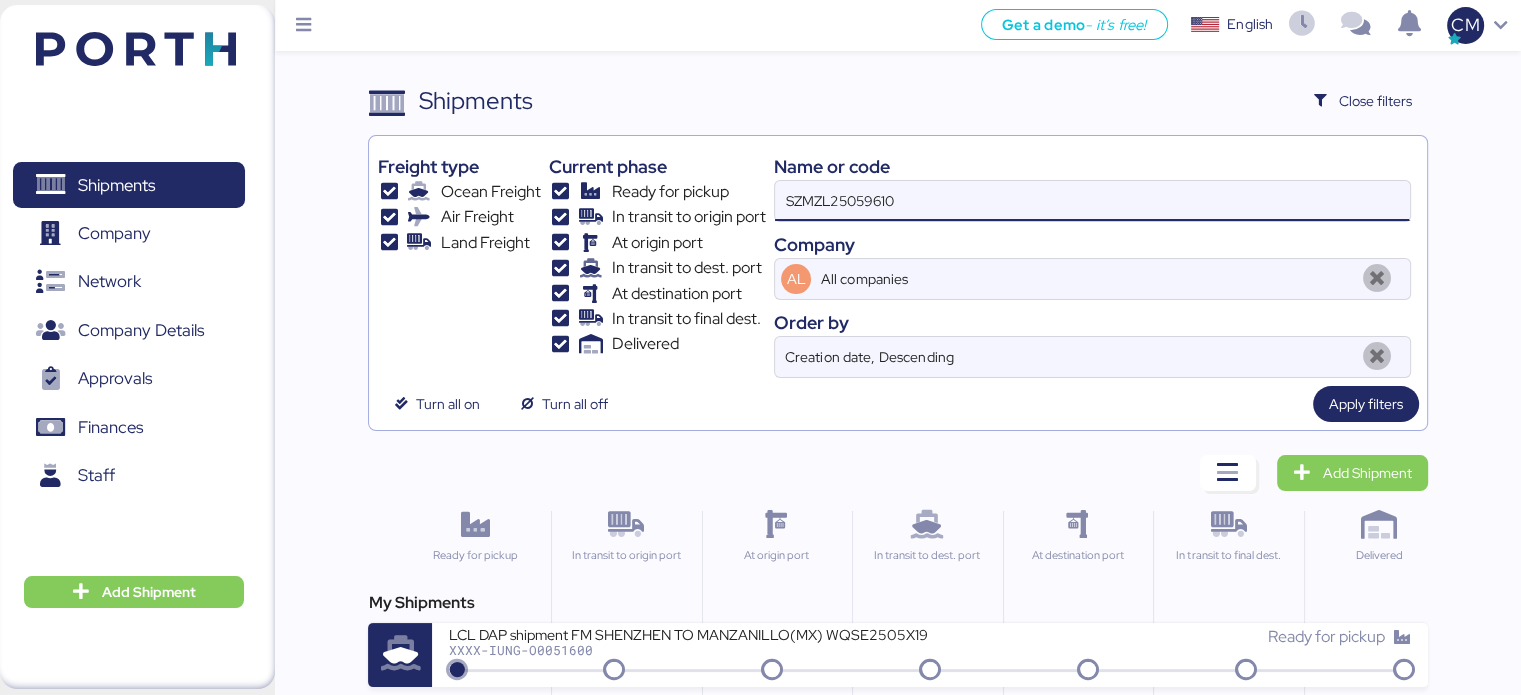 click on "SZMZL25059610" at bounding box center (1092, 201) 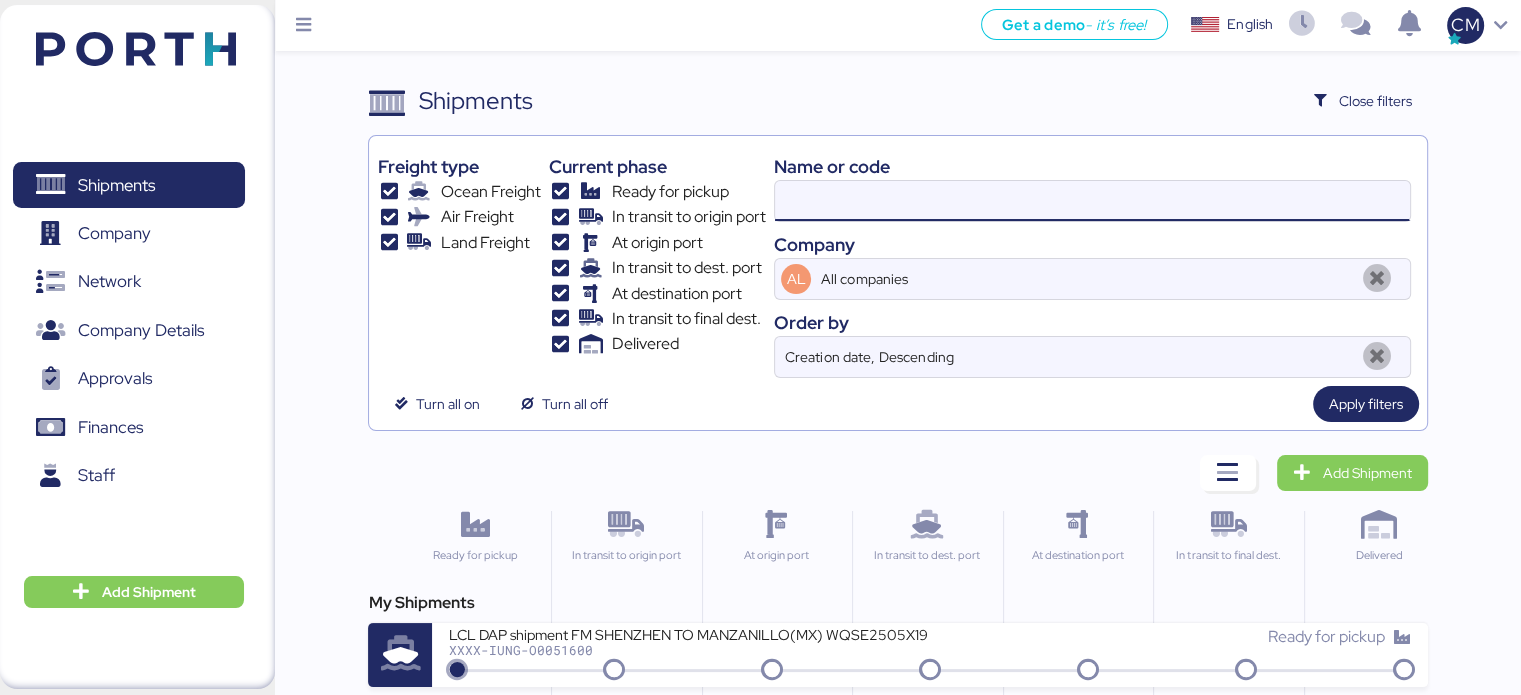 click at bounding box center [1092, 201] 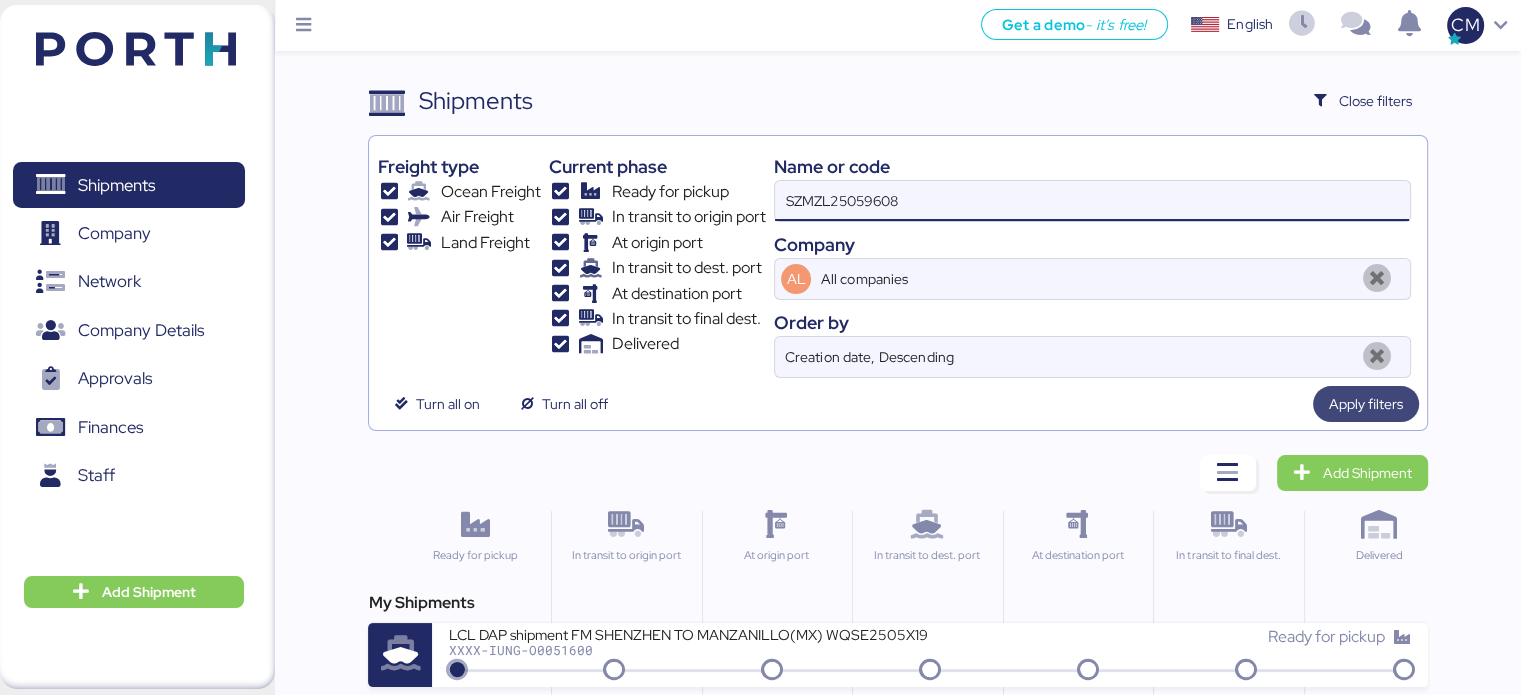 type on "SZMZL25059608" 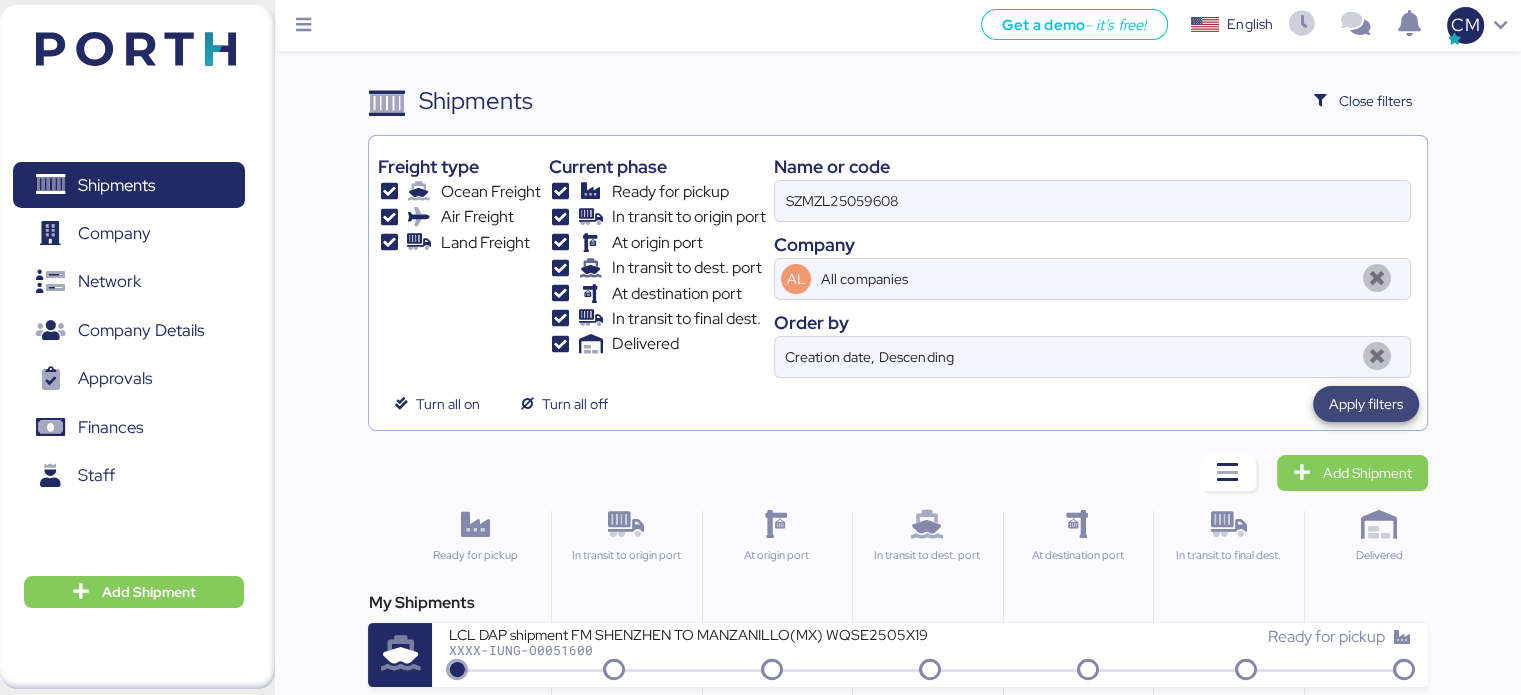 click on "Apply filters" at bounding box center (1366, 404) 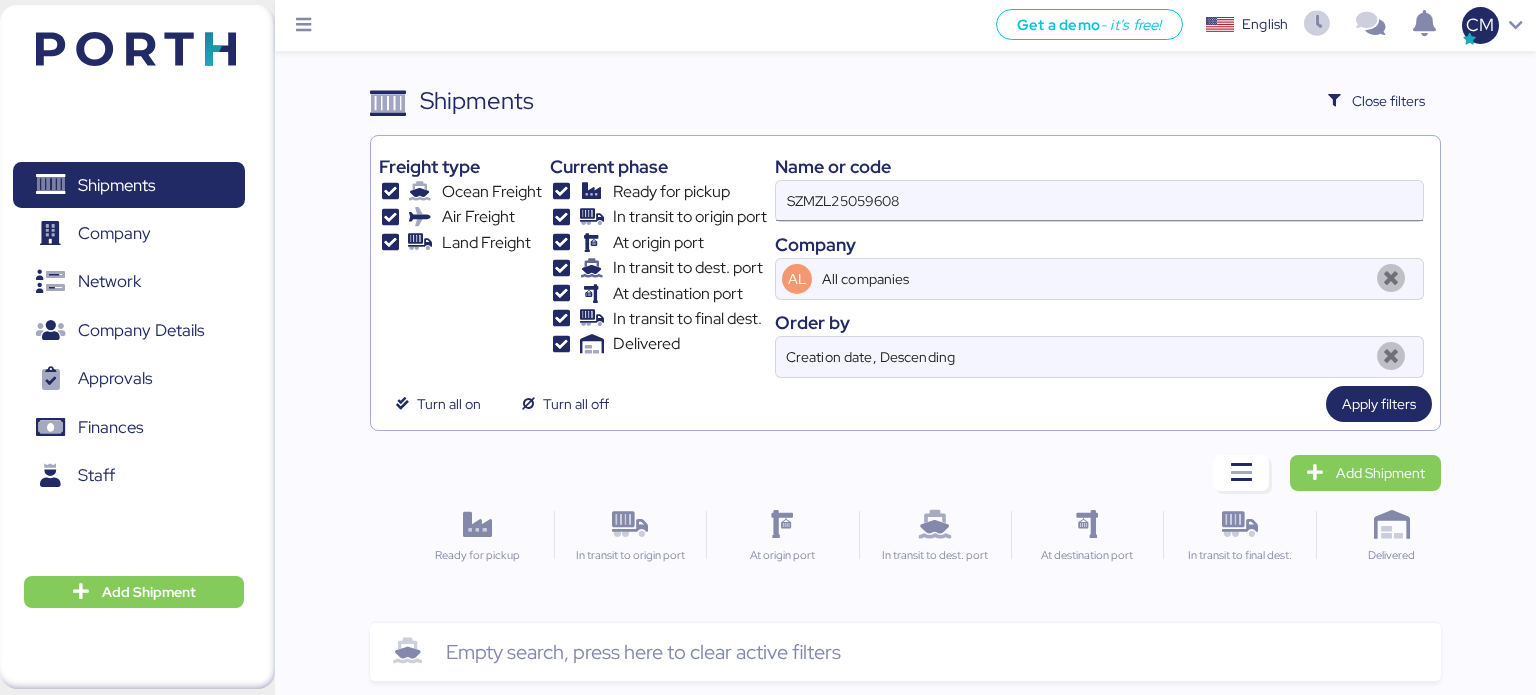 click on "SZMZL25059608" at bounding box center [1099, 201] 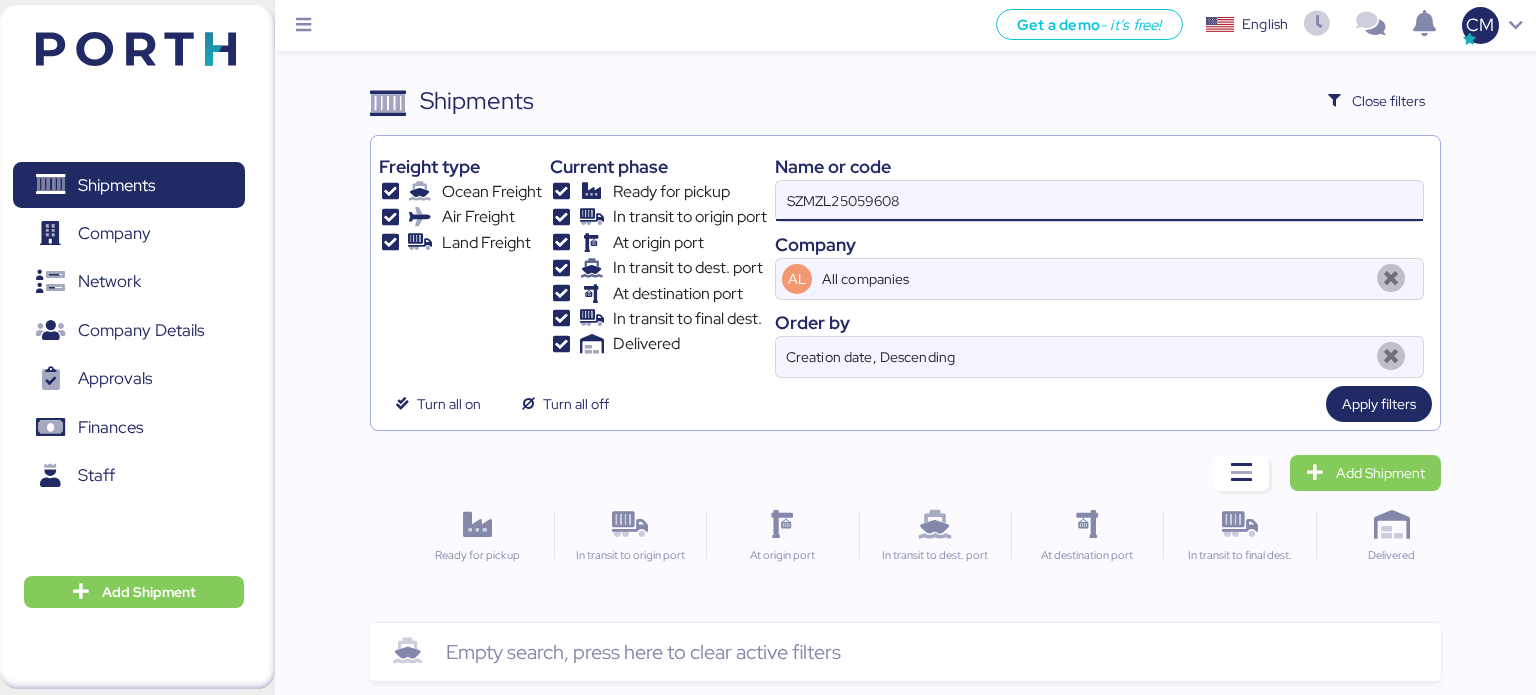 click on "SZMZL25059608" at bounding box center (1099, 201) 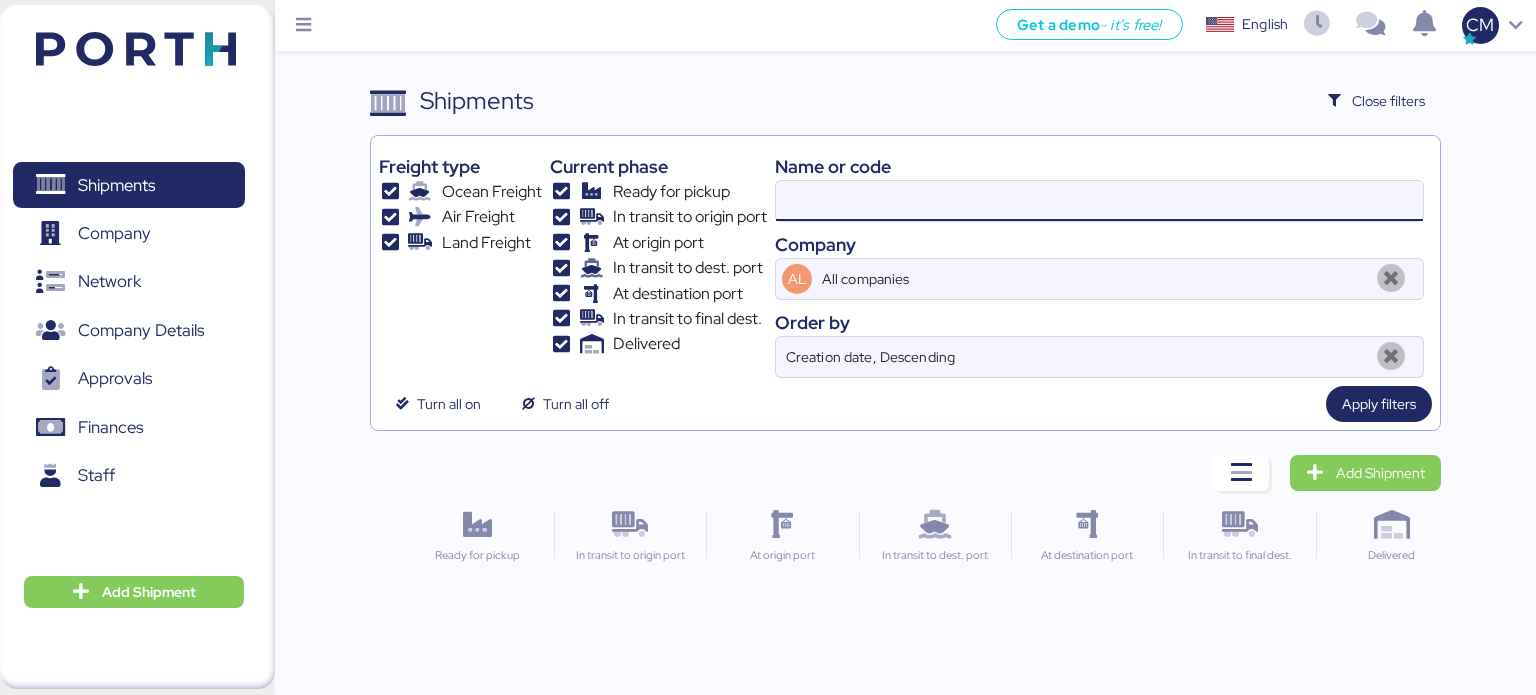 paste on "O0051599" 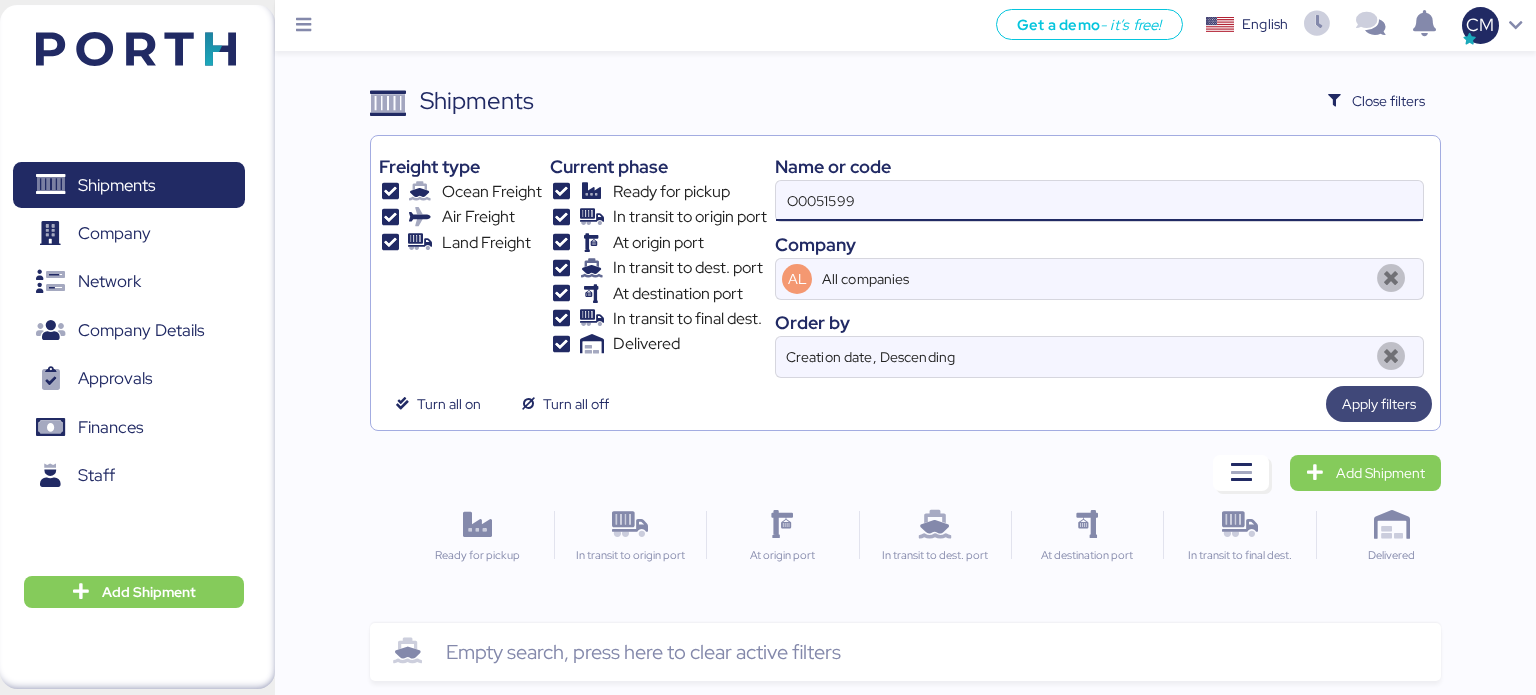 type on "O0051599" 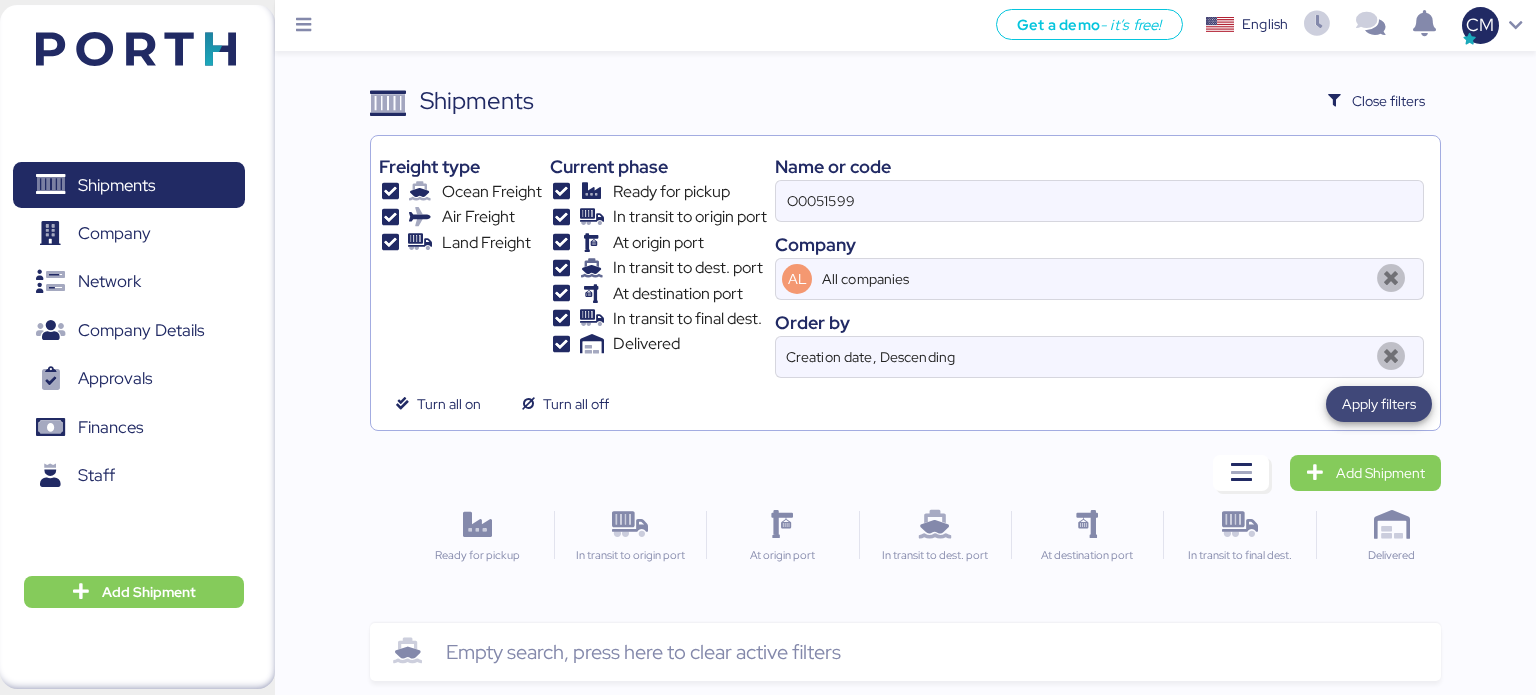 click on "Apply filters" at bounding box center [1379, 404] 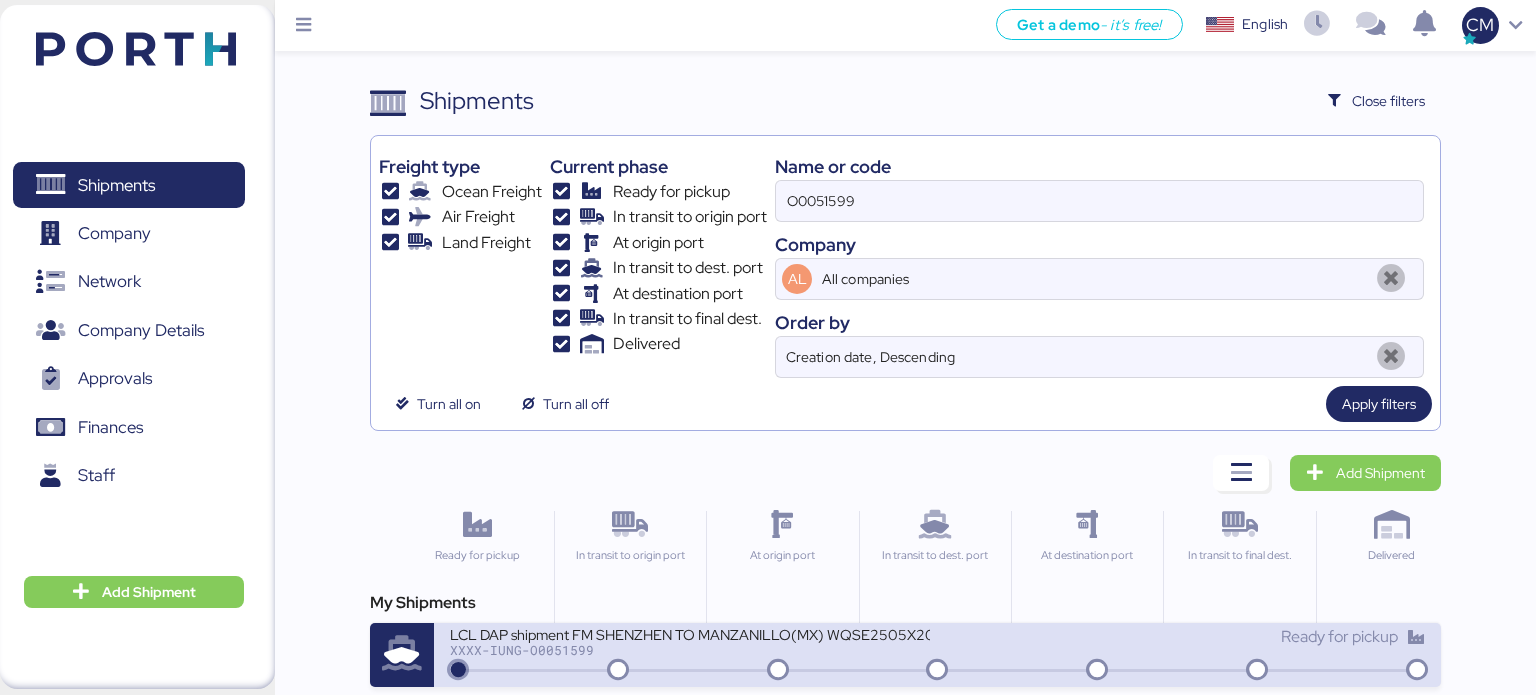 click on "LCL DAP shipment FM SHENZHEN TO MANZANILLO(MX) WQSE2505X20" at bounding box center [690, 633] 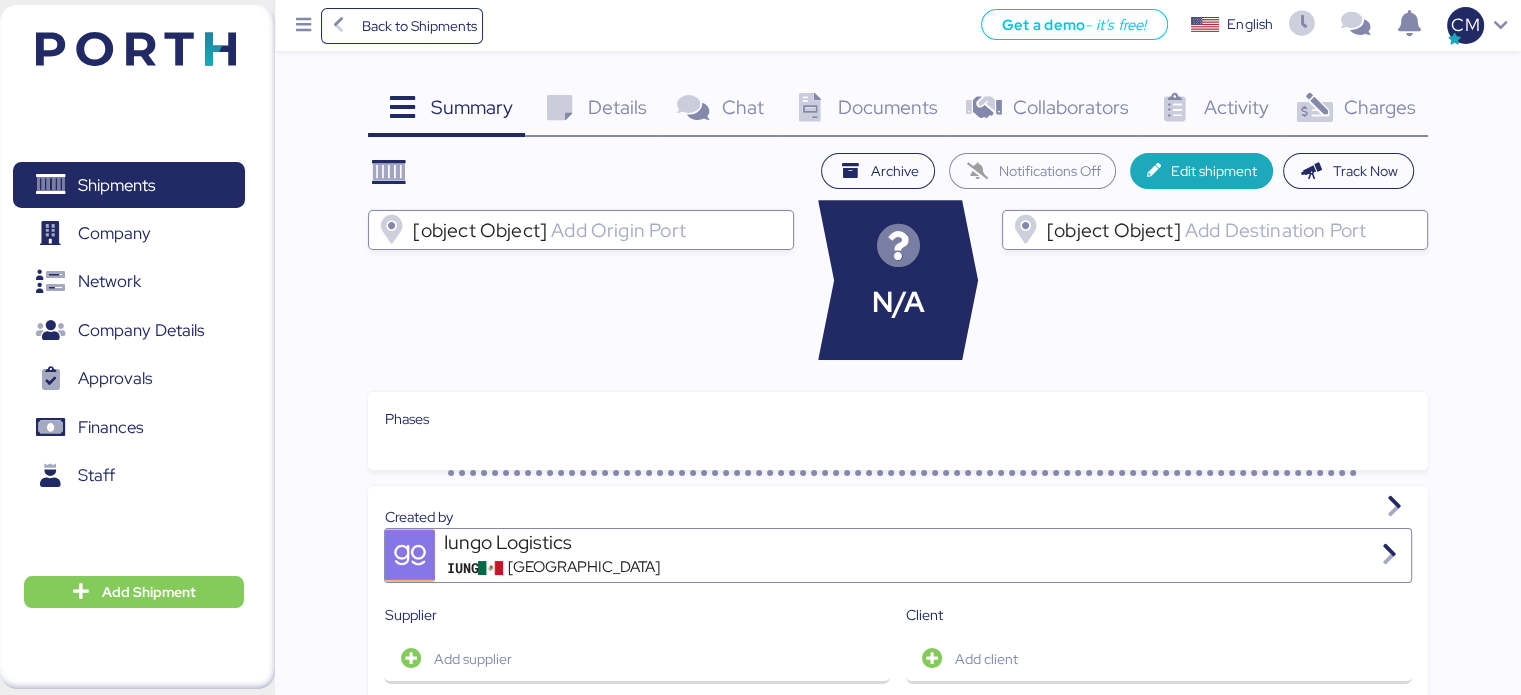 click on "Documents 0" at bounding box center [863, 110] 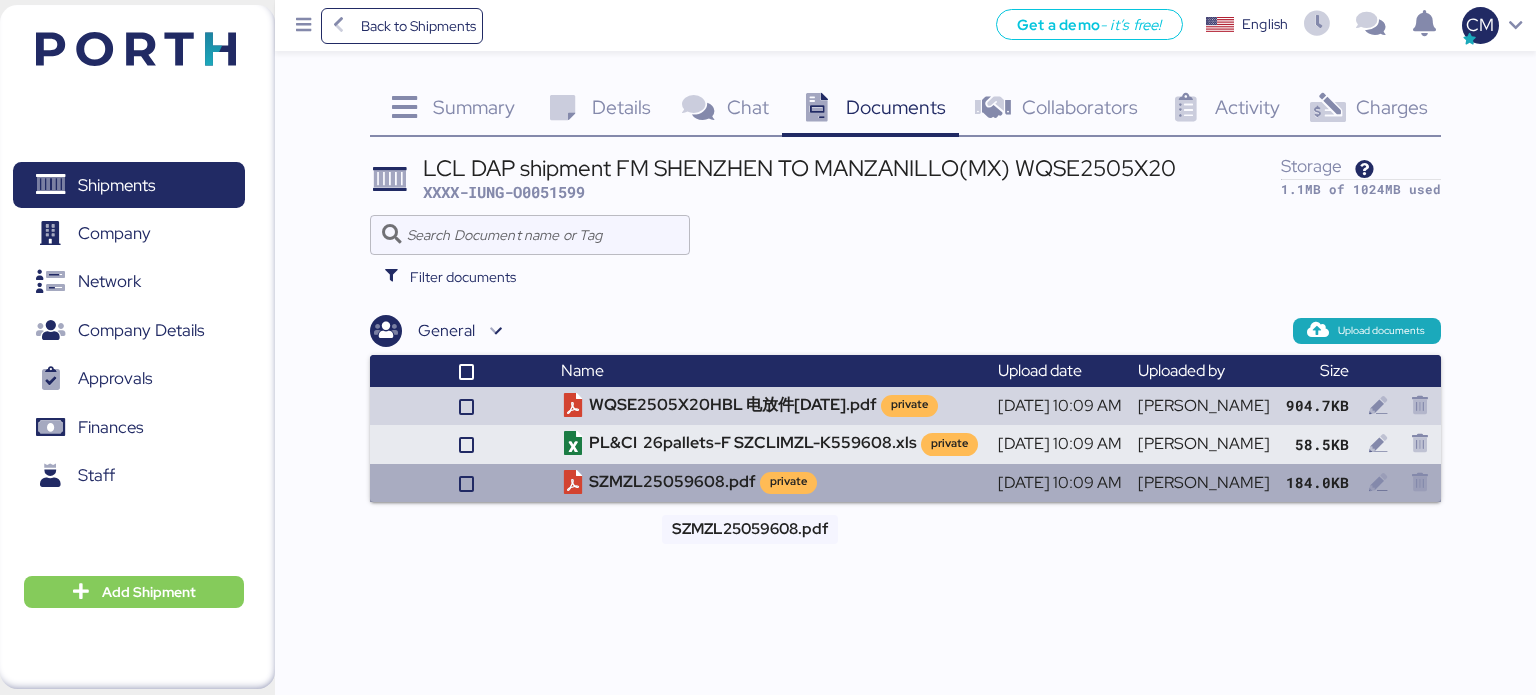 click on "SZMZL25059608.pdf
private" at bounding box center (771, 483) 